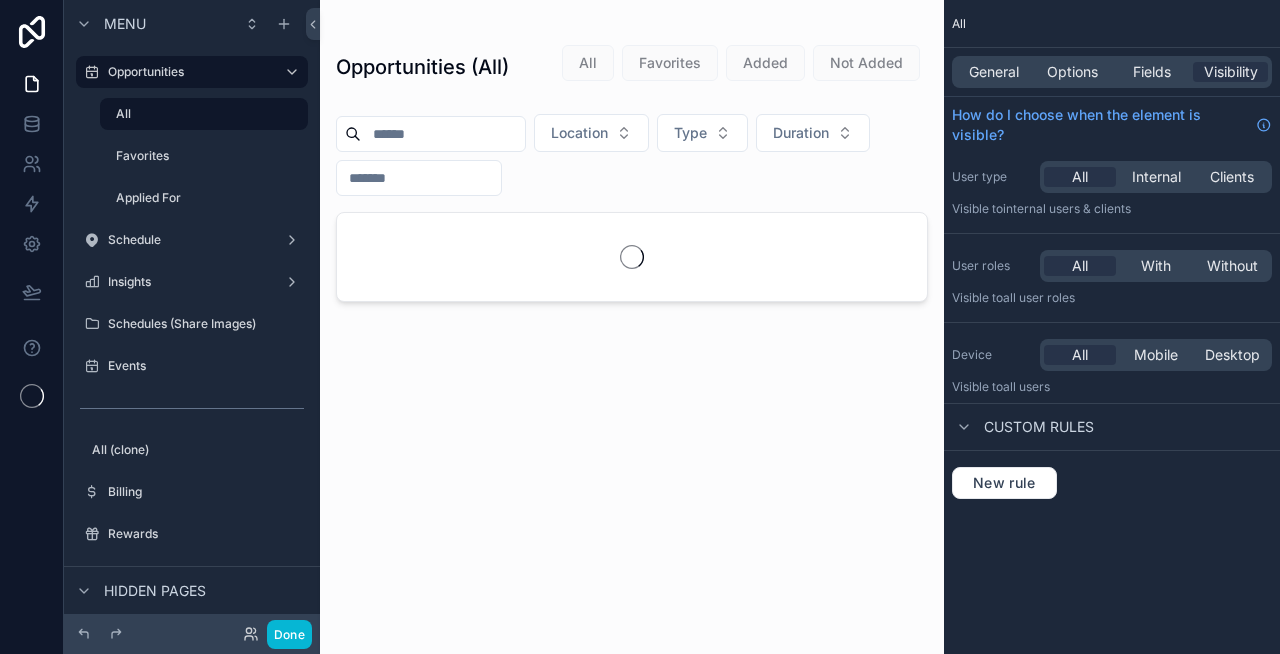 scroll, scrollTop: 0, scrollLeft: 0, axis: both 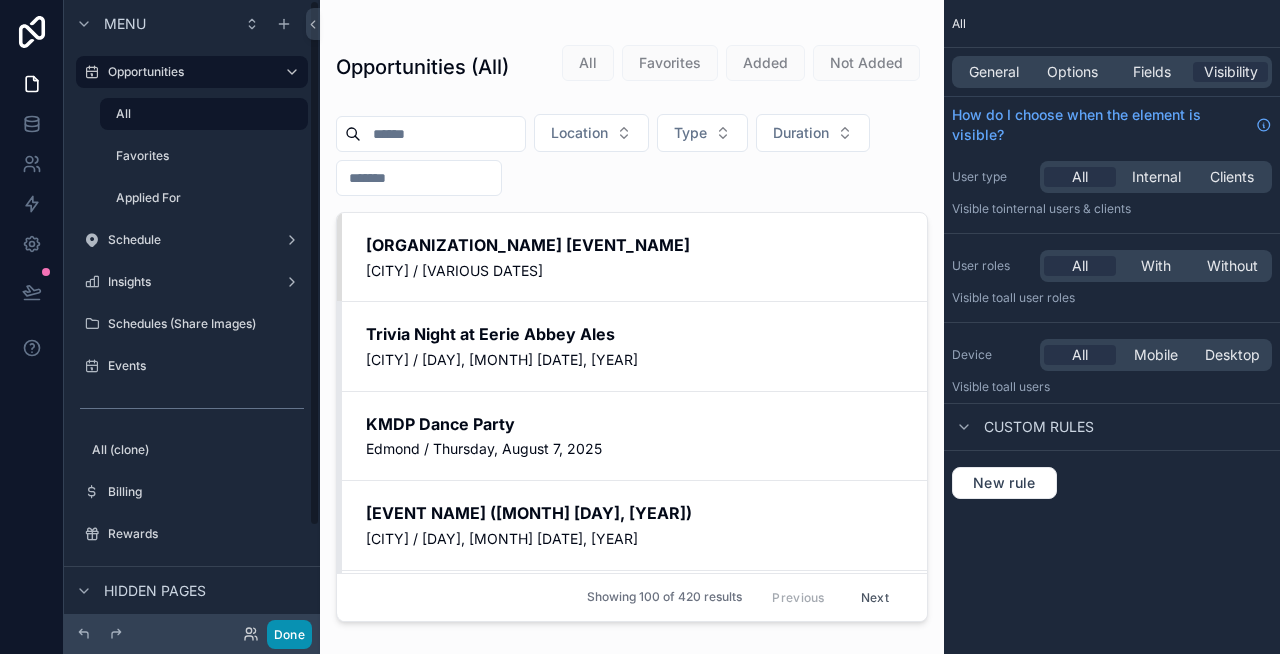 click on "Done" at bounding box center (289, 634) 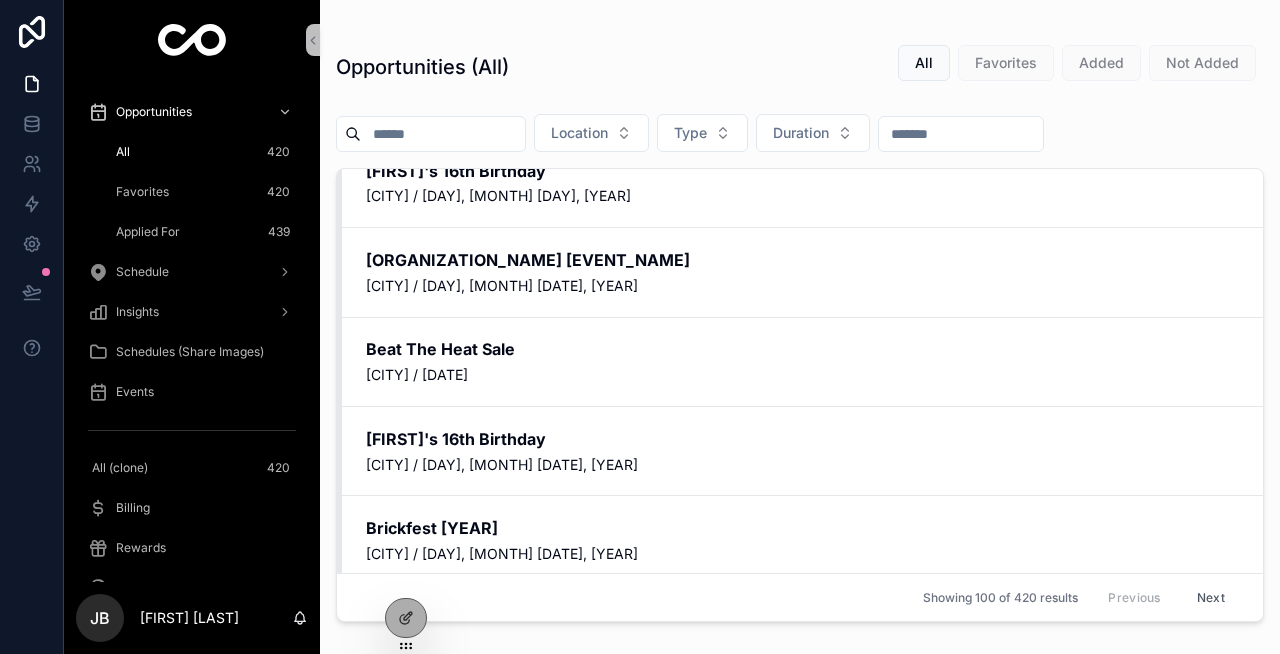 scroll, scrollTop: 0, scrollLeft: 0, axis: both 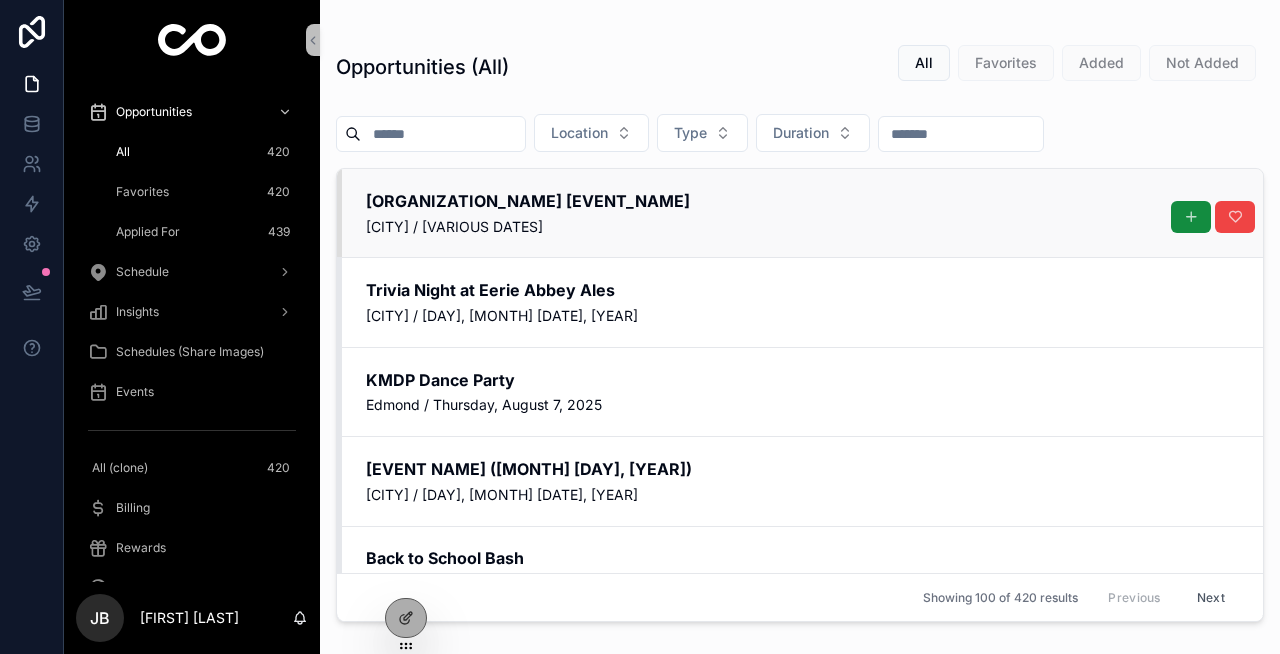click on "[ORGANIZATION] [EVENT_NAME] [CITY] / [VARIOUS_DATES]" at bounding box center [802, 213] 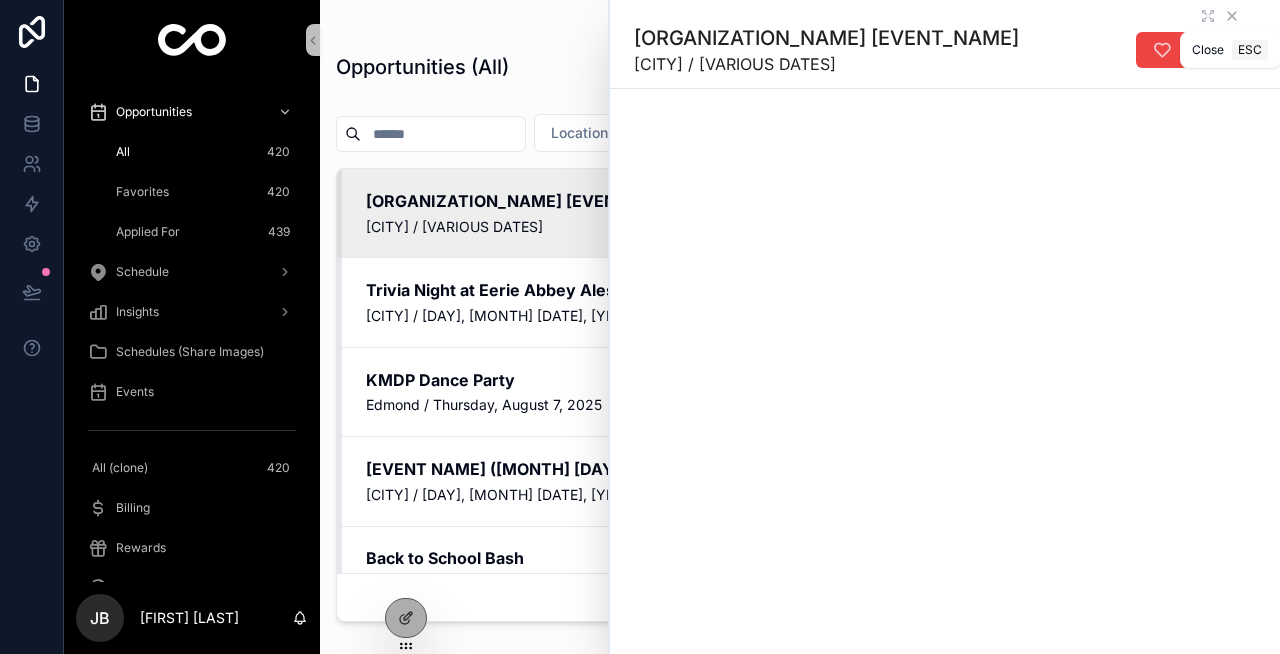 click 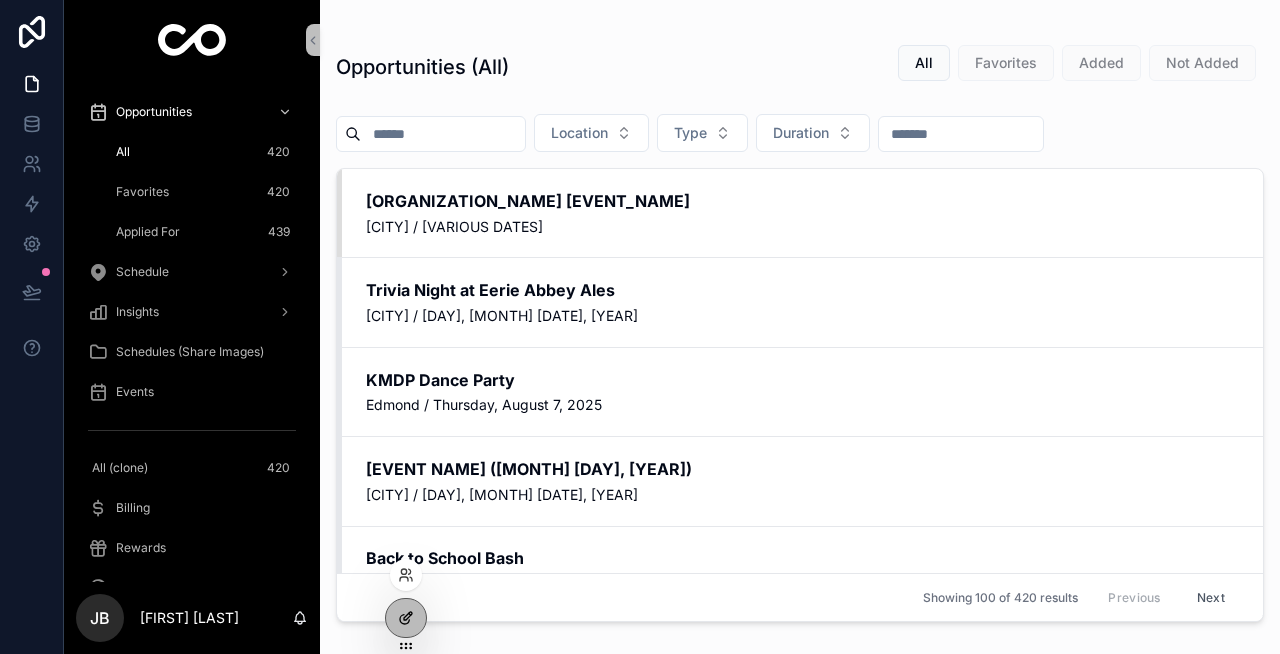 click 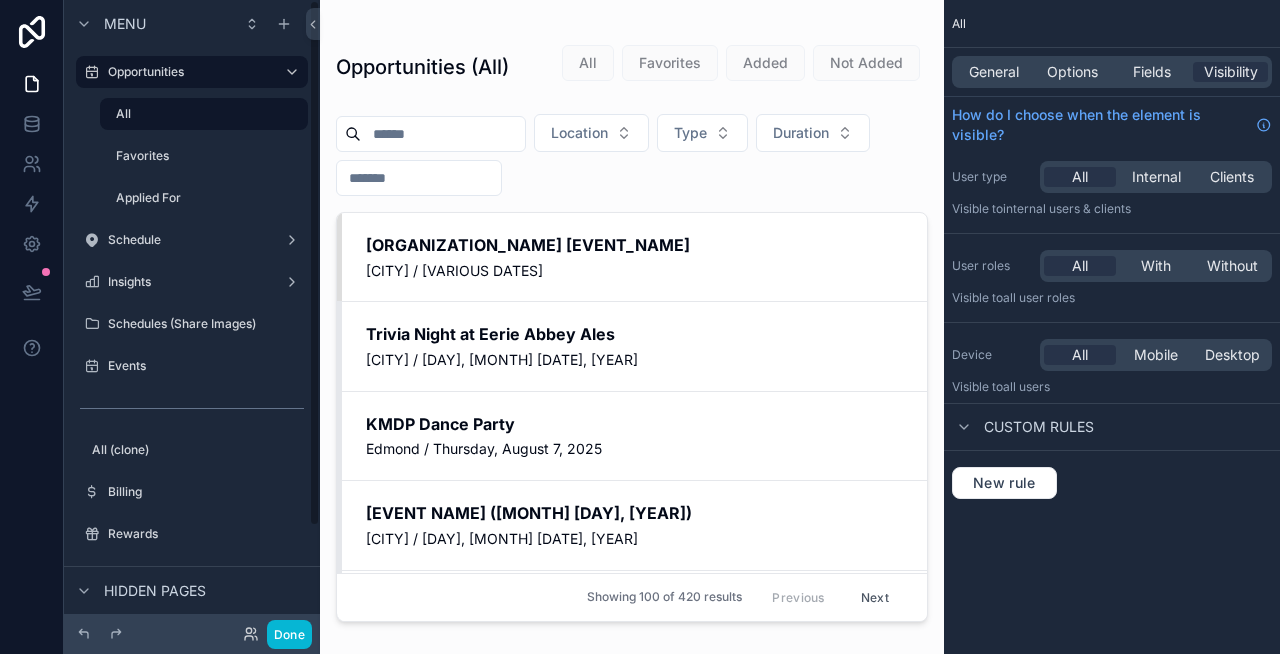 click at bounding box center (632, 315) 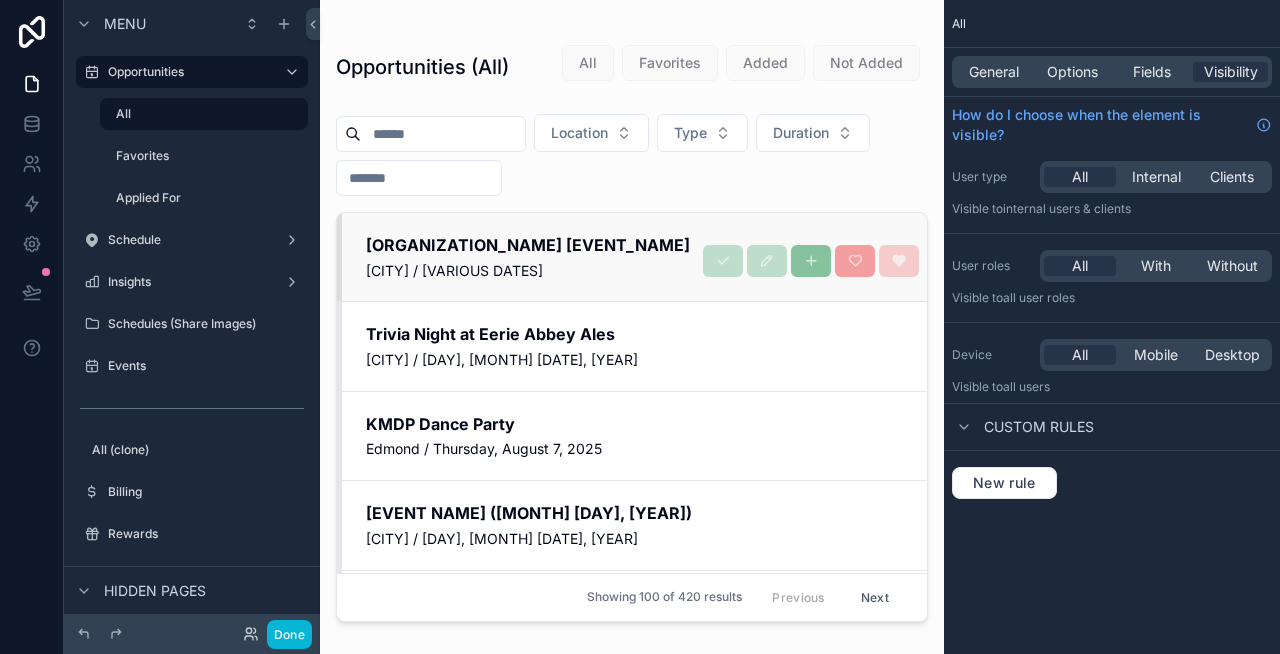 click on "Angie Debo Elementary School Kickoff Event" at bounding box center (634, 245) 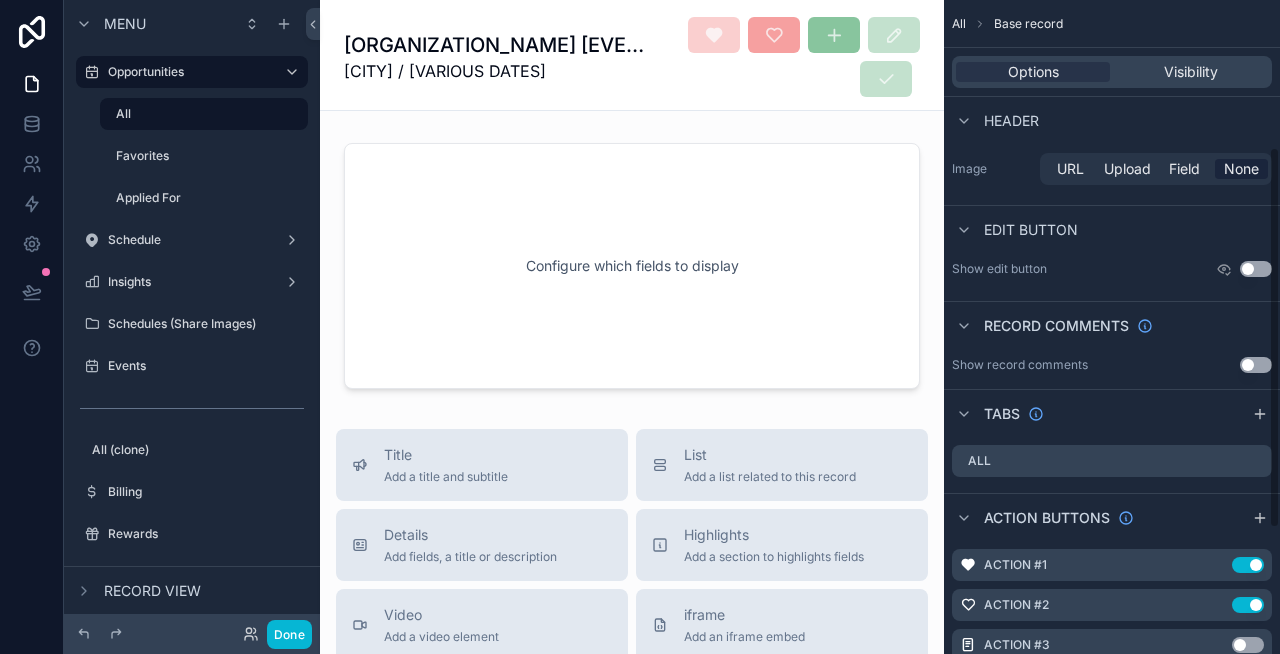 scroll, scrollTop: 253, scrollLeft: 0, axis: vertical 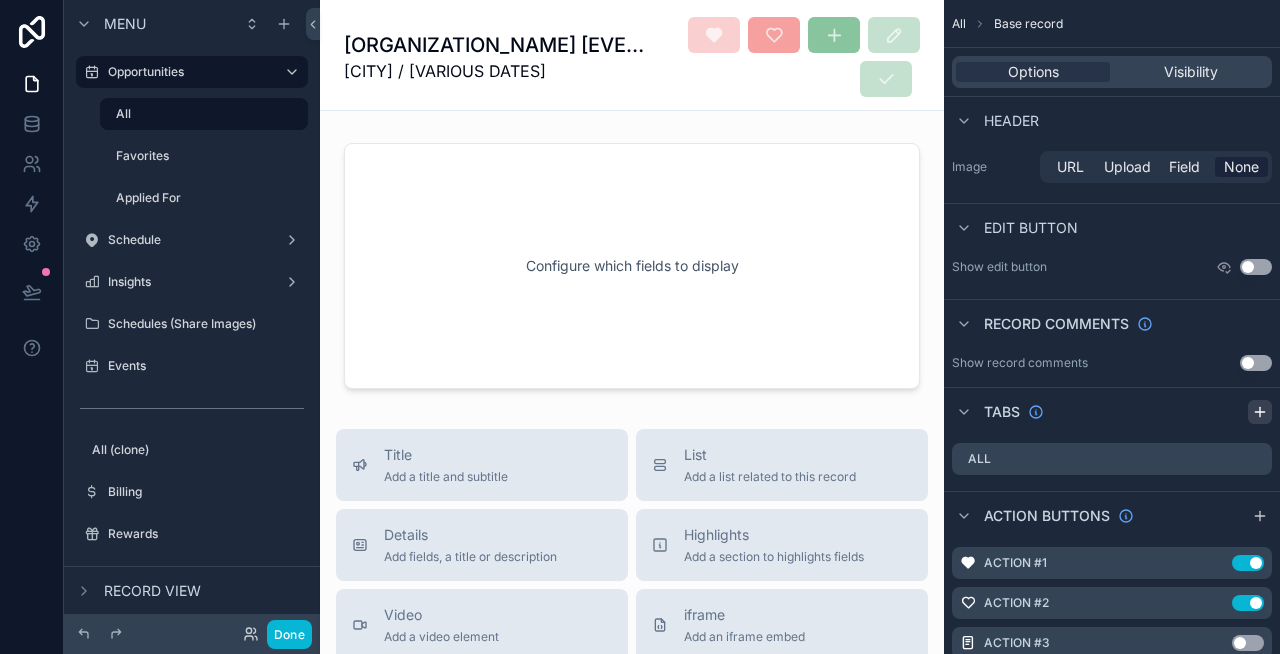 click 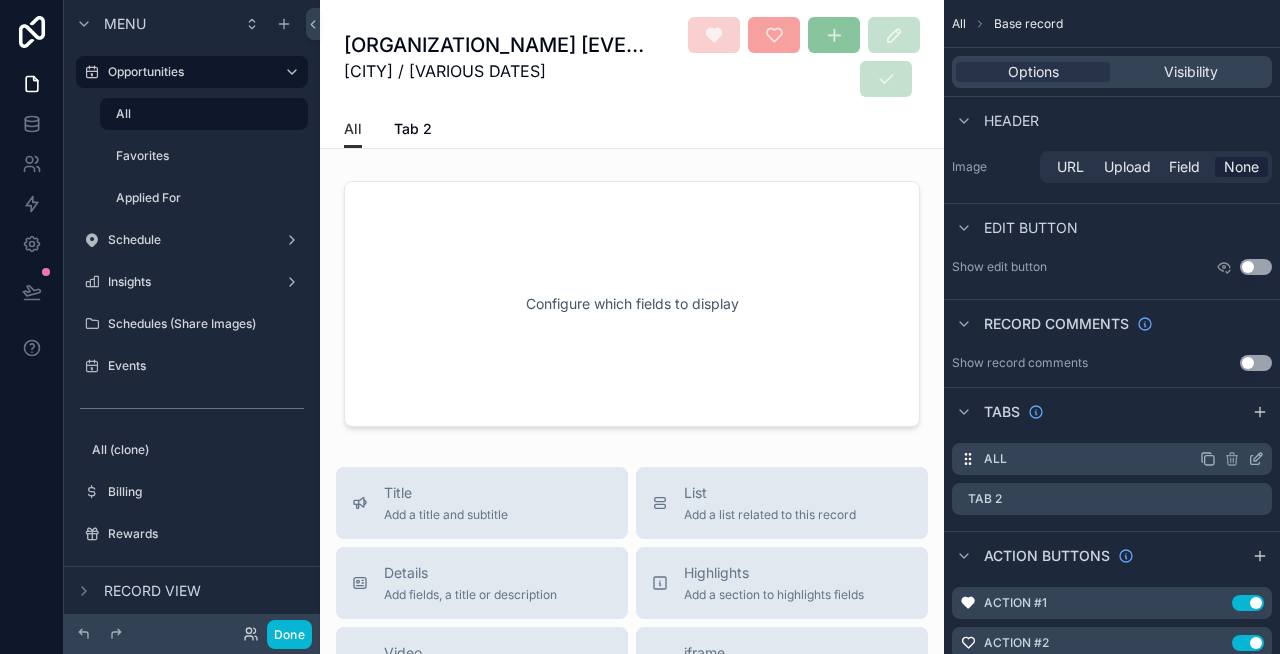 click on "All" at bounding box center [1112, 459] 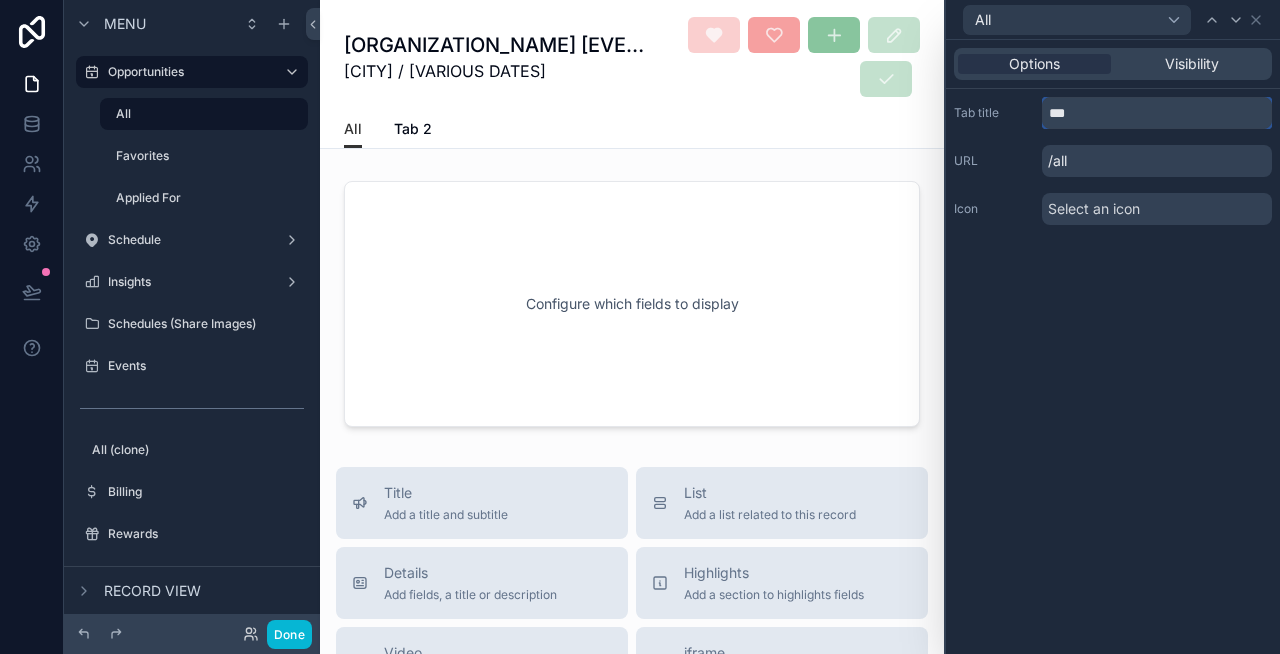 click on "***" at bounding box center (1157, 113) 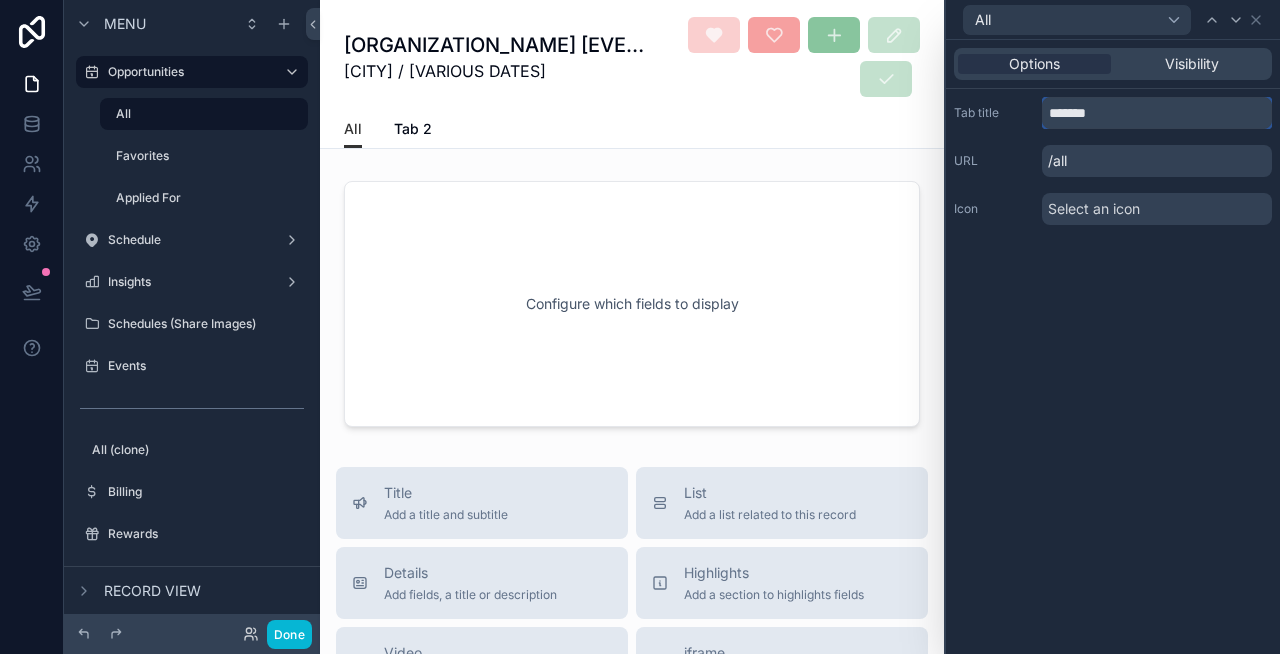 type on "*******" 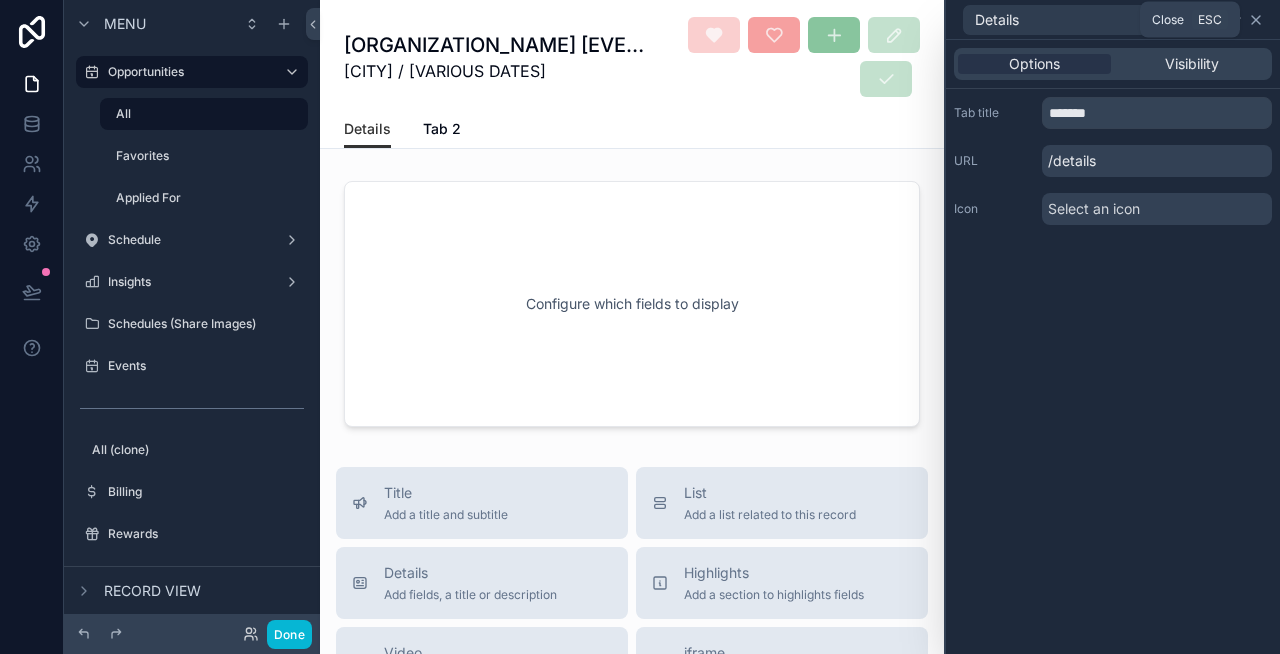 click 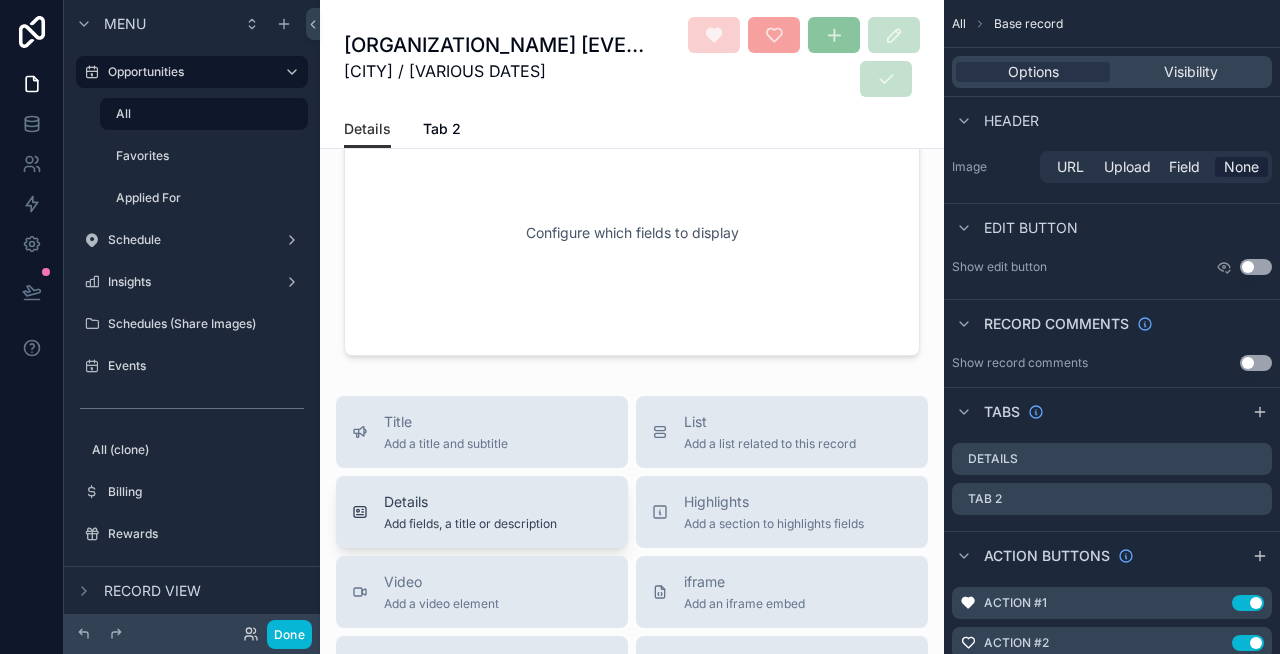 scroll, scrollTop: 62, scrollLeft: 0, axis: vertical 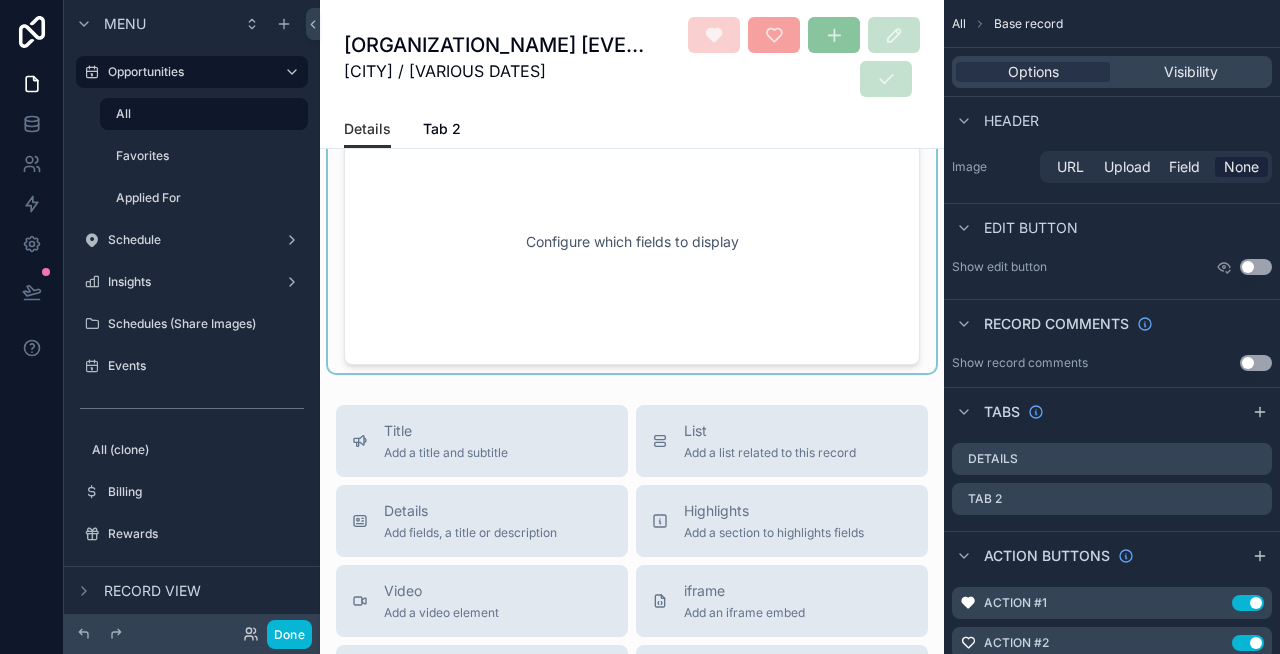 drag, startPoint x: 477, startPoint y: 517, endPoint x: 531, endPoint y: 299, distance: 224.58852 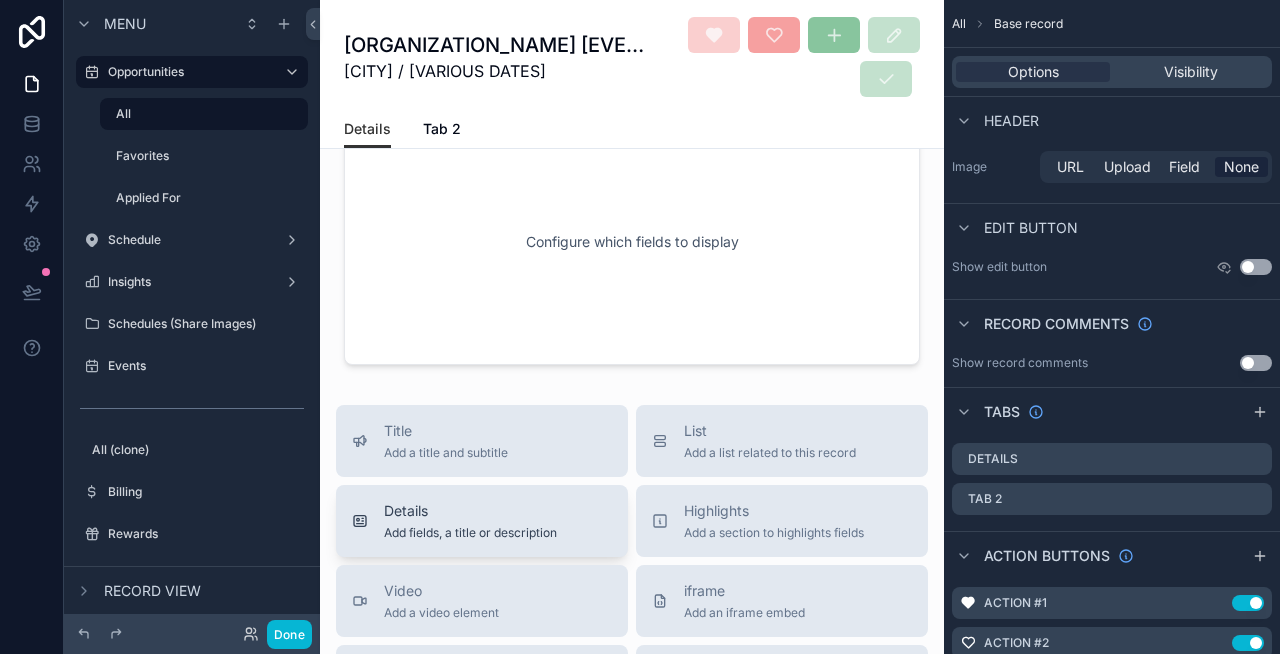 click on "Details" at bounding box center (470, 511) 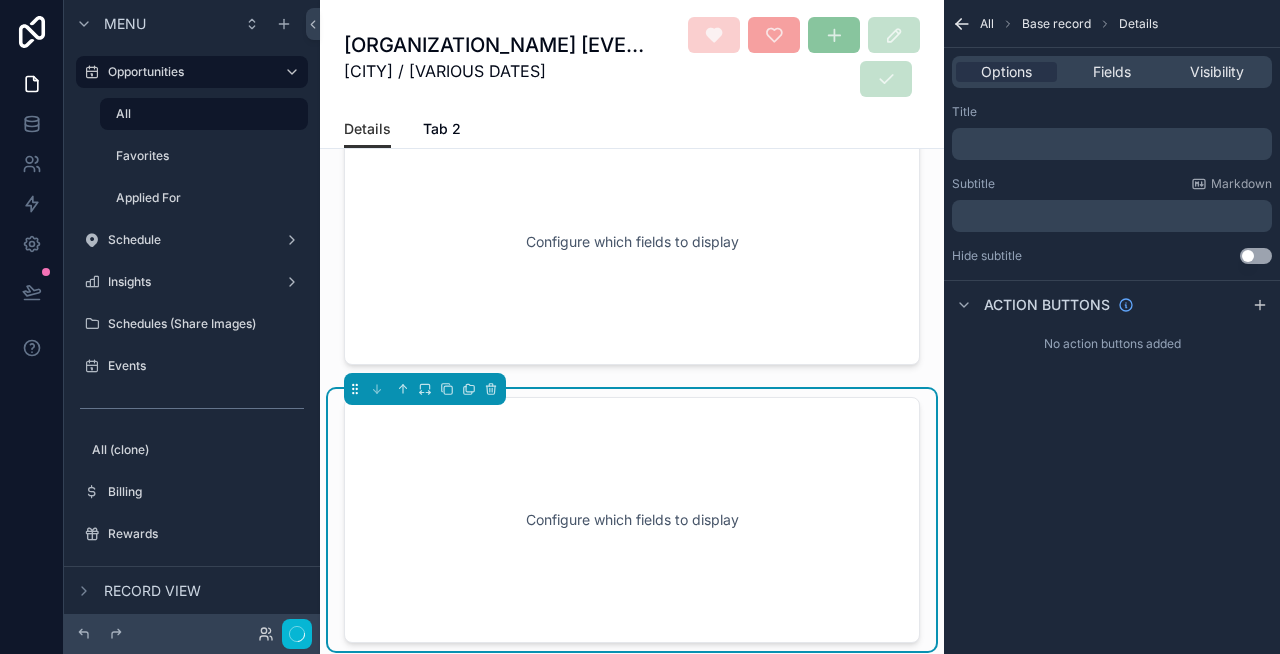 scroll, scrollTop: 0, scrollLeft: 0, axis: both 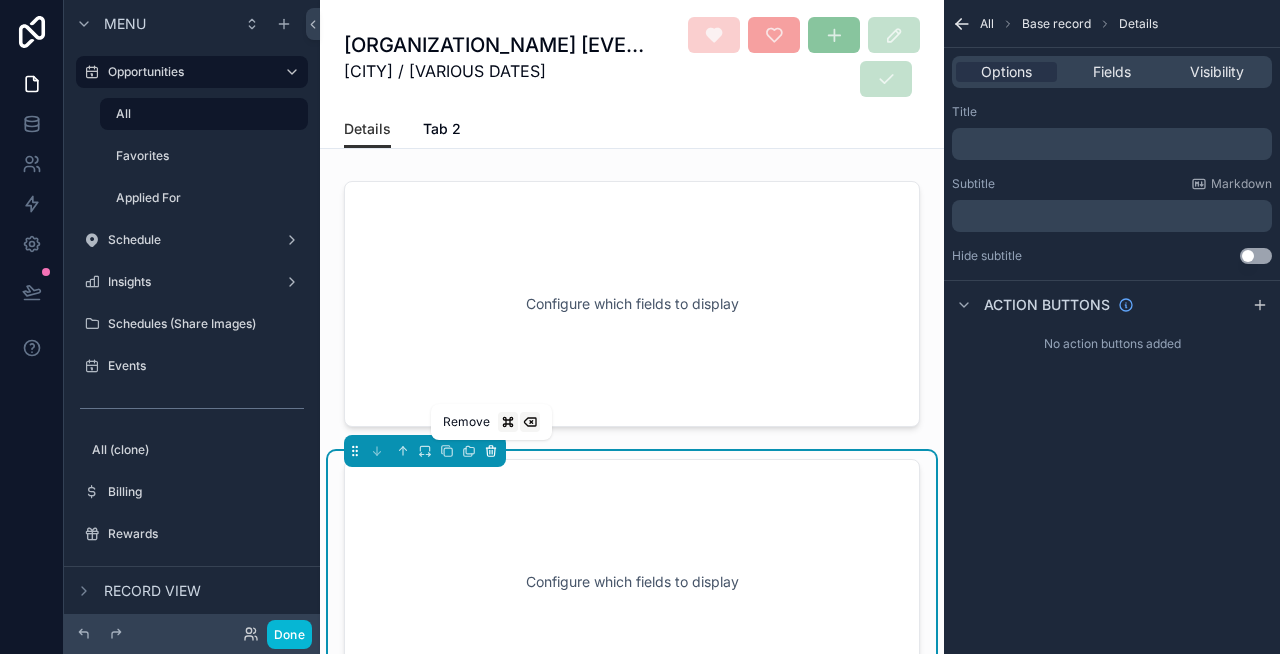 click 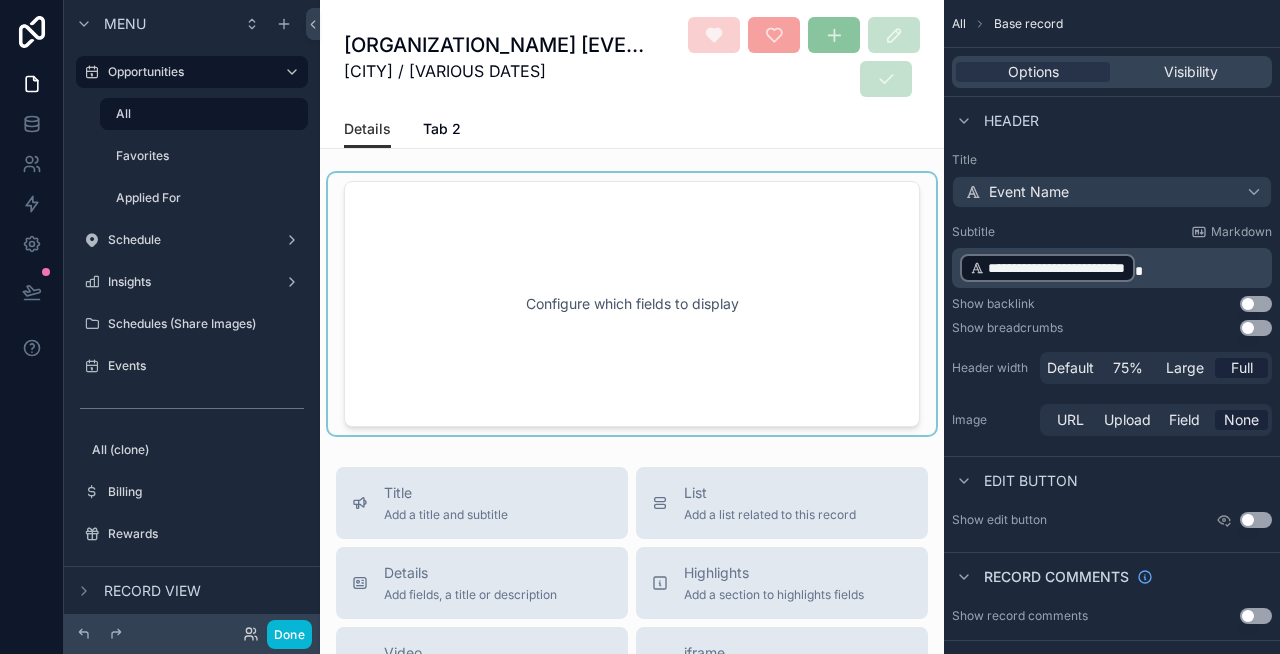 click at bounding box center (632, 304) 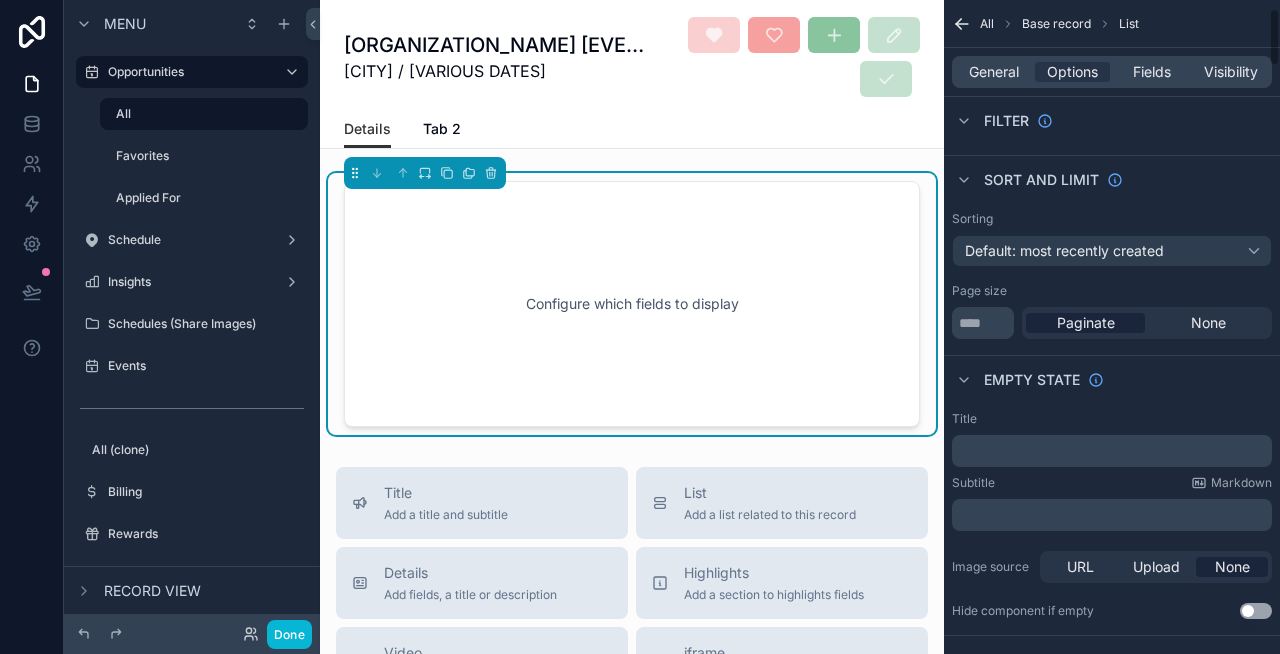 scroll, scrollTop: 0, scrollLeft: 0, axis: both 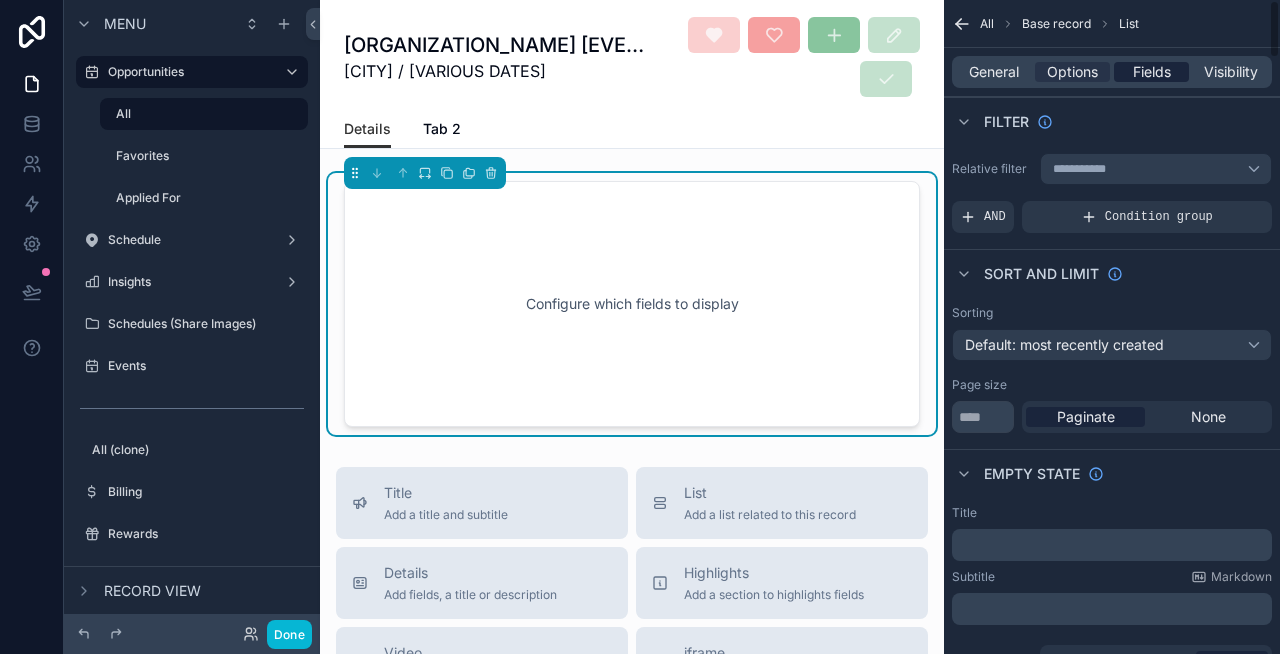 click on "Fields" at bounding box center [1152, 72] 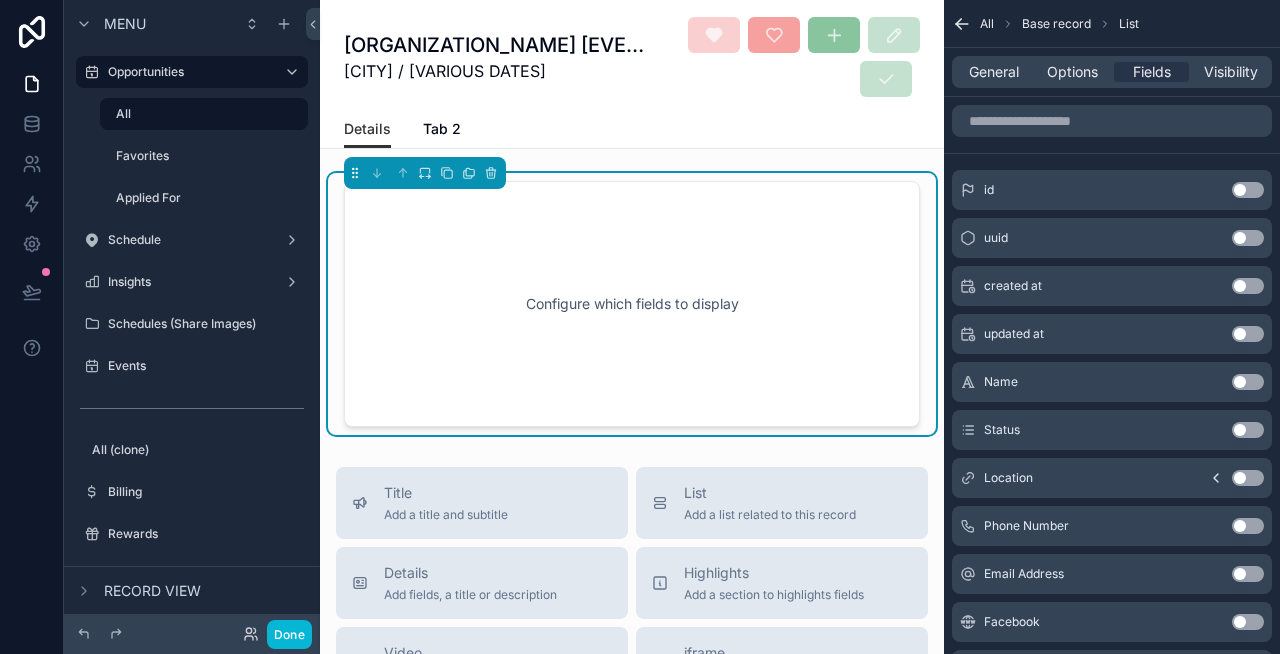 click on "Use setting" at bounding box center [1248, 382] 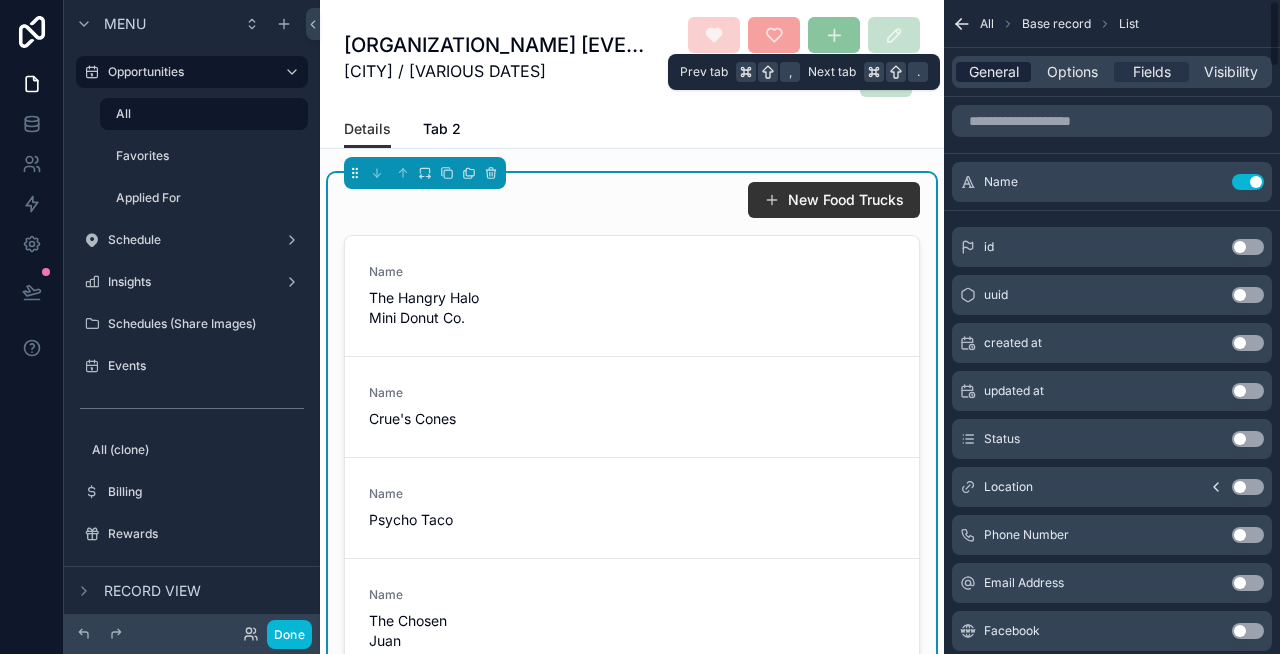 click on "General" at bounding box center [994, 72] 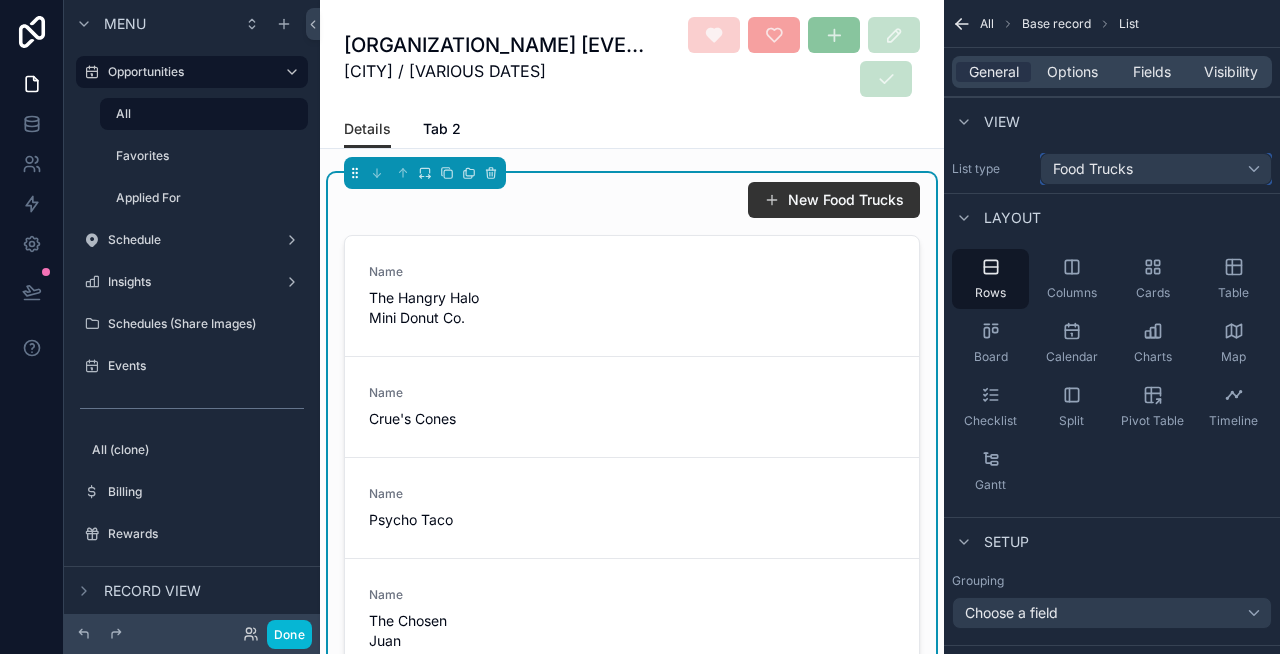 click on "Food Trucks" at bounding box center [1156, 169] 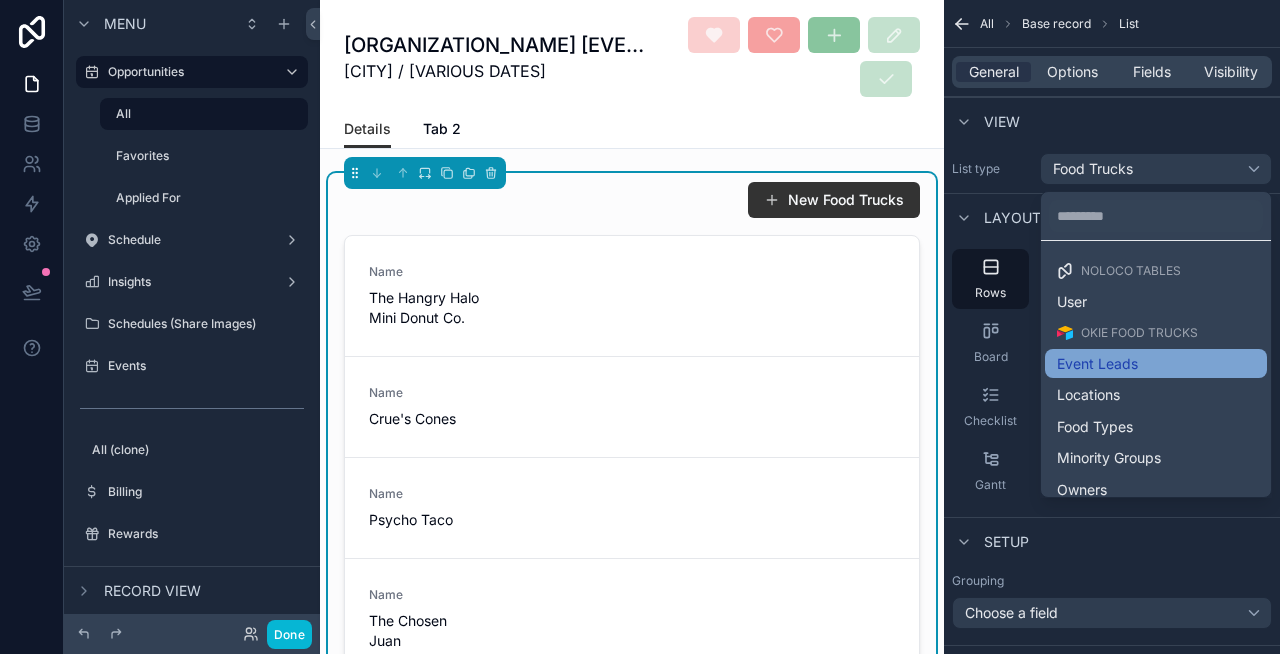 click on "Event Leads" at bounding box center [1156, 364] 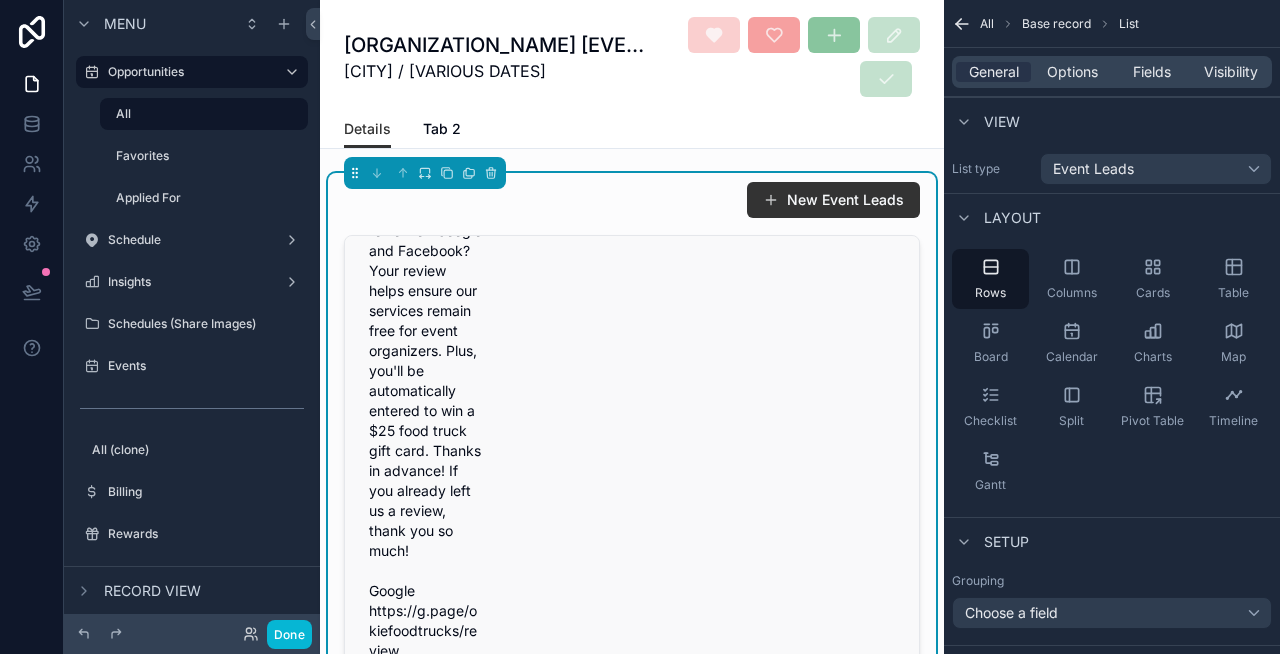 scroll, scrollTop: 0, scrollLeft: 0, axis: both 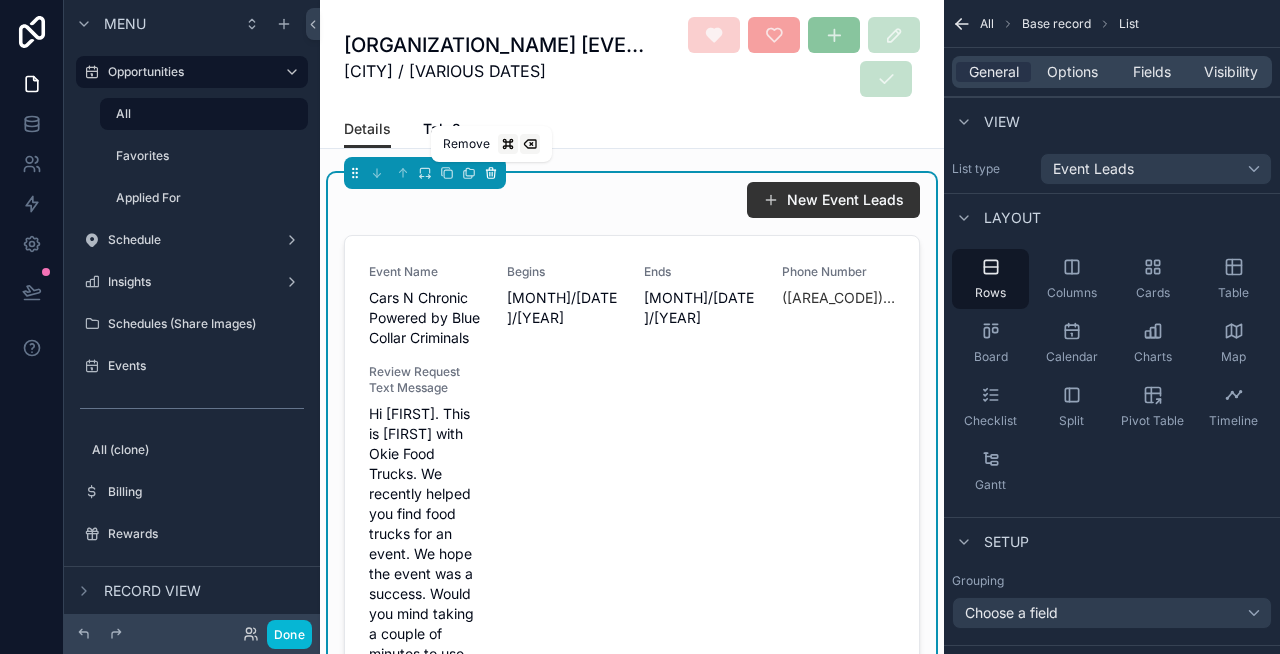 click 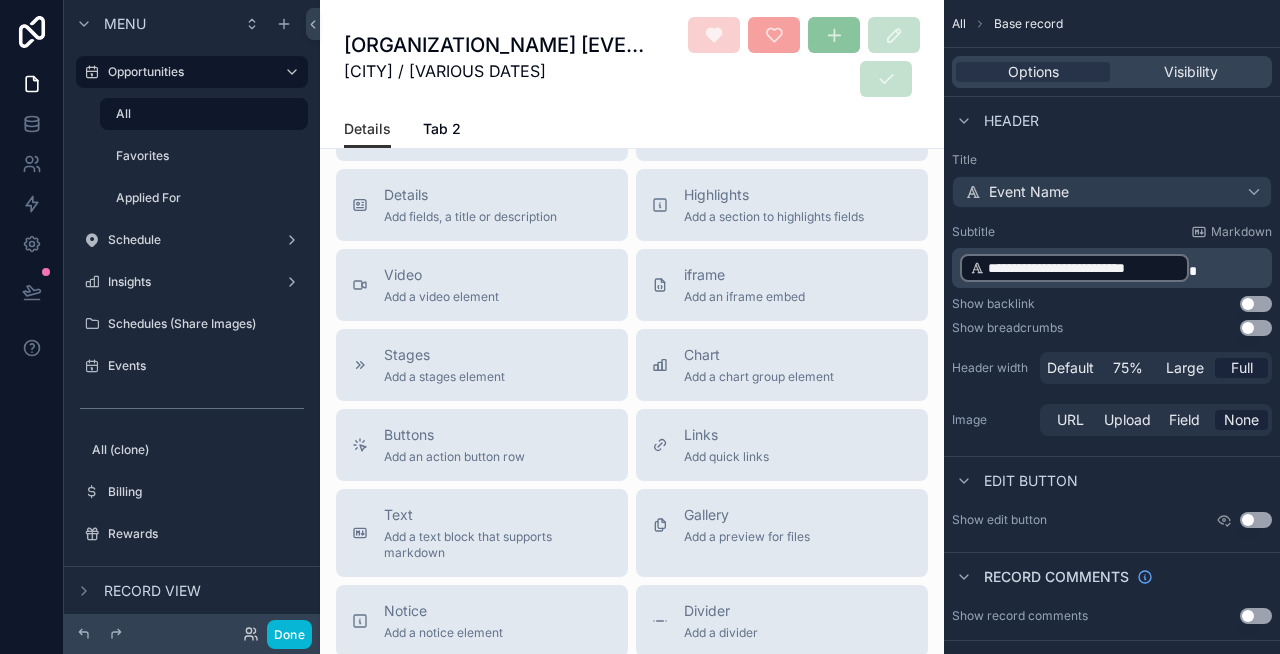 scroll, scrollTop: 0, scrollLeft: 0, axis: both 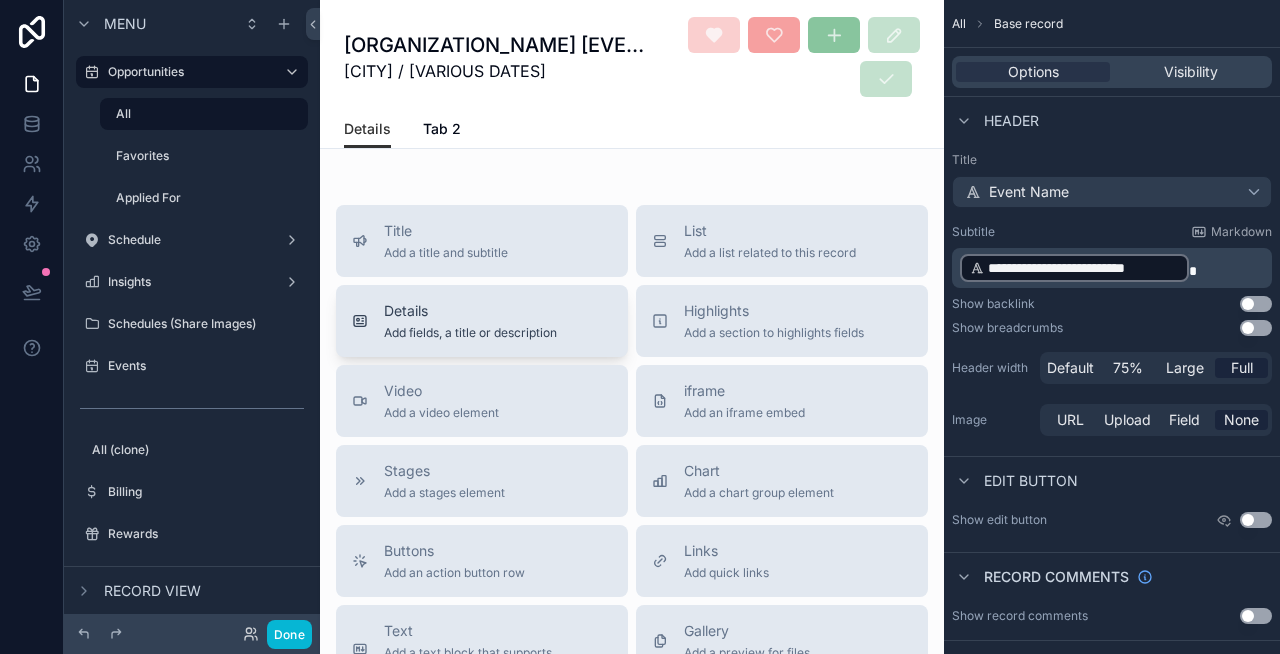 click on "Details Add fields, a title or description" at bounding box center [482, 321] 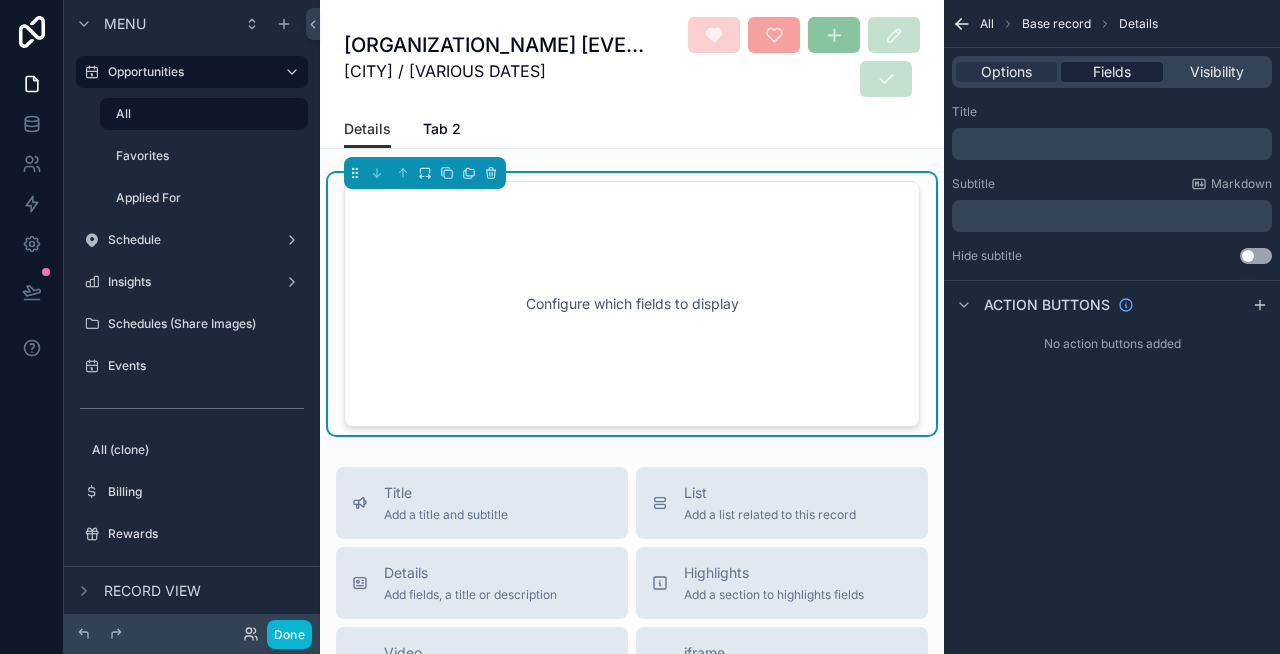 click on "Fields" at bounding box center [1112, 72] 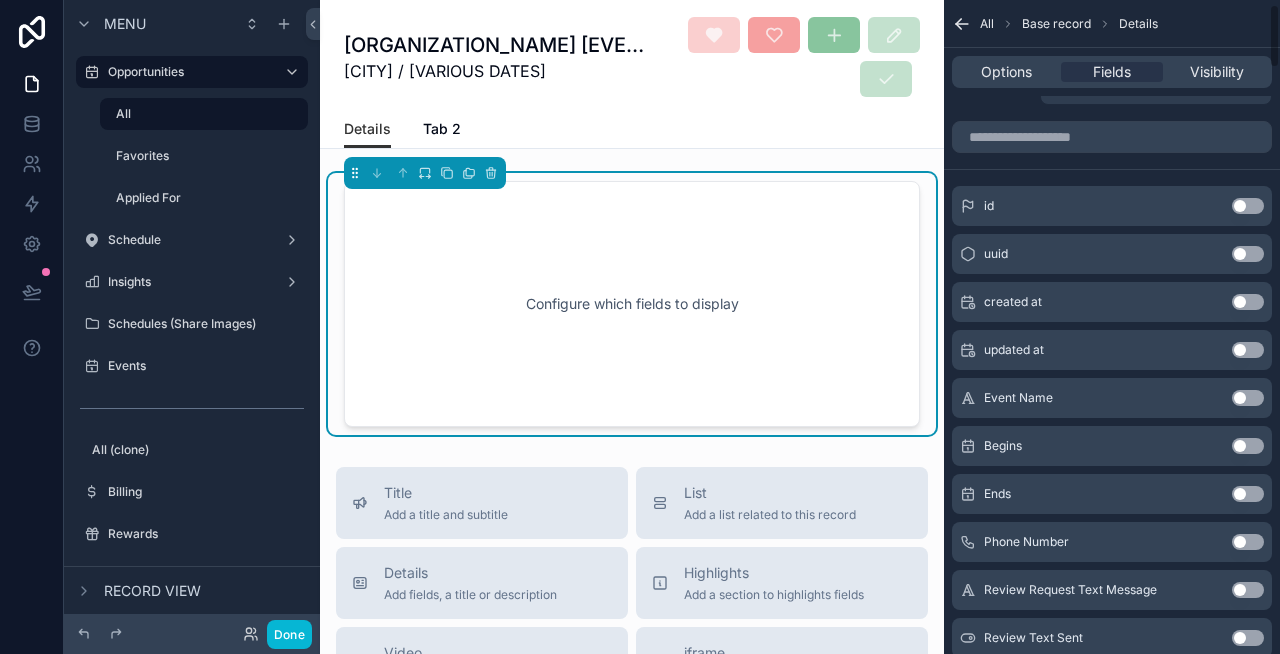 scroll, scrollTop: 48, scrollLeft: 0, axis: vertical 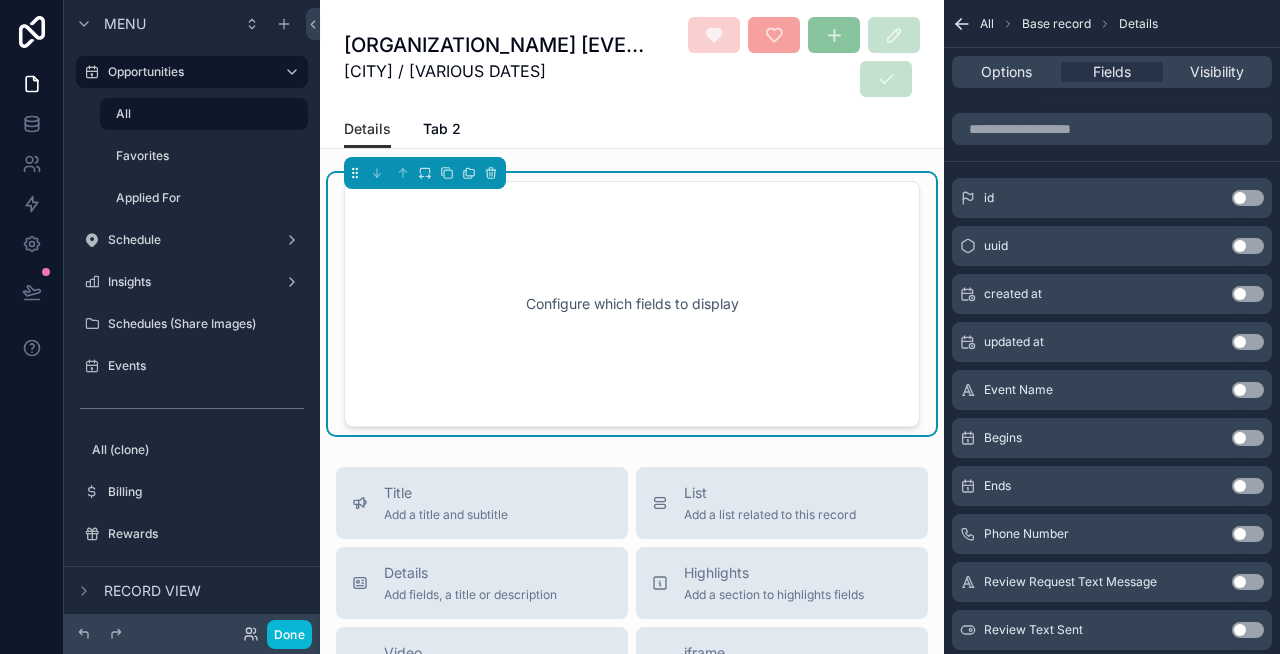 click on "Use setting" at bounding box center (1248, 390) 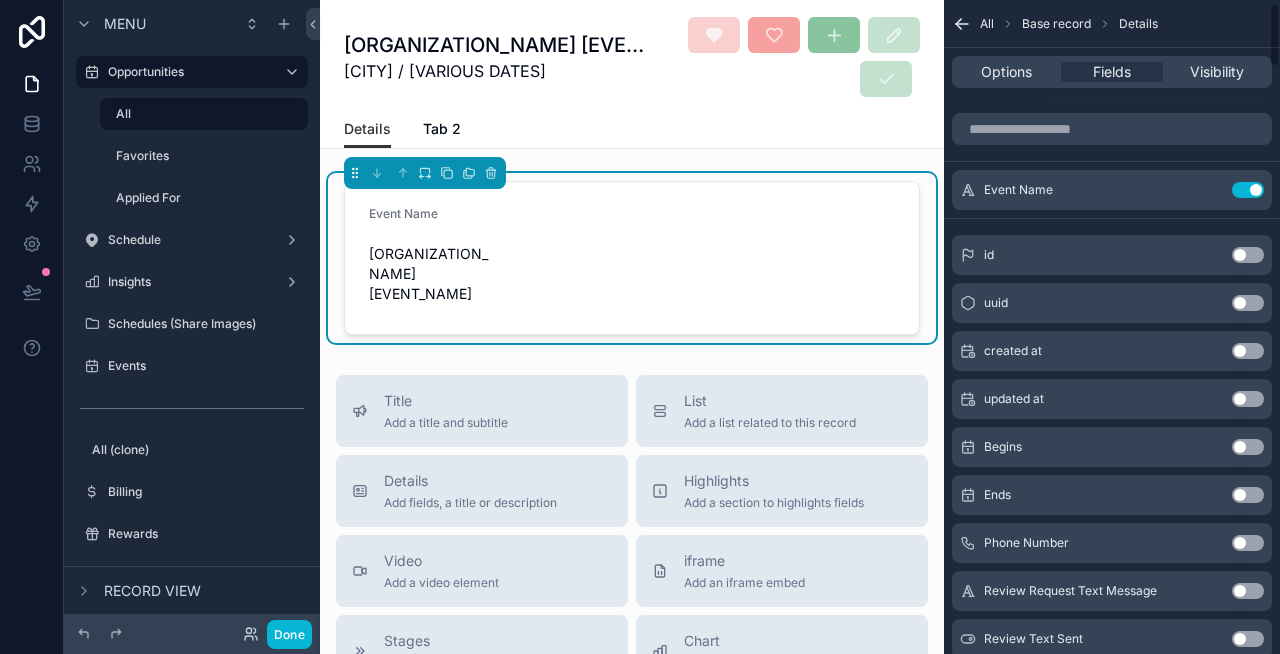 scroll, scrollTop: 0, scrollLeft: 0, axis: both 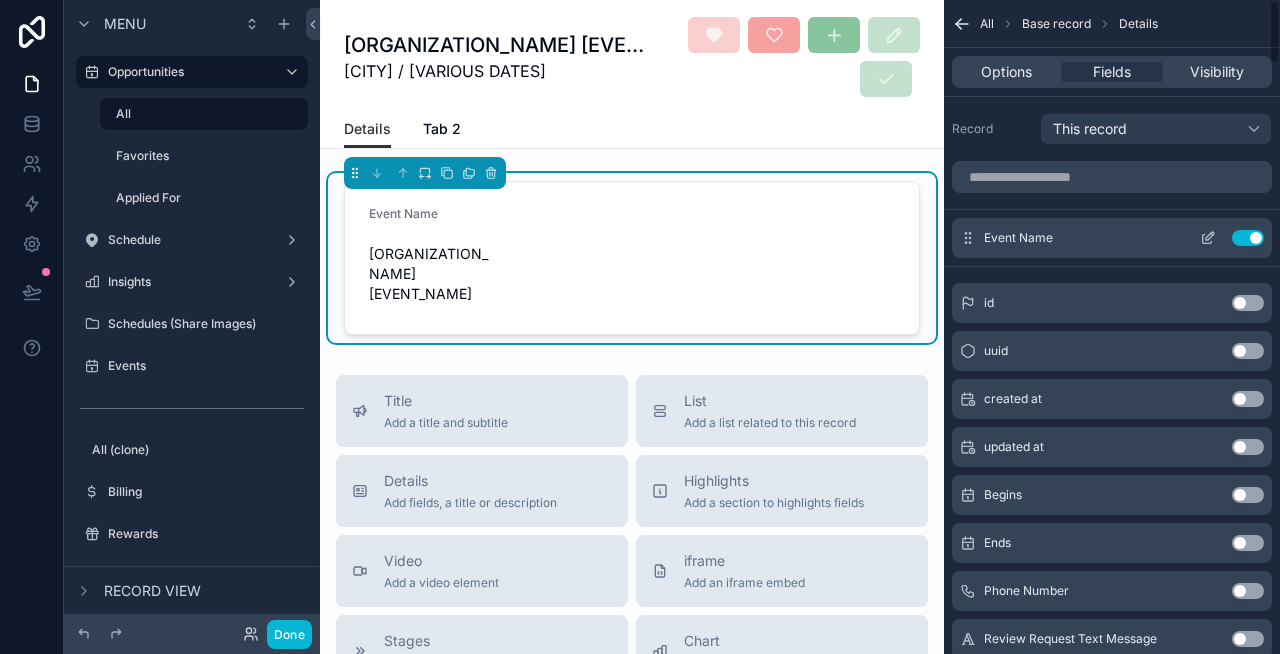 click 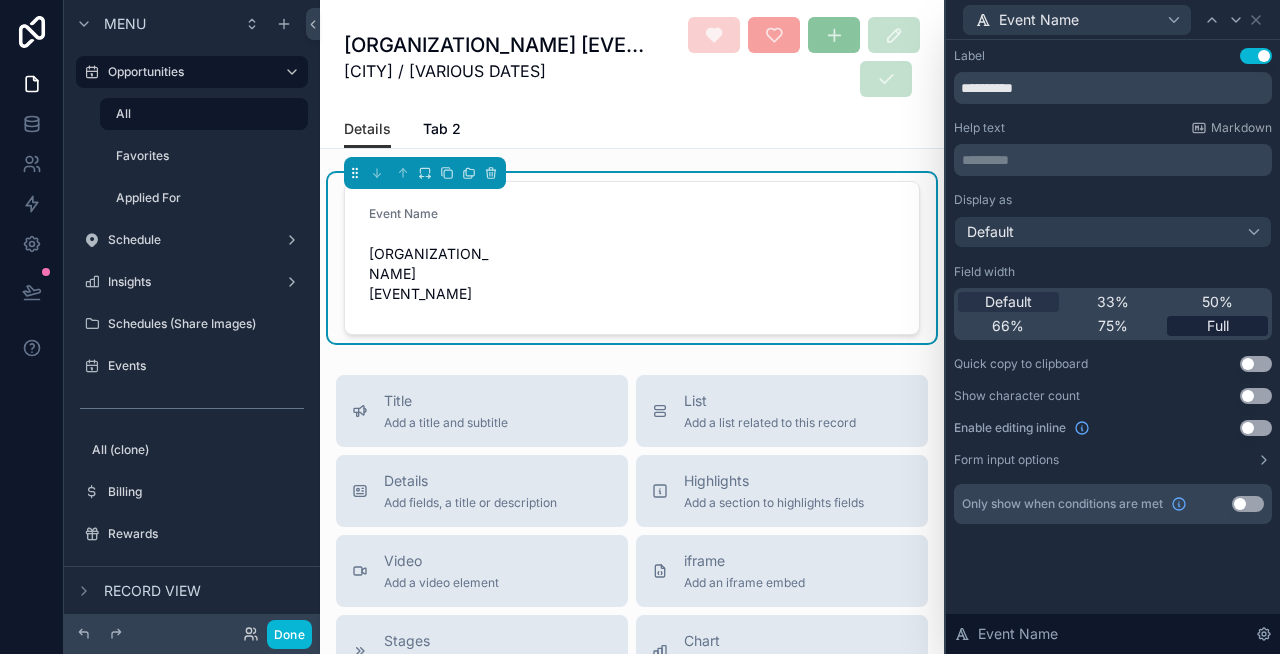 click on "Full" at bounding box center [1218, 326] 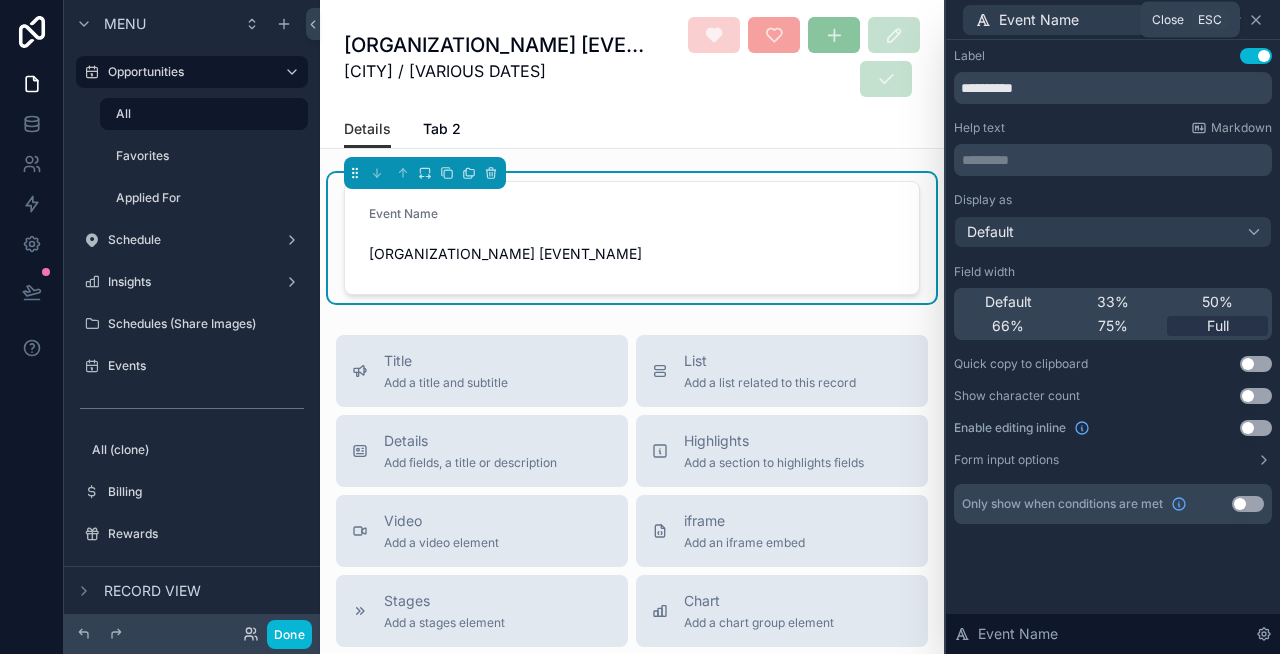 click 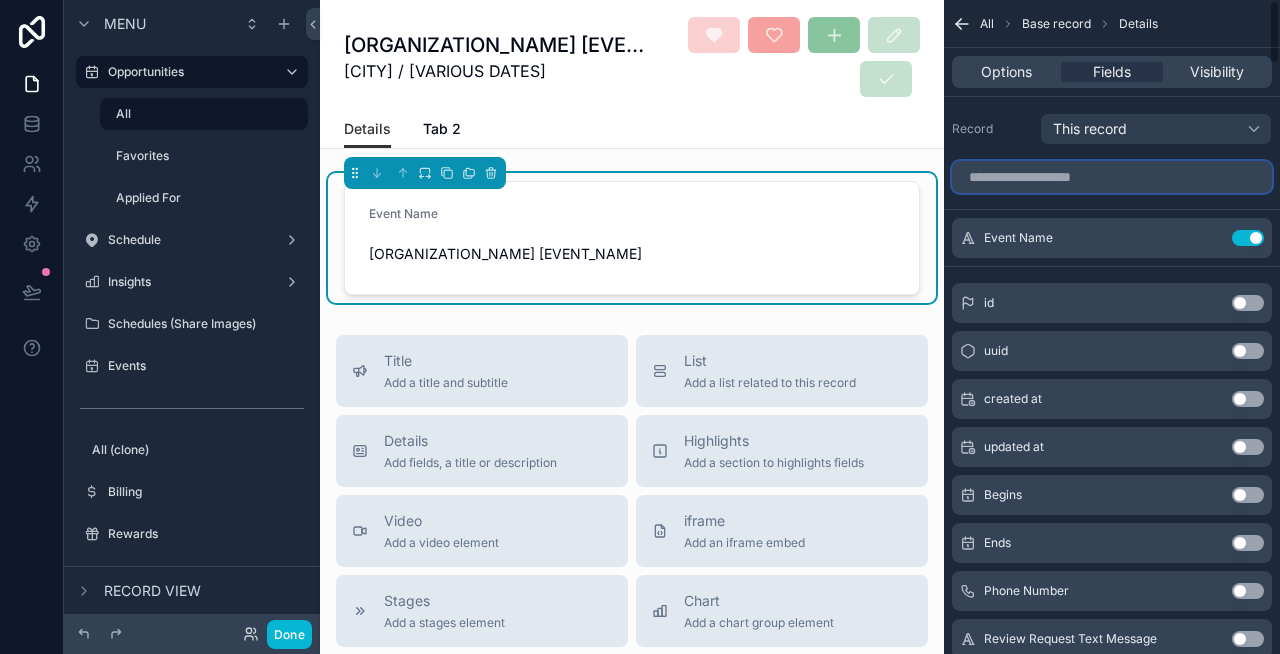 click at bounding box center (1112, 177) 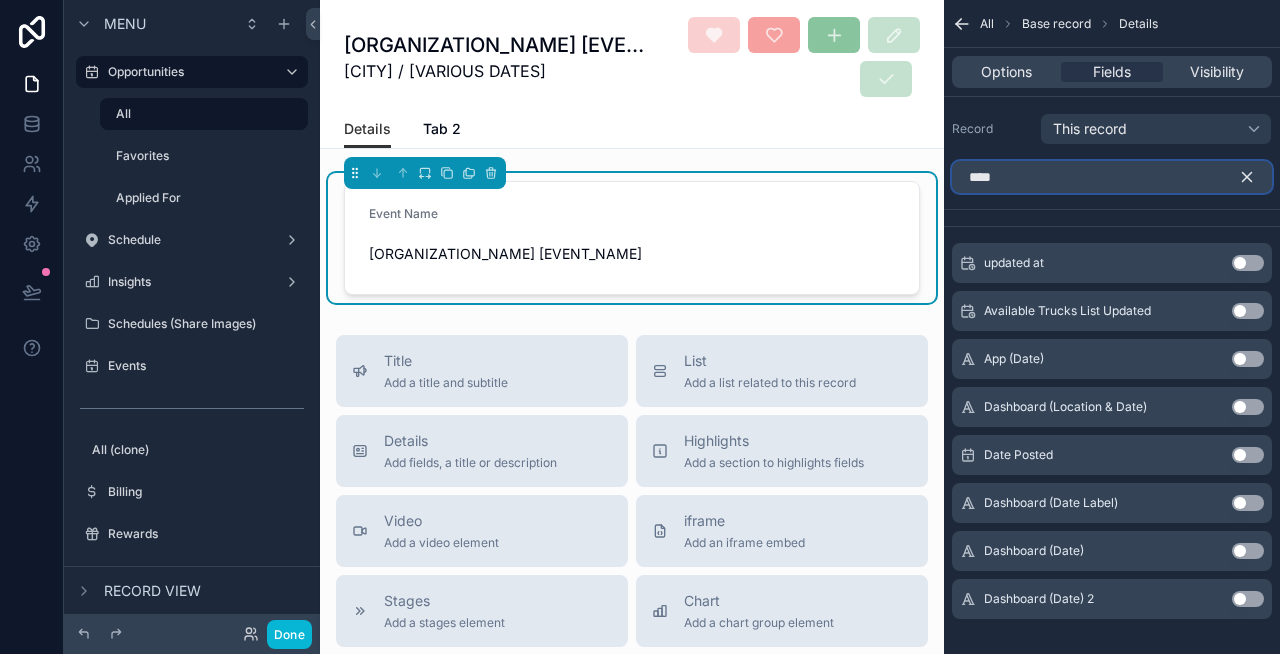 type on "****" 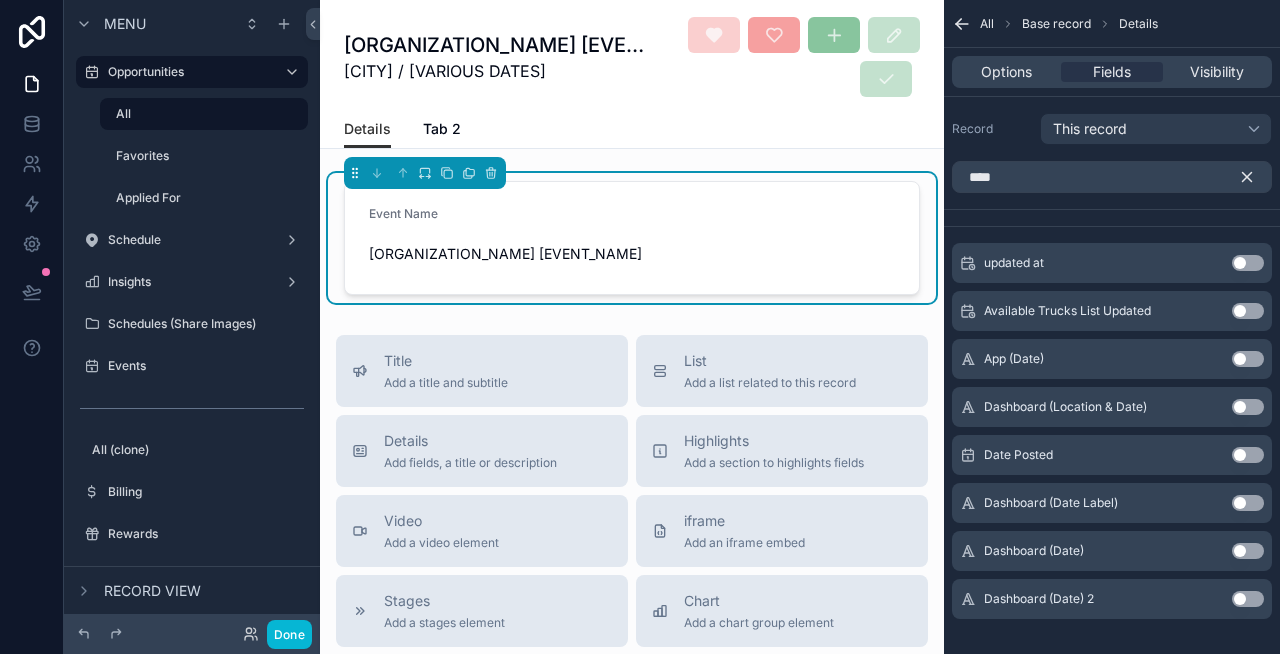 click on "Use setting" at bounding box center (1248, 551) 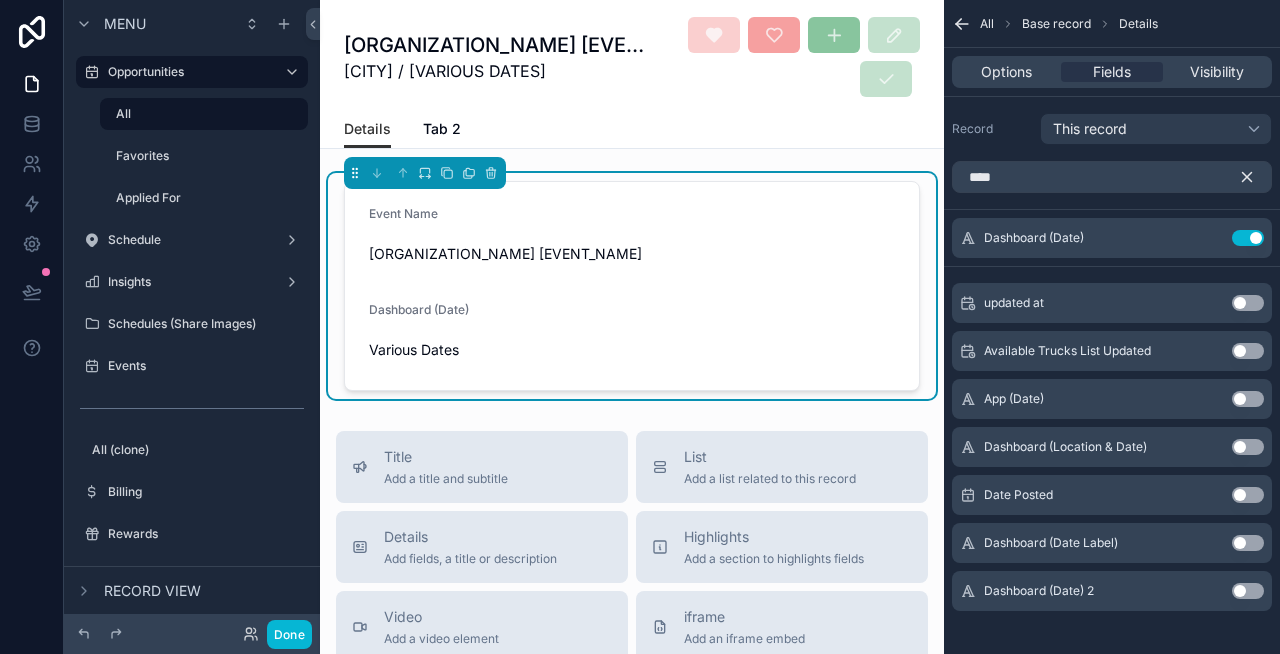 click 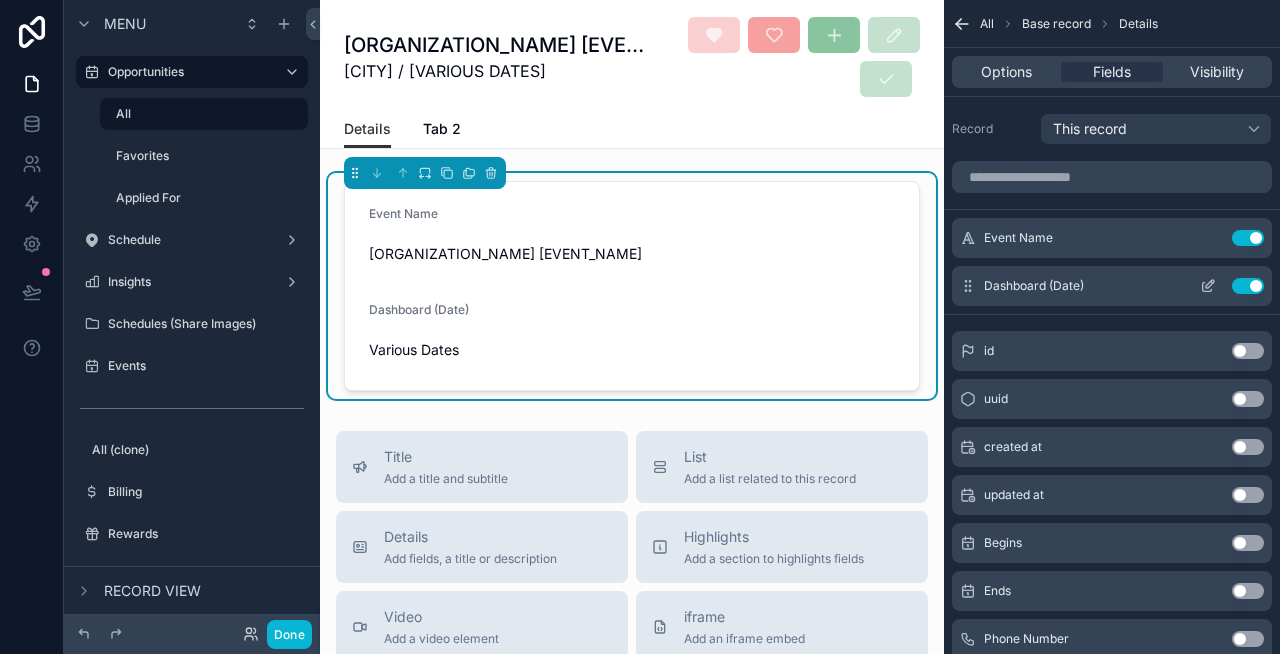 click 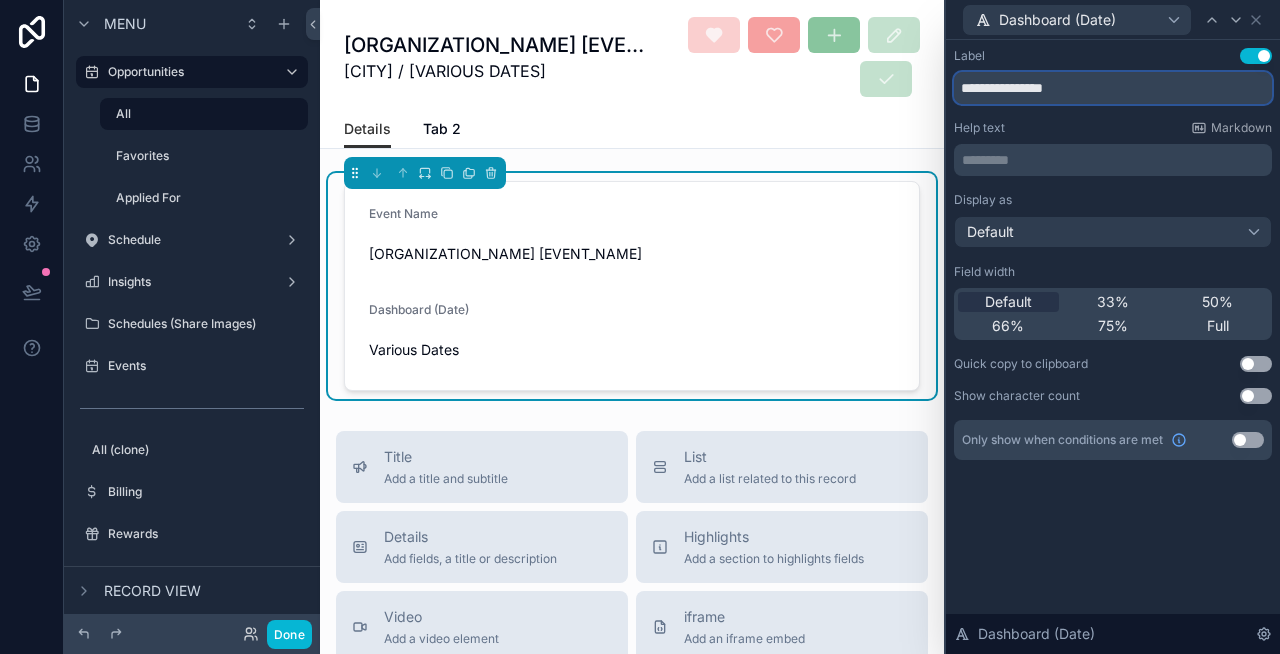 click on "**********" at bounding box center (1113, 88) 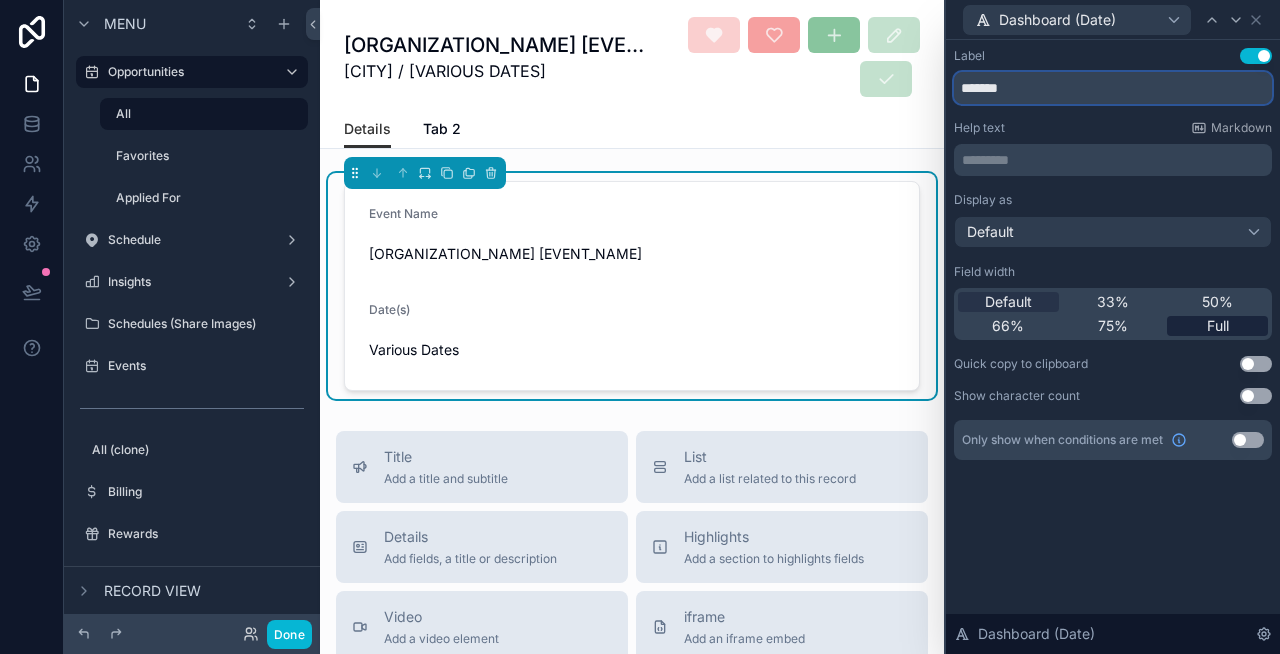 type on "*******" 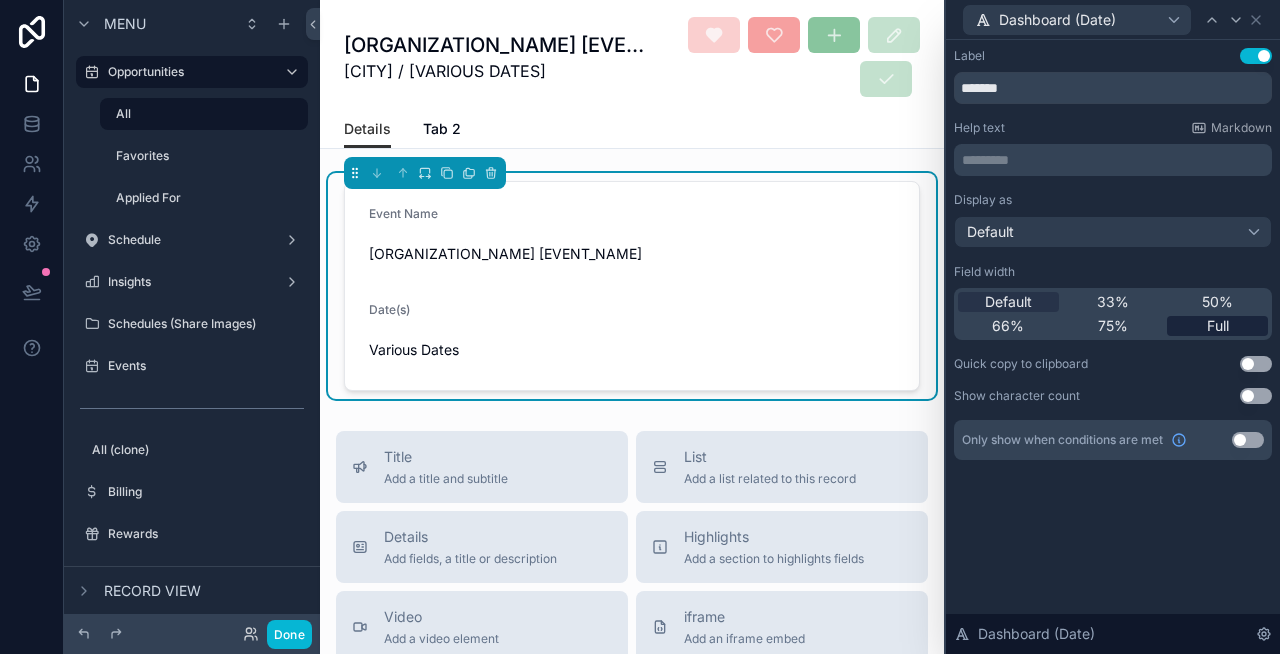 click on "Full" at bounding box center [1218, 326] 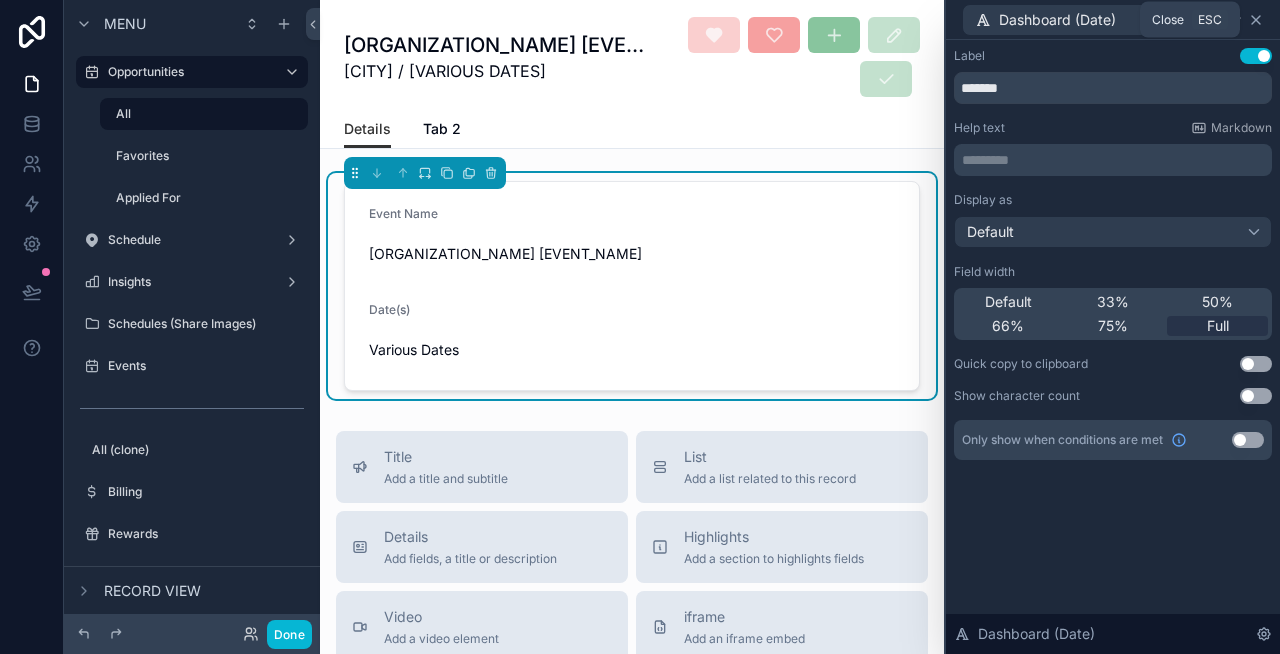 click 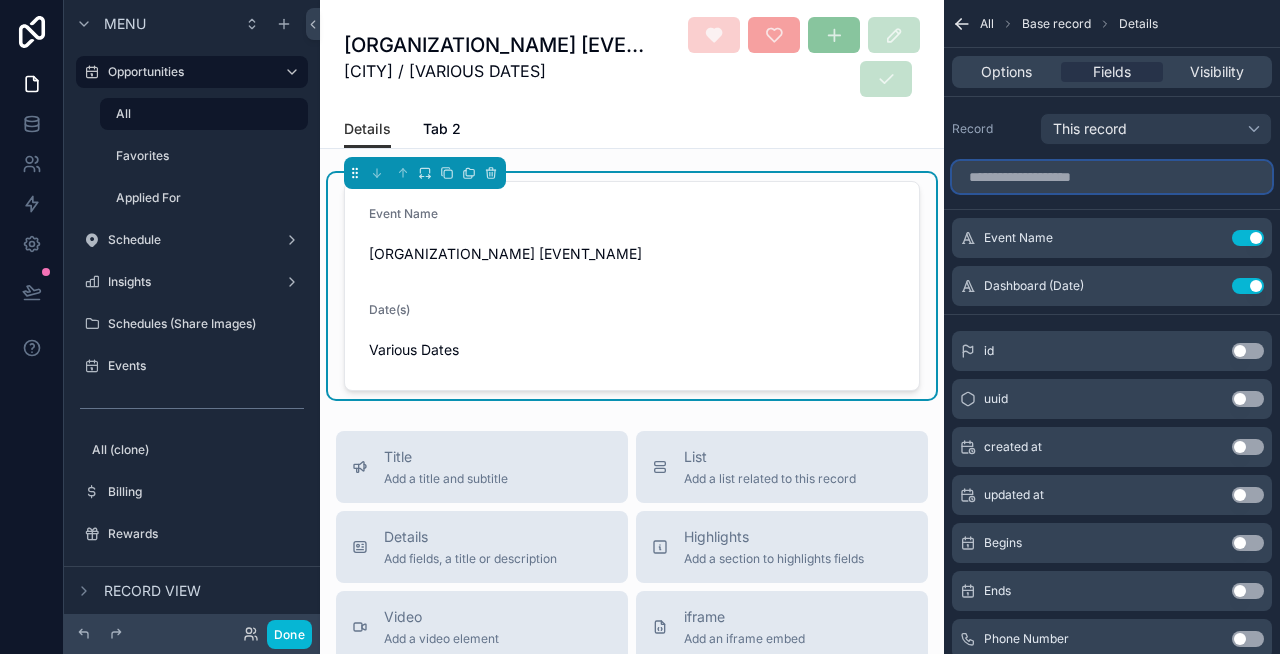 click at bounding box center (1112, 177) 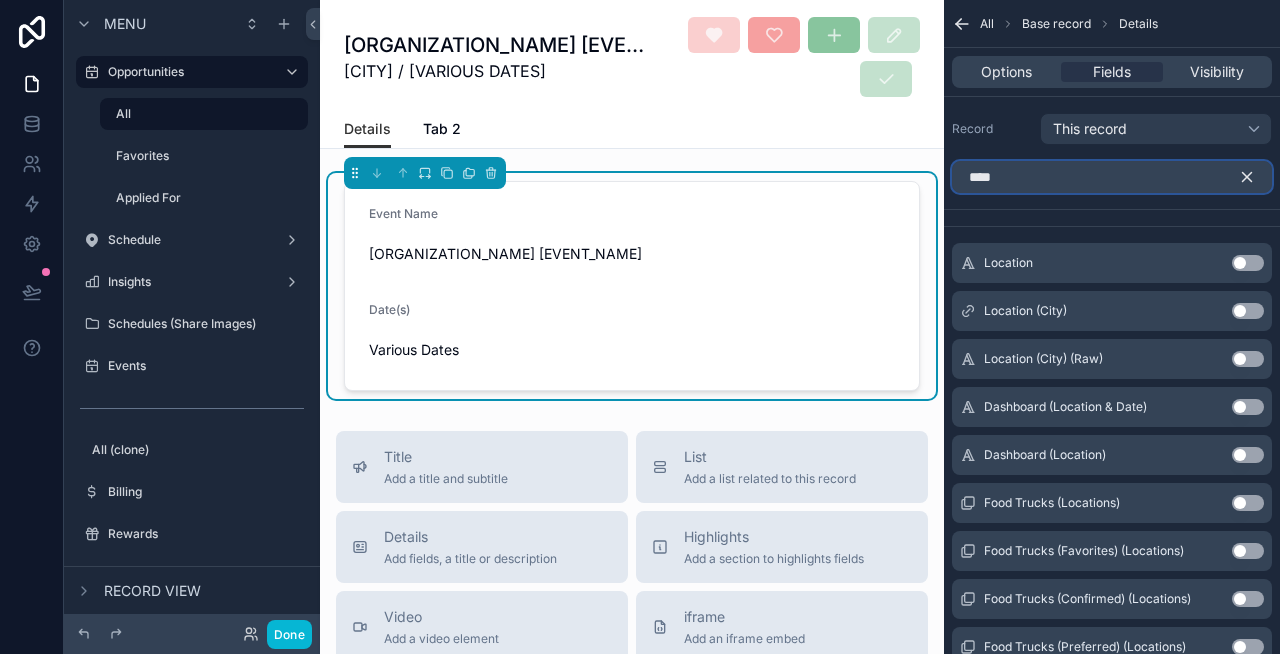 type on "****" 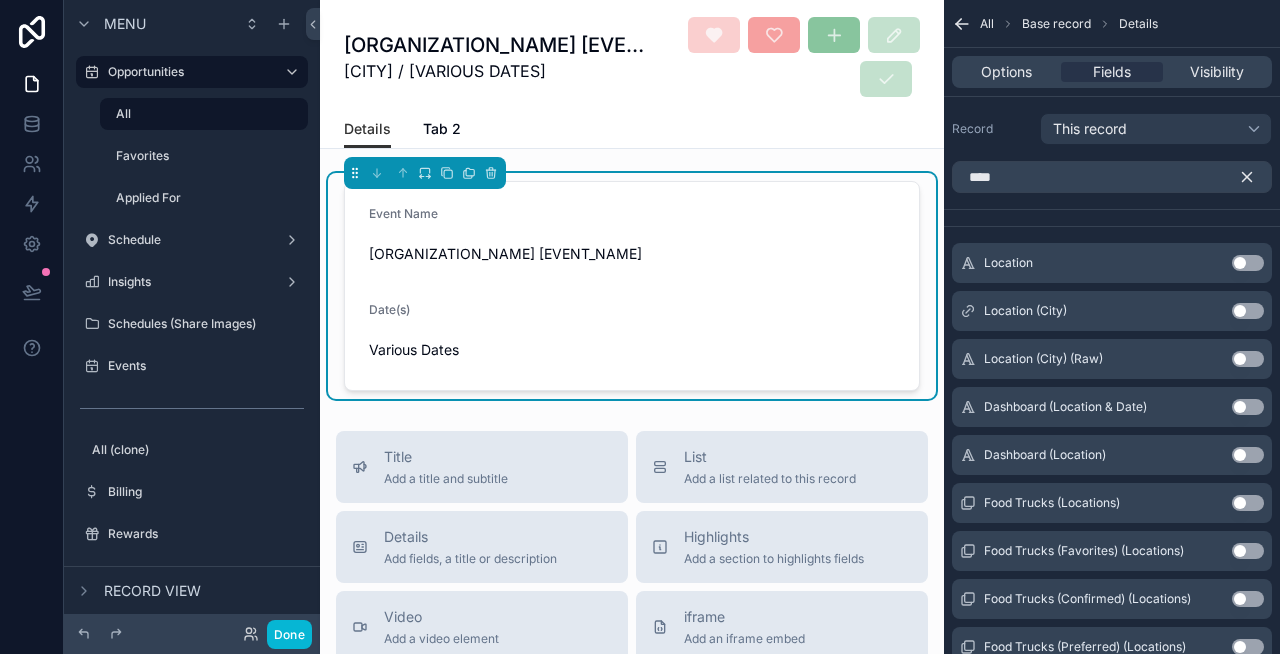 click on "Use setting" at bounding box center (1248, 263) 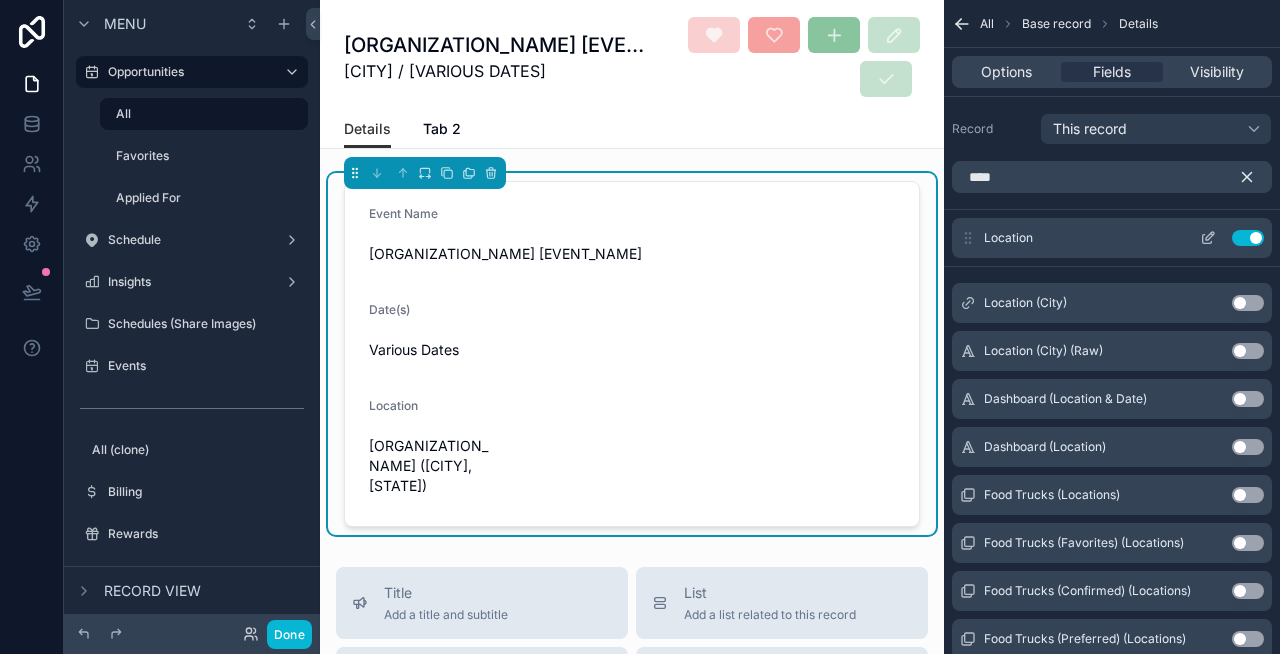 click 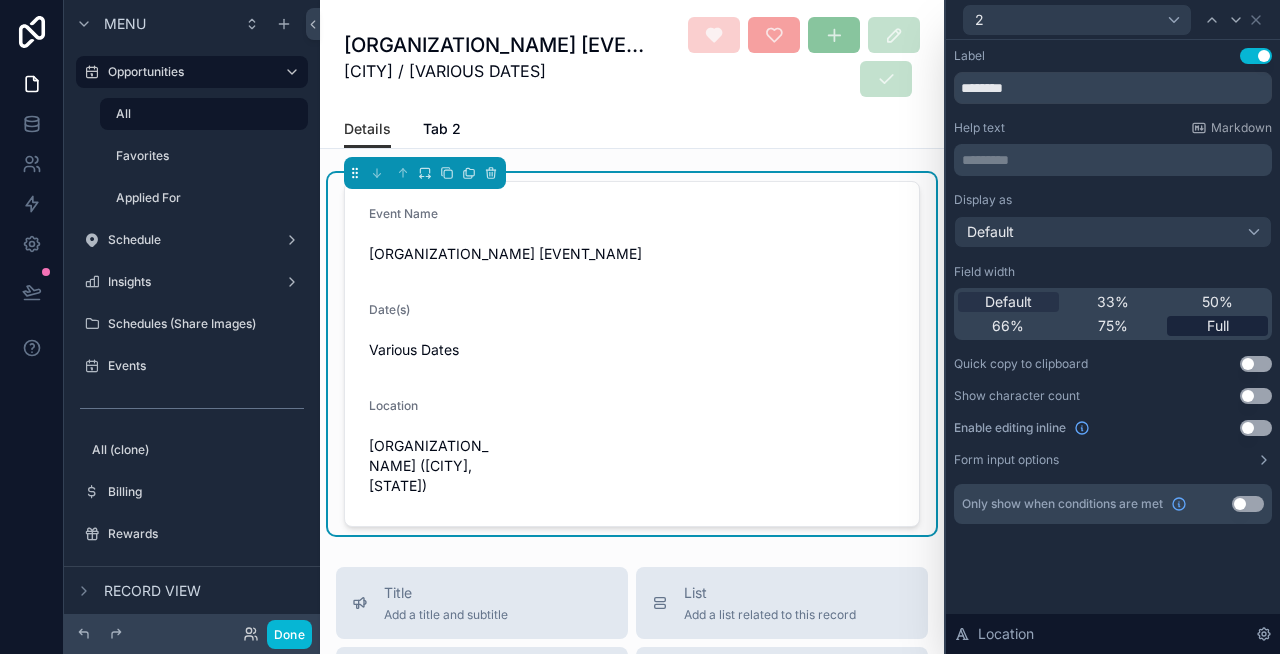 click on "Full" at bounding box center [1218, 326] 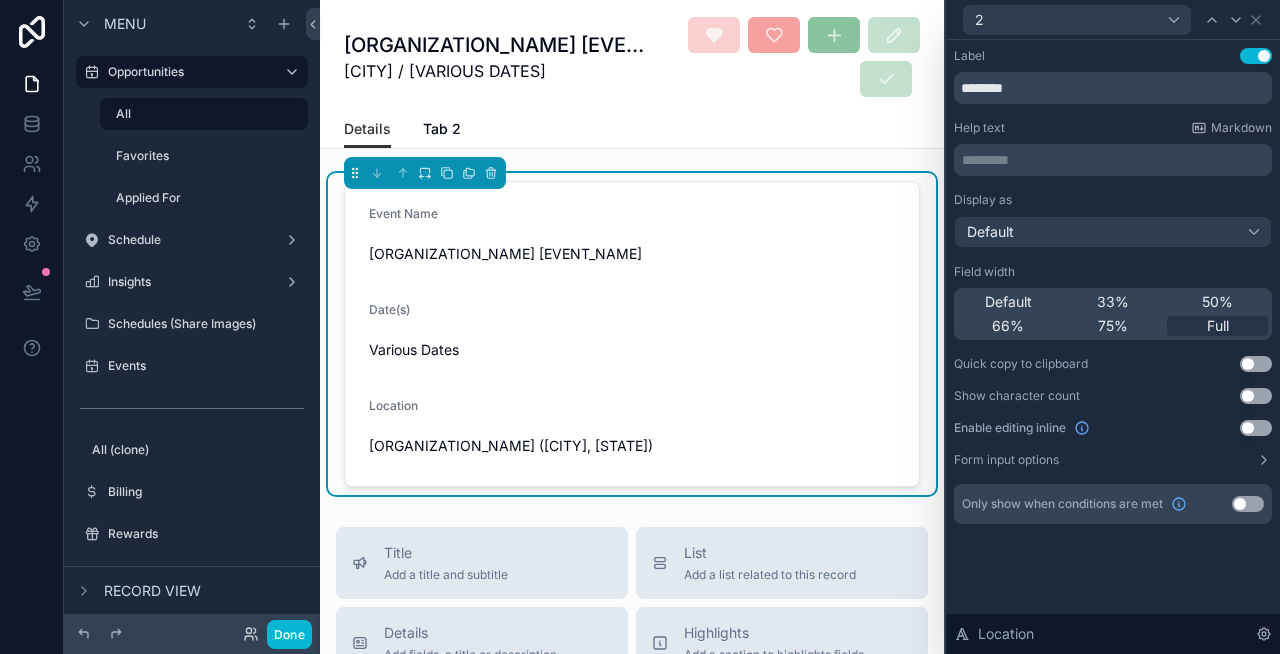 click on "Use setting" at bounding box center (1256, 364) 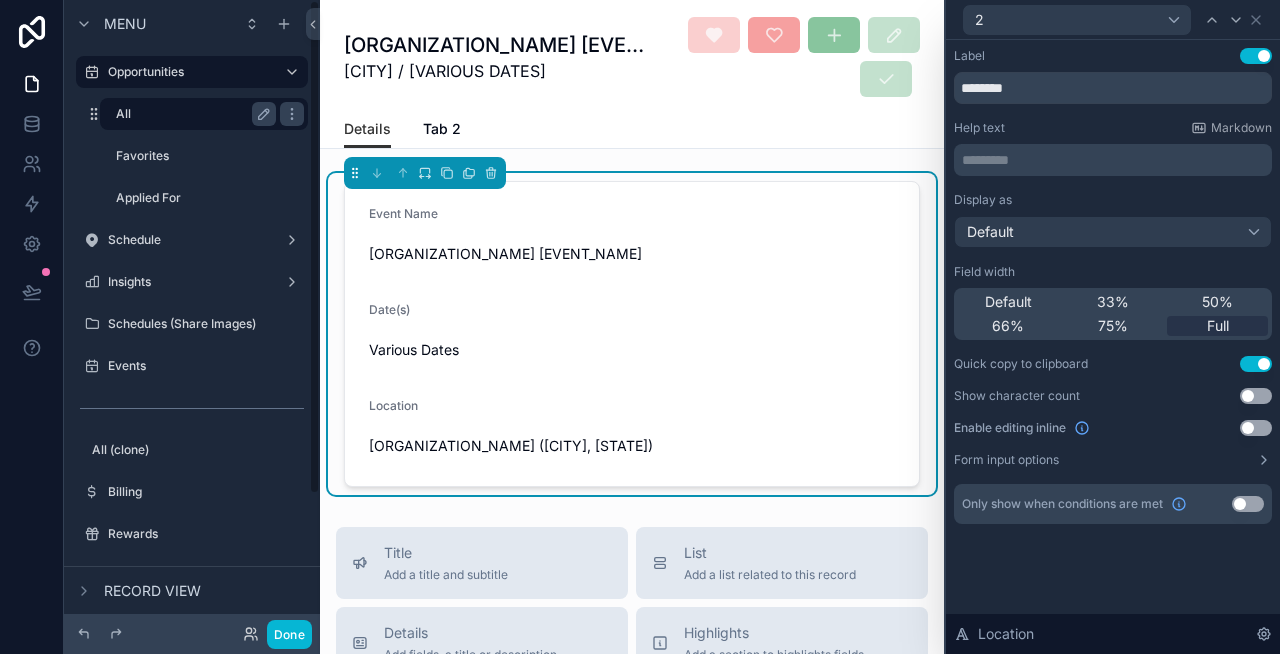 click on "All" at bounding box center [192, 114] 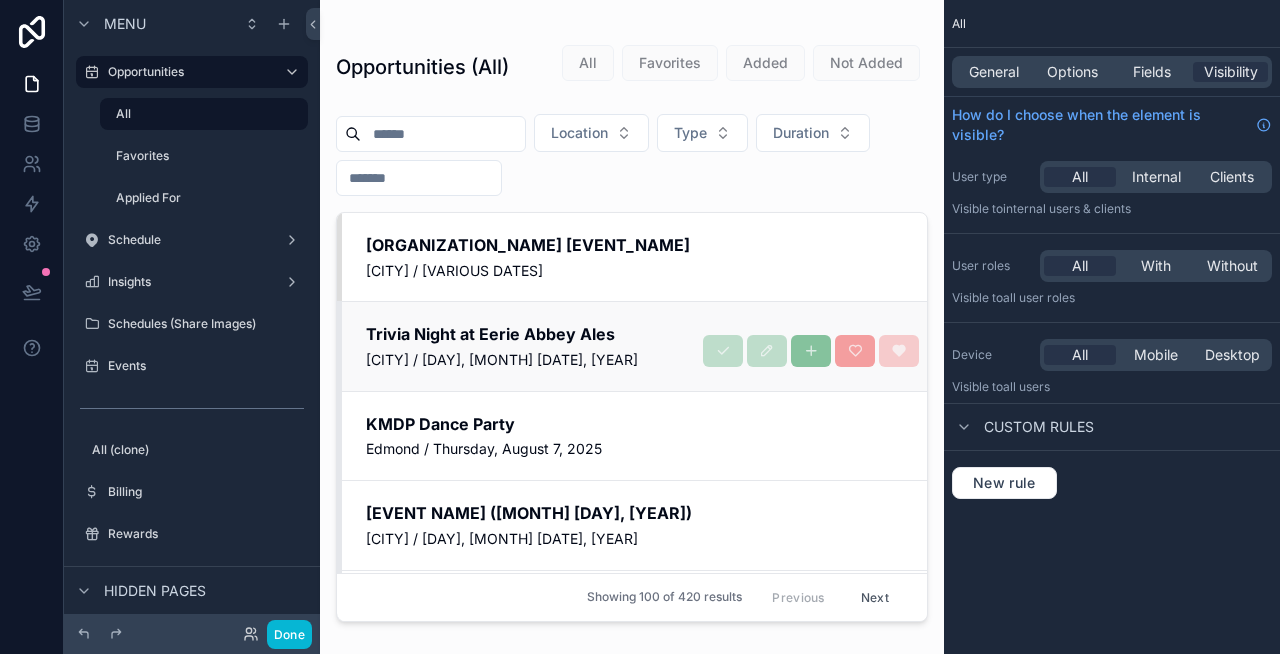 click on "Trivia Night at Eerie Abbey Ales Jenks / Wednesday, [MONTH] [DAY], [YEAR]" at bounding box center [634, 346] 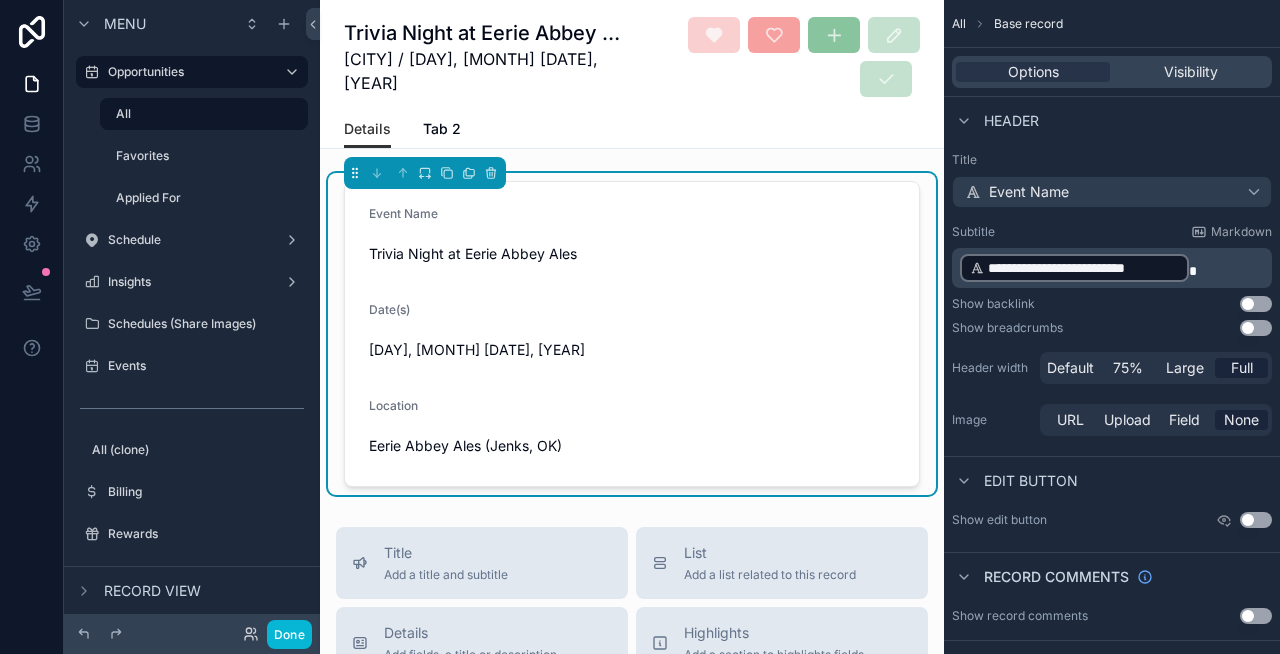 click on "Trivia Night at Eerie Abbey Ales" at bounding box center (632, 254) 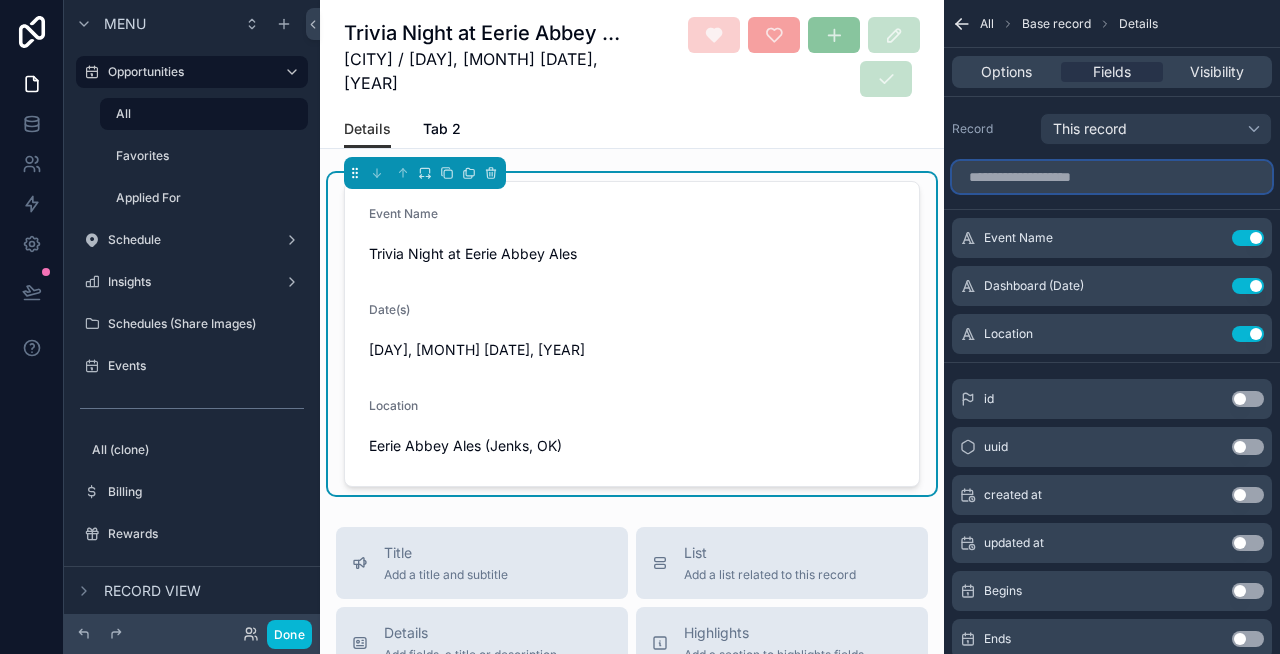 click at bounding box center [1112, 177] 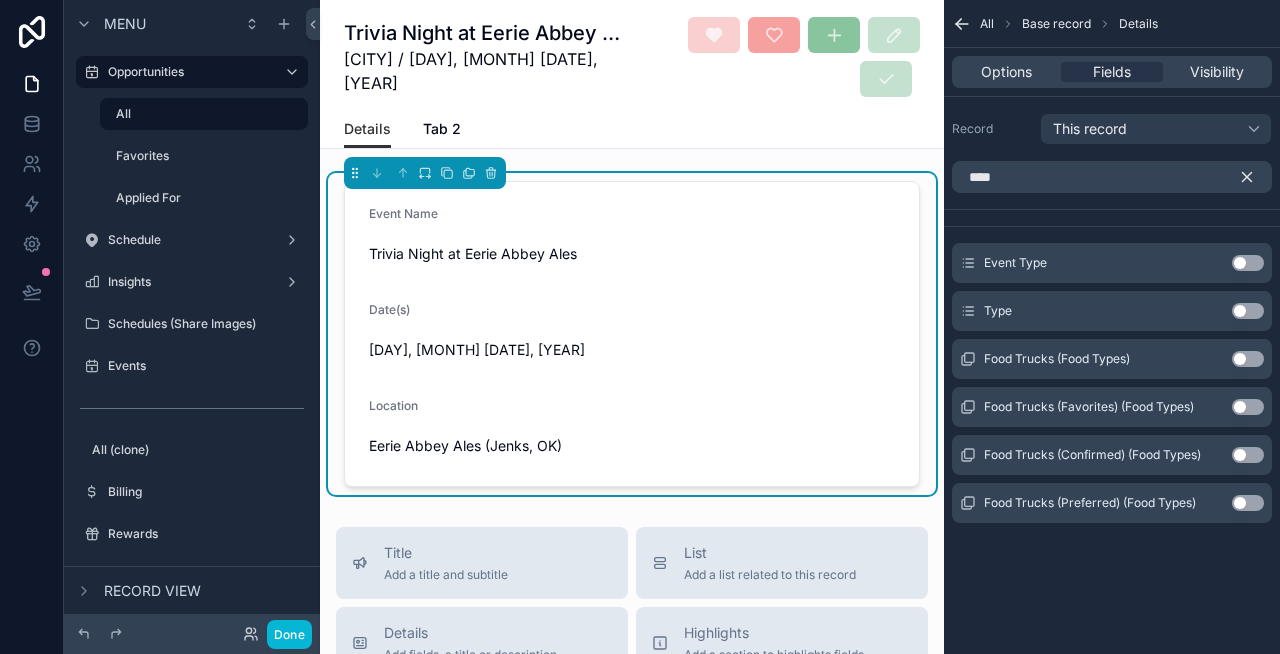 click on "Use setting" at bounding box center (1248, 311) 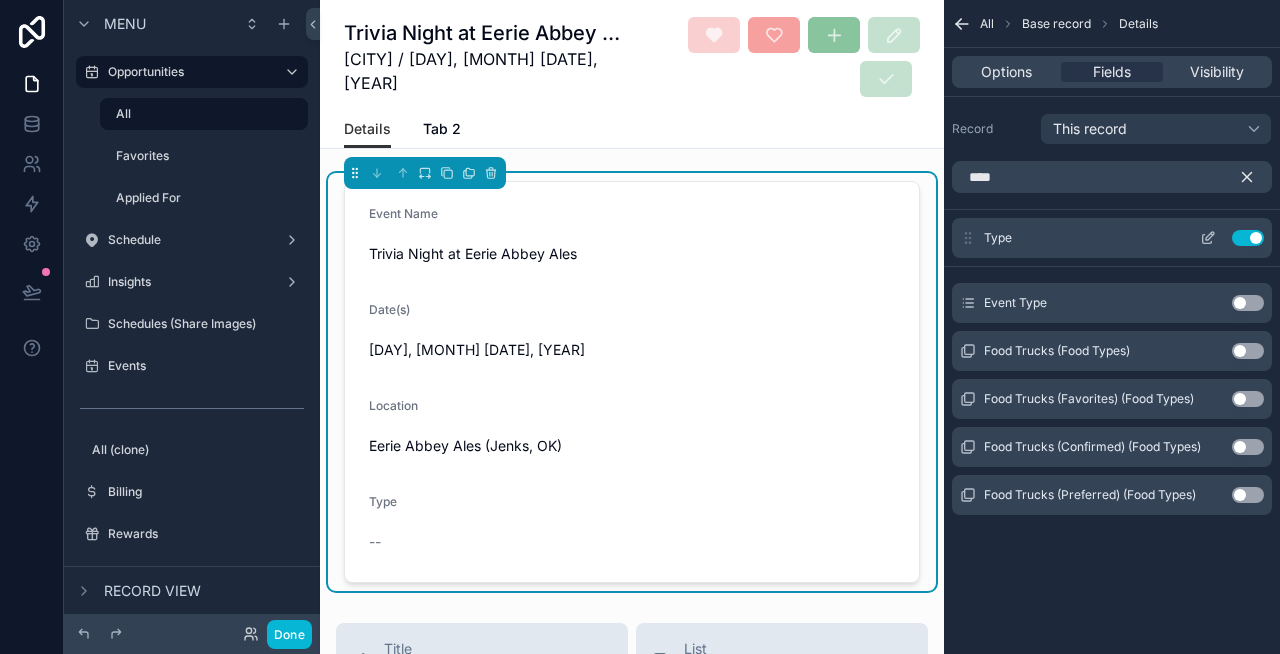 click on "Use setting" at bounding box center [1248, 238] 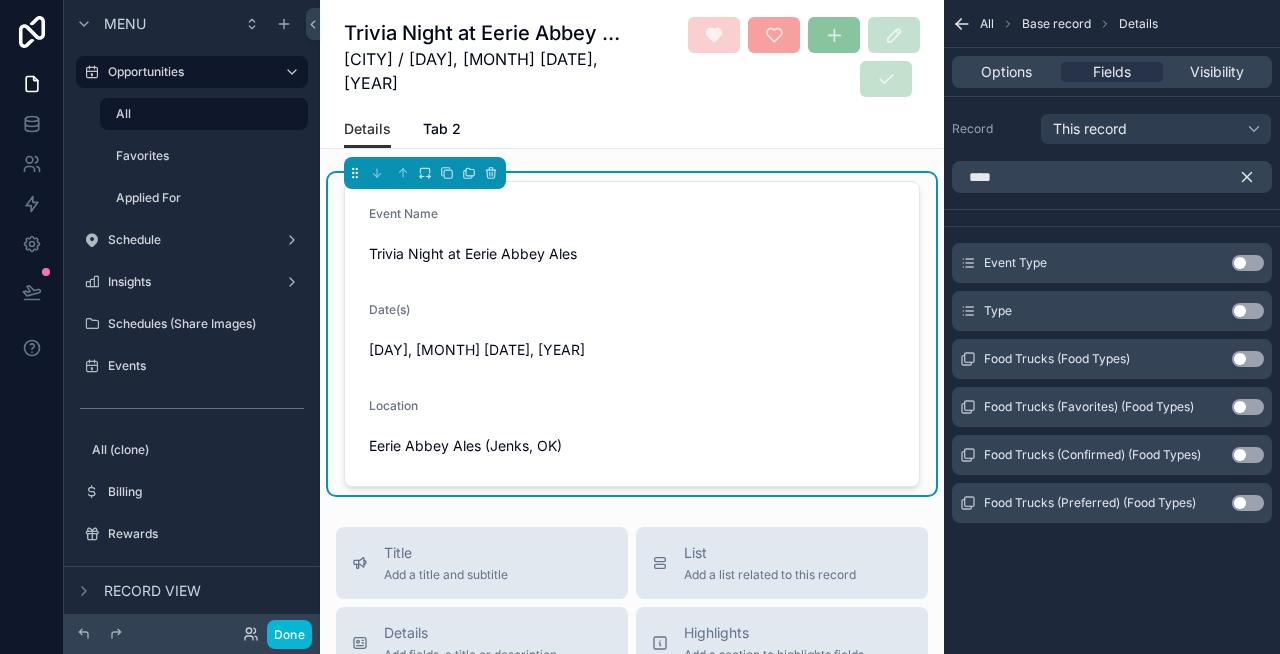 click on "Use setting" at bounding box center [1248, 263] 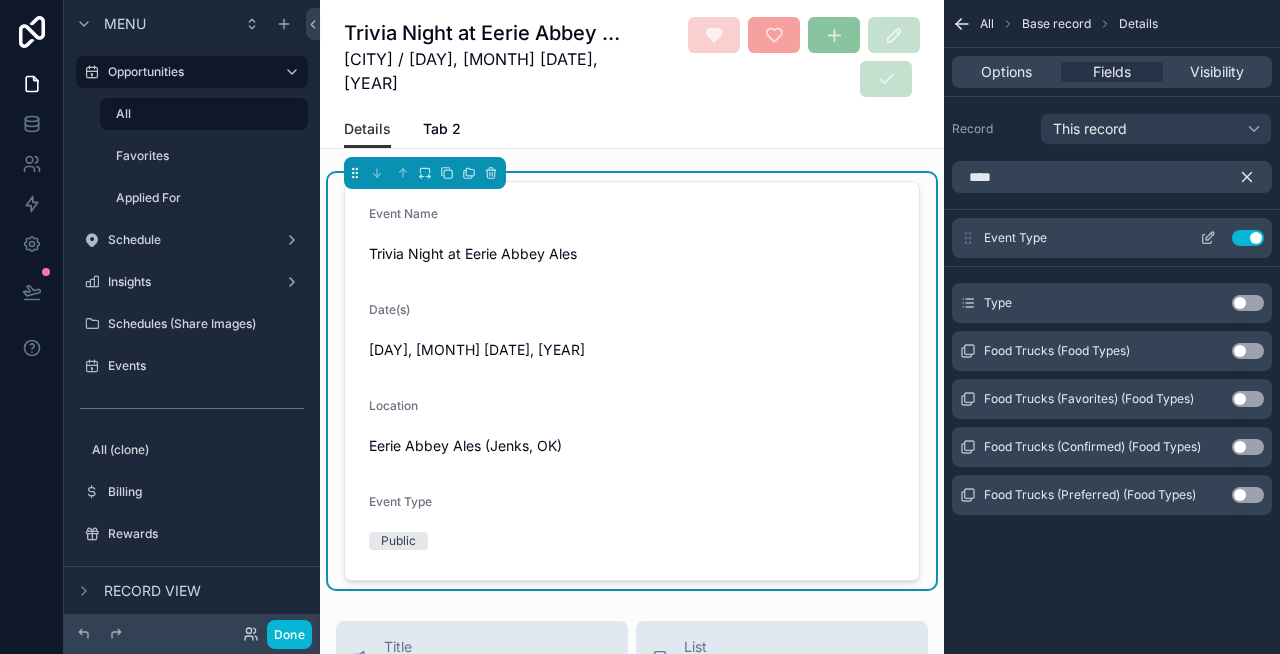 click 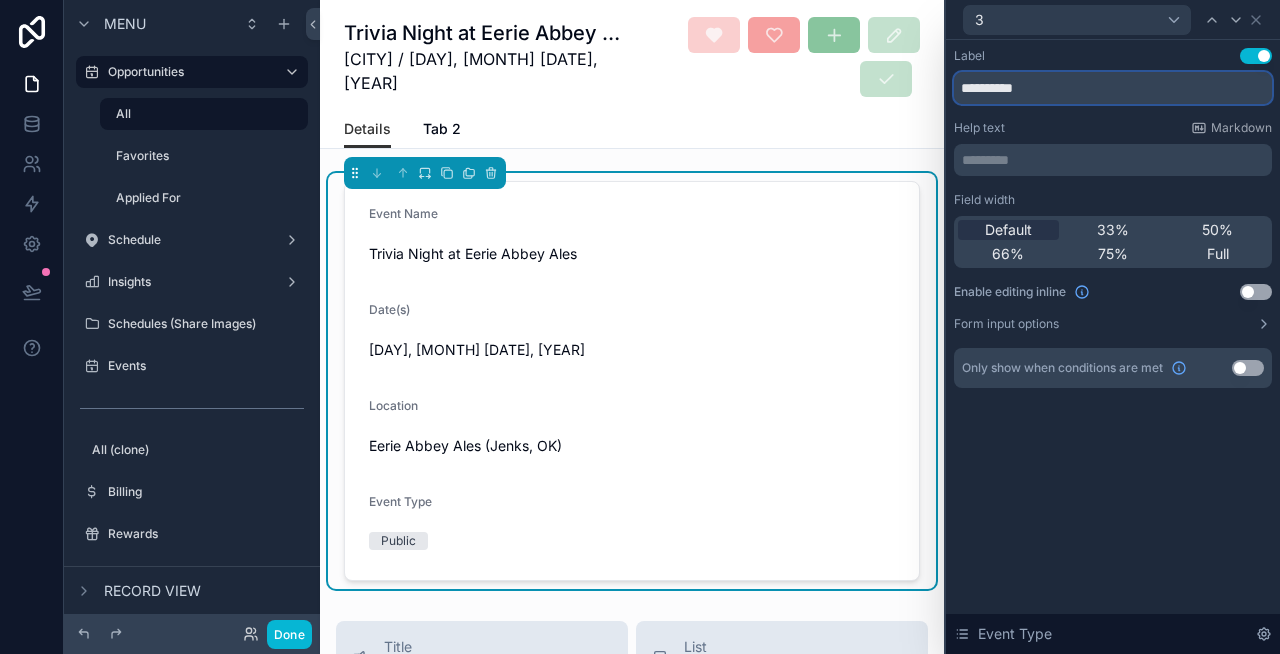click on "**********" at bounding box center [1113, 88] 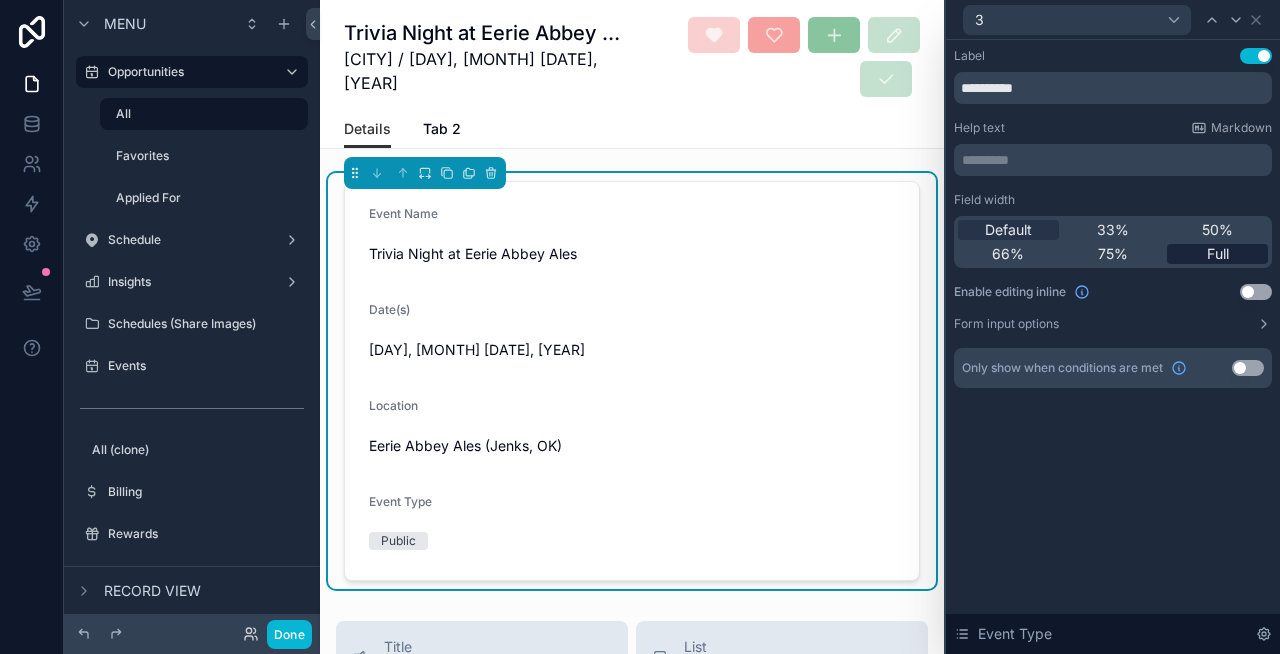 click on "Full" at bounding box center (1218, 254) 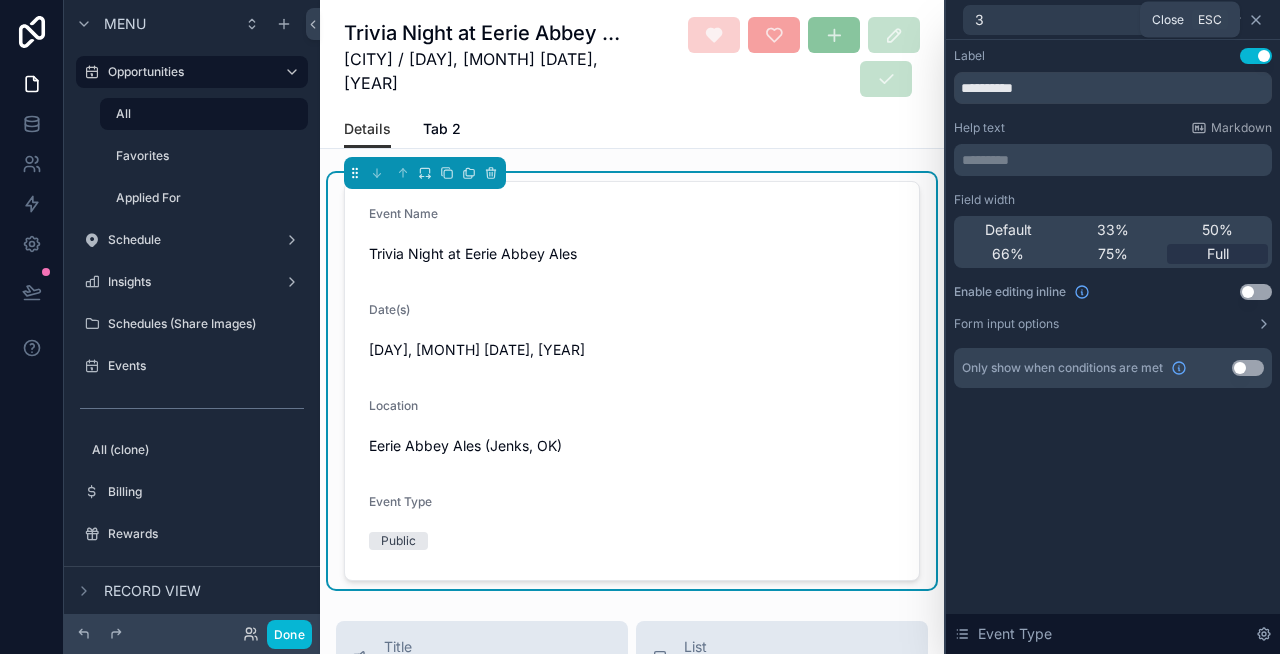 click 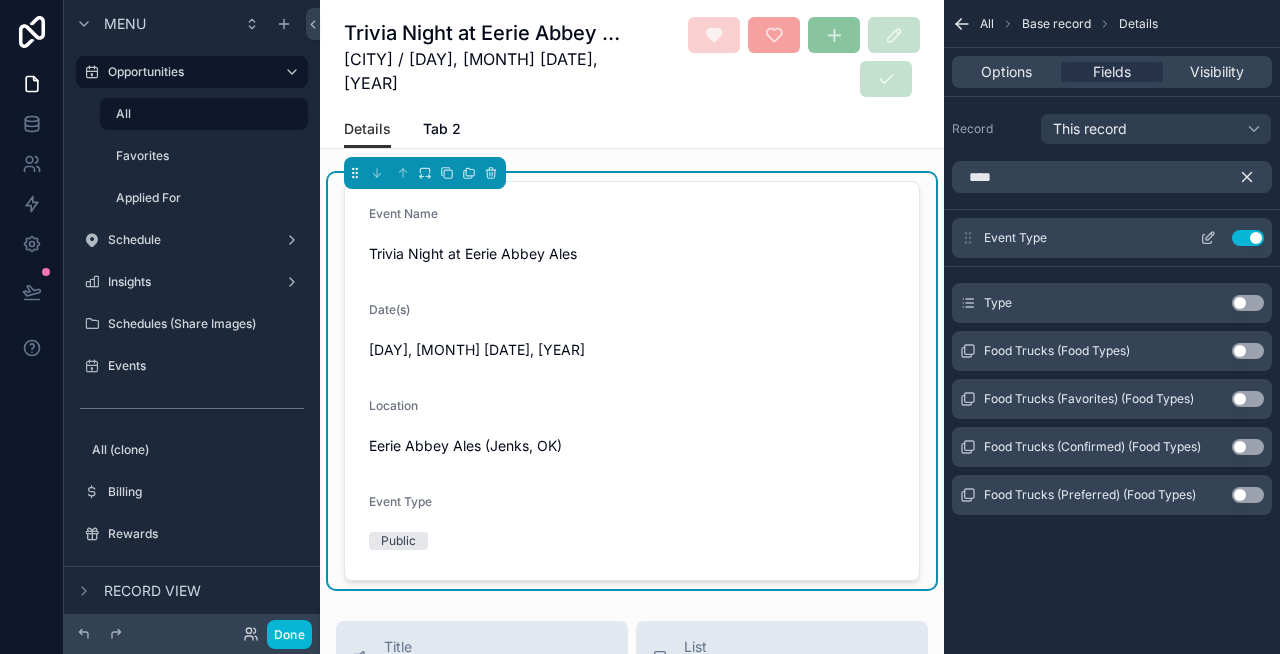 click 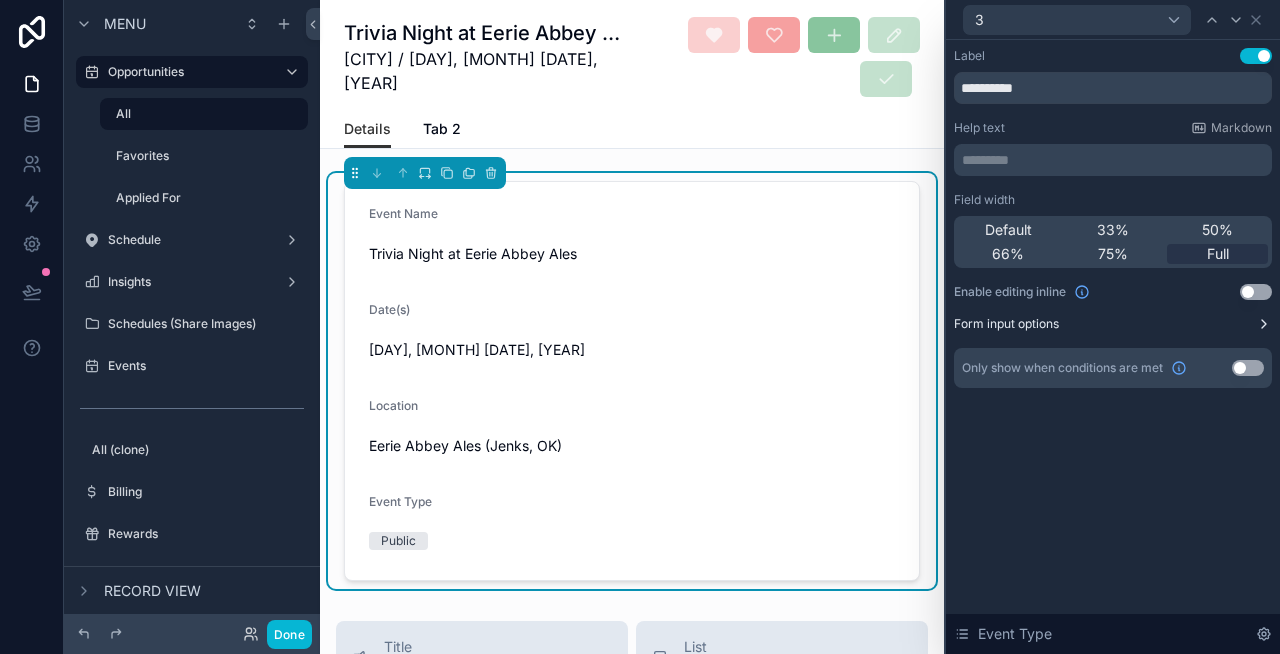 click on "Form input options" at bounding box center (1006, 324) 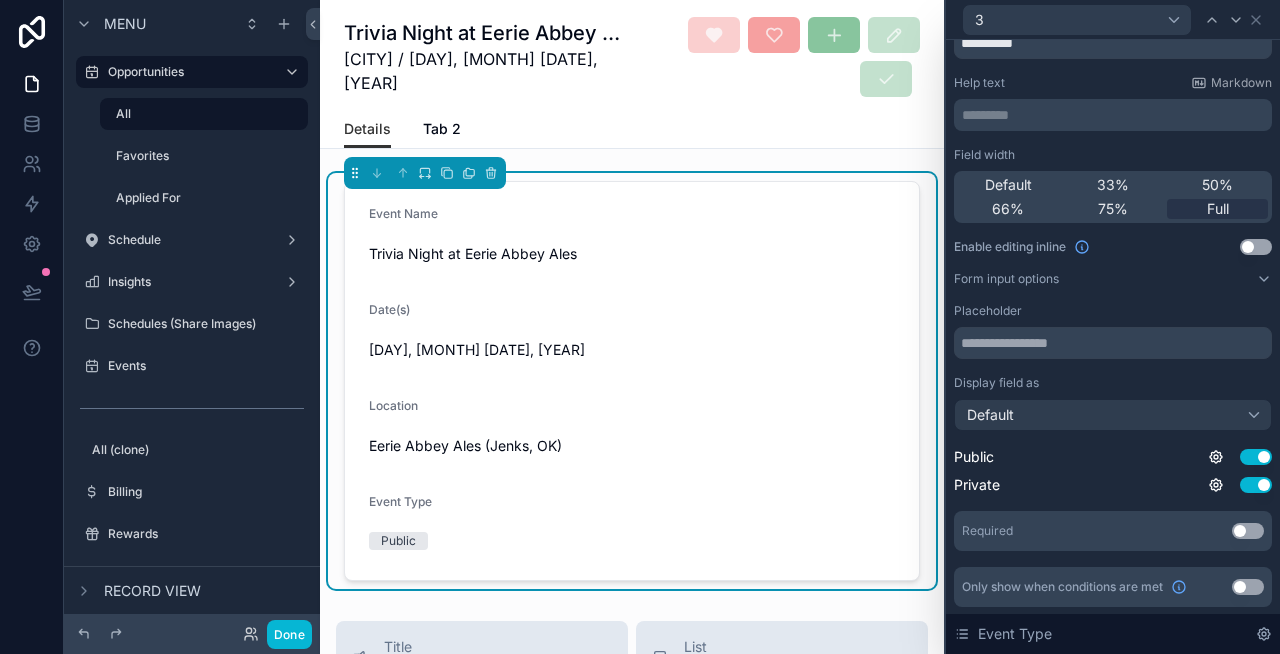 scroll, scrollTop: 46, scrollLeft: 0, axis: vertical 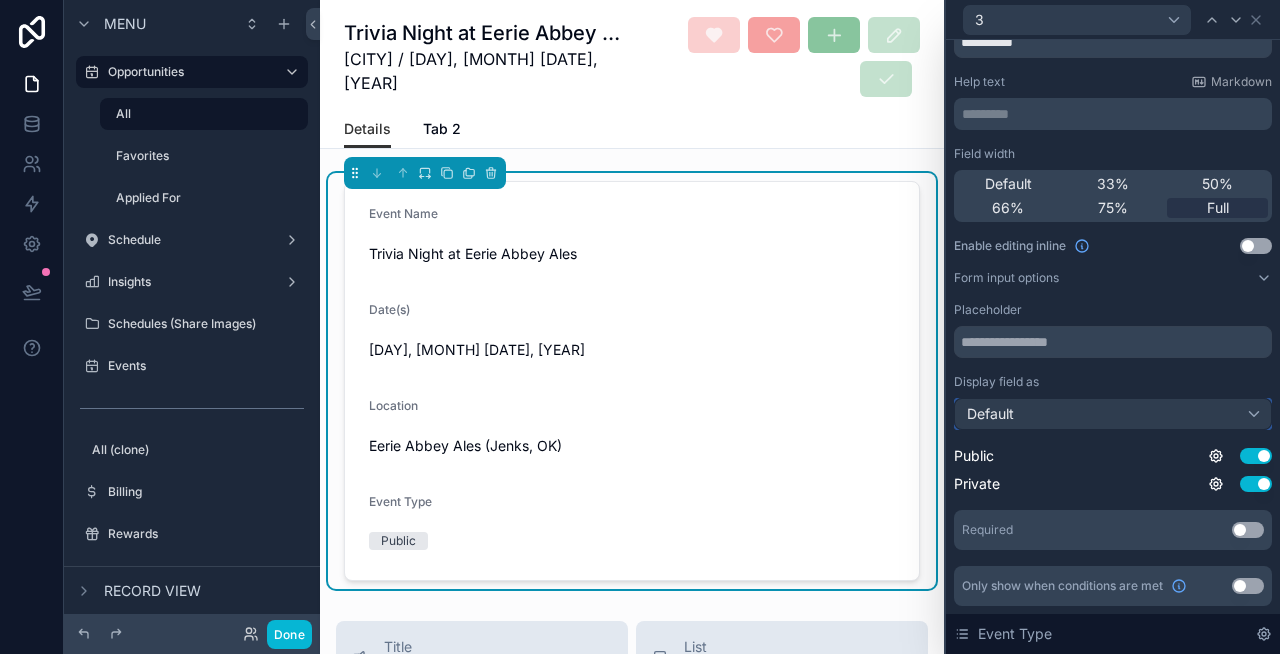 click on "Default" at bounding box center [1113, 414] 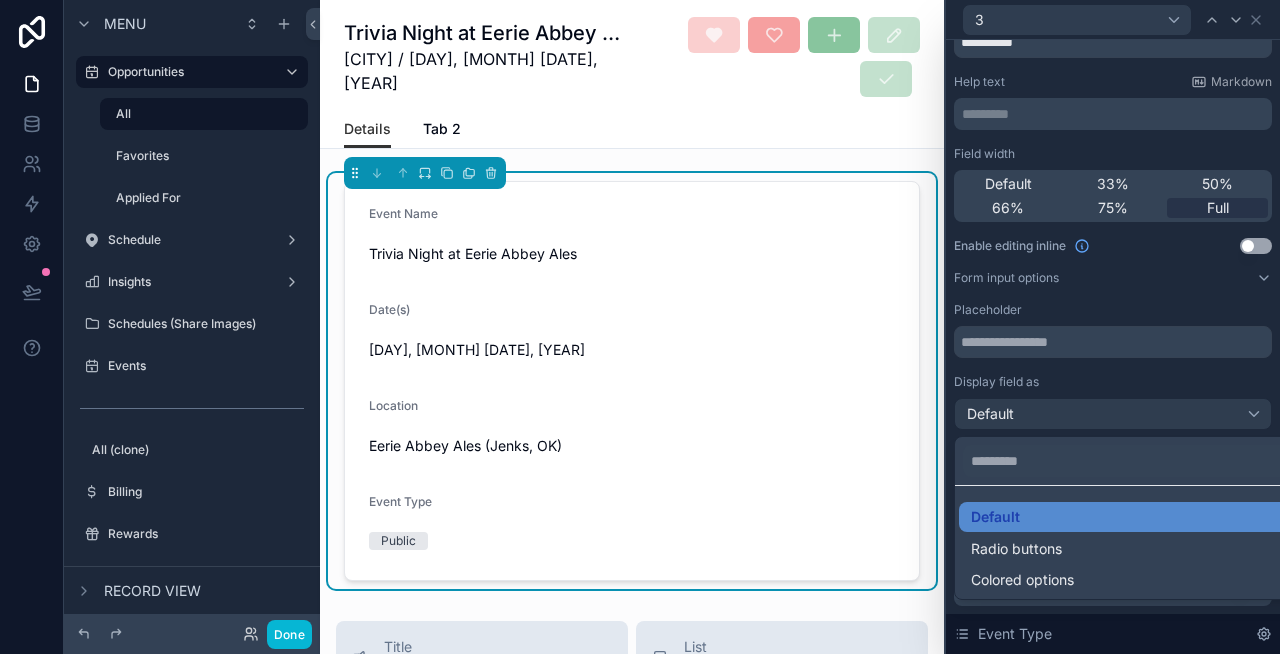 click at bounding box center (1113, 327) 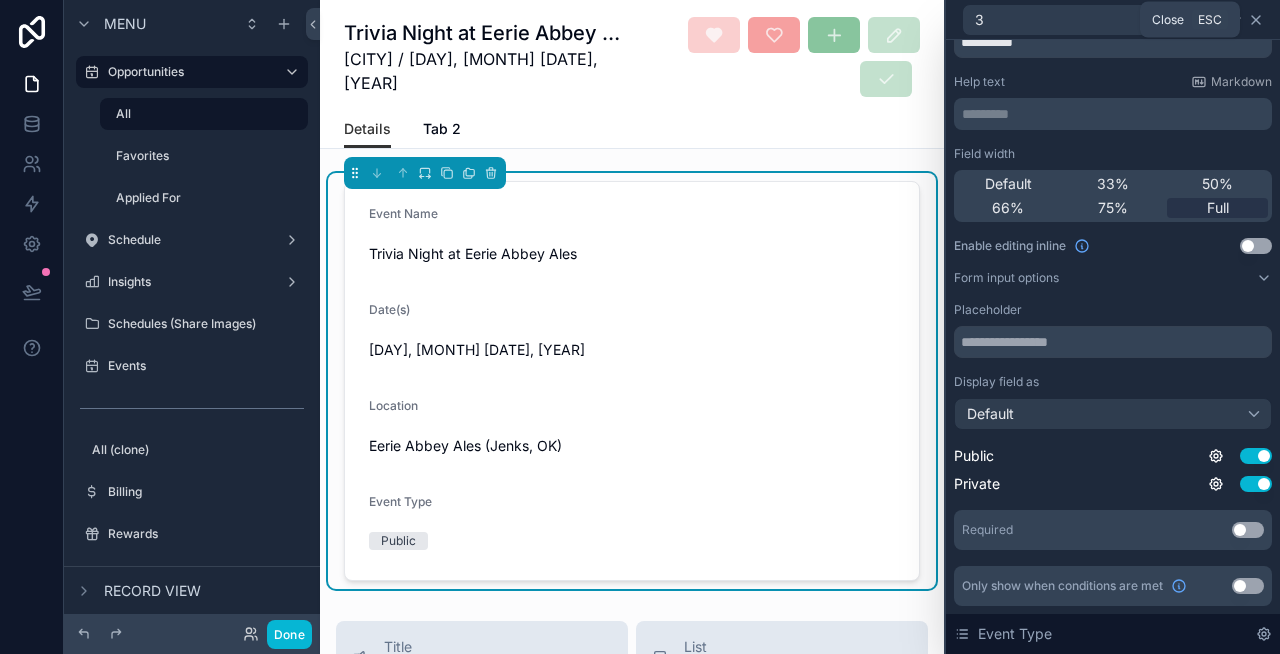 click 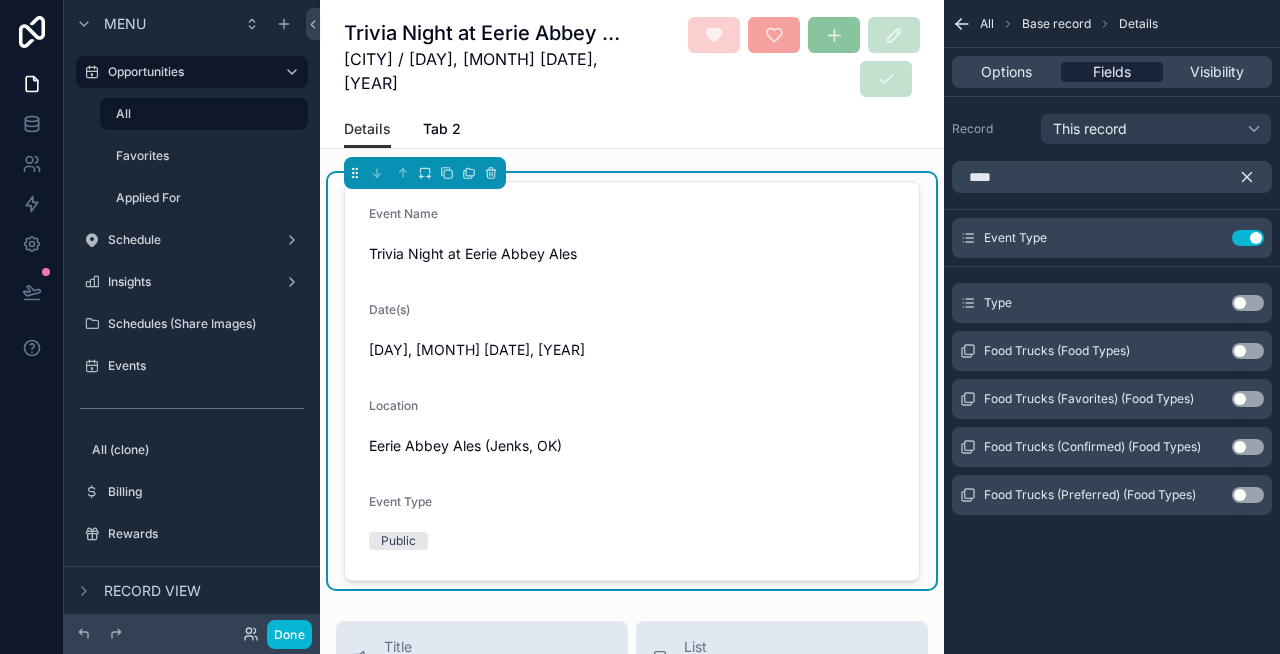 click on "Fields" at bounding box center [1112, 72] 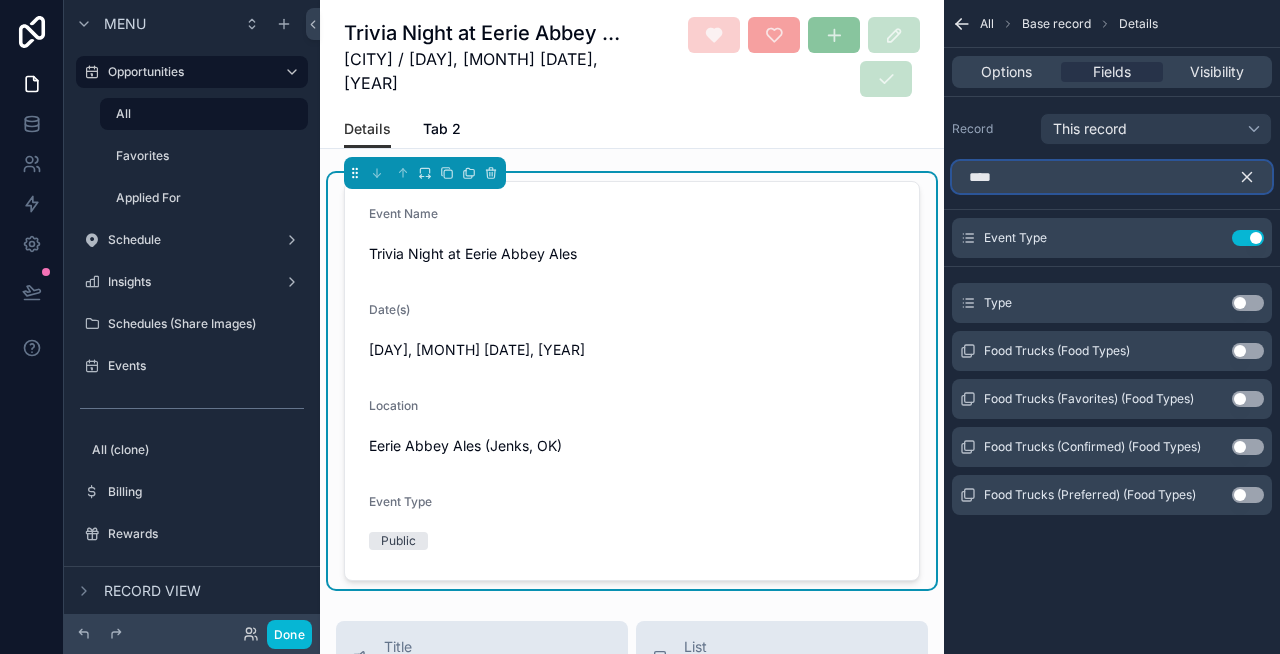 click on "****" at bounding box center [1112, 177] 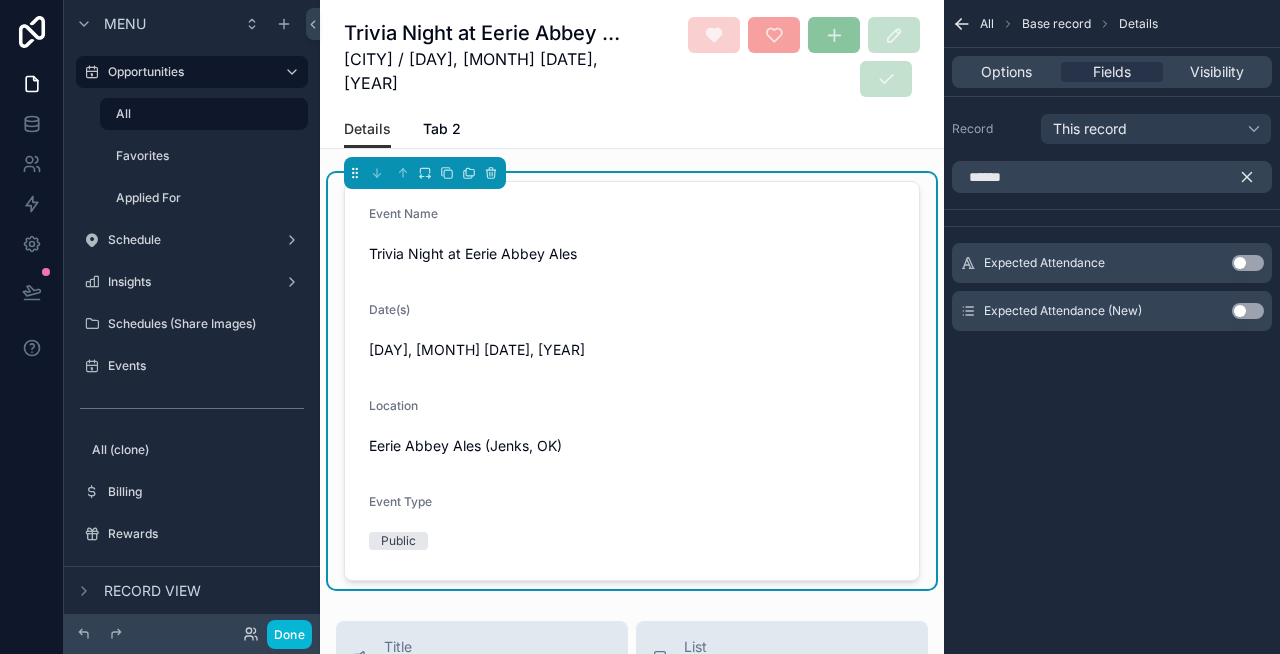 click on "Use setting" at bounding box center (1248, 263) 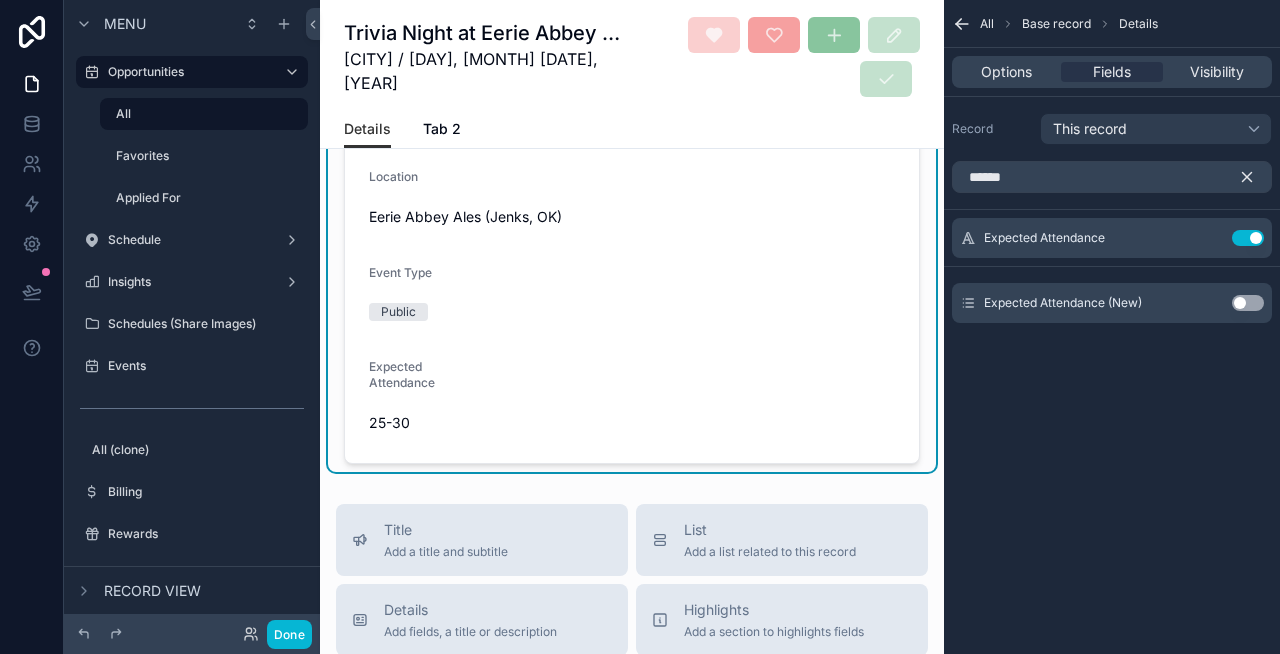 scroll, scrollTop: 232, scrollLeft: 0, axis: vertical 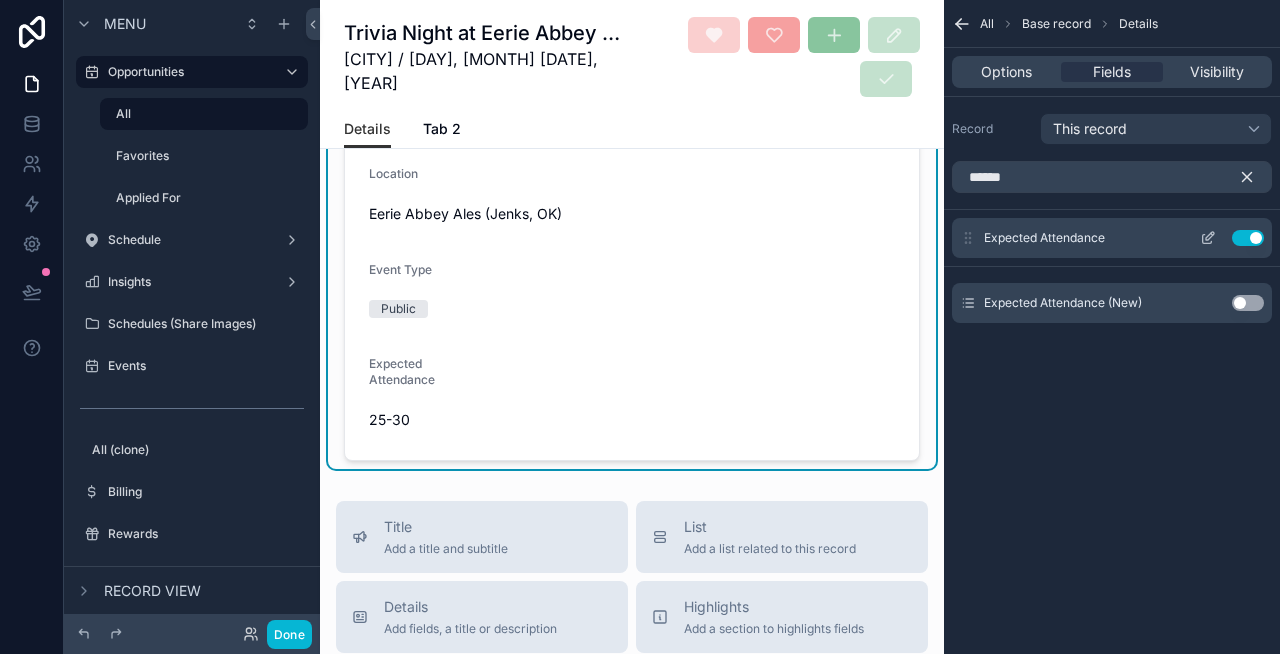click 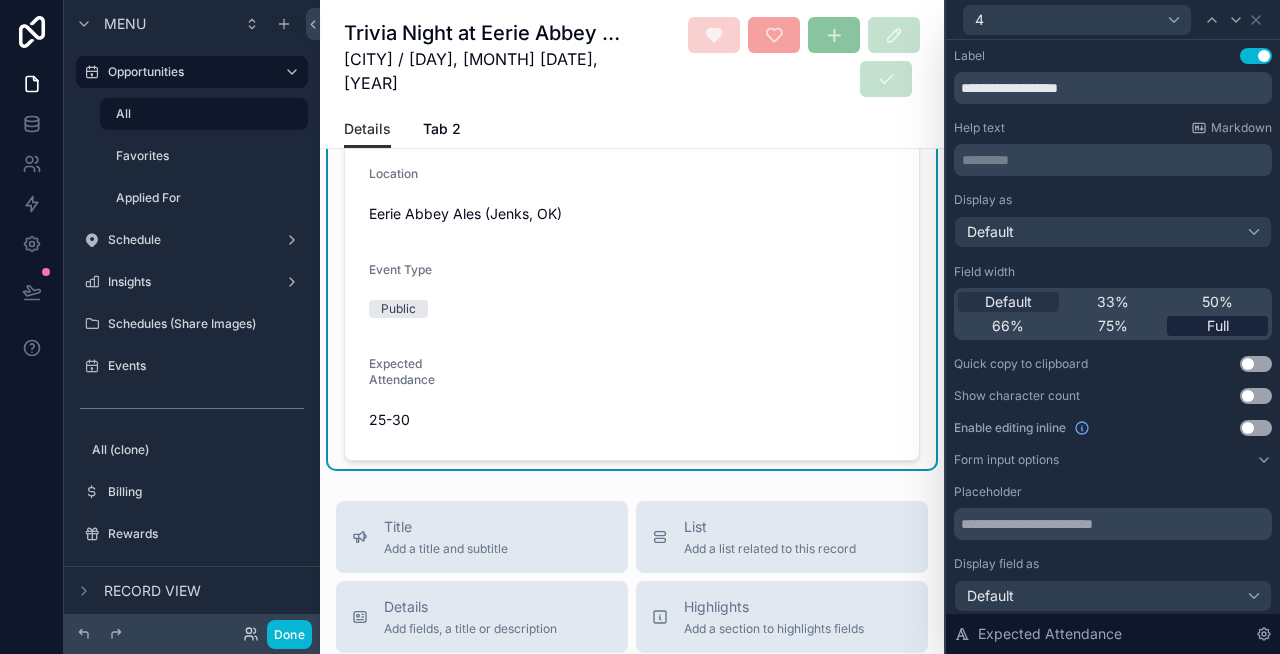 click on "Full" at bounding box center [1217, 326] 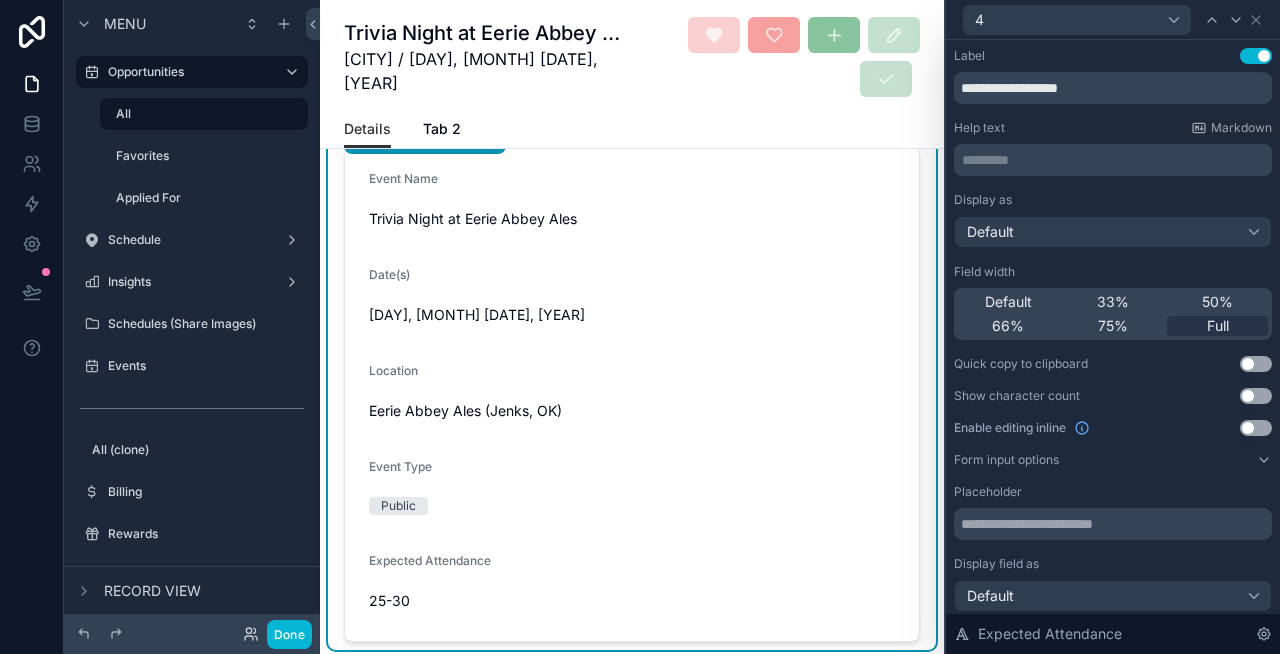scroll, scrollTop: 0, scrollLeft: 0, axis: both 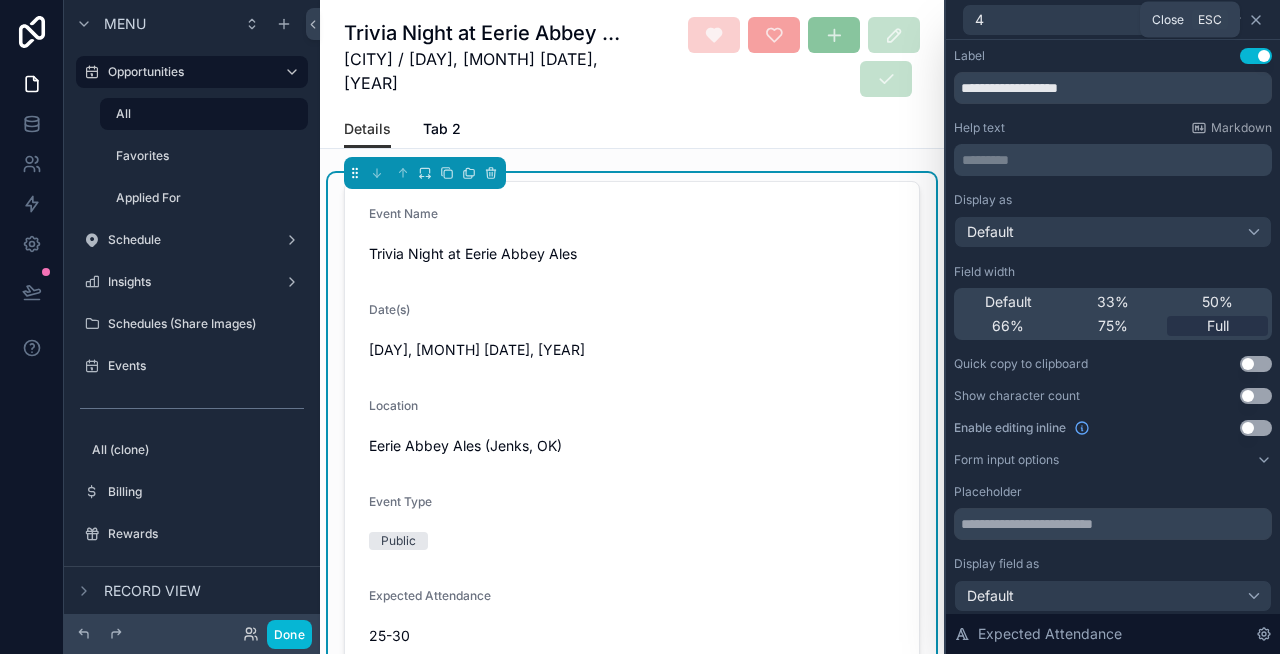 click 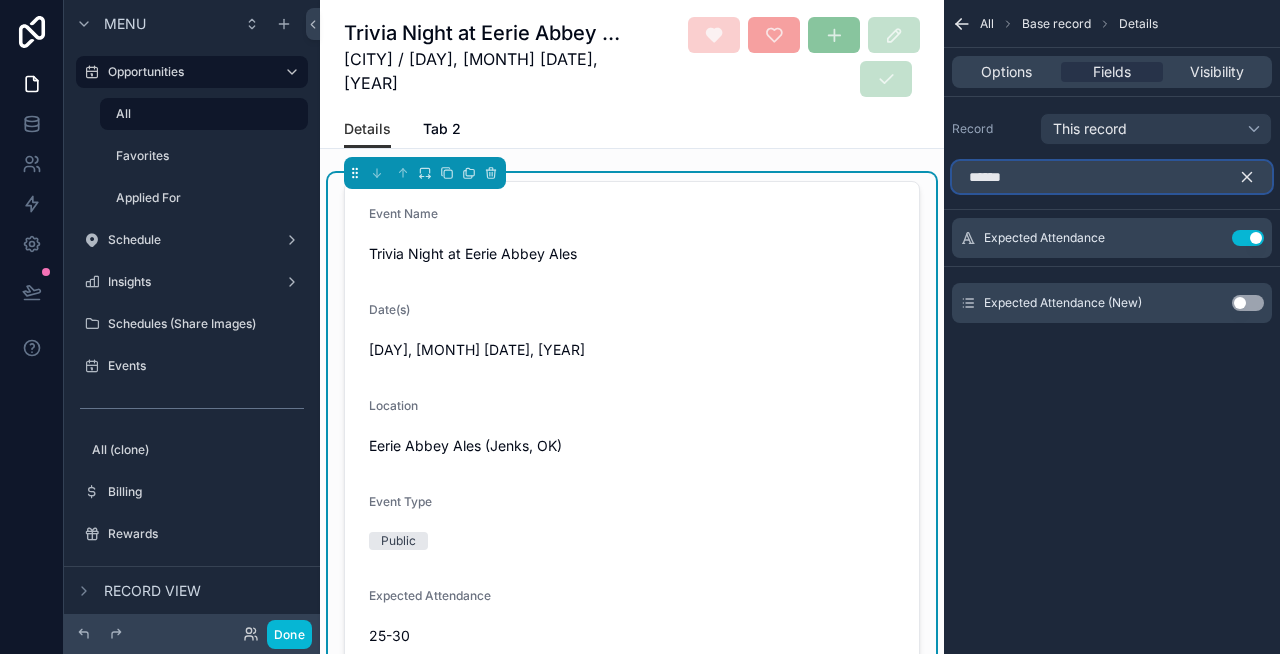 click on "******" at bounding box center (1112, 177) 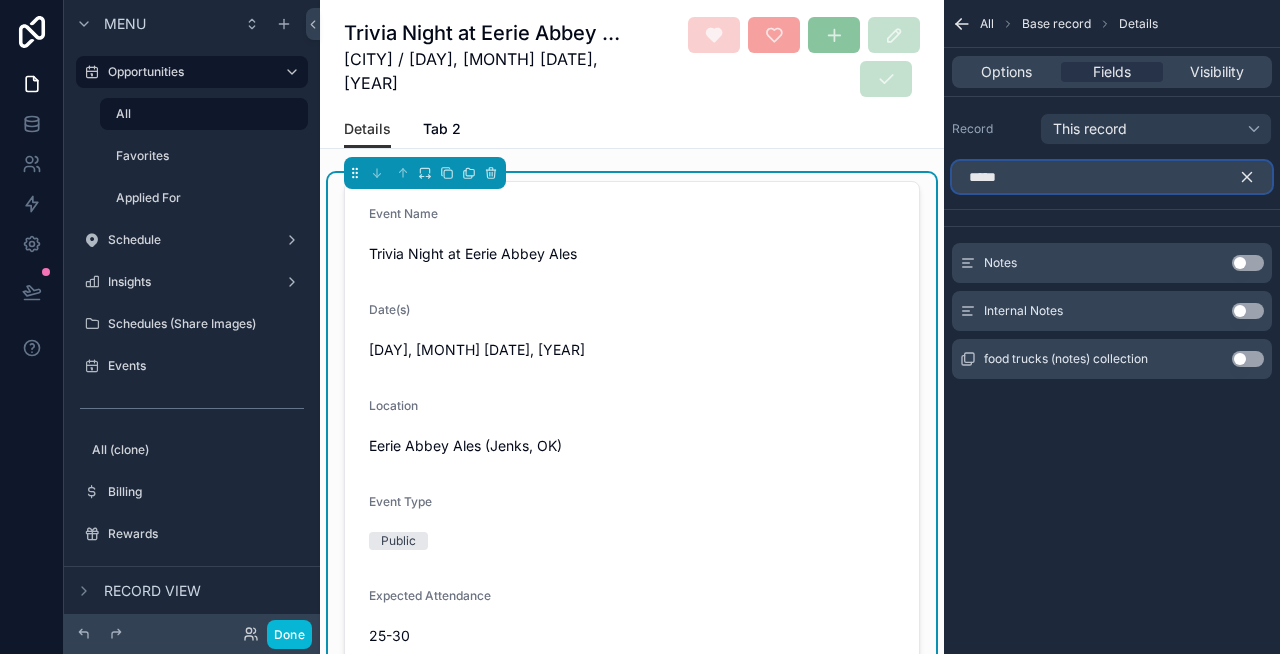 type on "*****" 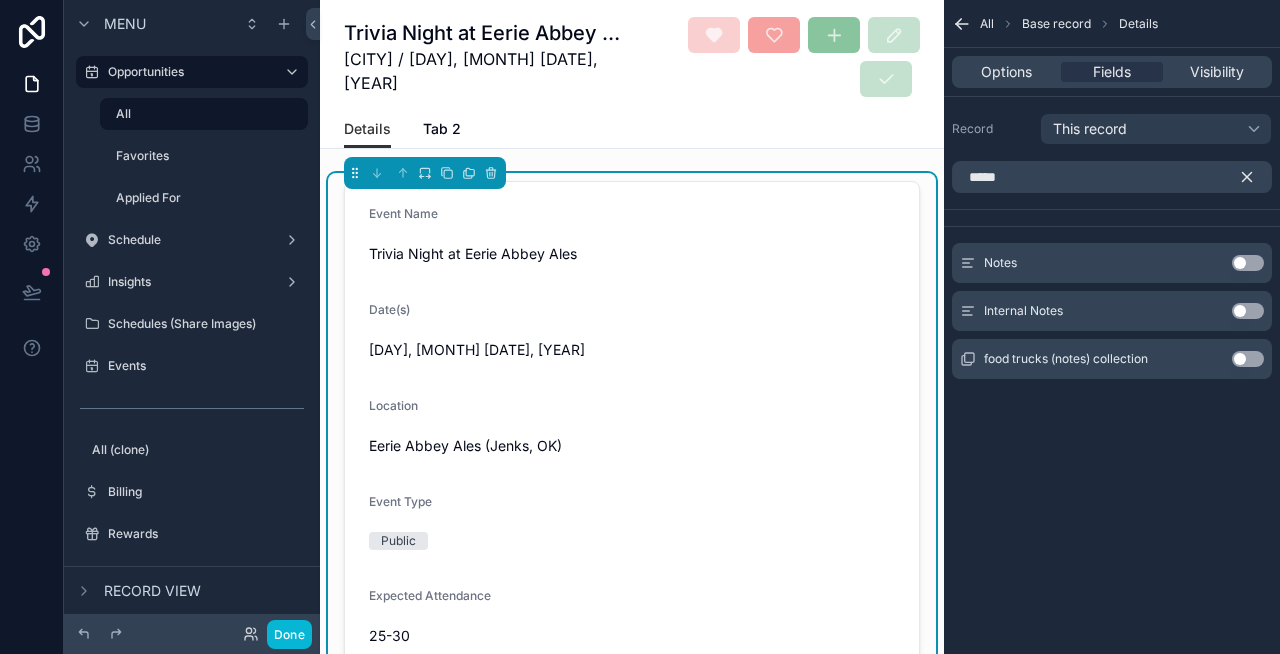 click on "Use setting" at bounding box center [1248, 263] 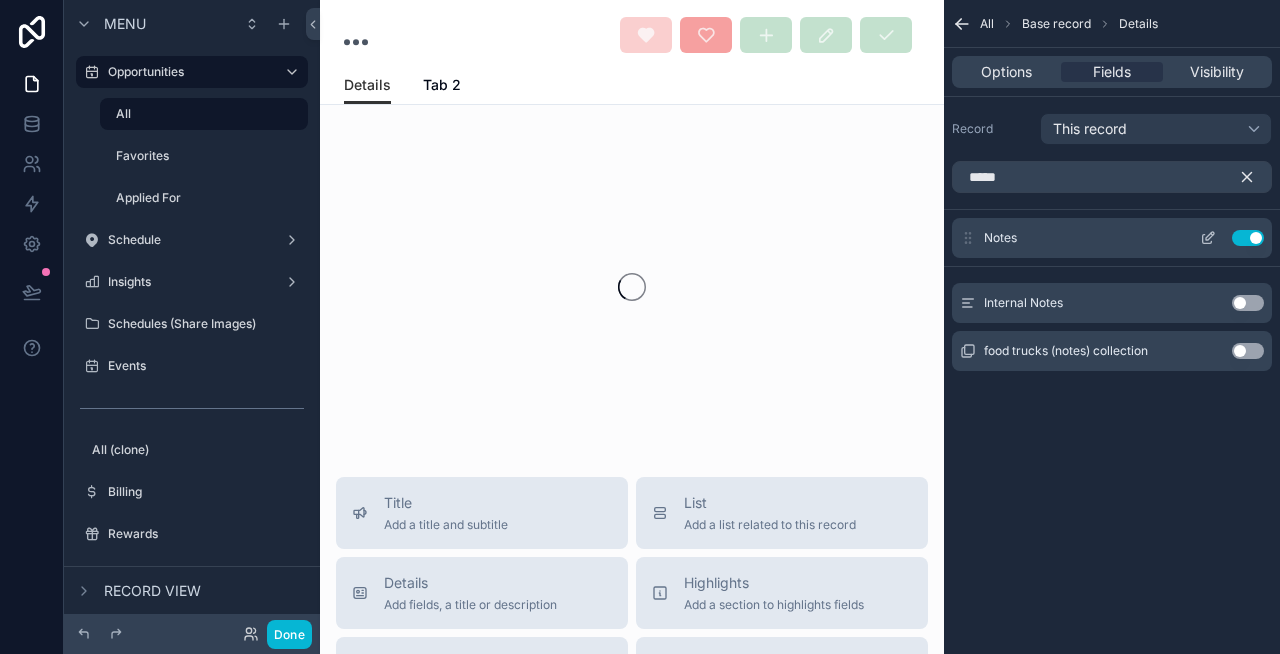 click 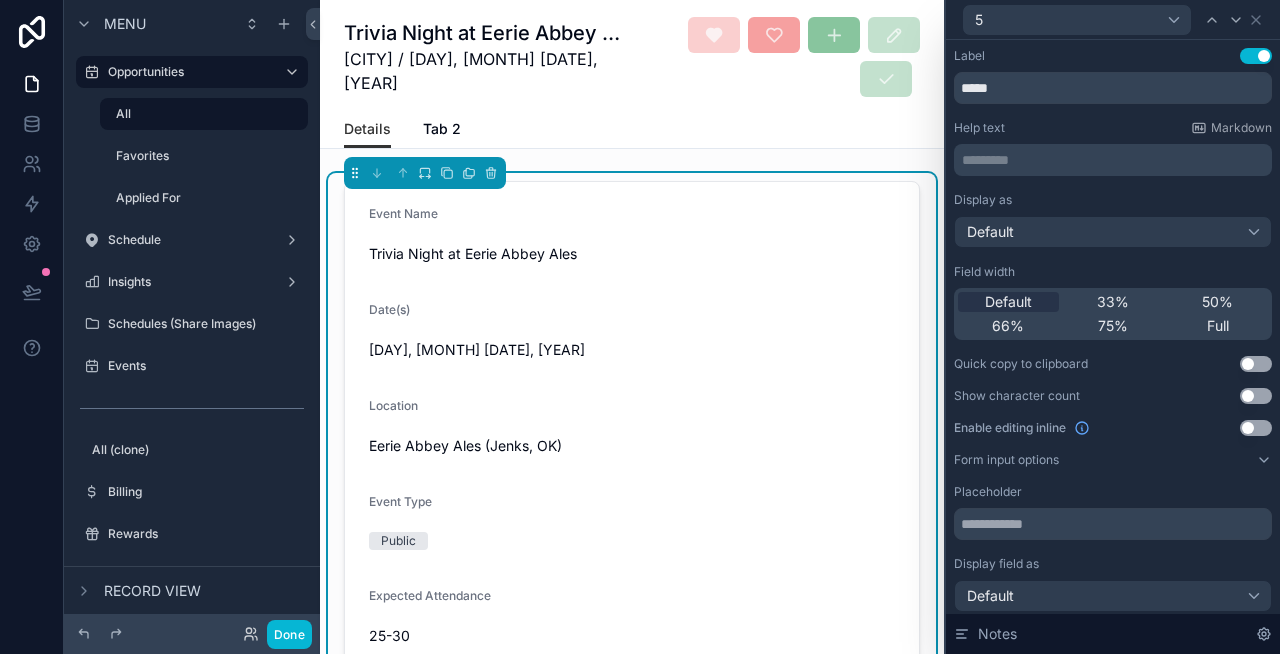 scroll, scrollTop: 107, scrollLeft: 0, axis: vertical 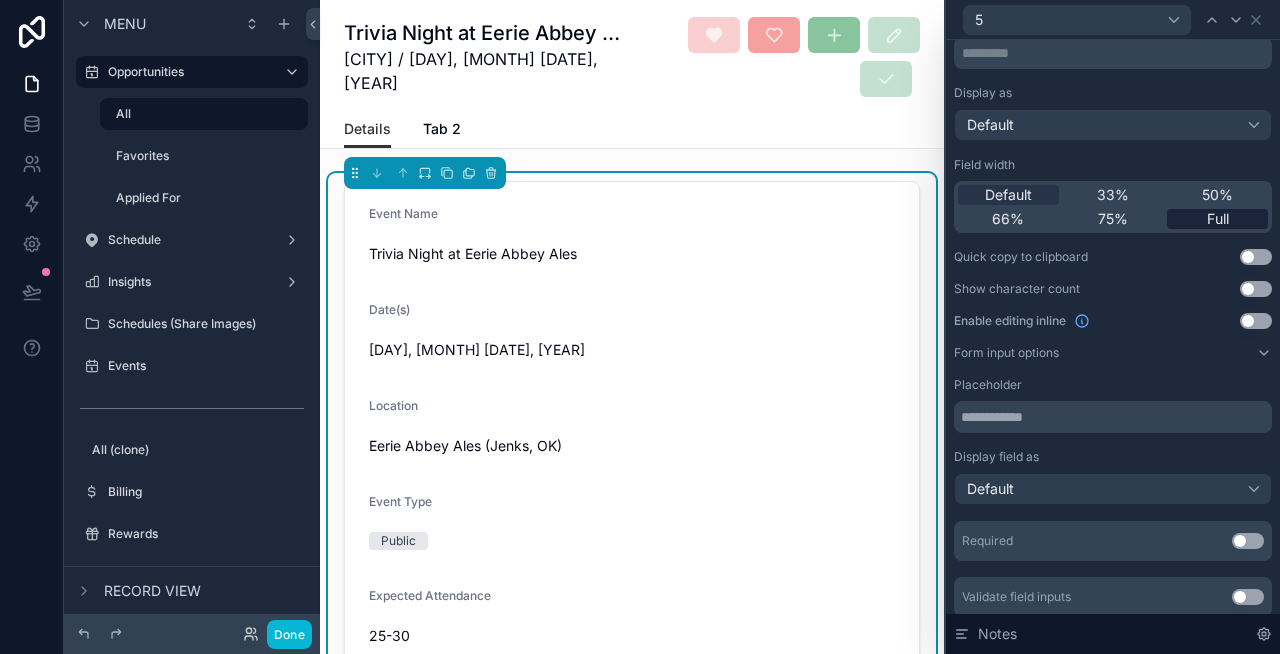 click on "Full" at bounding box center (1218, 219) 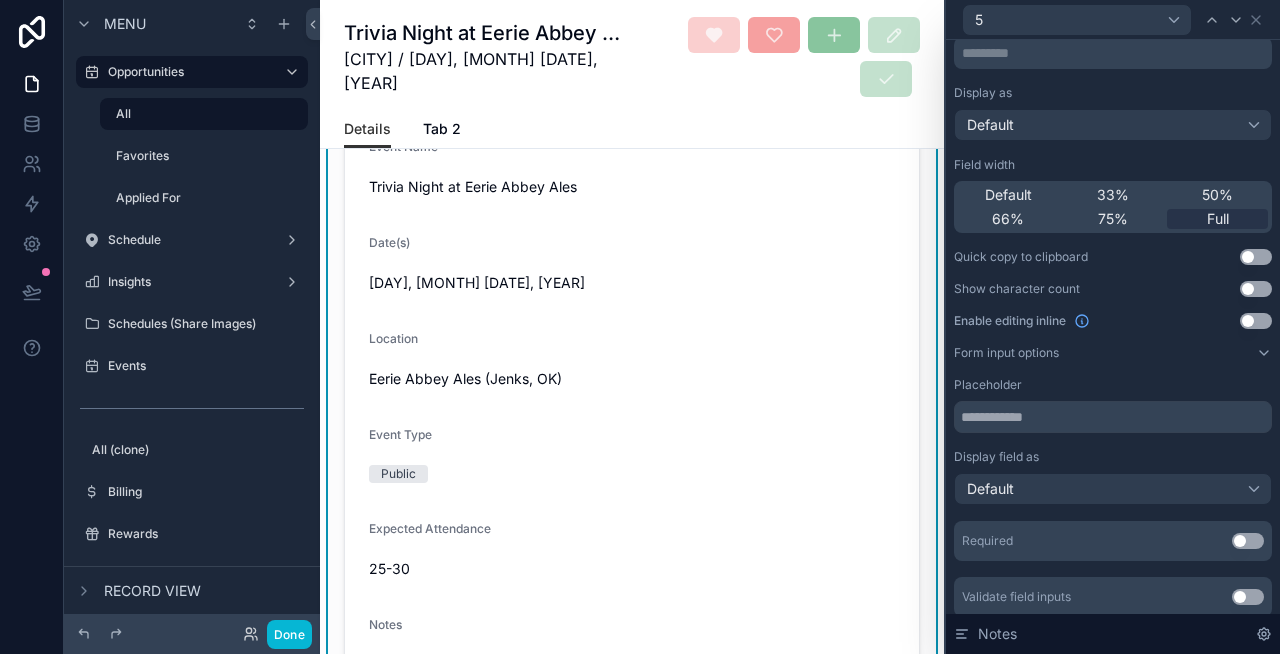 scroll, scrollTop: 0, scrollLeft: 0, axis: both 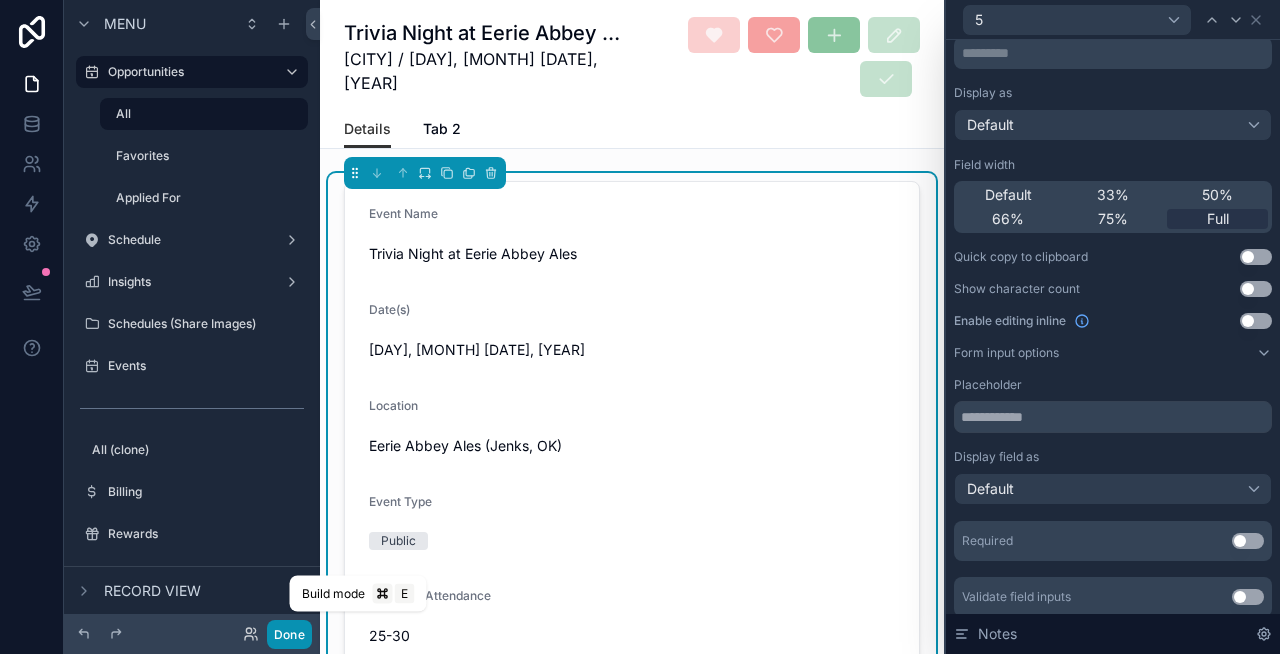 click on "Done" at bounding box center (289, 634) 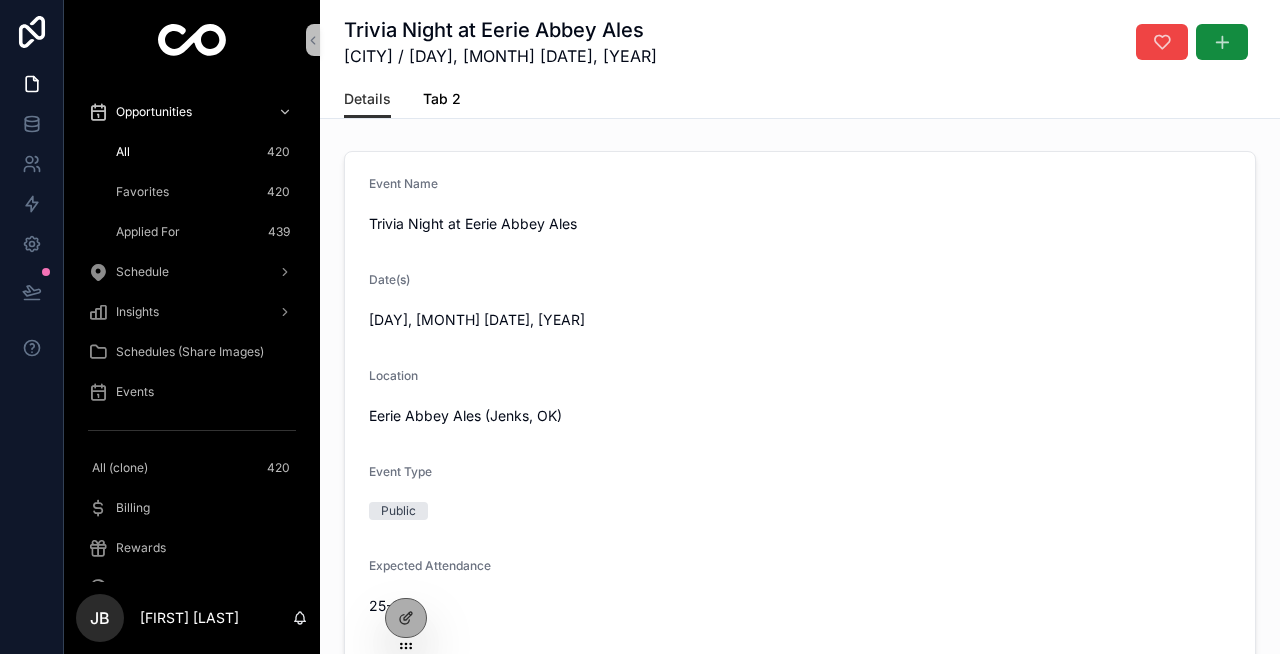 click on "Tab 2" at bounding box center (442, 99) 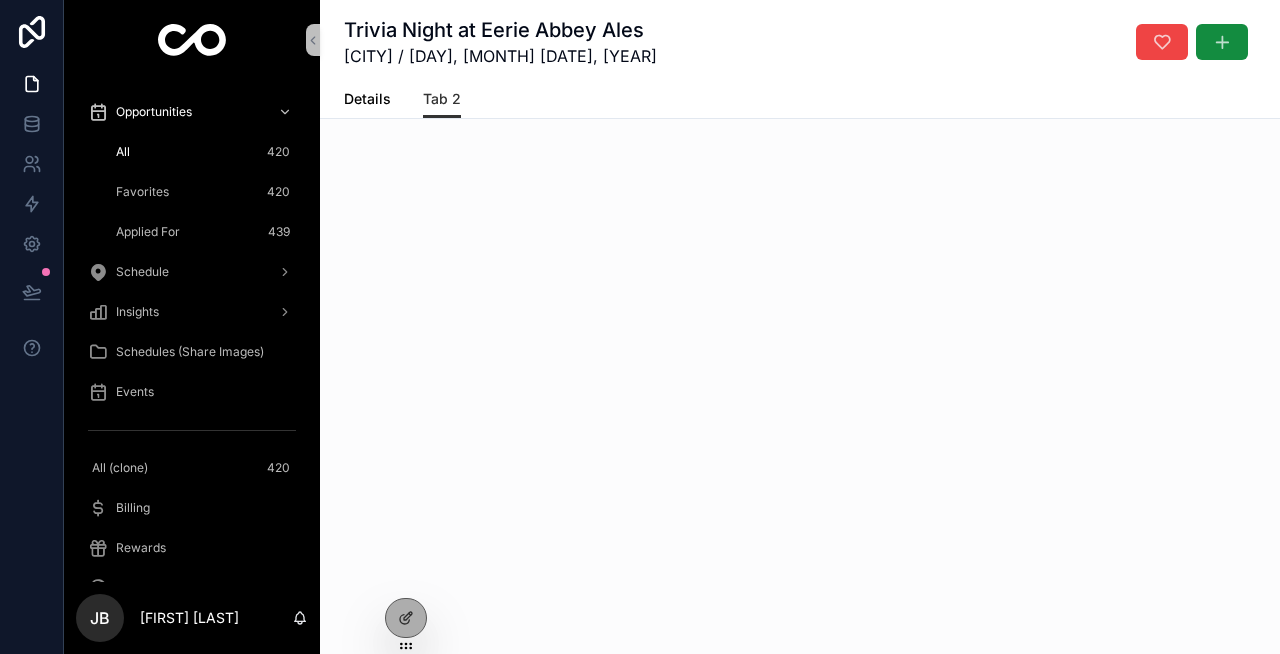 click on "Details" at bounding box center (367, 99) 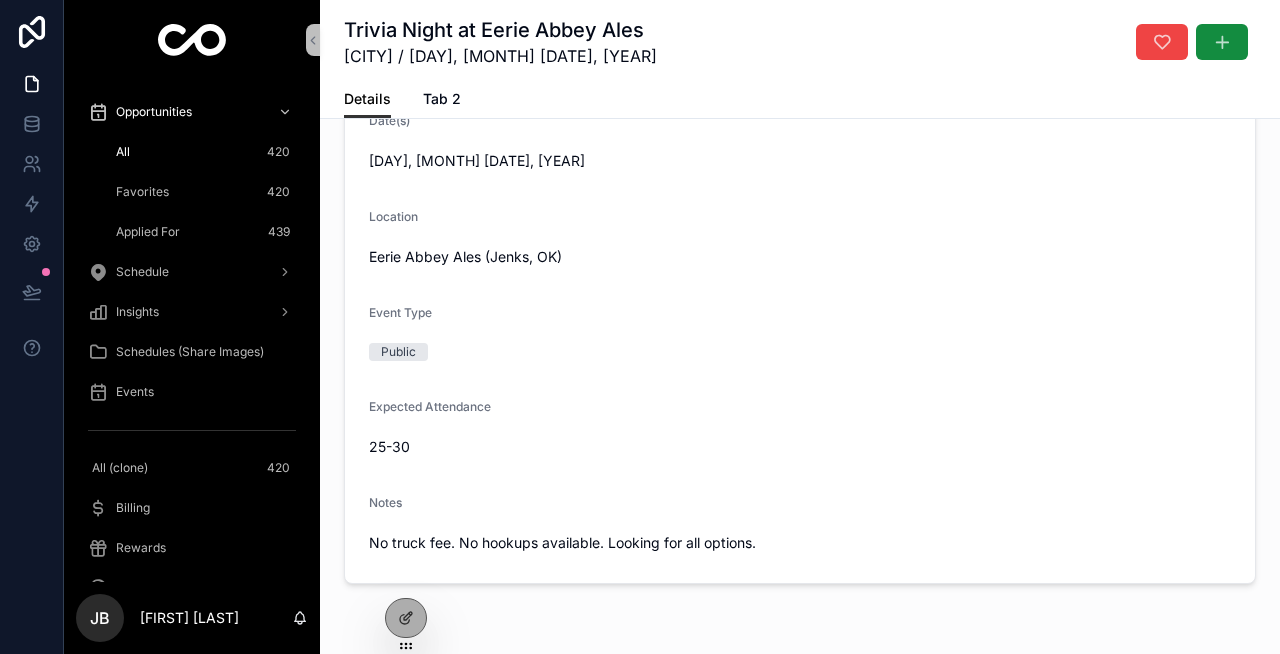 scroll, scrollTop: 0, scrollLeft: 0, axis: both 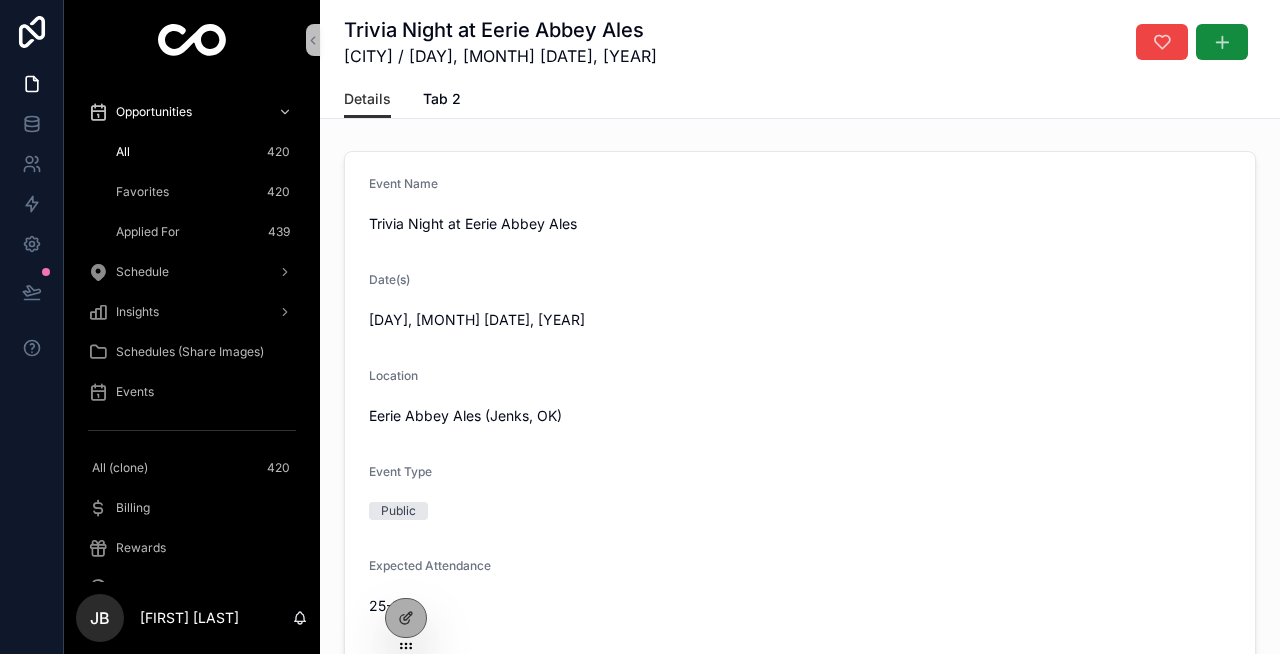 click on "All 420" at bounding box center (204, 152) 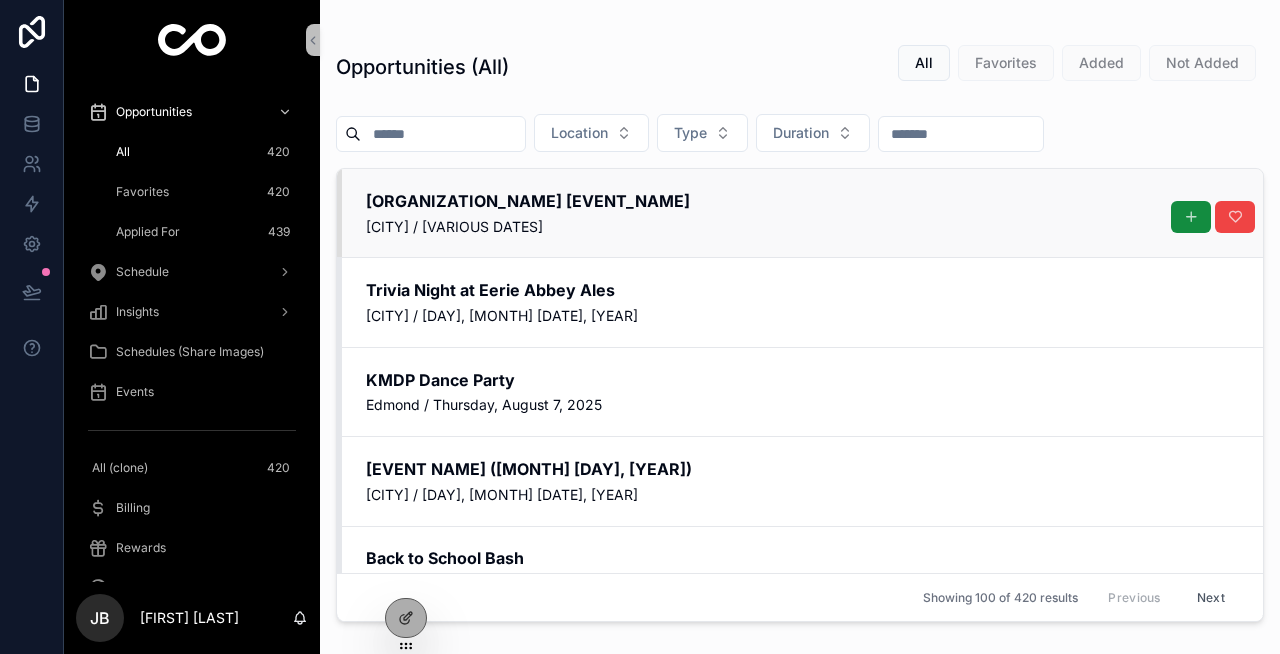 click on "Angie Debo Elementary School Kickoff Event Edmond / Various Dates" at bounding box center [800, 213] 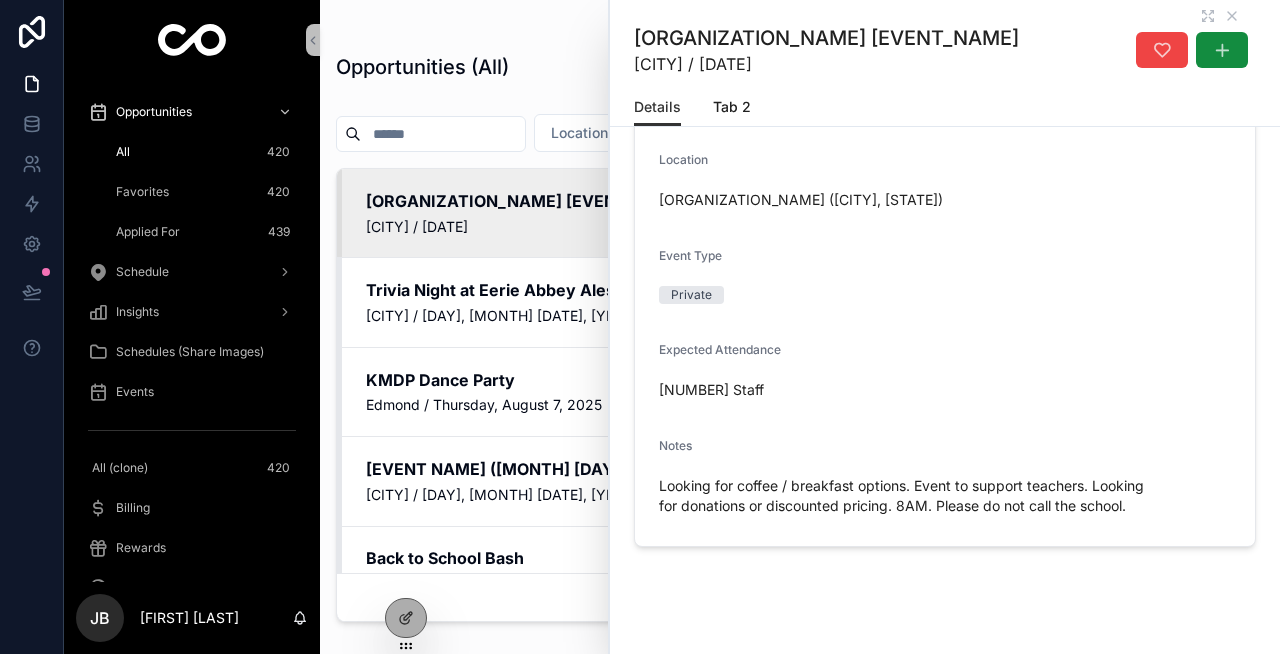 scroll, scrollTop: 0, scrollLeft: 0, axis: both 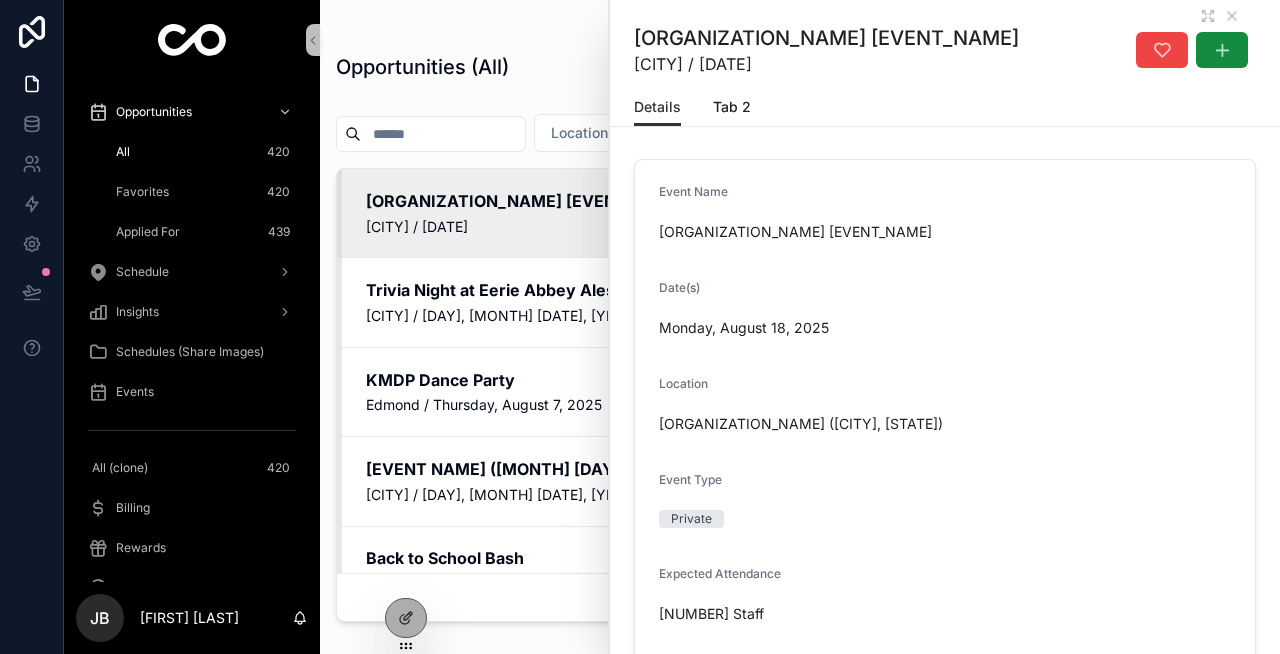 click on "Opportunities (All) All Favorites Added Not Added" at bounding box center (800, 67) 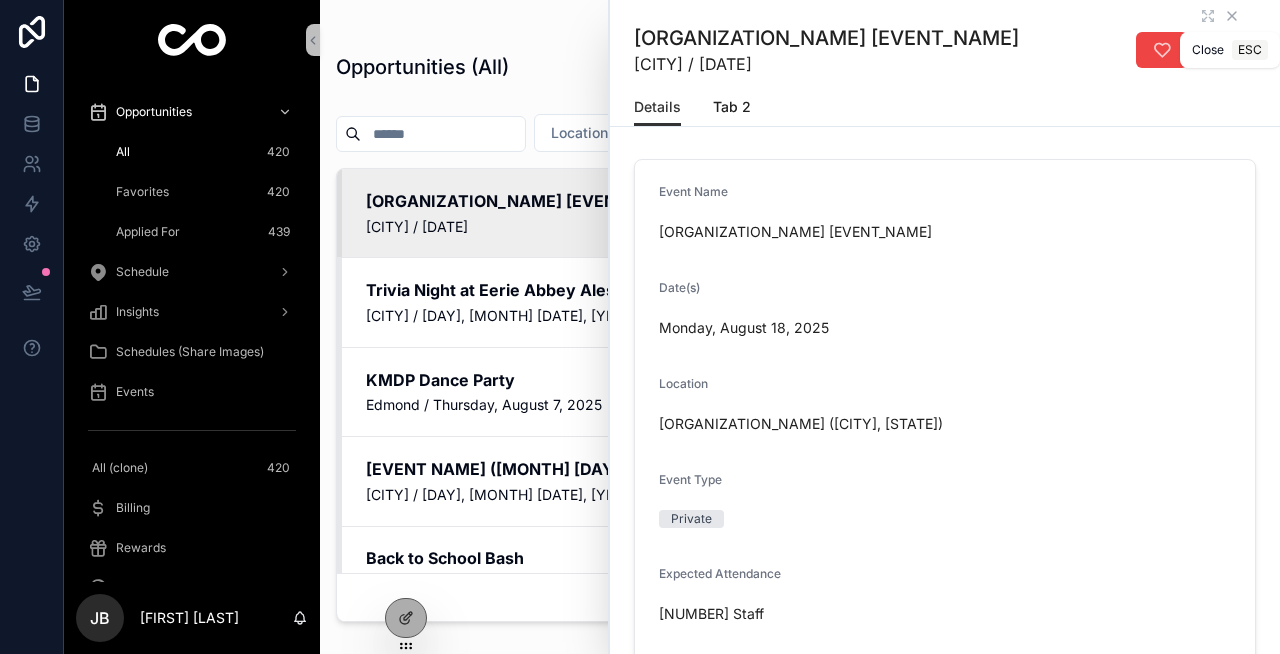 click 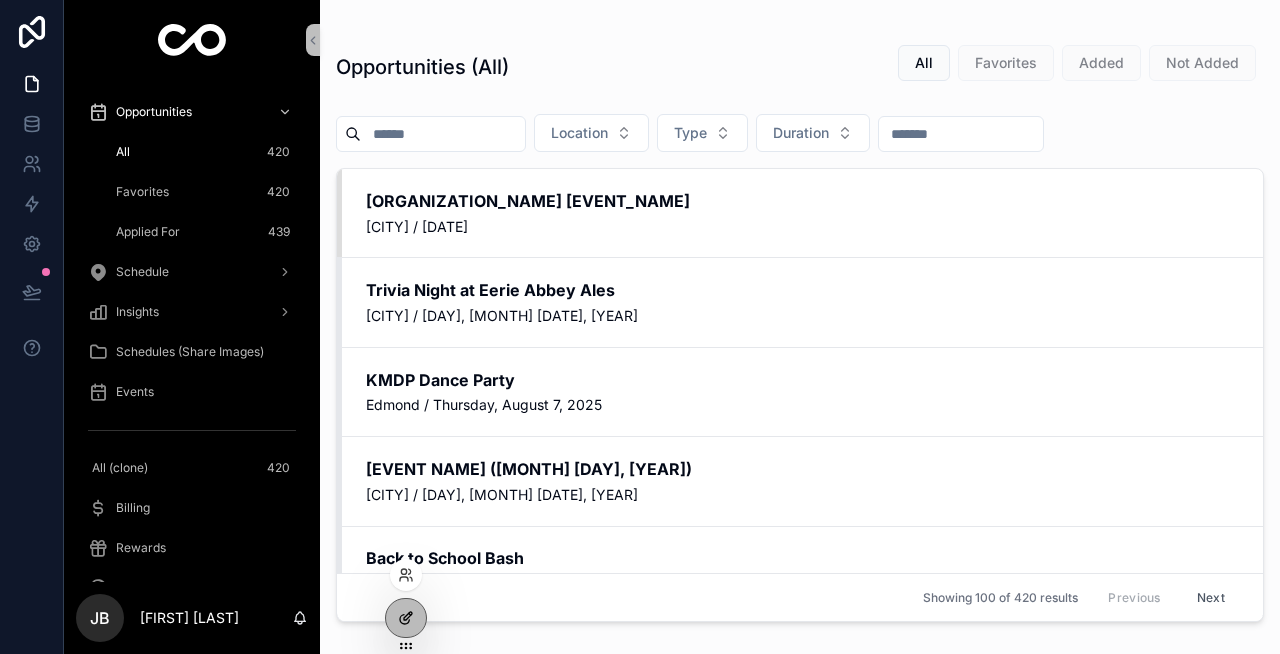 click 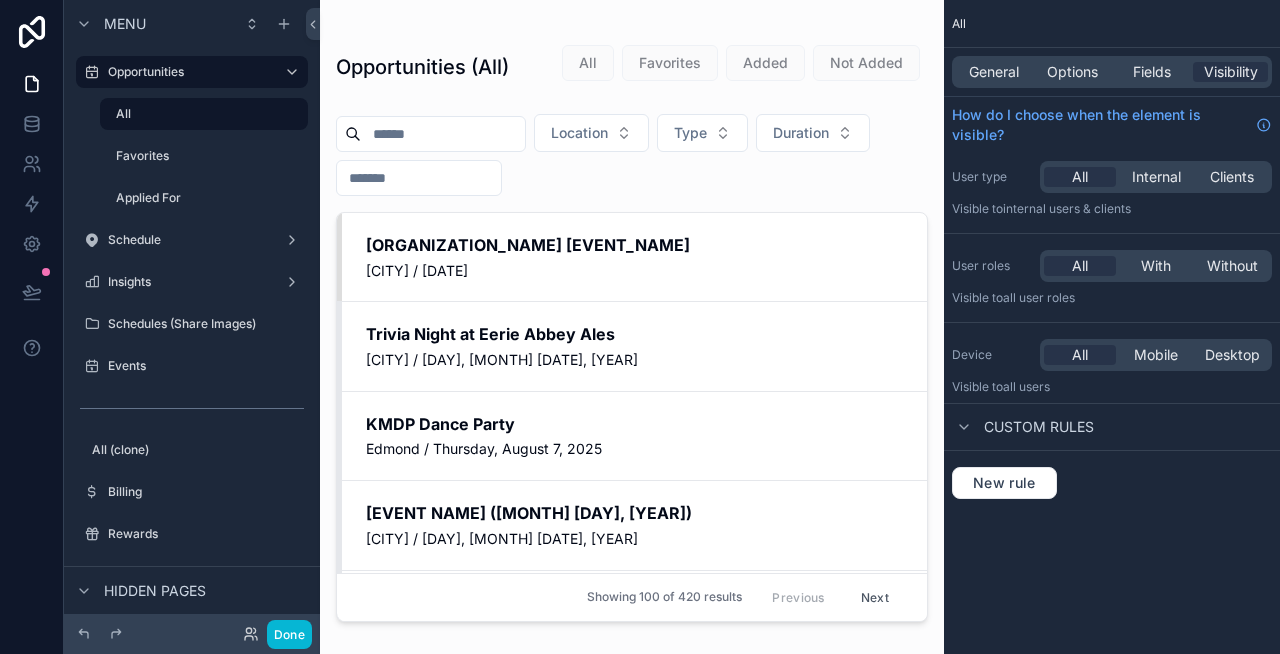click at bounding box center (632, 315) 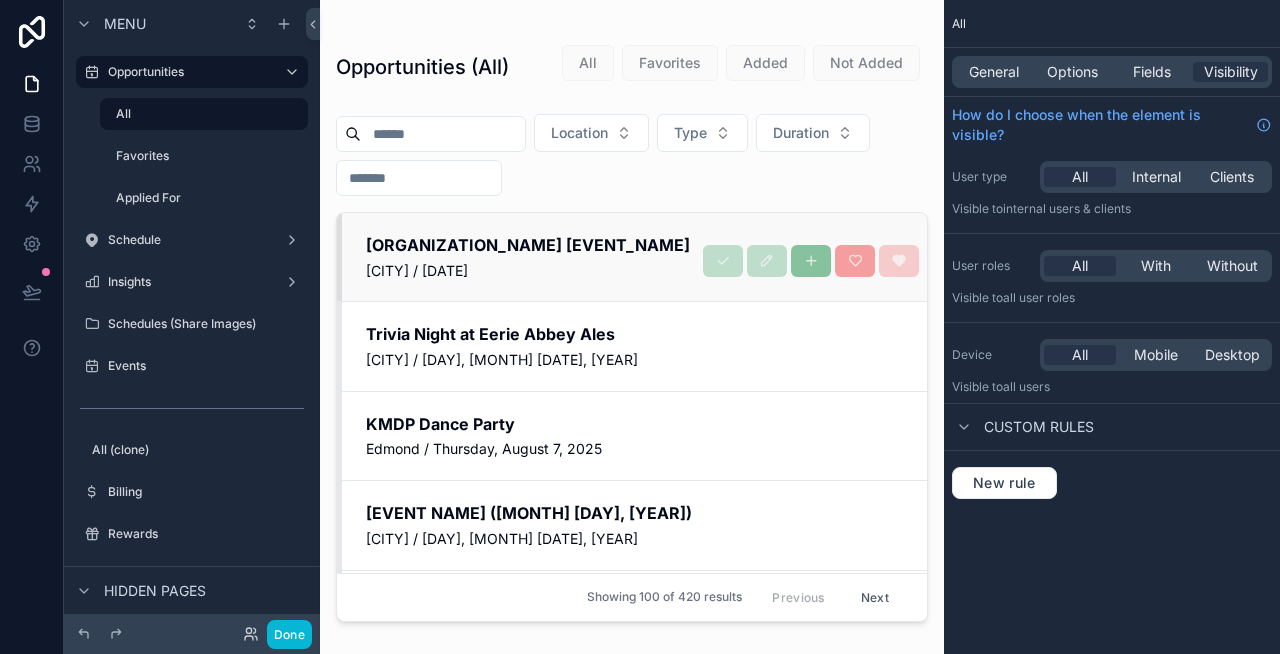 click on "Angie Debo Elementary School Kickoff Event" at bounding box center (634, 245) 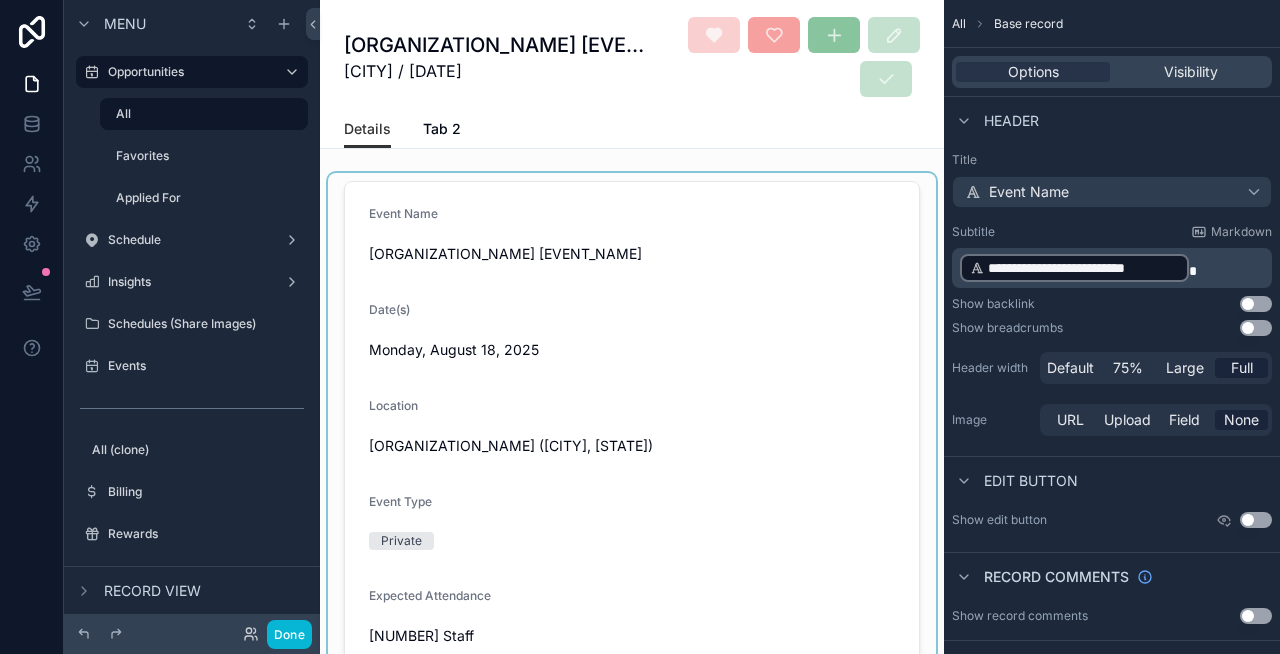 click at bounding box center (632, 487) 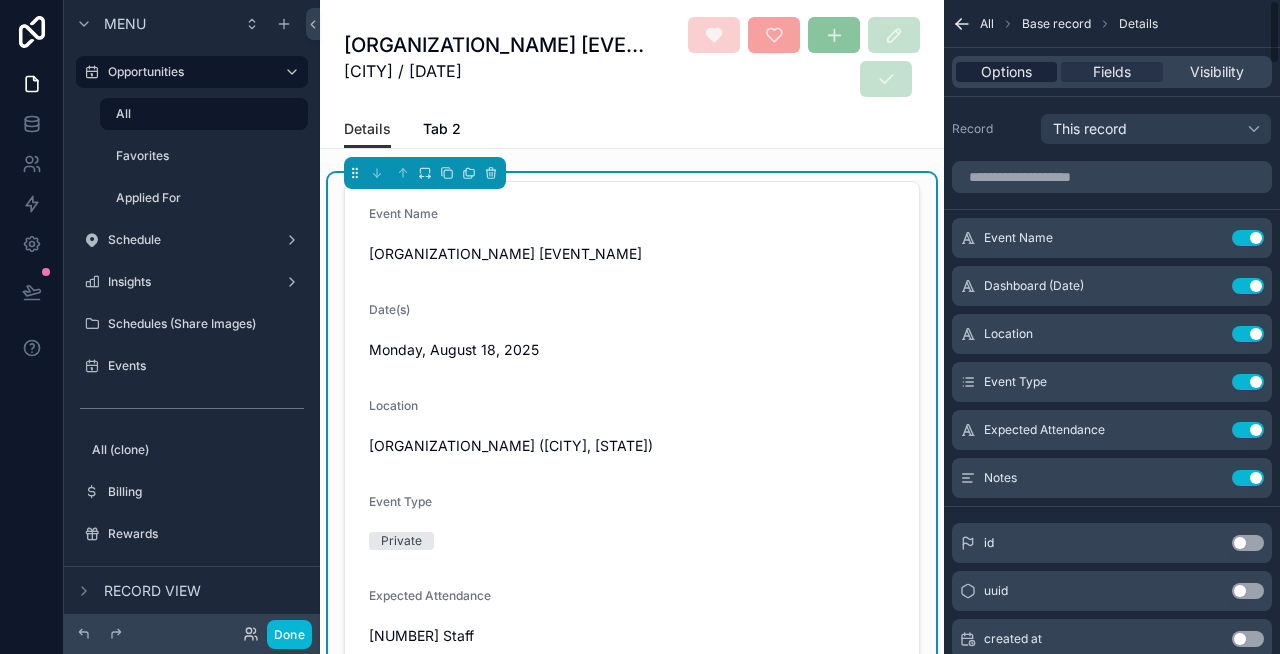 click on "Options" at bounding box center (1006, 72) 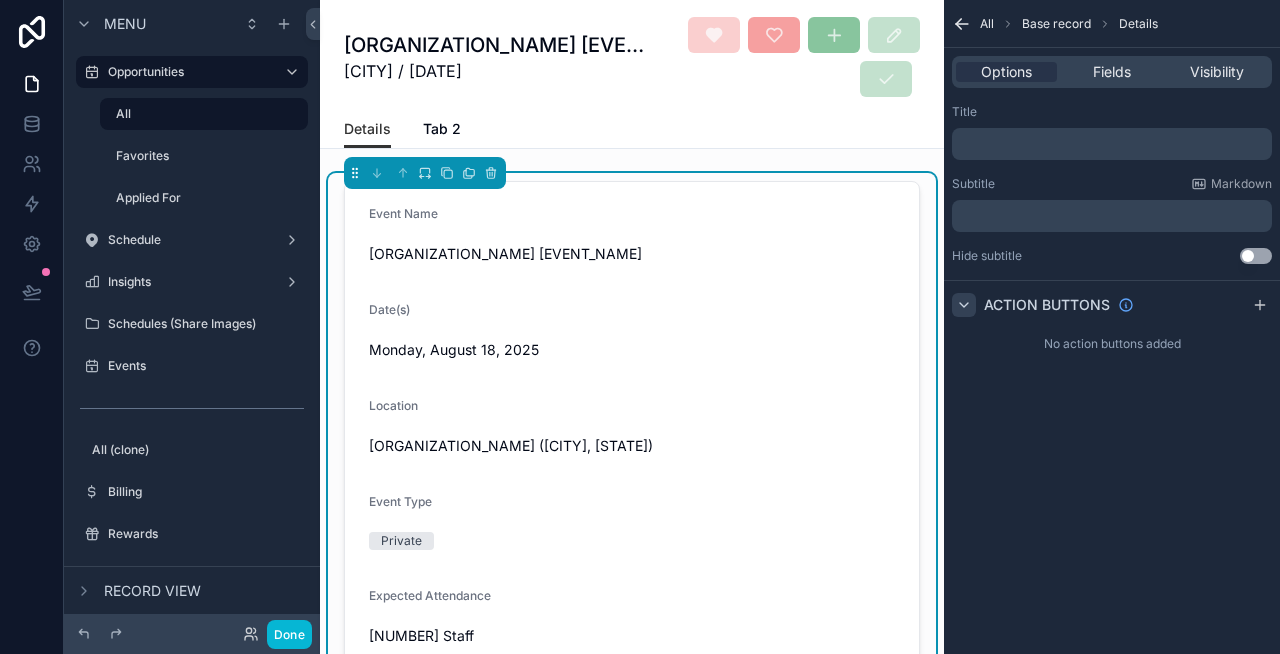click 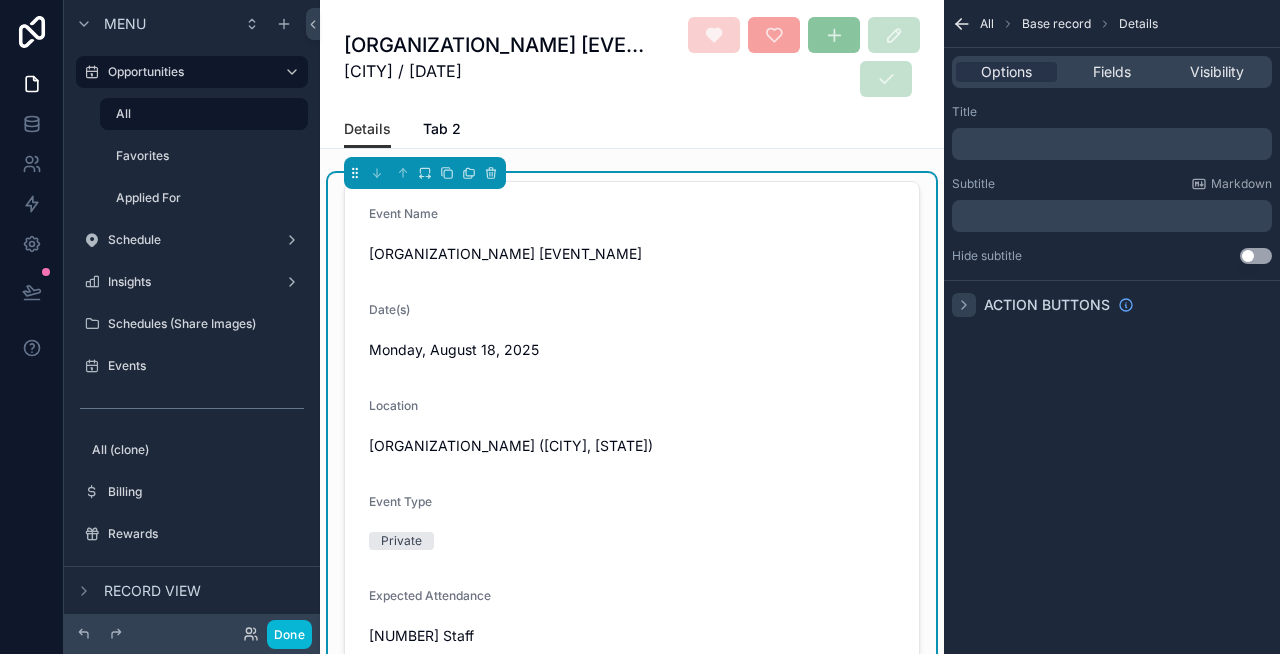 click 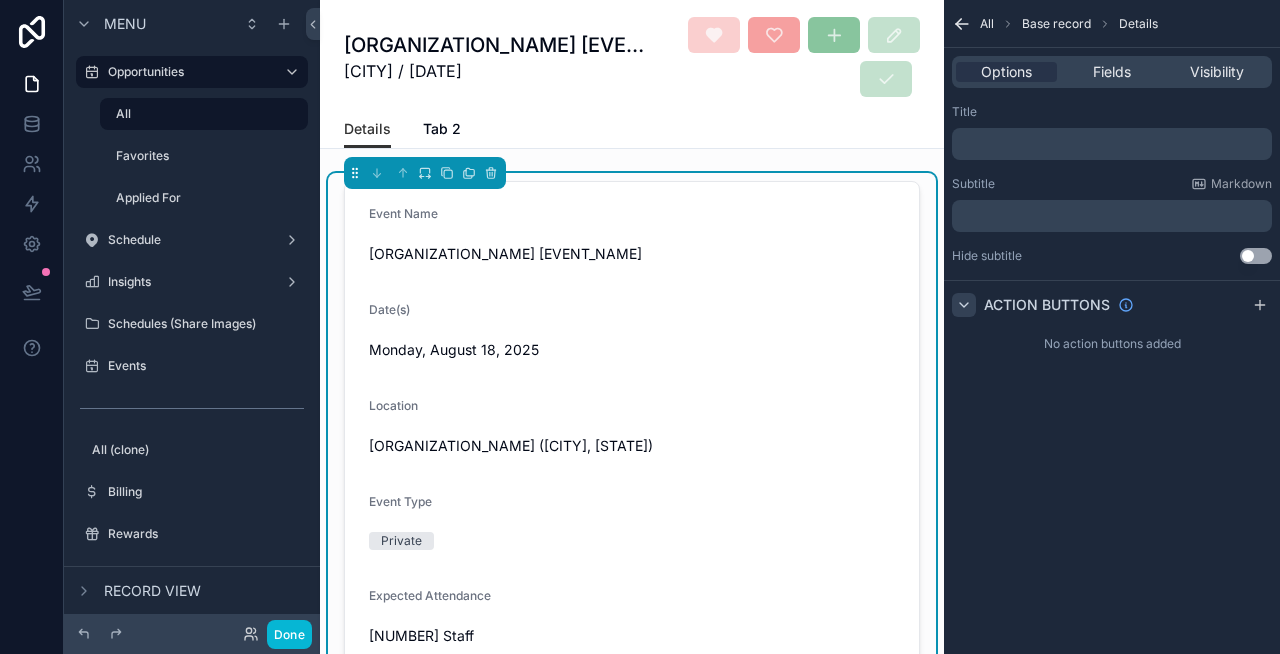 click on "Options Fields Visibility" at bounding box center (1112, 72) 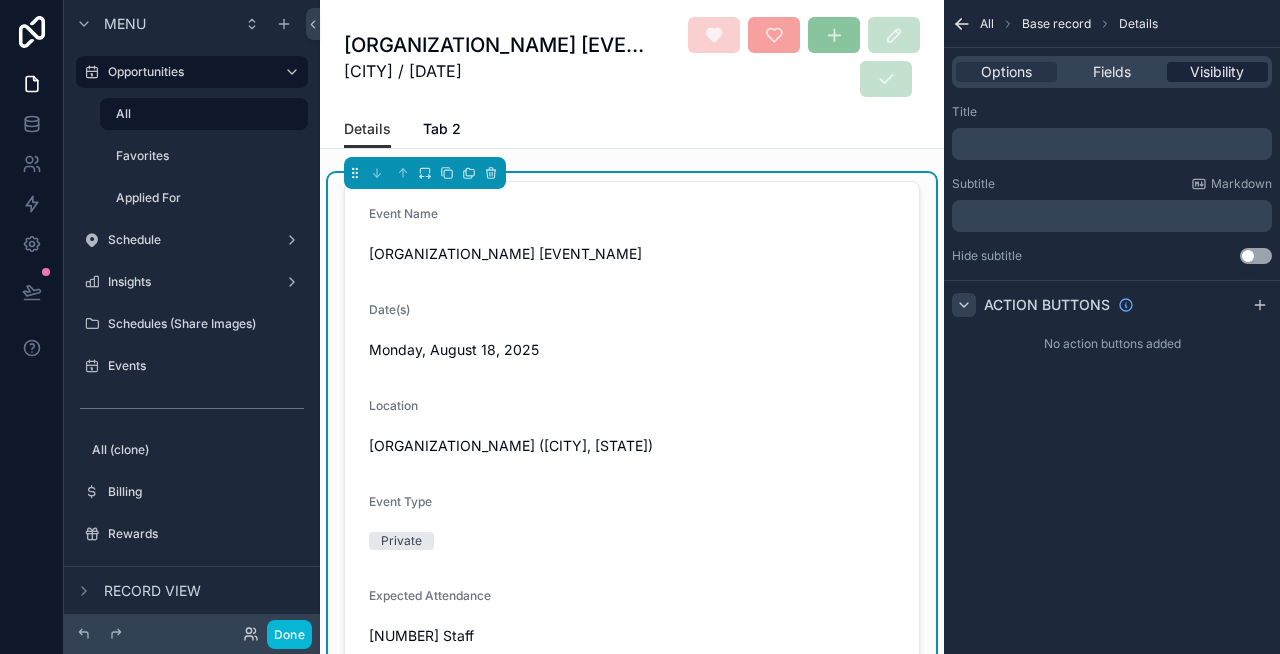 click on "Visibility" at bounding box center (1217, 72) 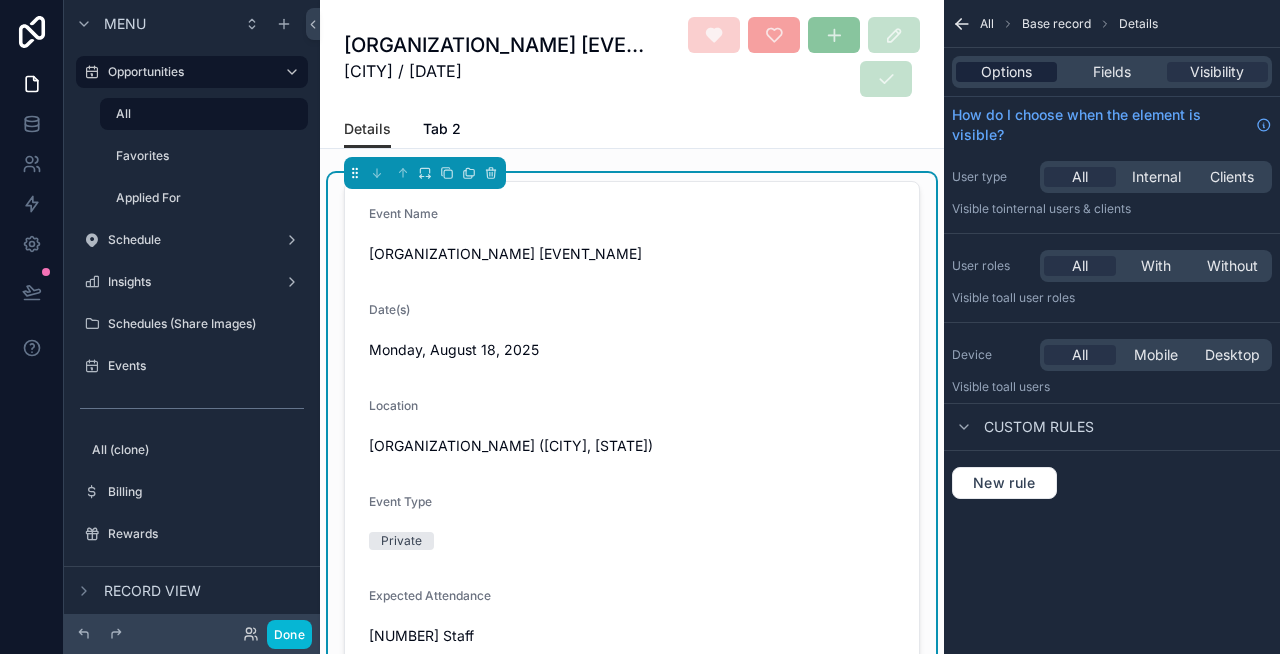 click on "Options" at bounding box center [1006, 72] 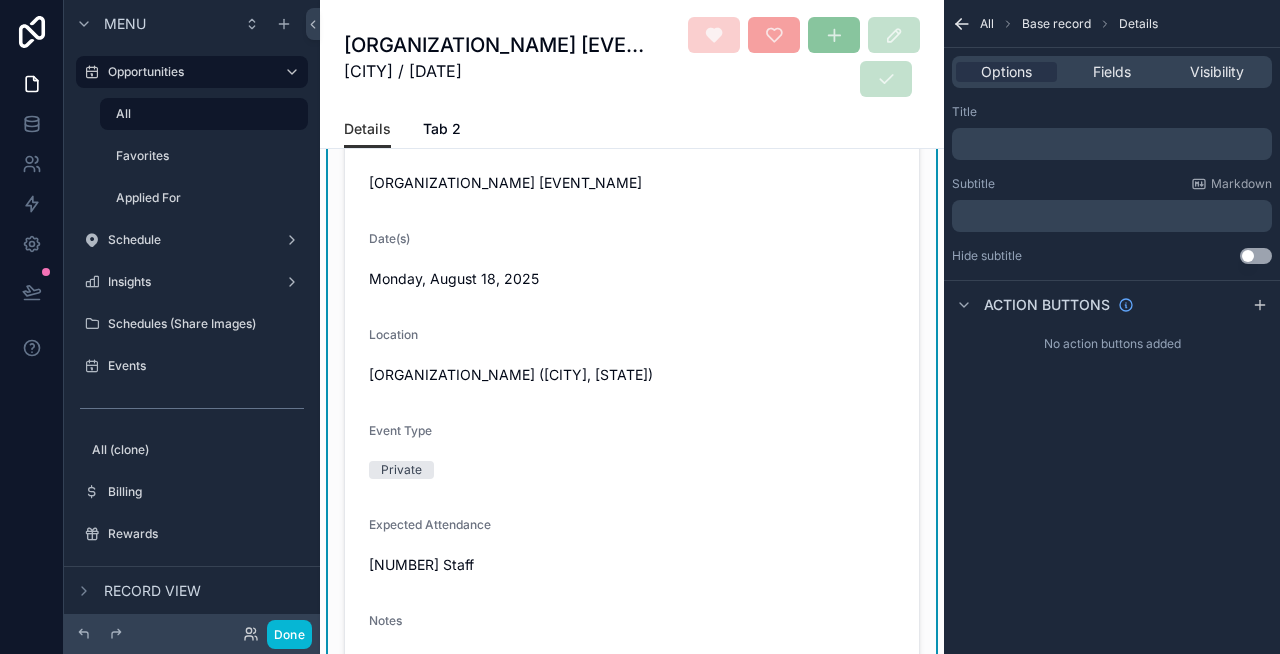 scroll, scrollTop: 0, scrollLeft: 0, axis: both 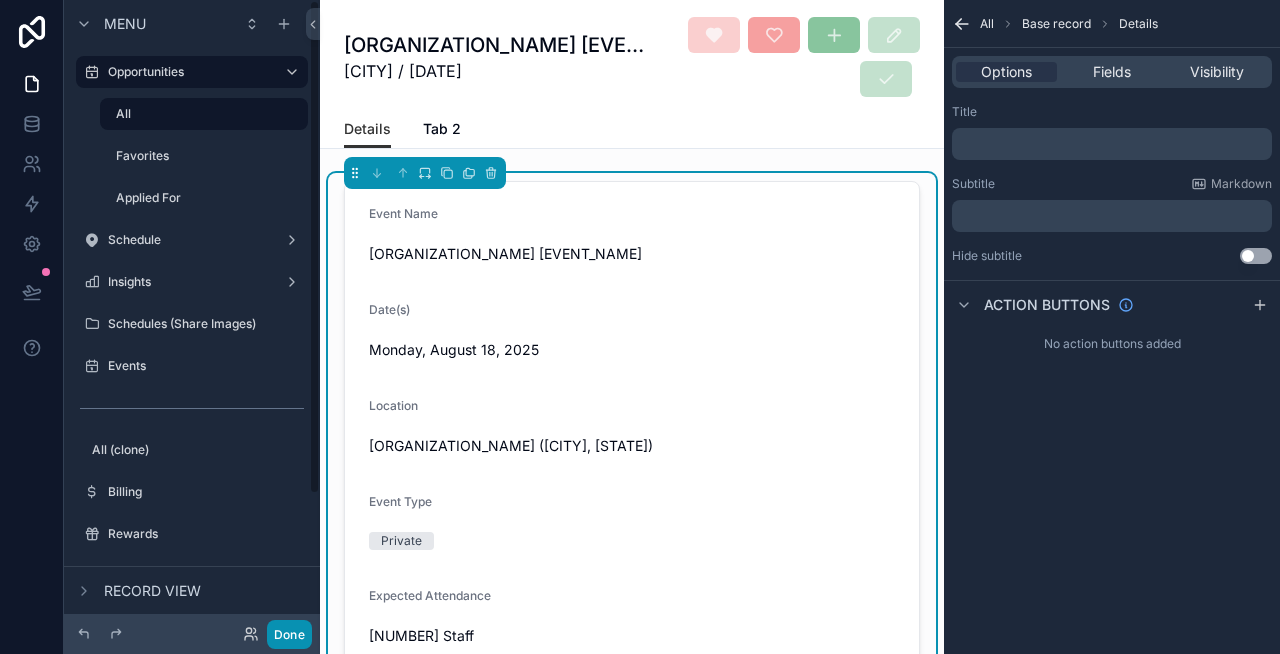 click on "Done" at bounding box center (289, 634) 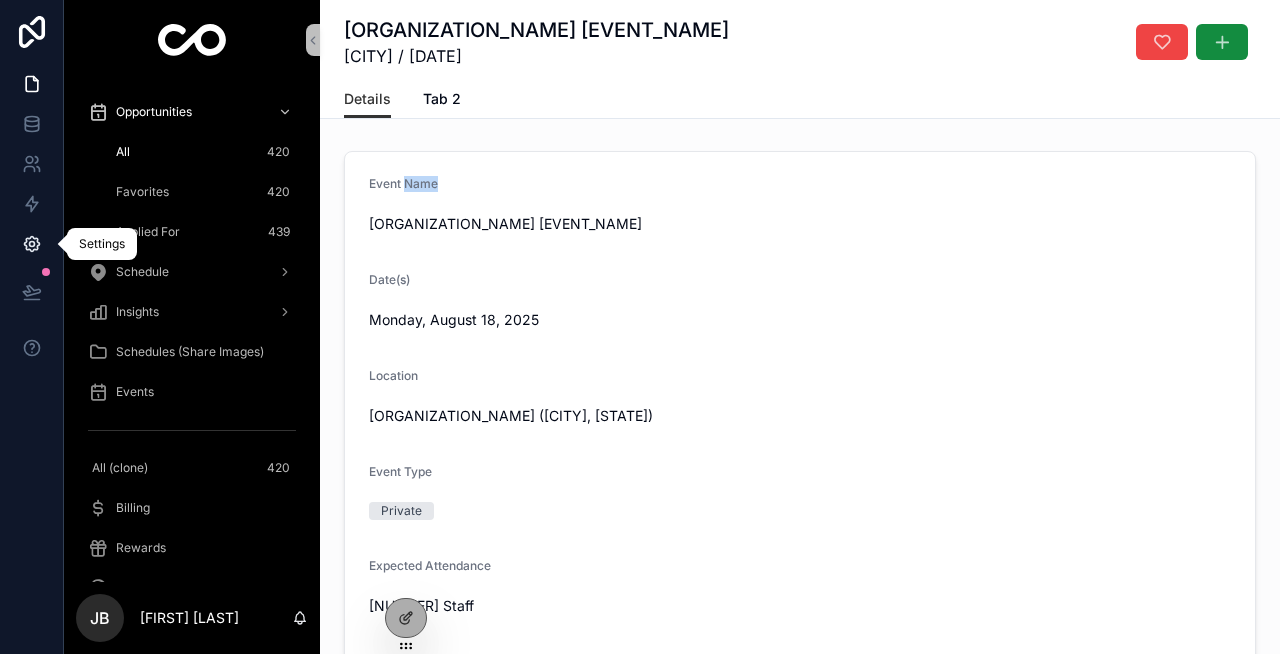 click 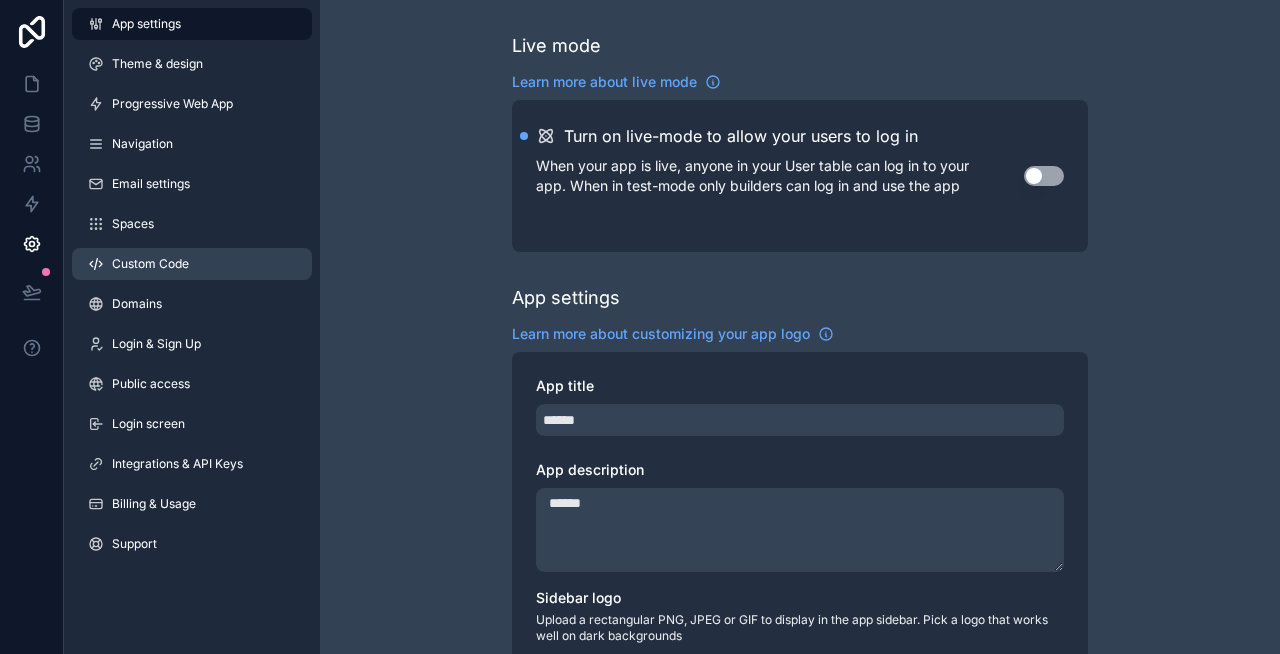 click on "Custom Code" at bounding box center [150, 264] 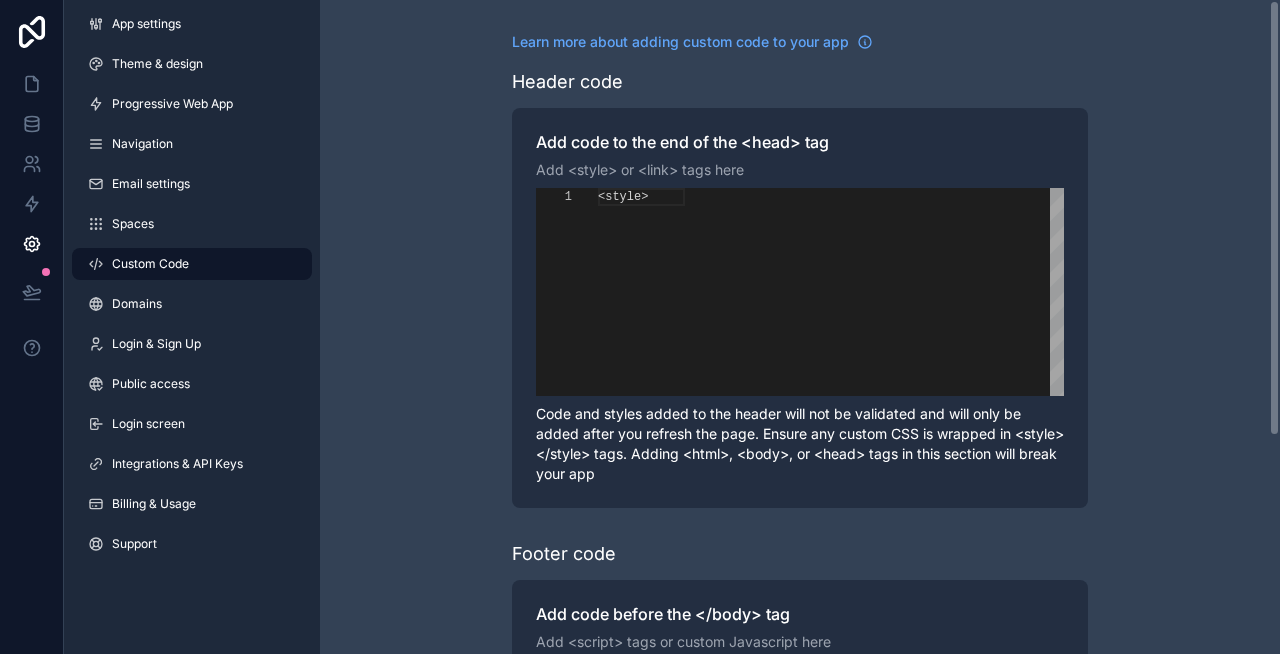 scroll, scrollTop: 180, scrollLeft: 0, axis: vertical 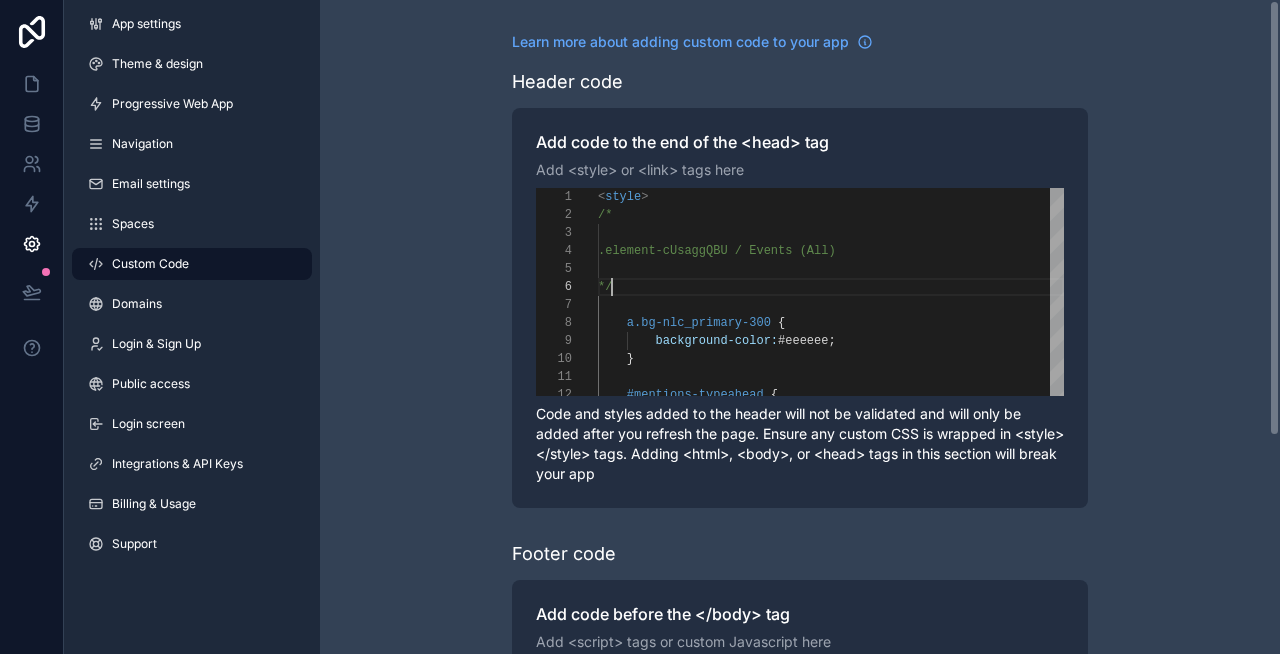 click on "*/" at bounding box center [831, 287] 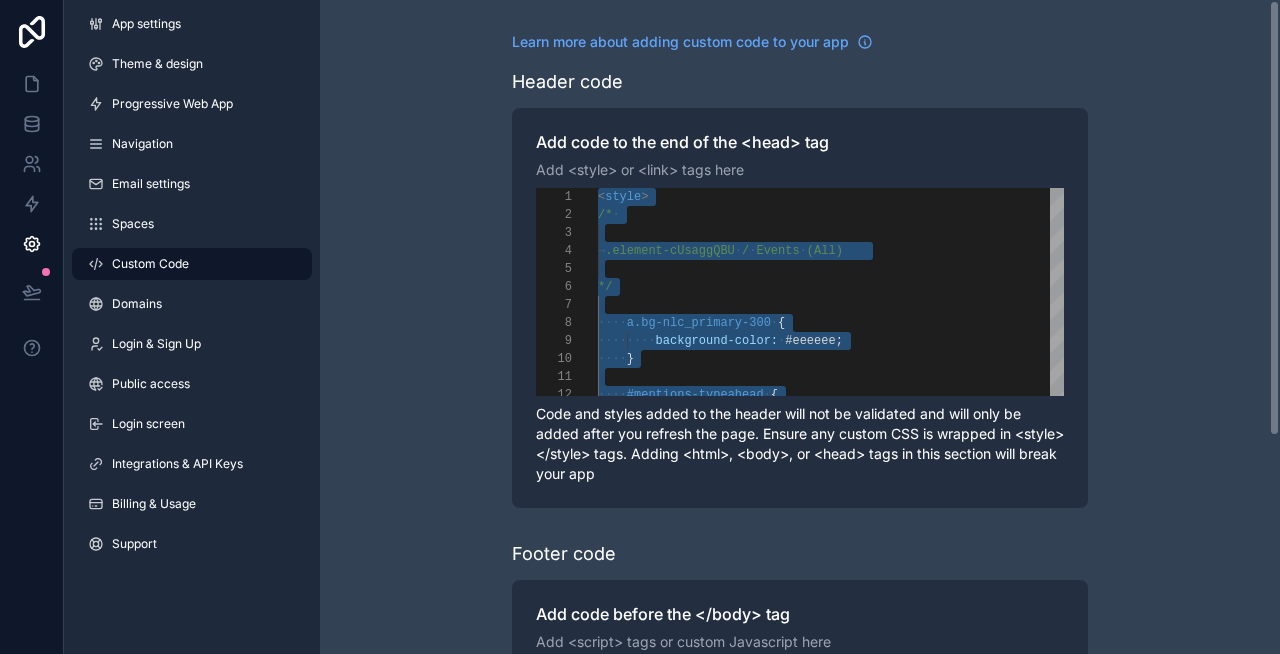 paste on "**********" 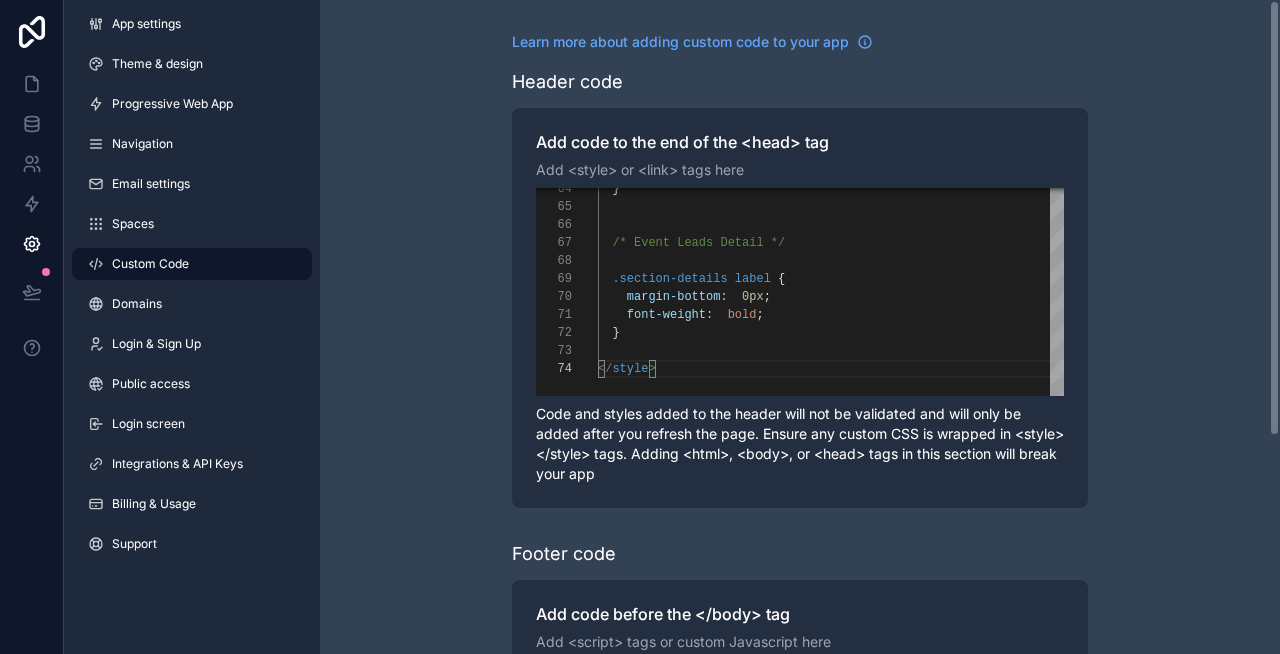 click on "**********" at bounding box center [800, 506] 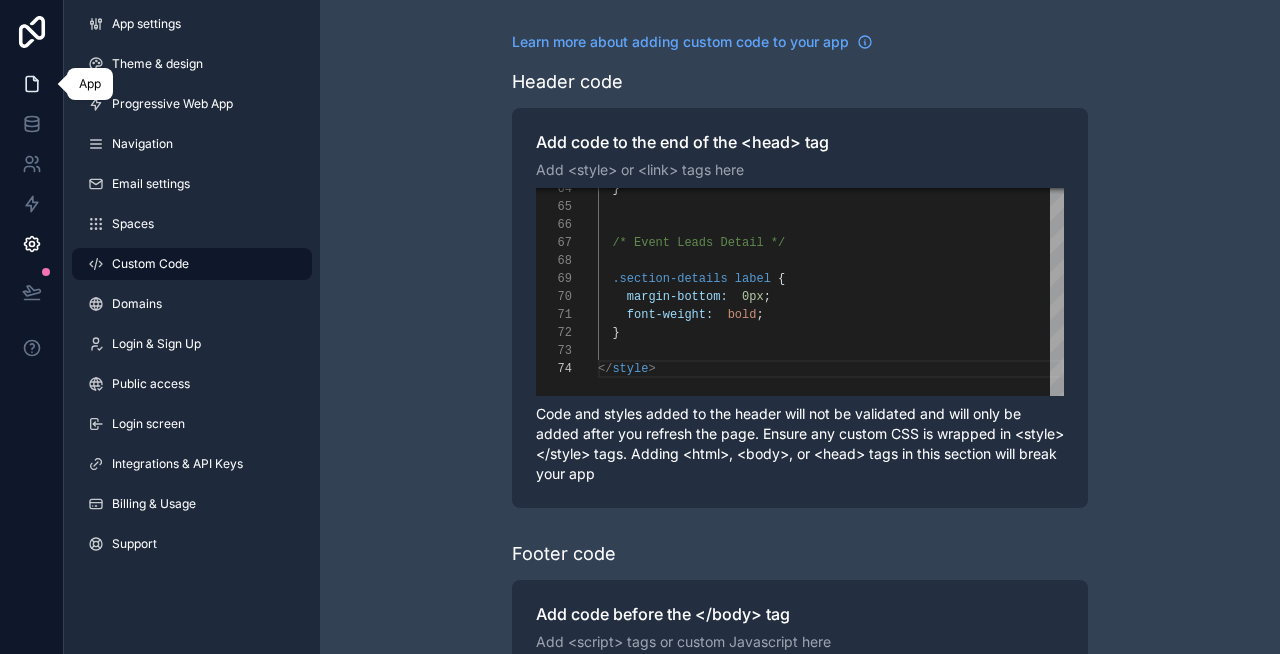 click 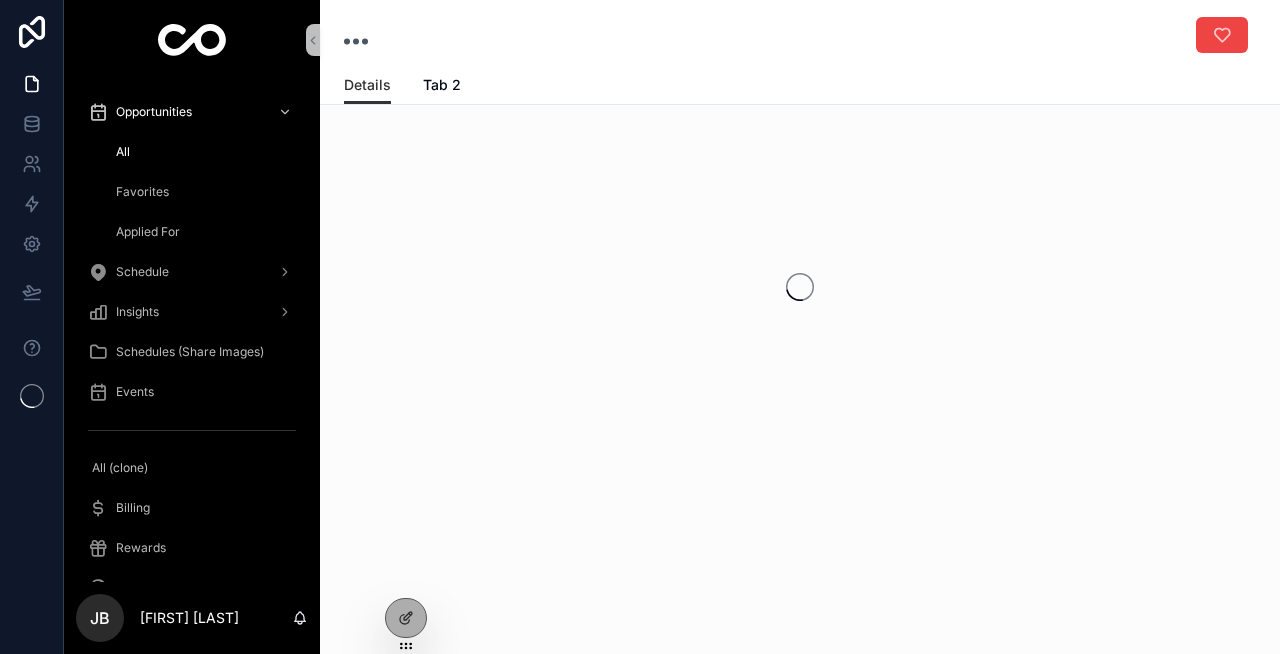 scroll, scrollTop: 0, scrollLeft: 0, axis: both 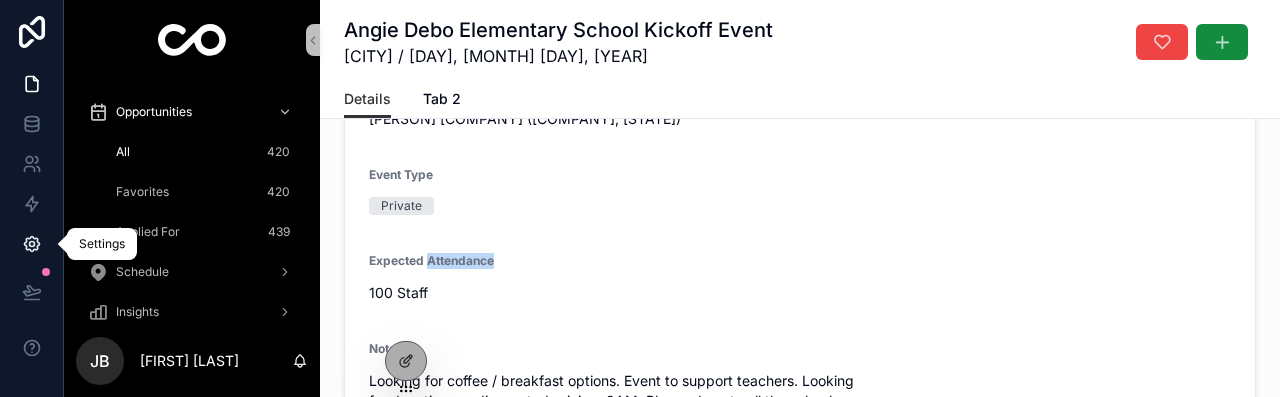 click 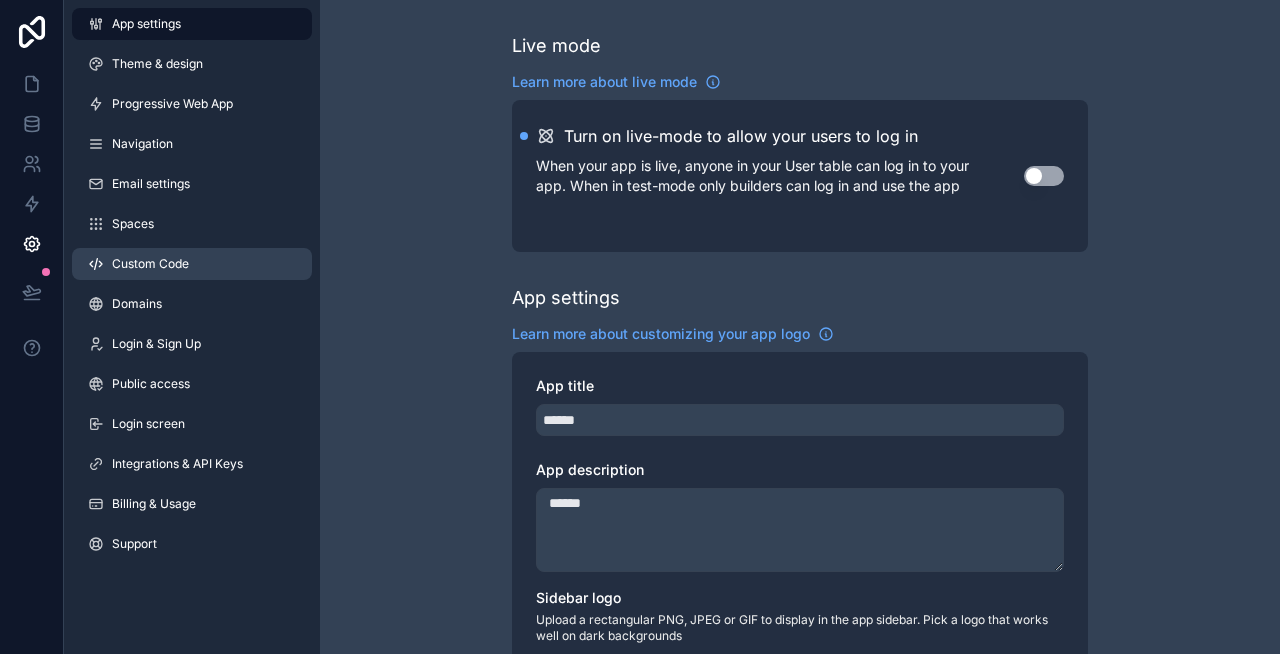 click on "Custom Code" at bounding box center [150, 264] 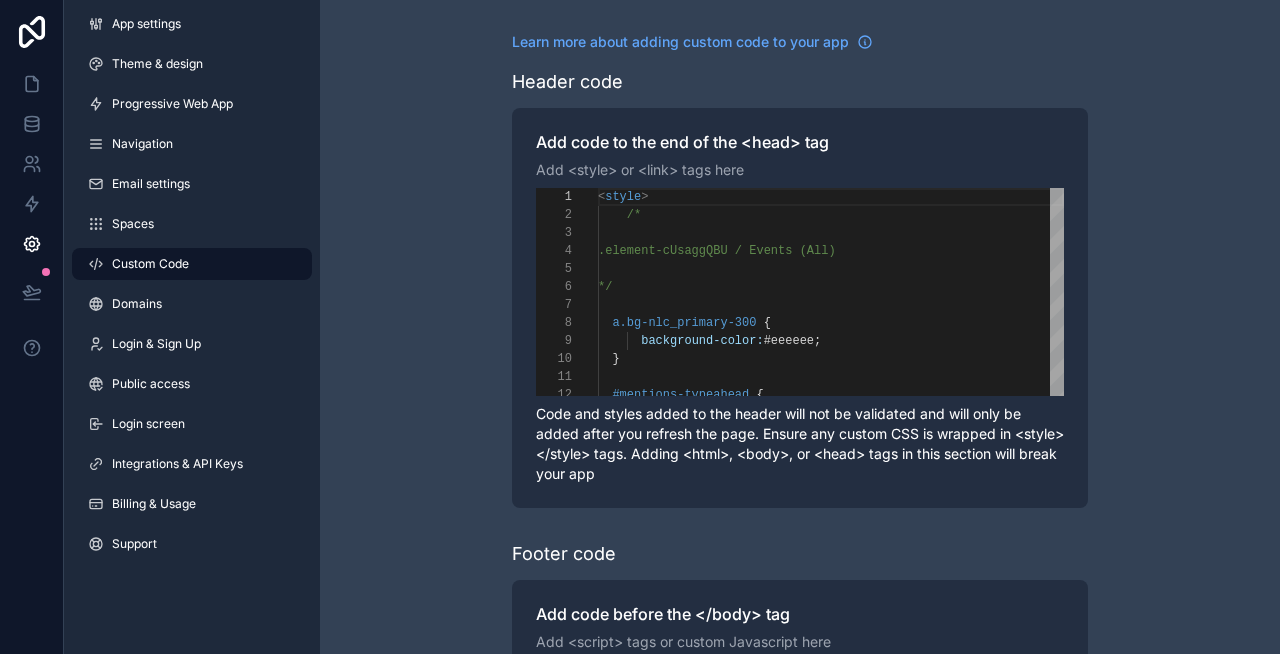 scroll, scrollTop: 180, scrollLeft: 0, axis: vertical 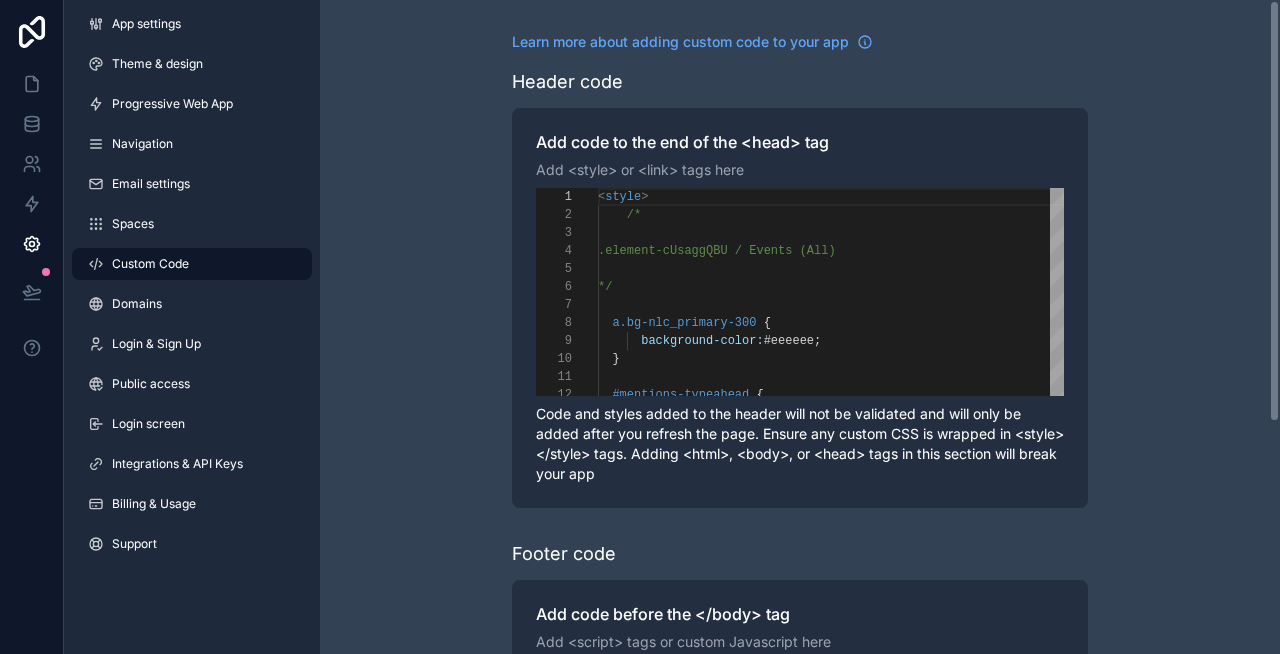 click on "*/" at bounding box center [831, 287] 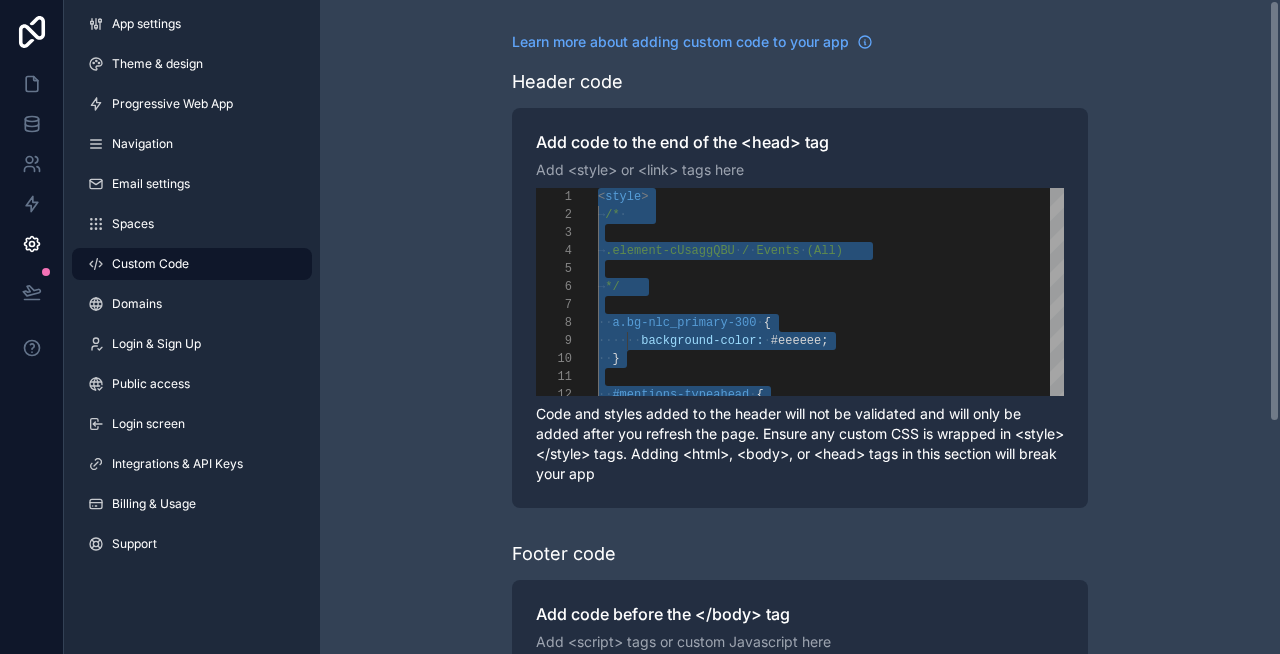 paste 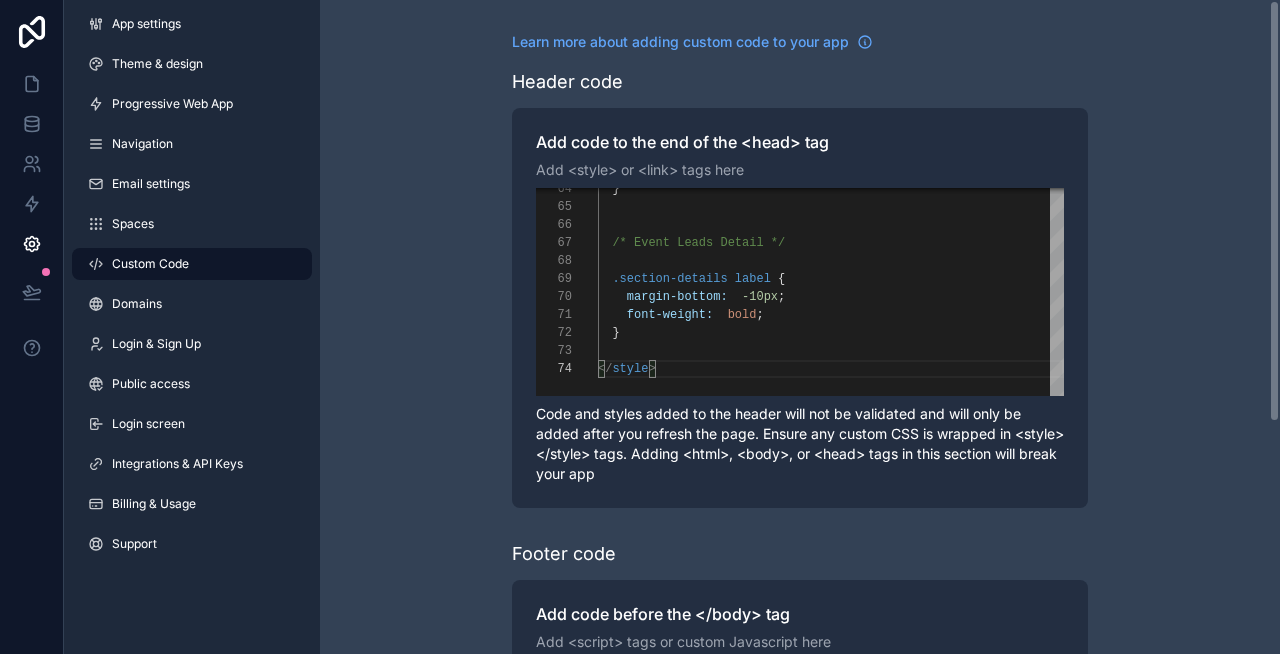 click on "**********" at bounding box center (800, 506) 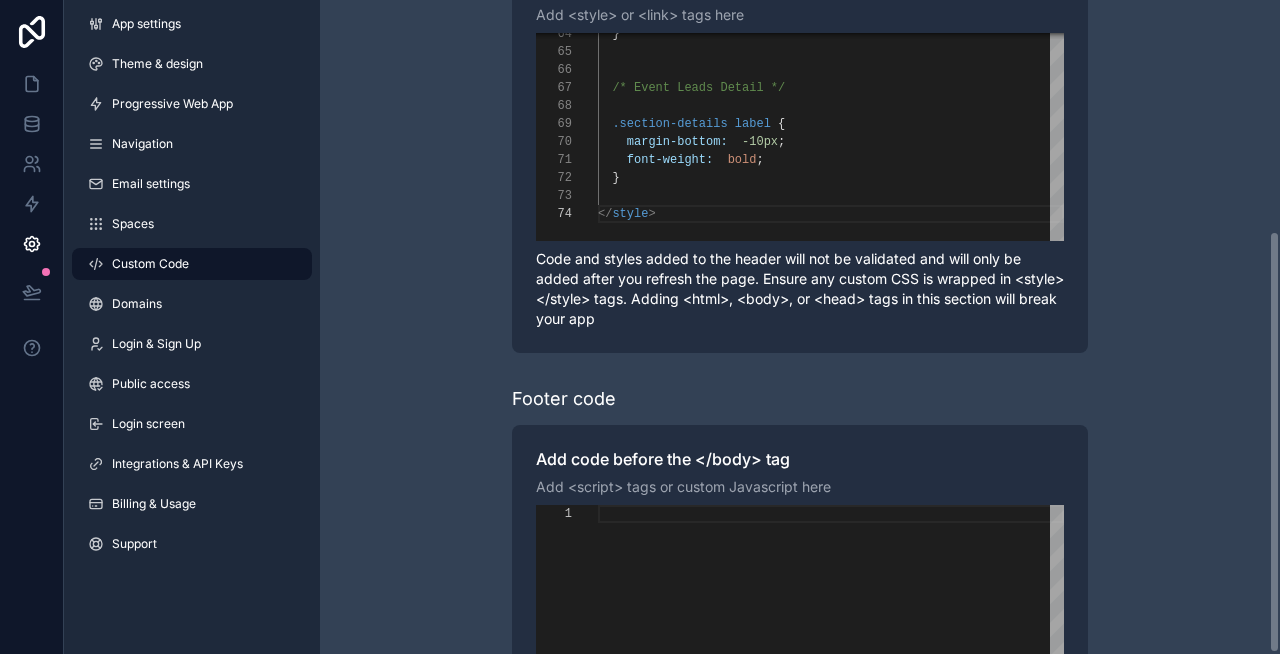 scroll, scrollTop: 0, scrollLeft: 0, axis: both 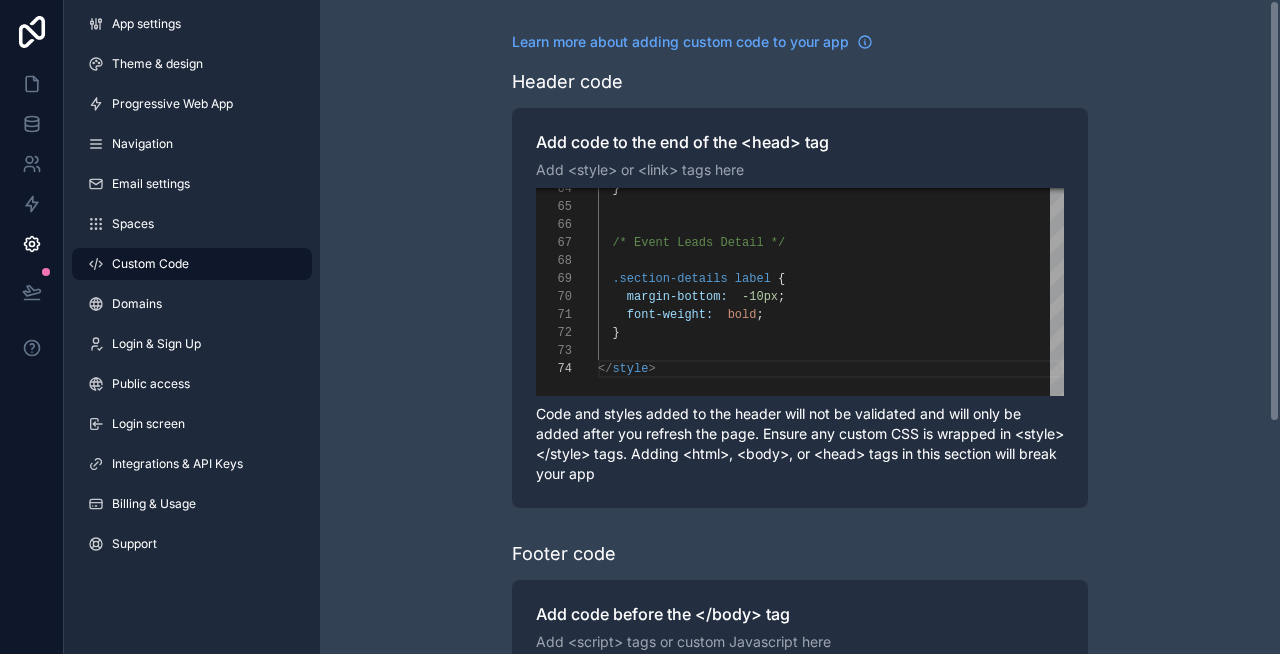 click on "**********" at bounding box center [800, 506] 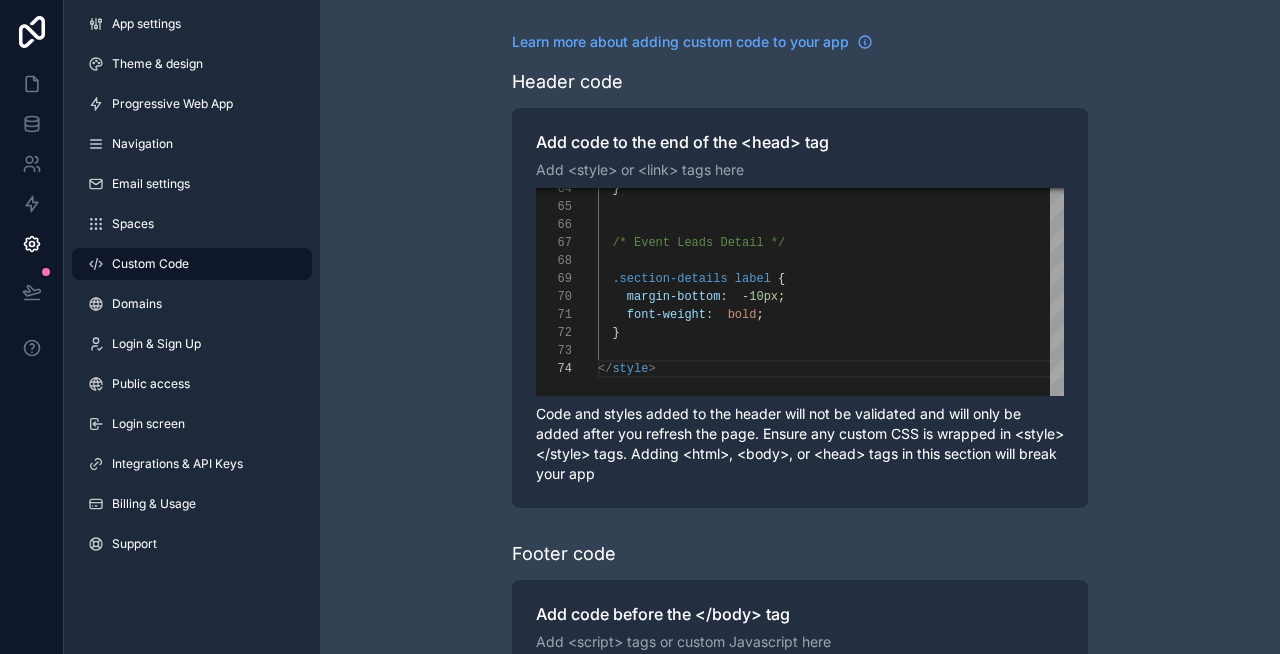 click on "**********" at bounding box center (800, 506) 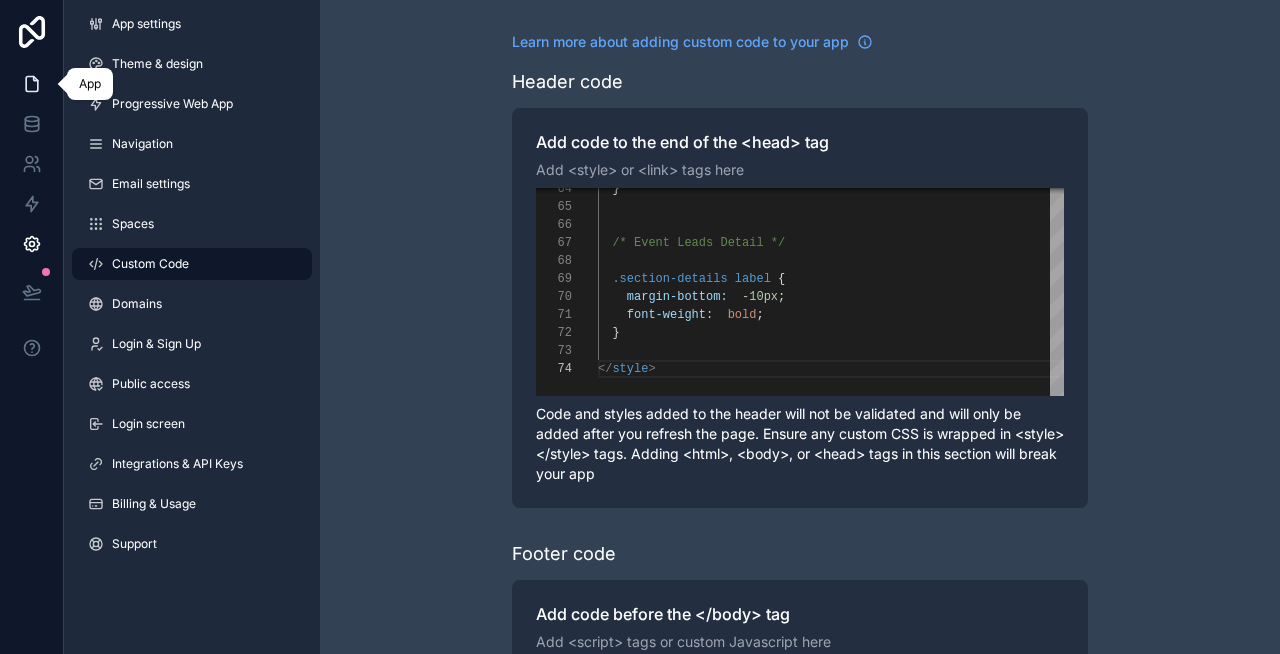 click at bounding box center (31, 84) 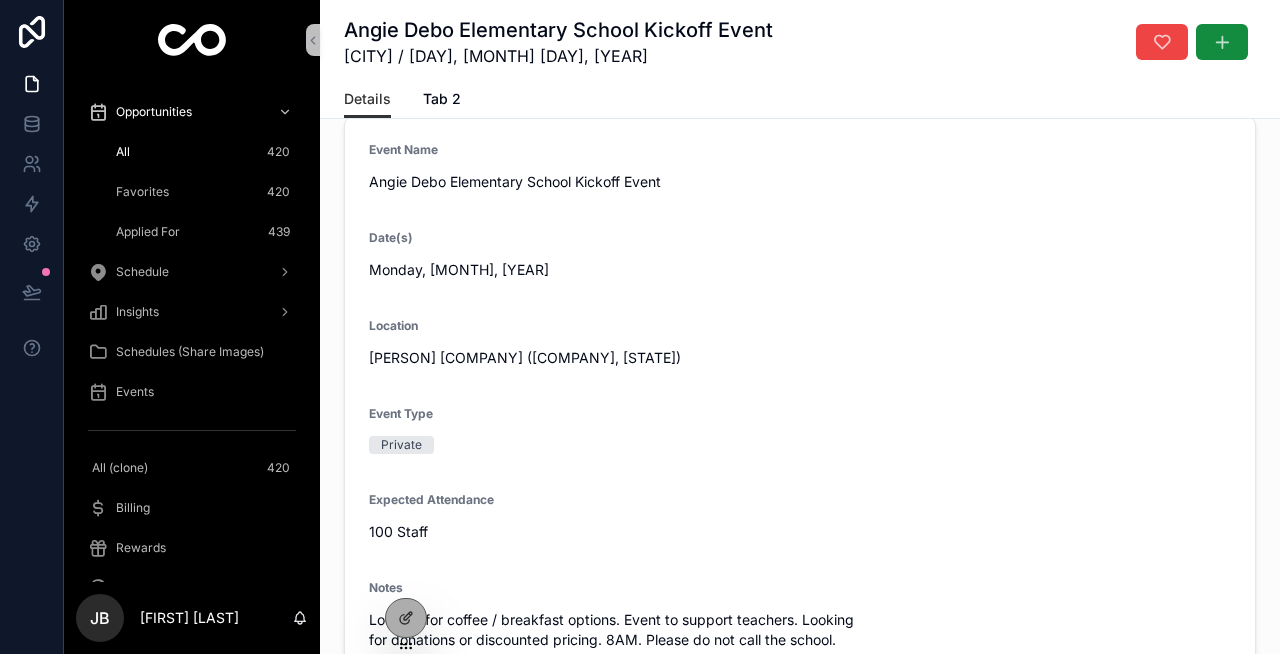 scroll, scrollTop: 22, scrollLeft: 0, axis: vertical 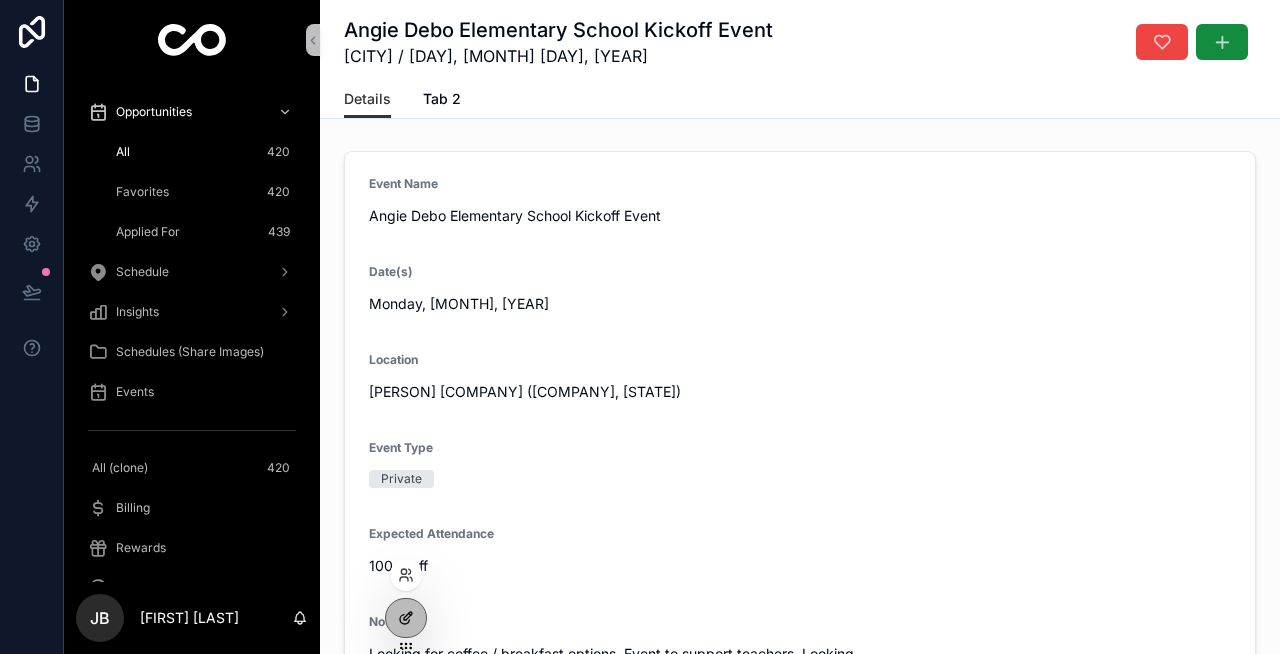 click at bounding box center (406, 618) 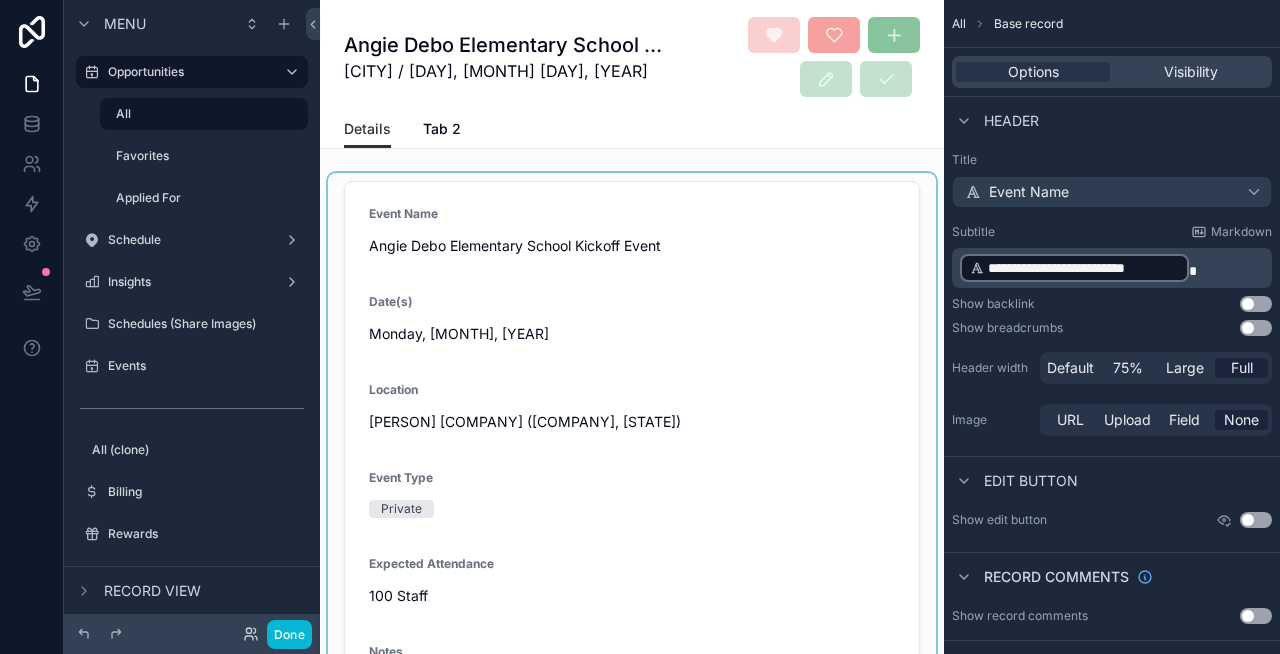 click at bounding box center (632, 463) 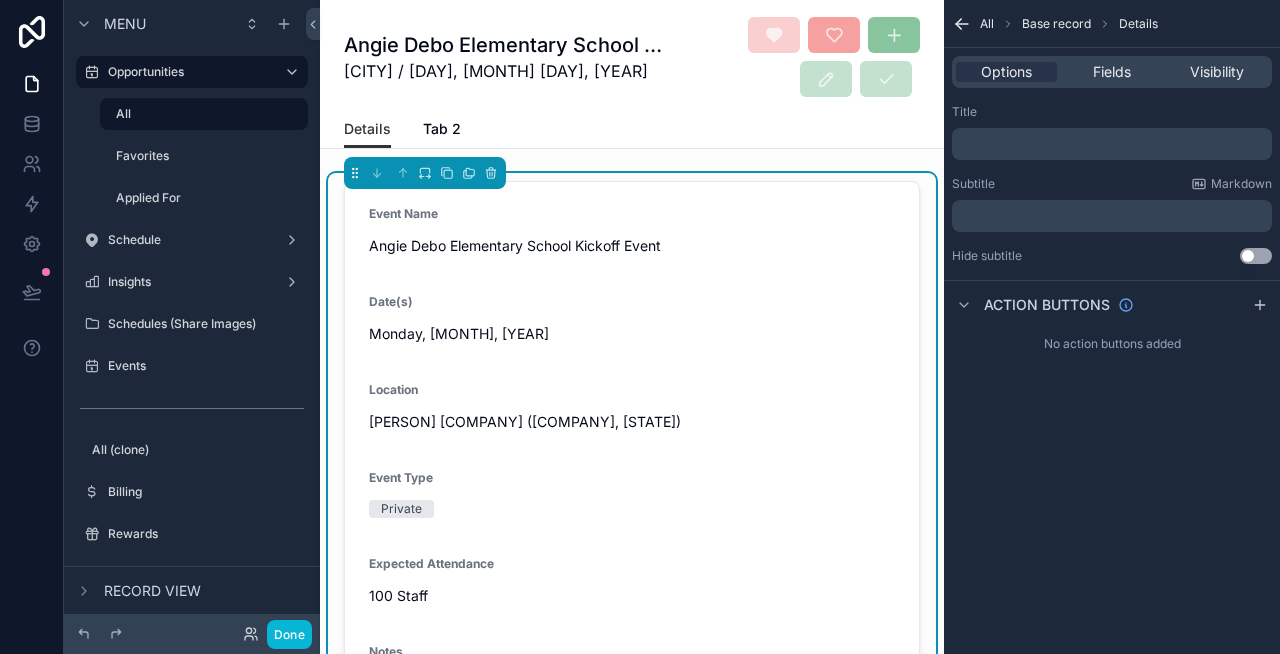 click on "Use setting" at bounding box center [1256, 256] 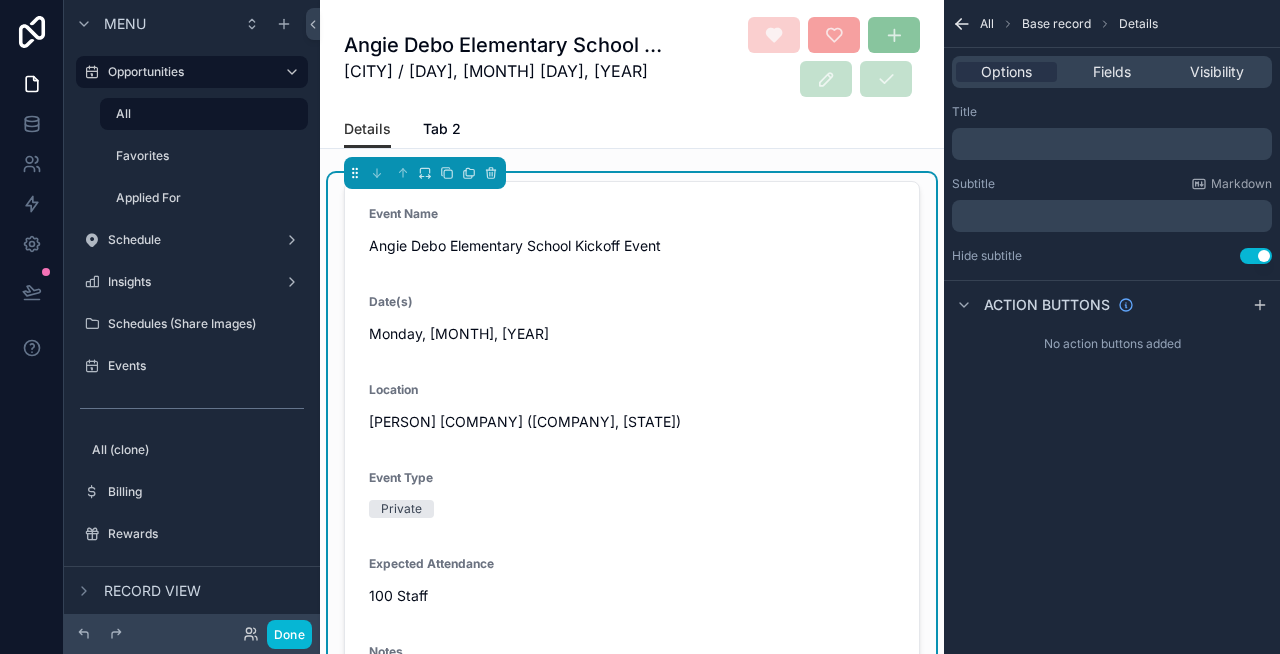 click on "Use setting" at bounding box center [1256, 256] 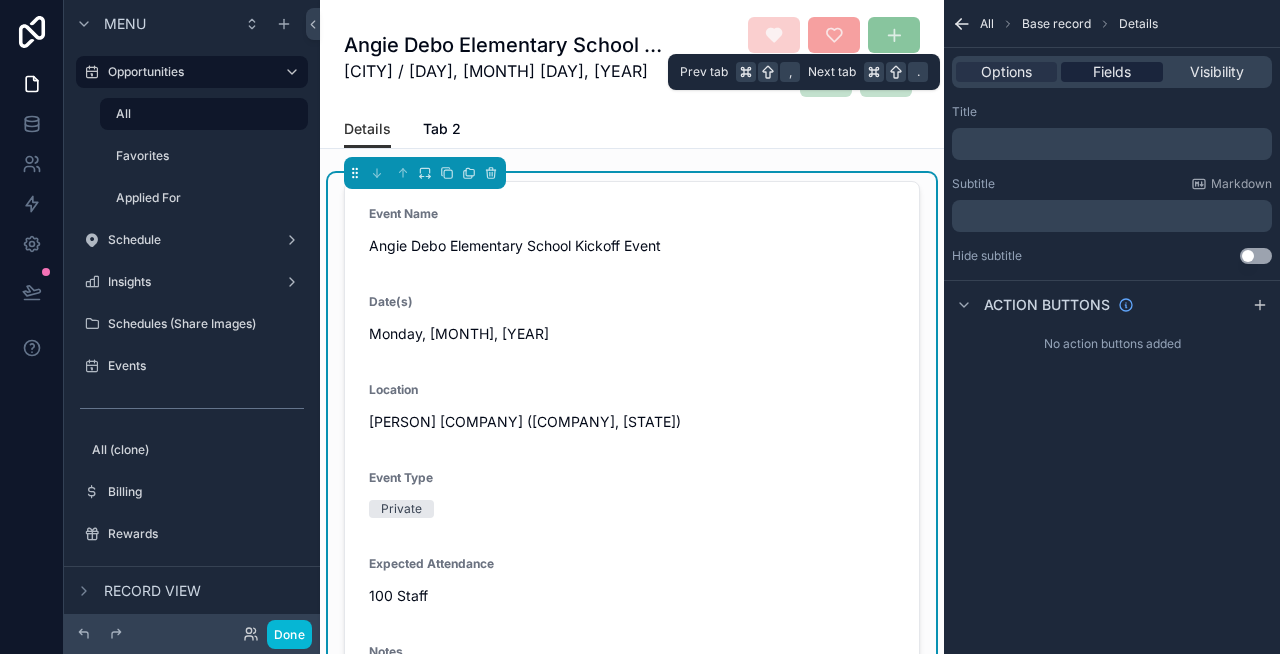click on "Fields" at bounding box center [1112, 72] 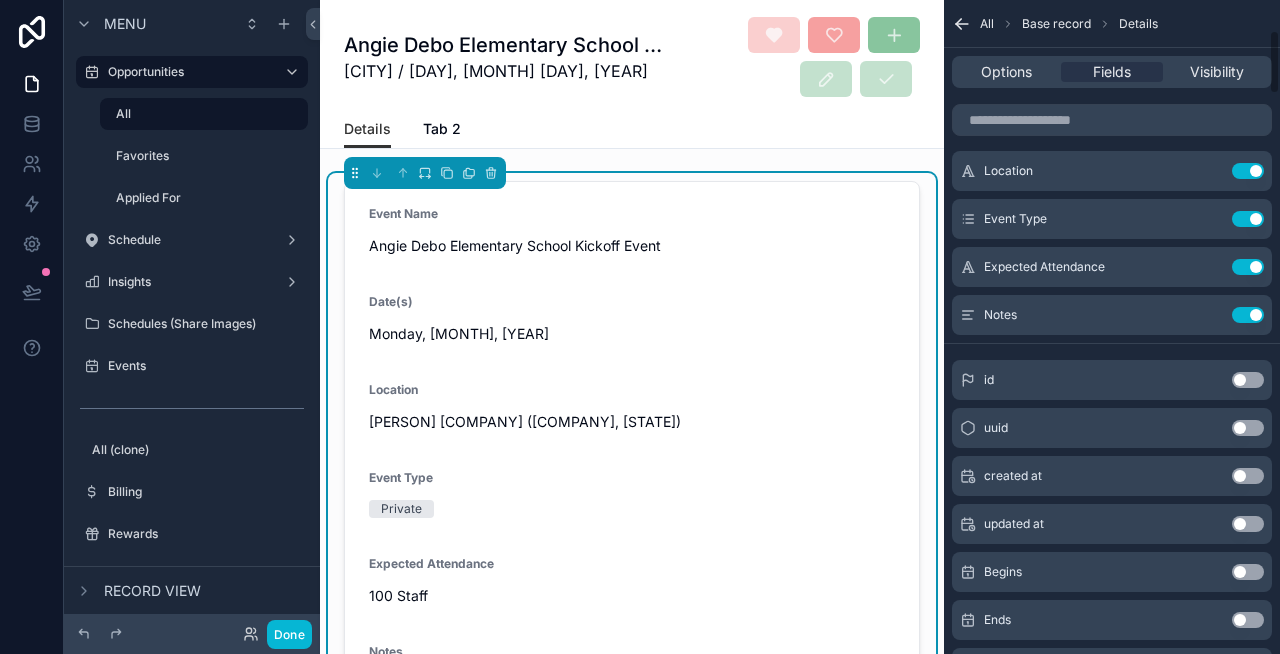 scroll, scrollTop: 0, scrollLeft: 0, axis: both 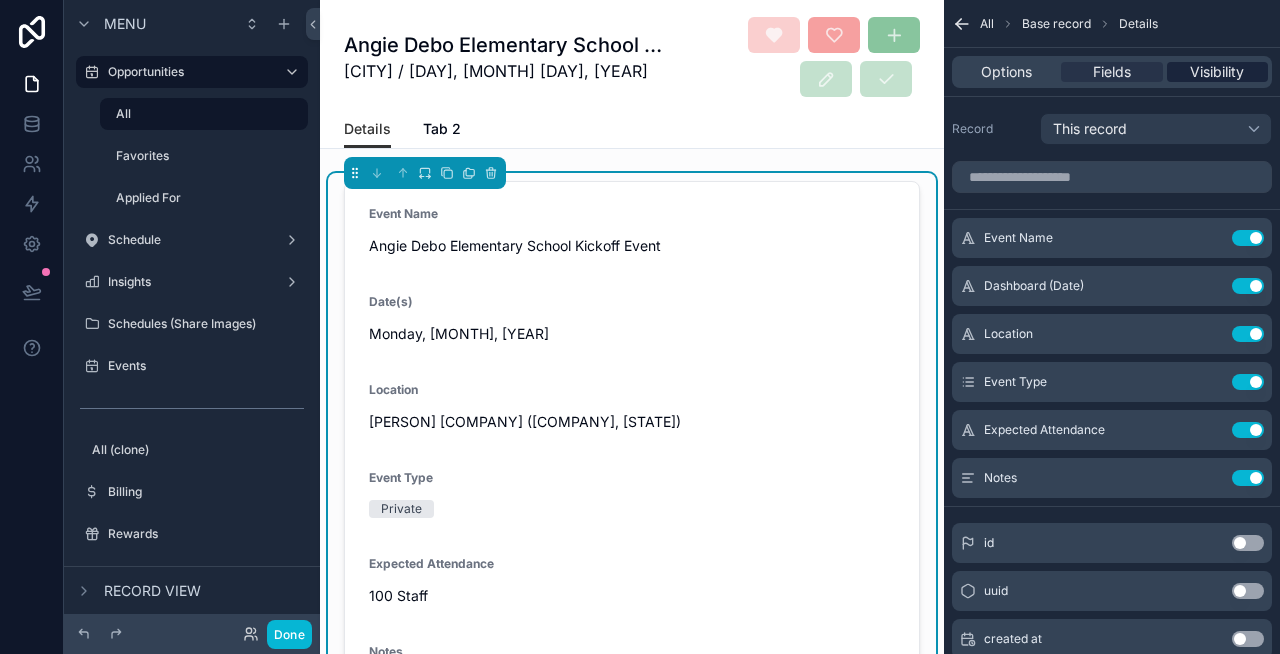 click on "Visibility" at bounding box center [1217, 72] 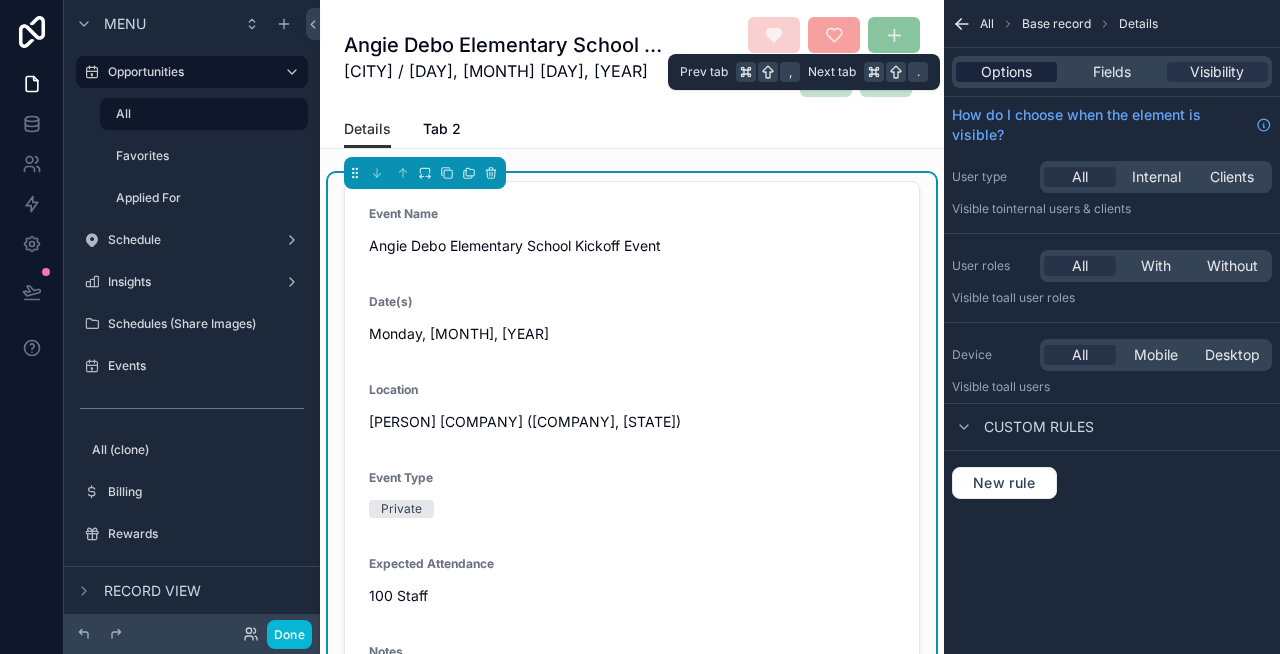 click on "Options" at bounding box center [1006, 72] 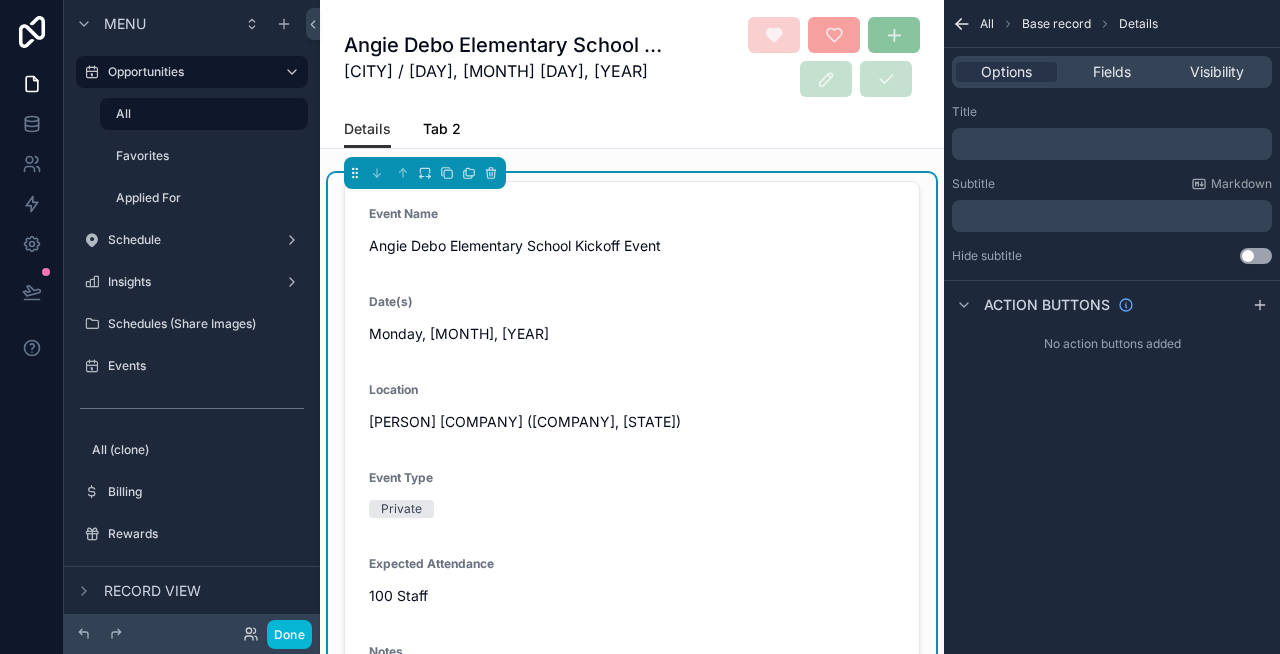 click on "Tab 2" at bounding box center (442, 129) 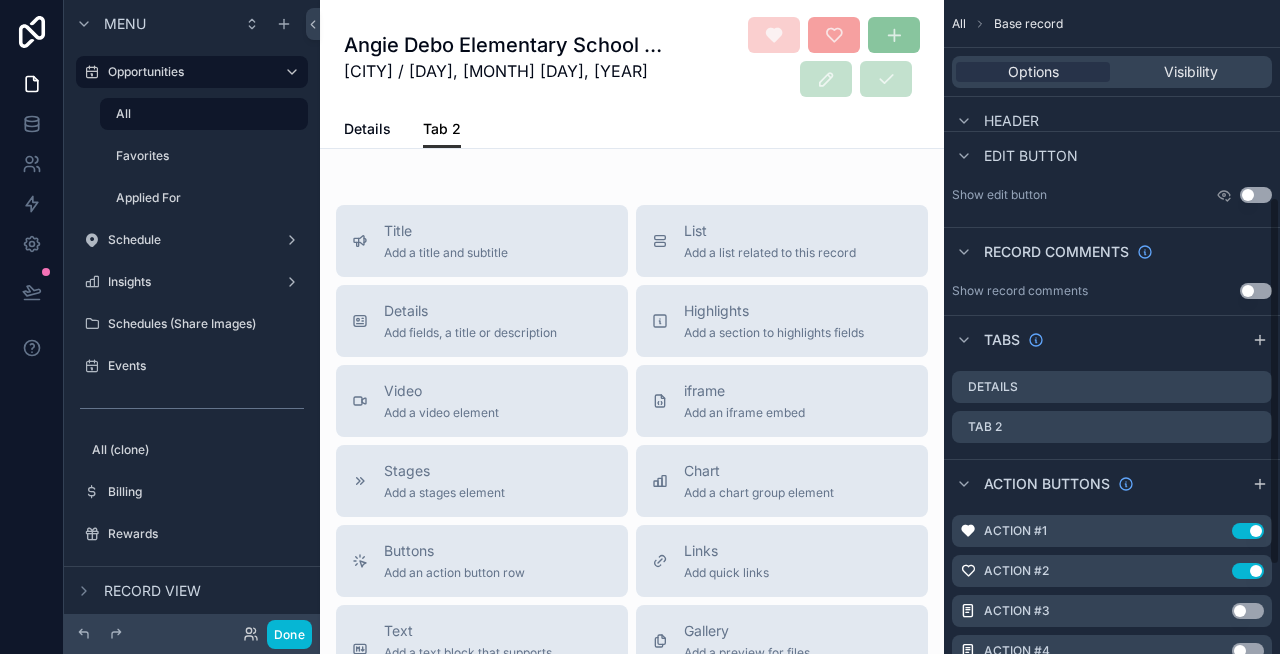 scroll, scrollTop: 349, scrollLeft: 0, axis: vertical 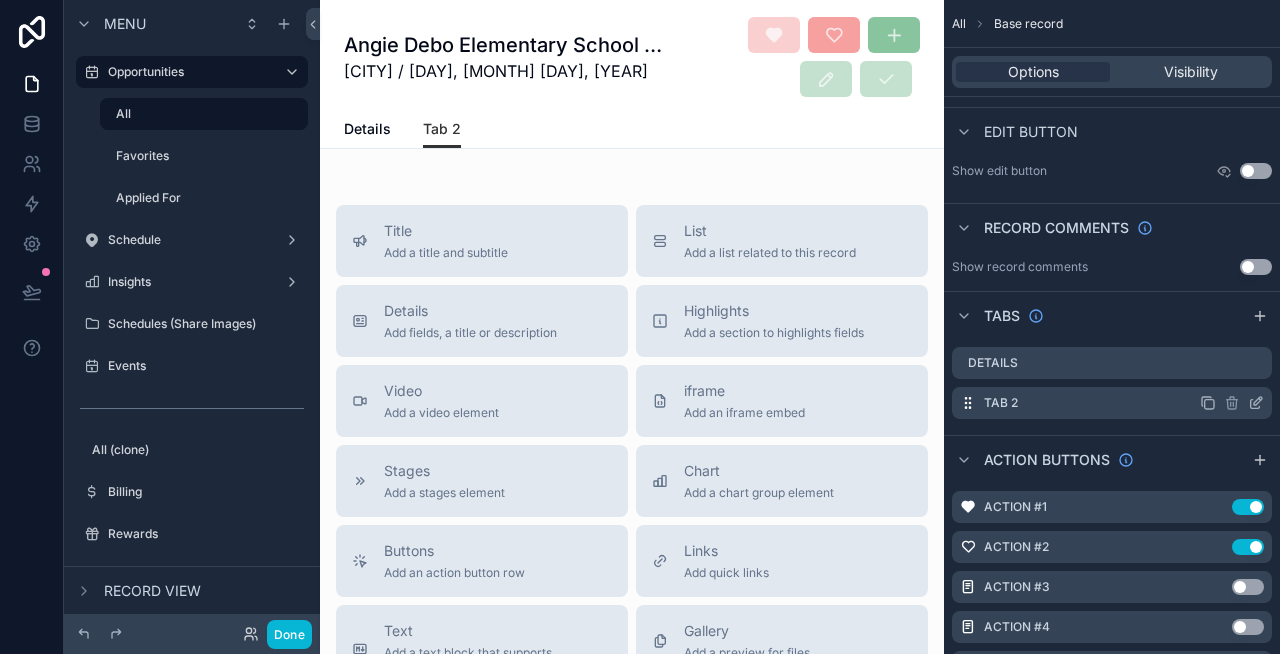 click 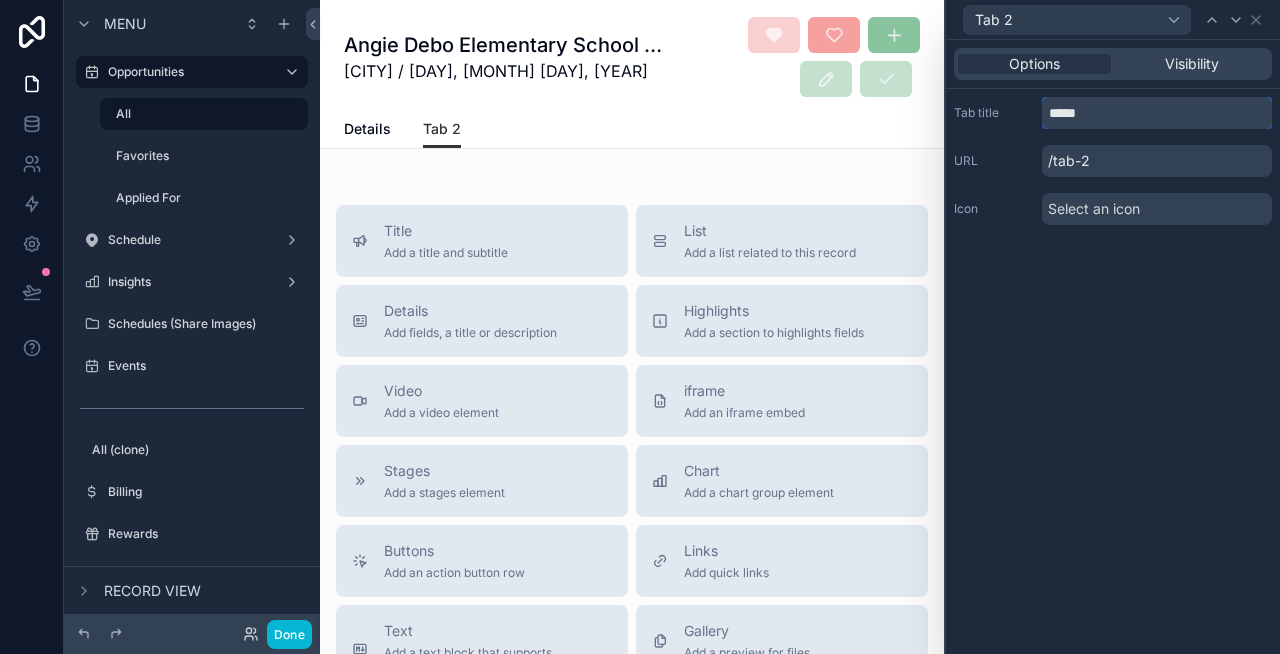 click on "*****" at bounding box center (1157, 113) 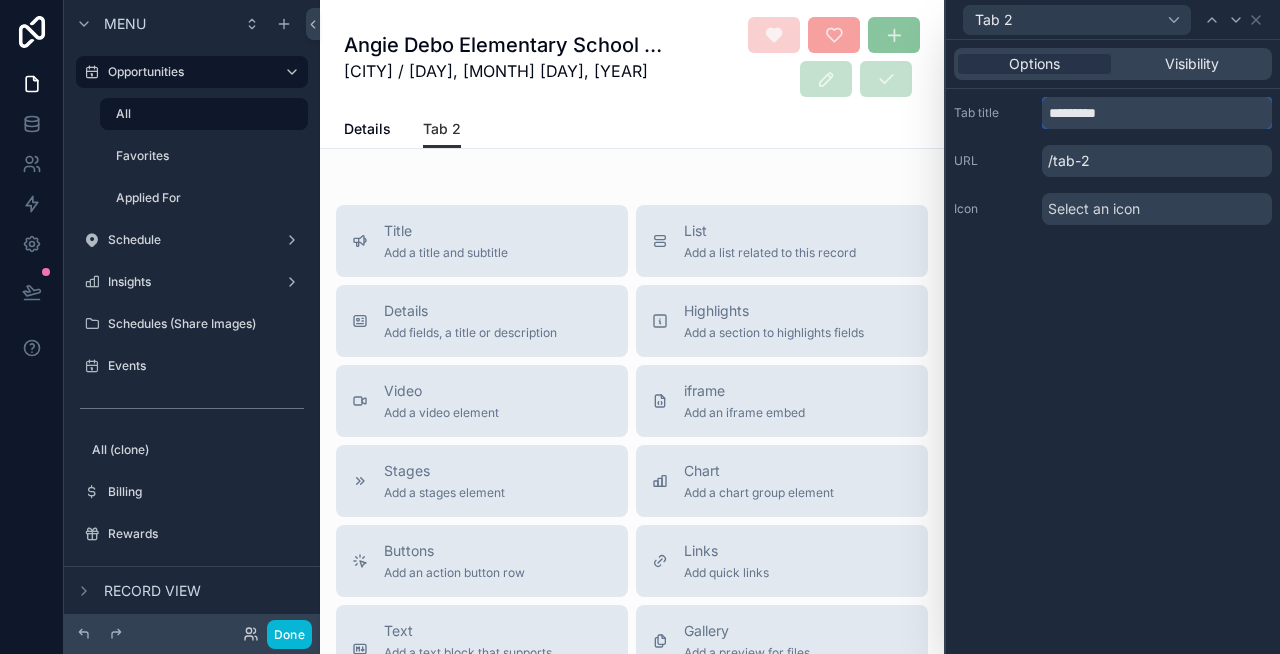 type on "*********" 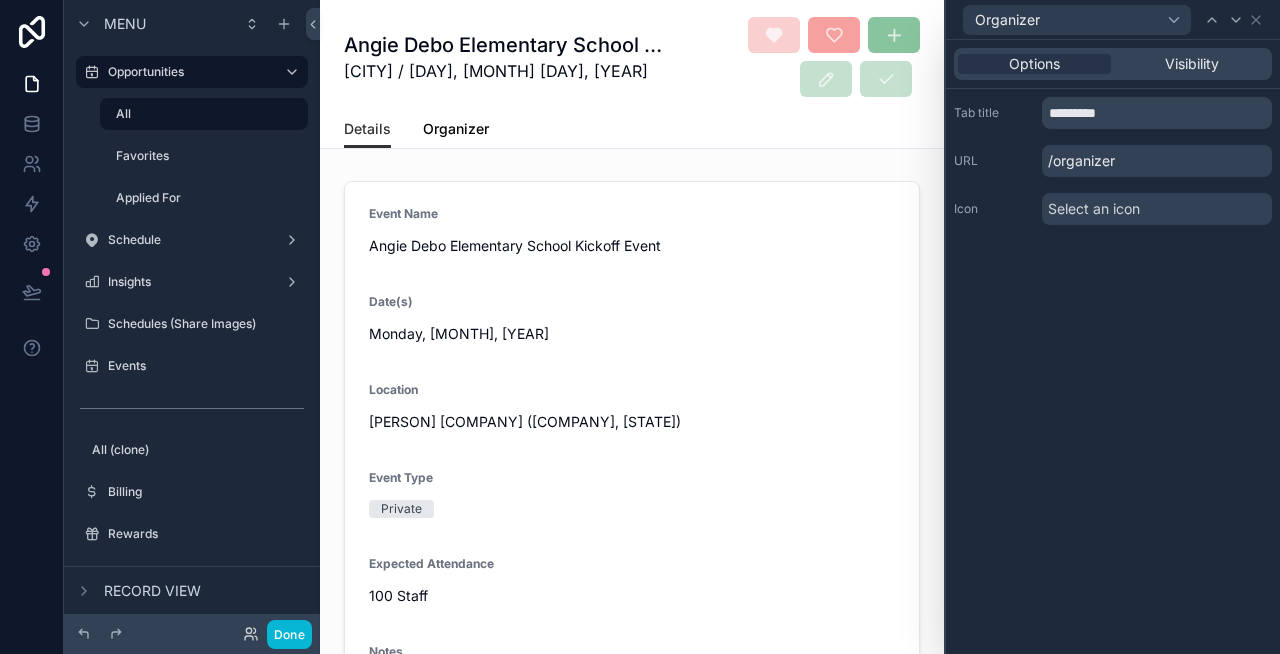 click on "Organizer" at bounding box center [456, 131] 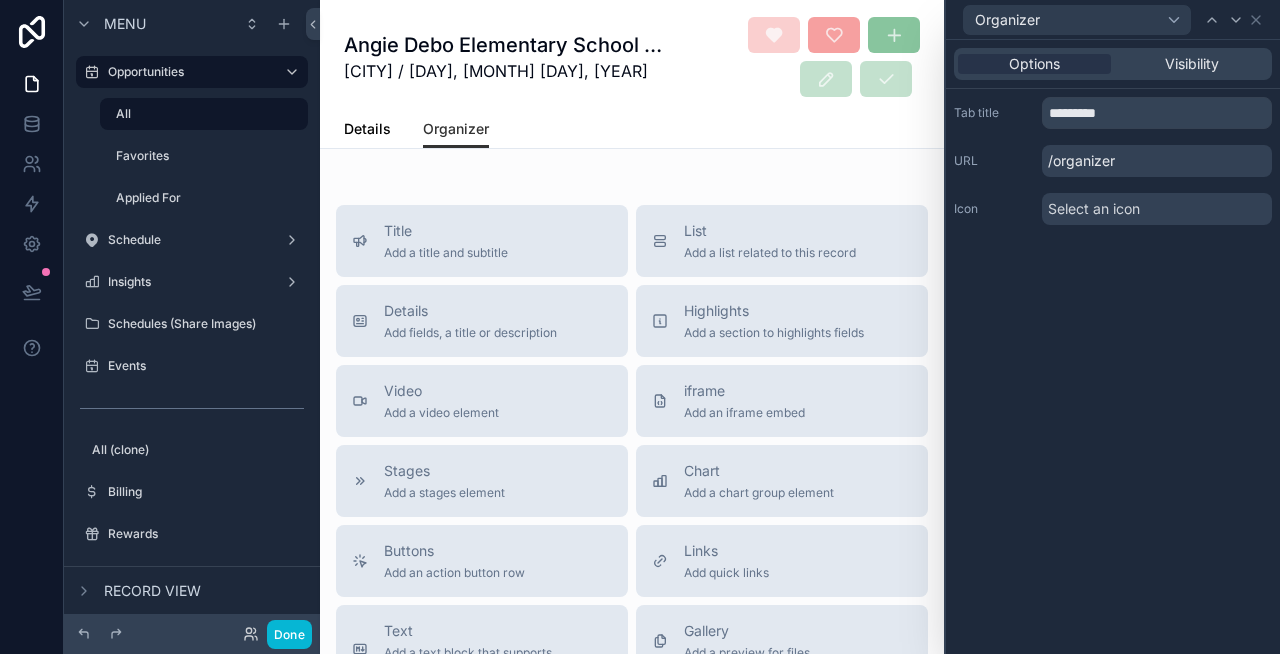 click on "Details" at bounding box center (367, 129) 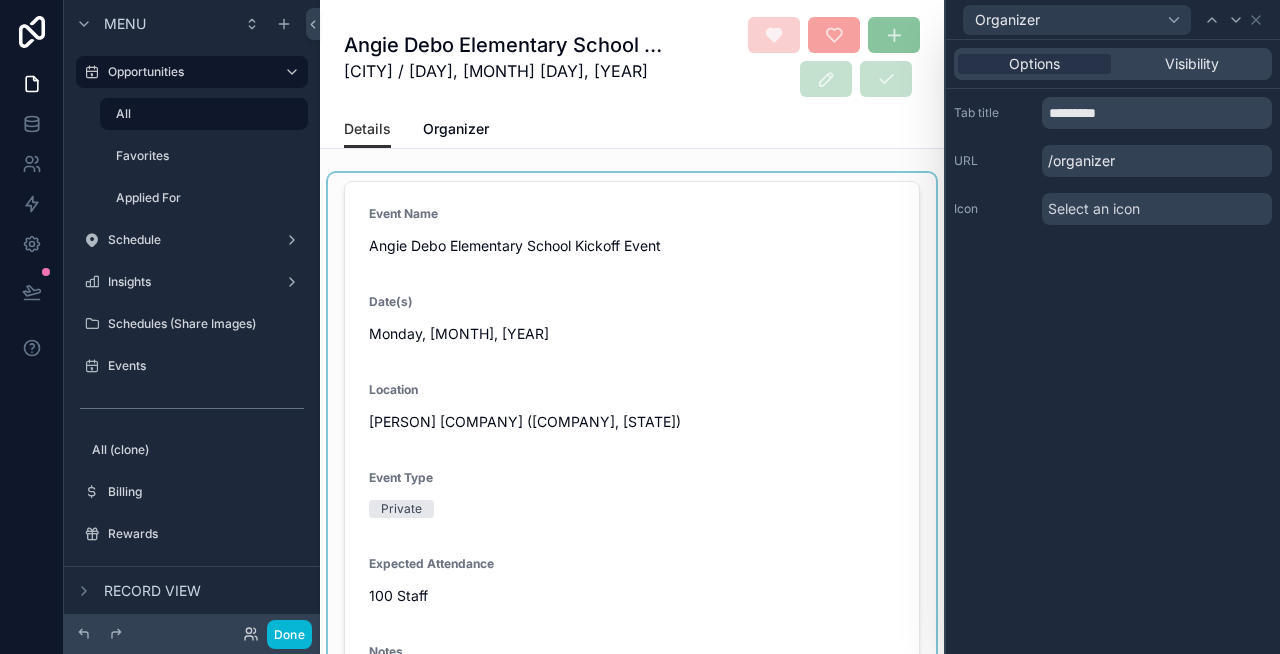 click at bounding box center [632, 463] 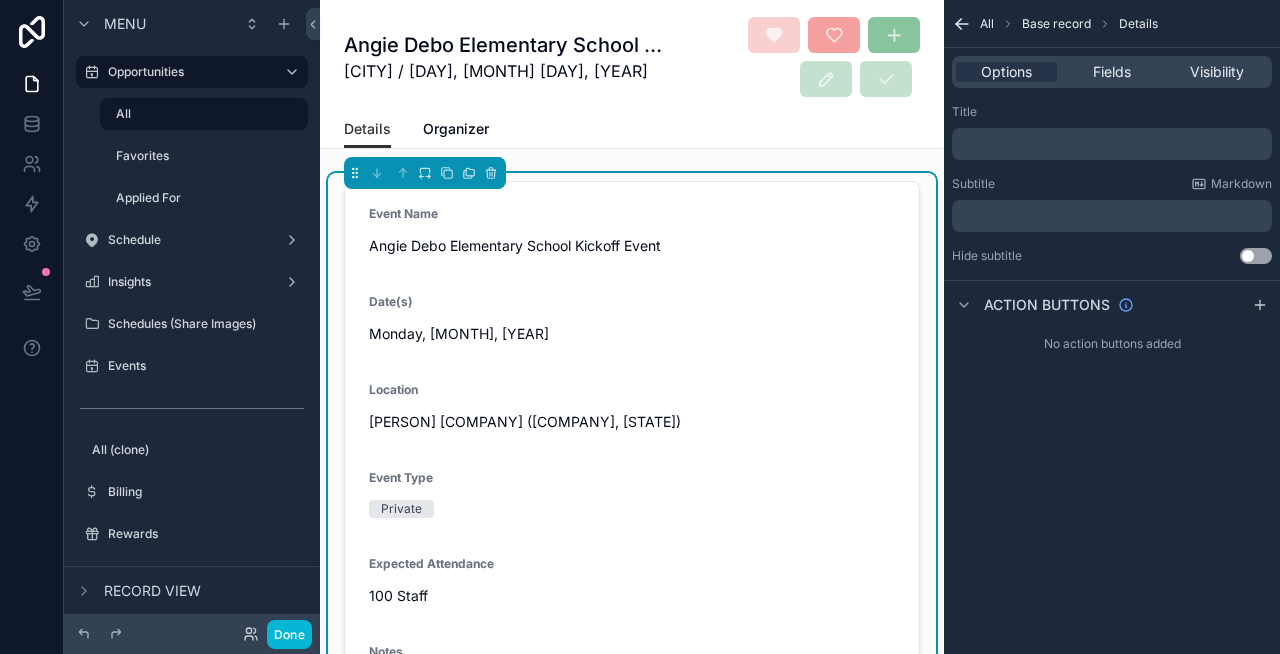 scroll, scrollTop: 0, scrollLeft: 0, axis: both 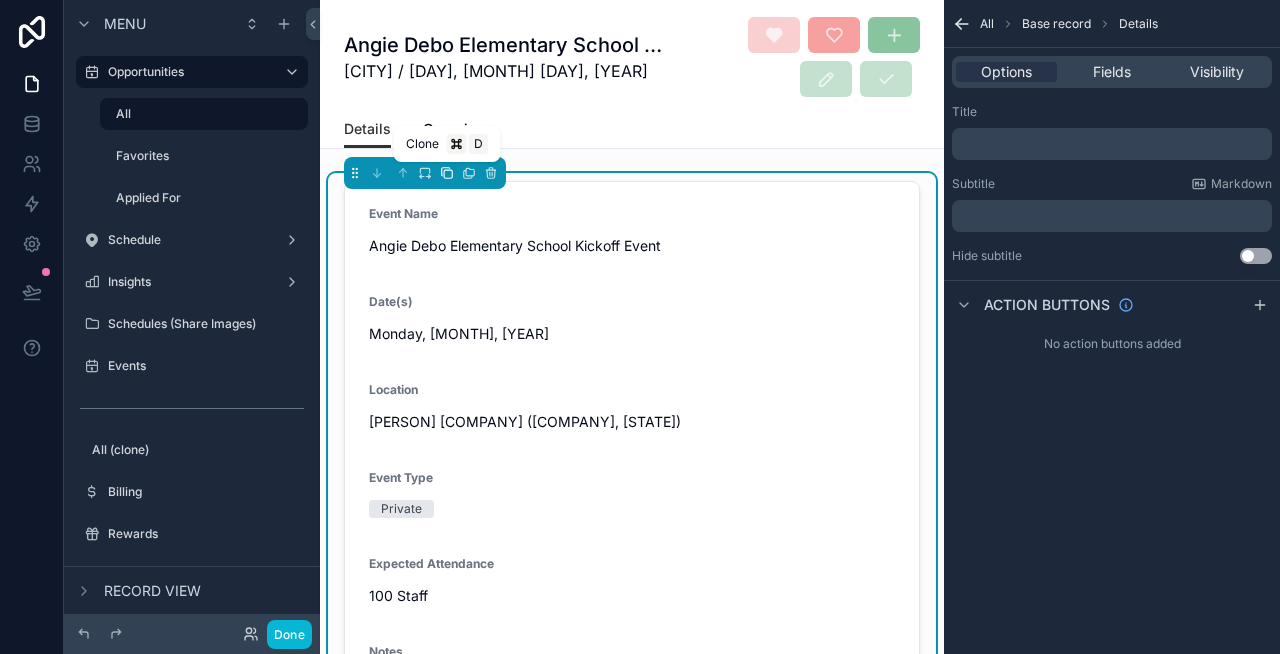click 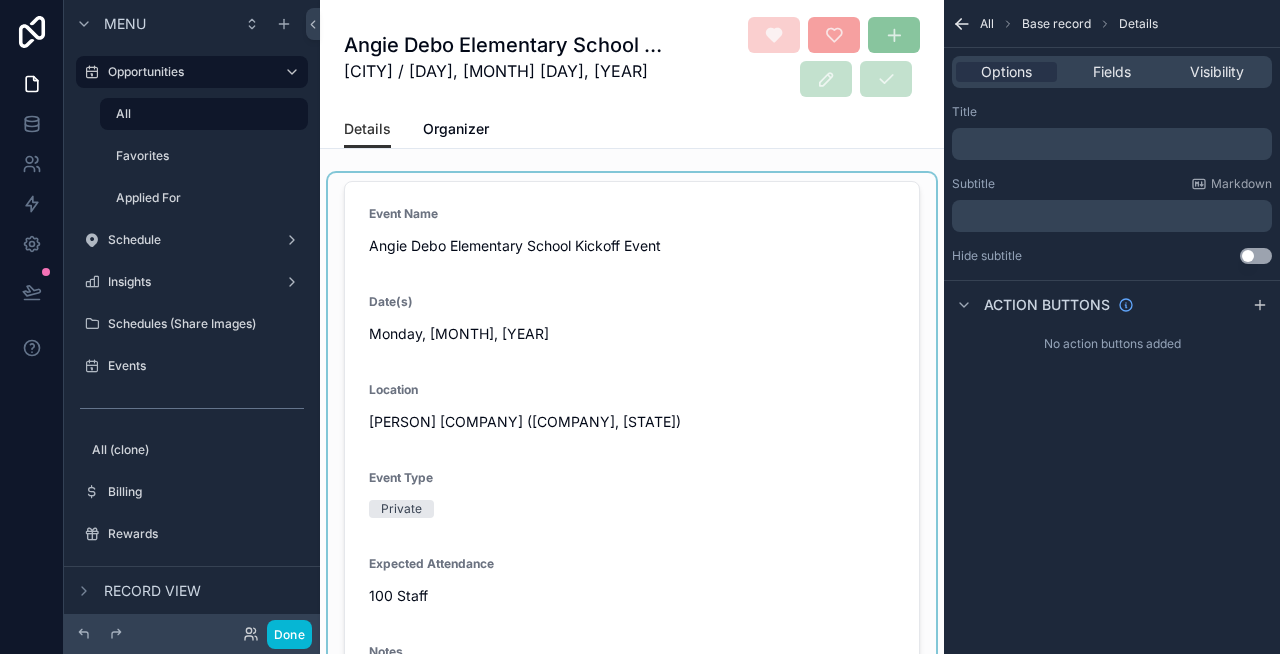 click at bounding box center (632, 463) 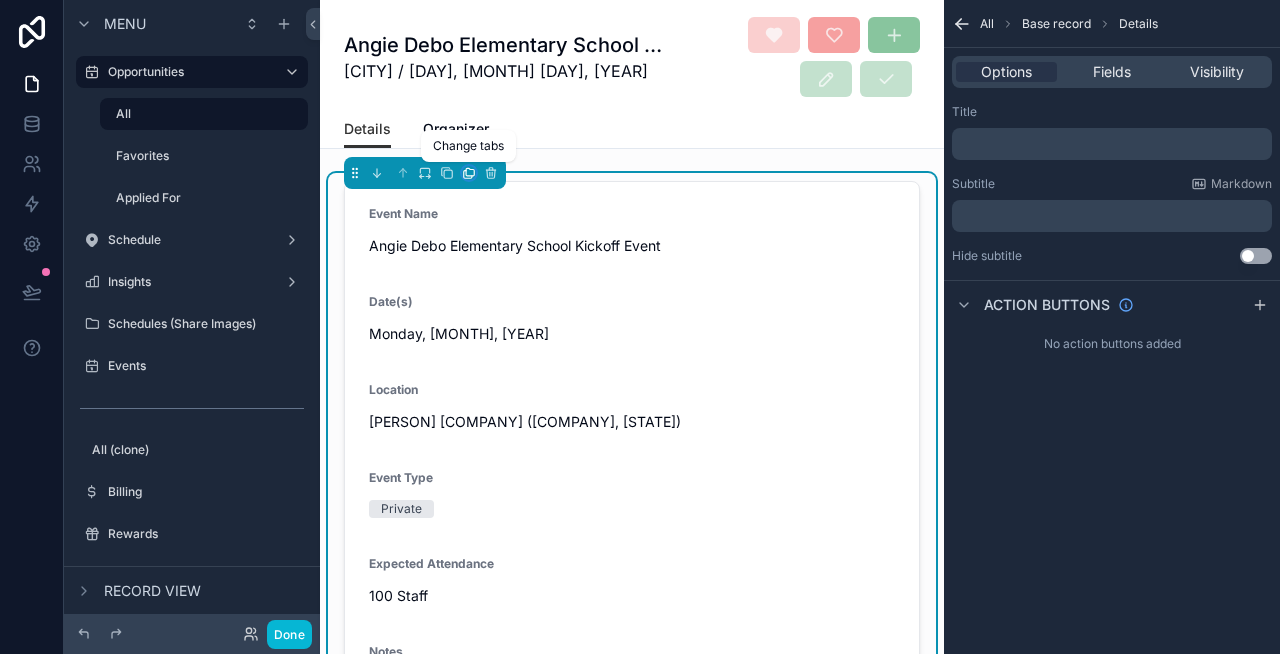 click 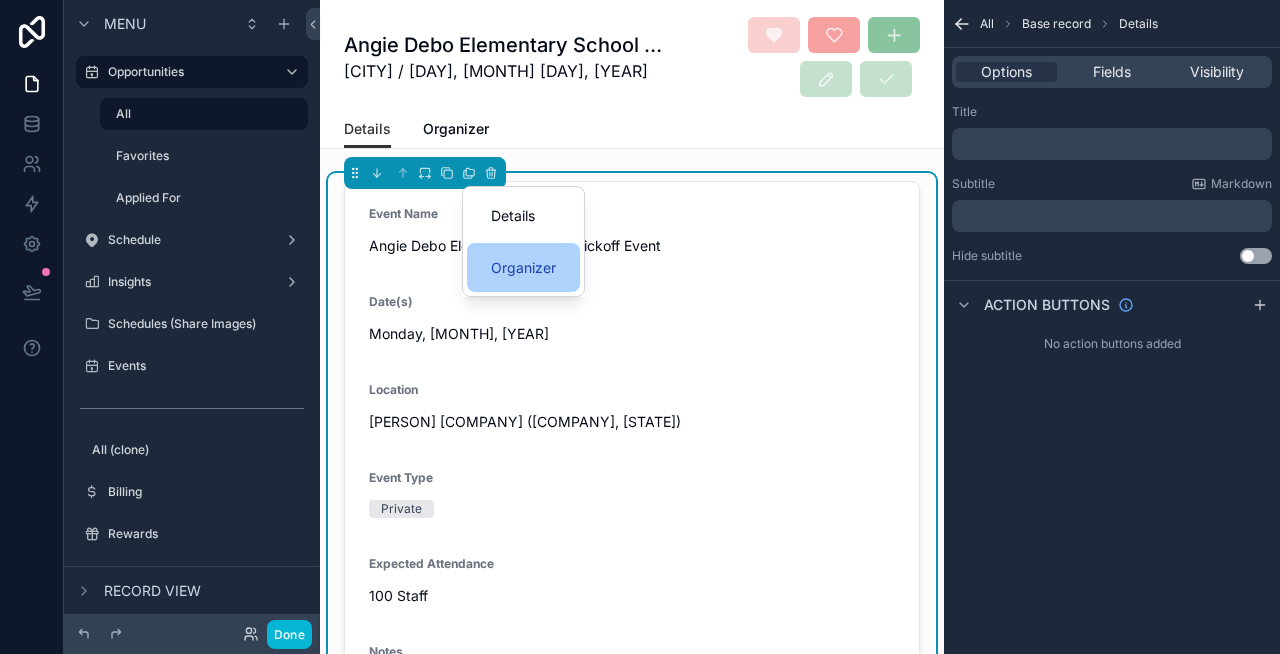 click on "Organizer" at bounding box center [523, 268] 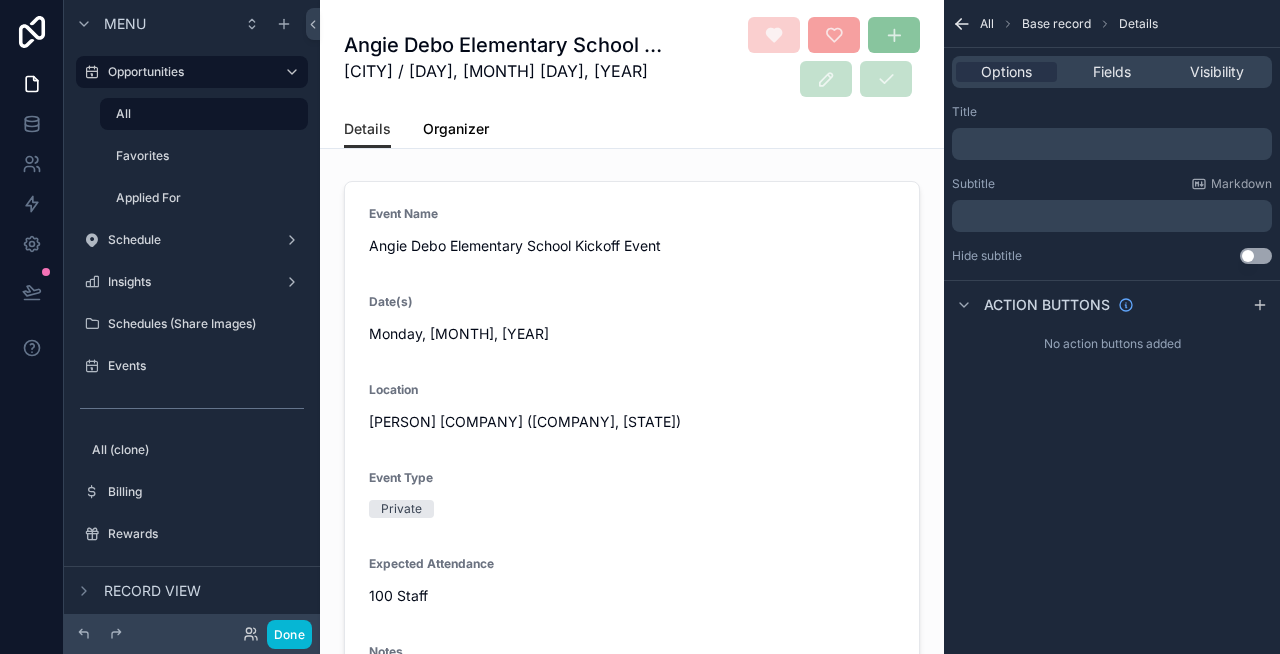 click on "Organizer" at bounding box center (456, 129) 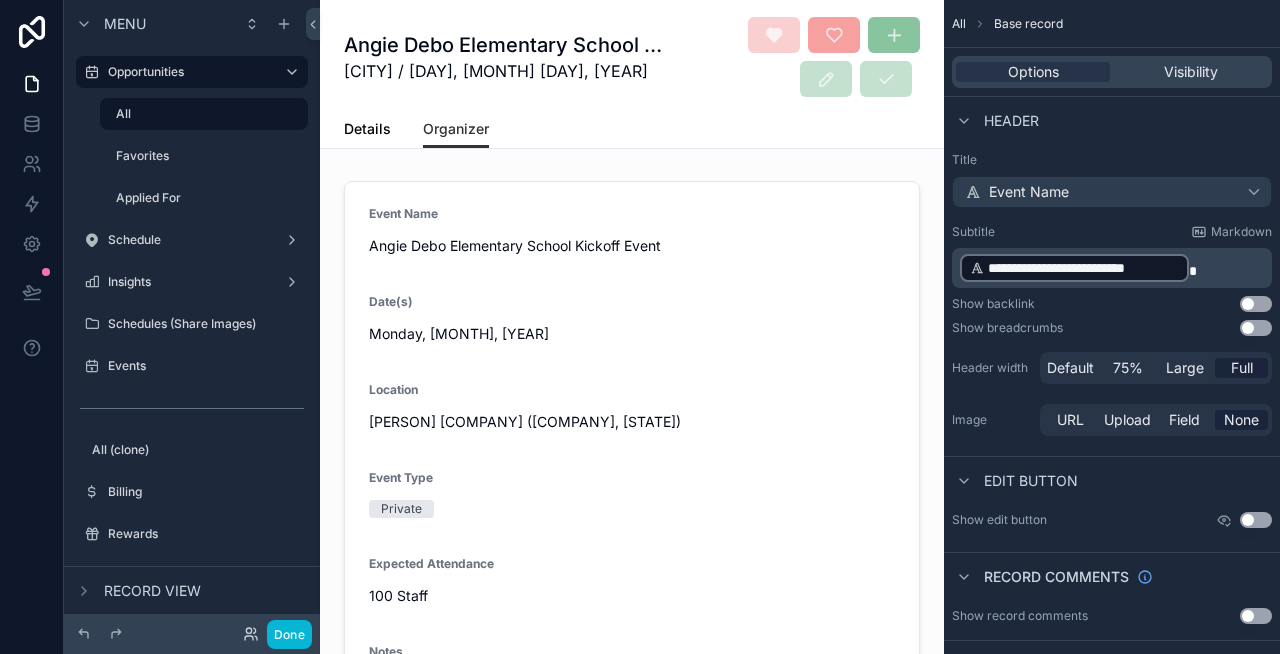click on "Details" at bounding box center (367, 129) 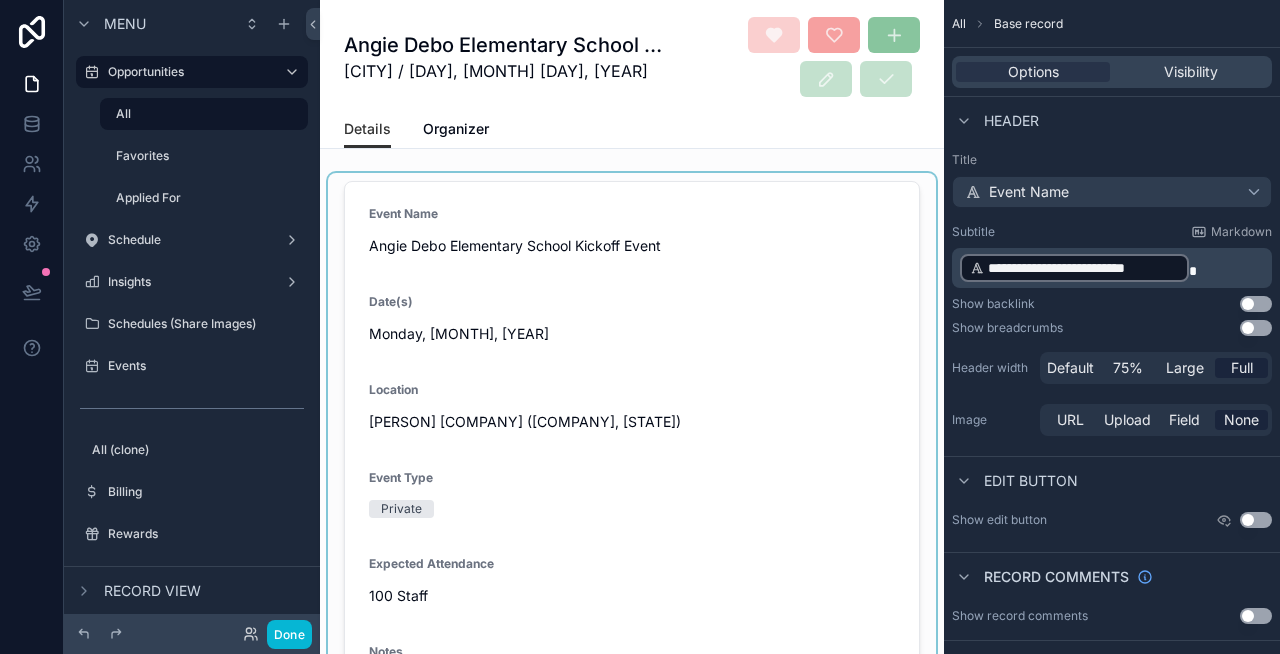 click at bounding box center (632, 463) 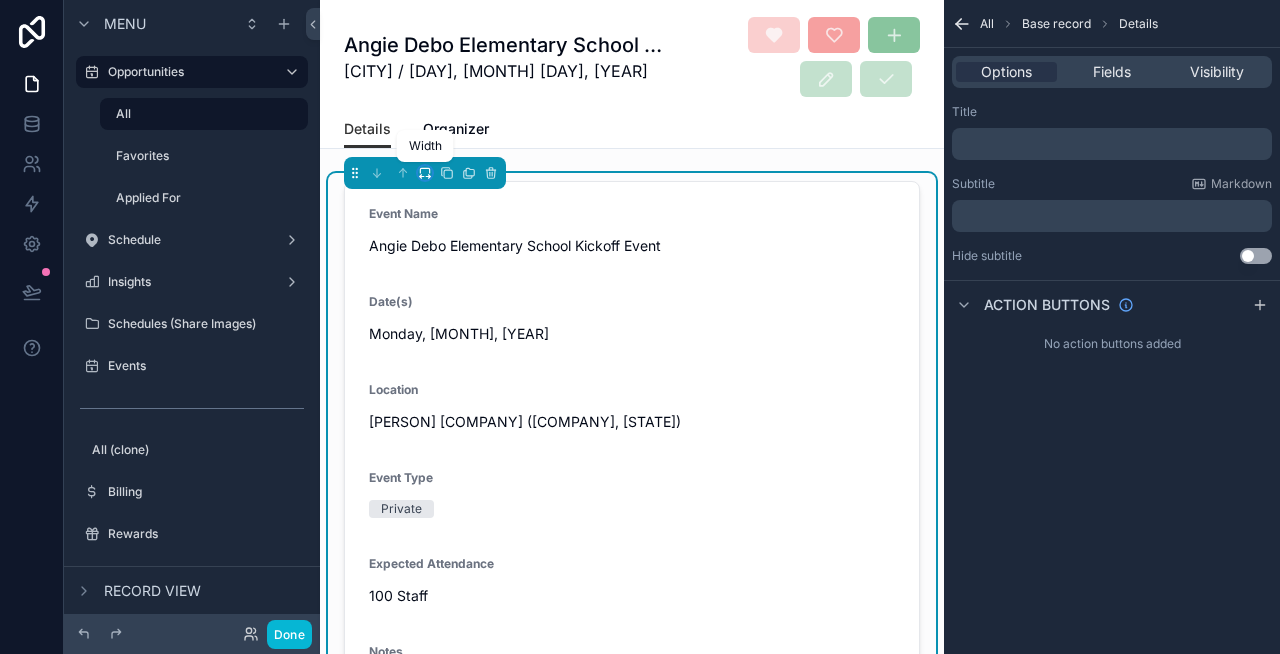 click 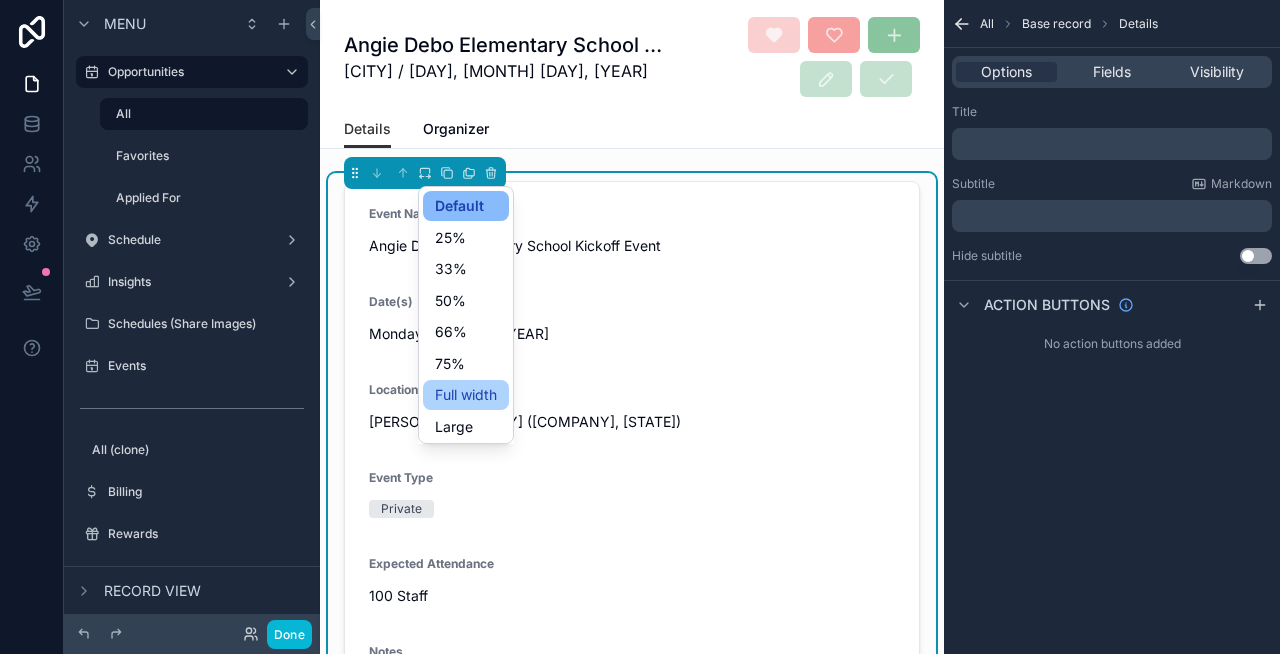 click on "Full width" at bounding box center (466, 395) 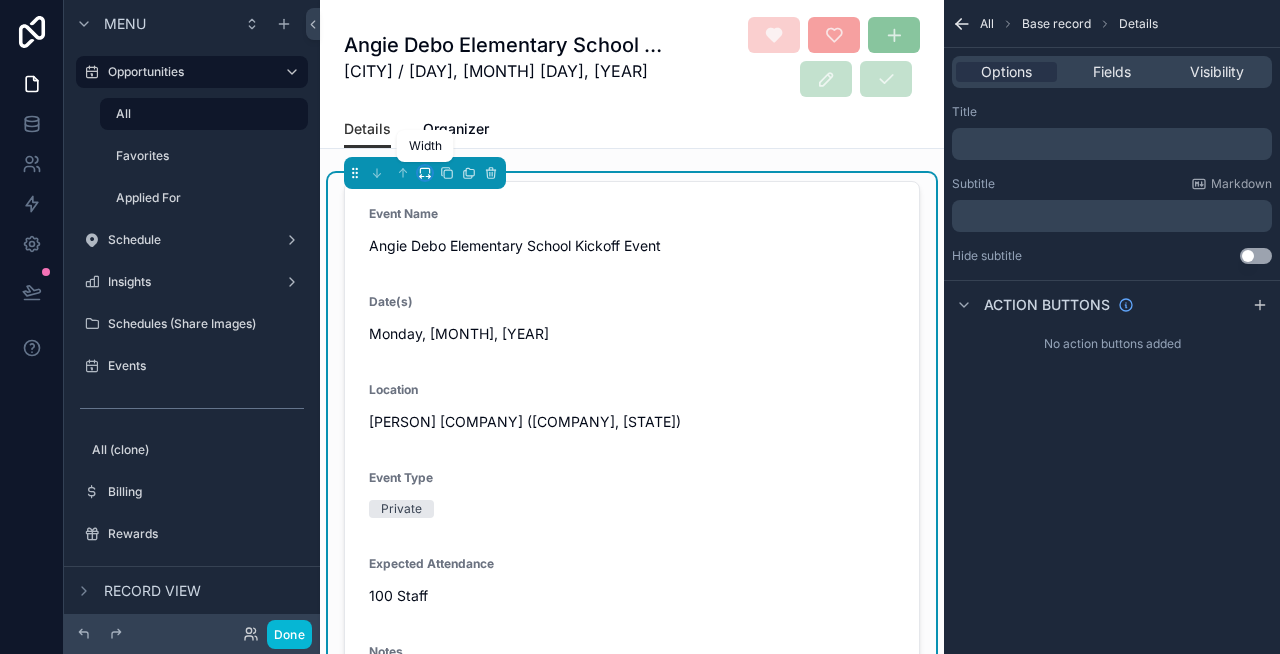 click 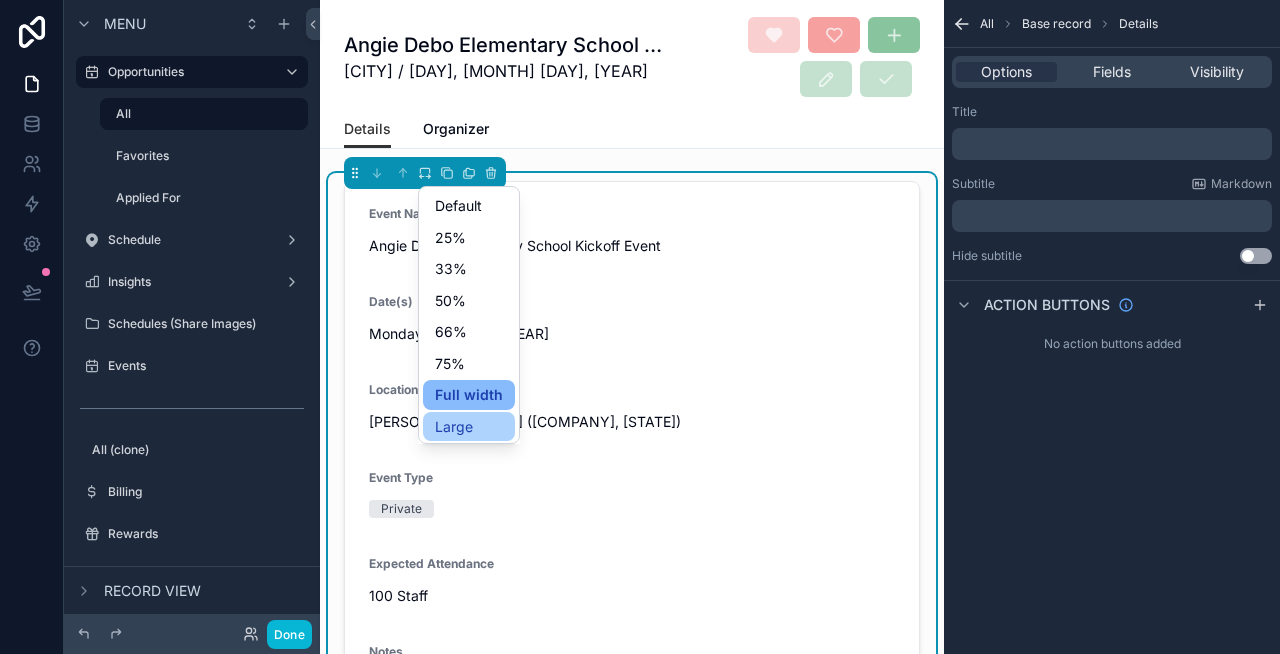 click on "Large" at bounding box center (469, 427) 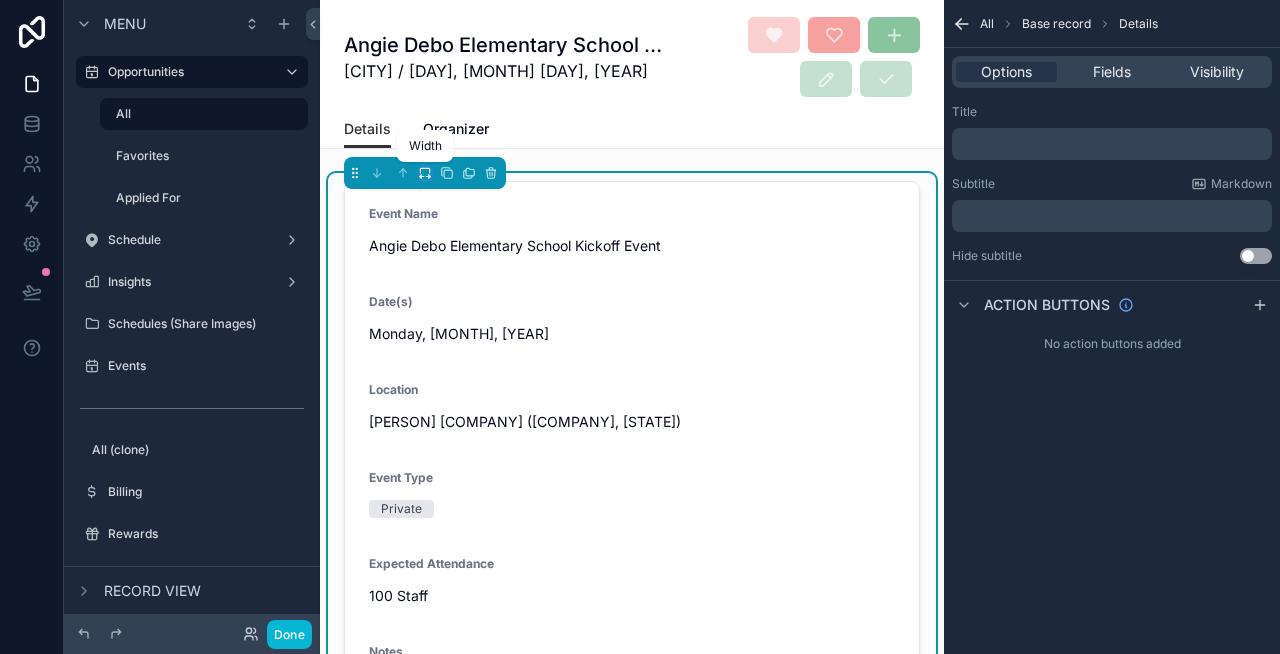 click 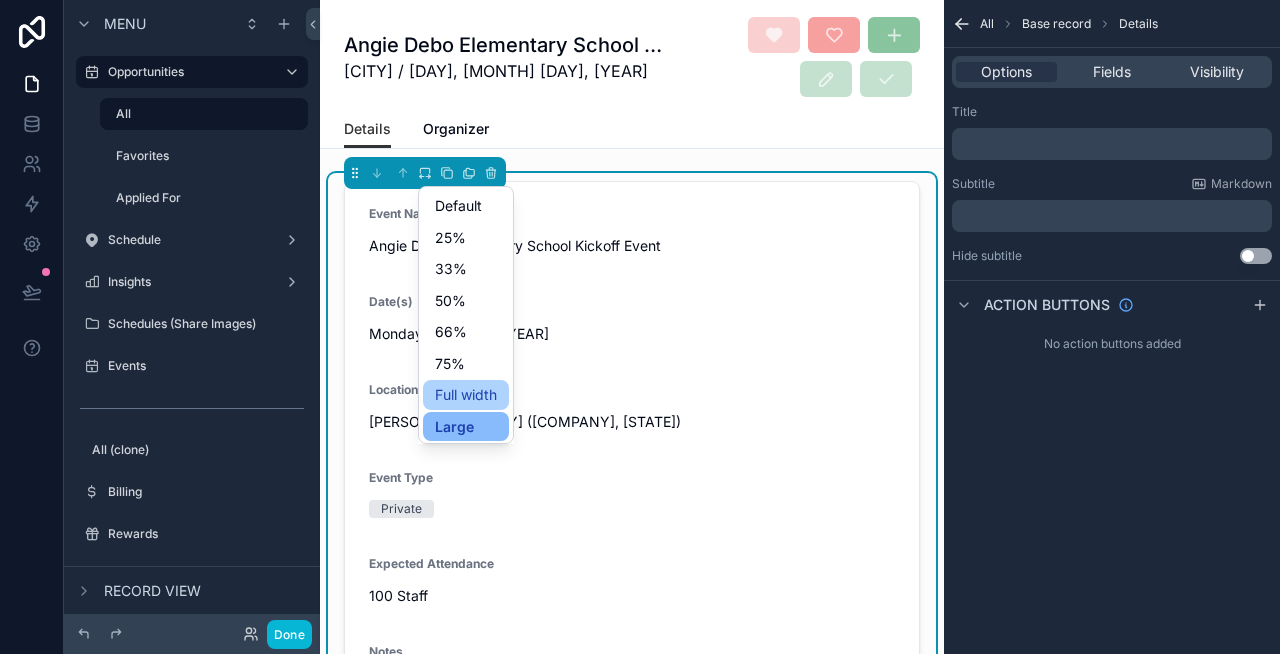 click on "Full width" at bounding box center [466, 395] 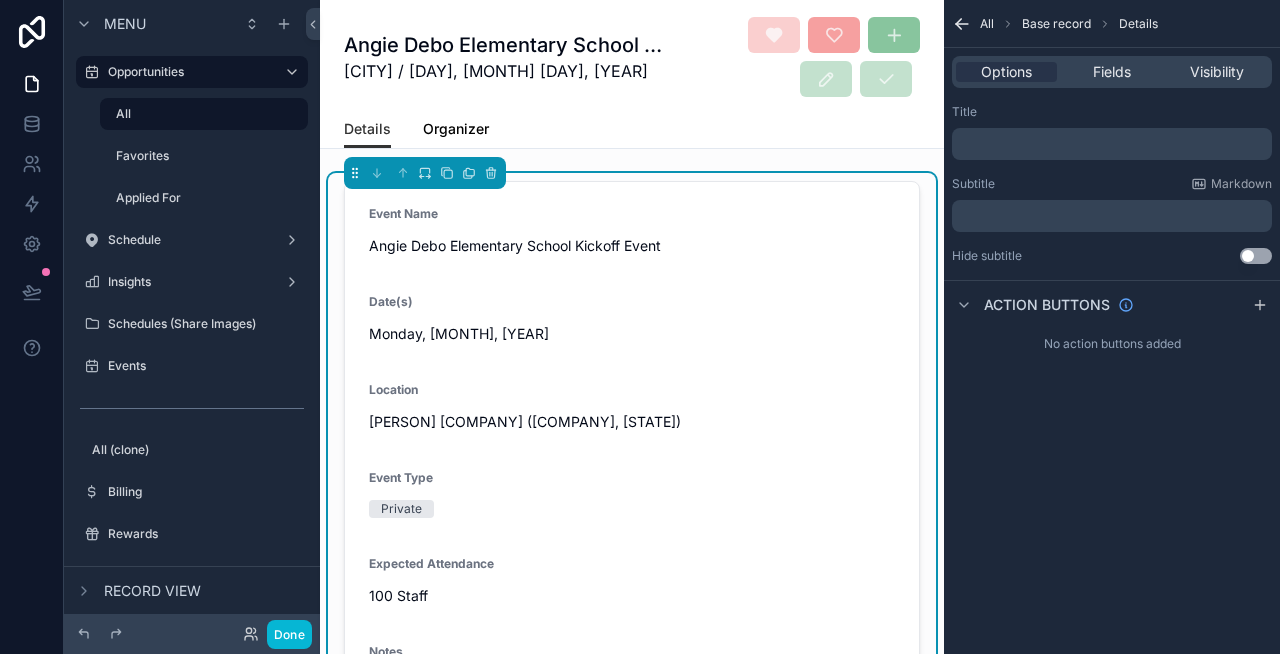 click on "Organizer" at bounding box center [456, 129] 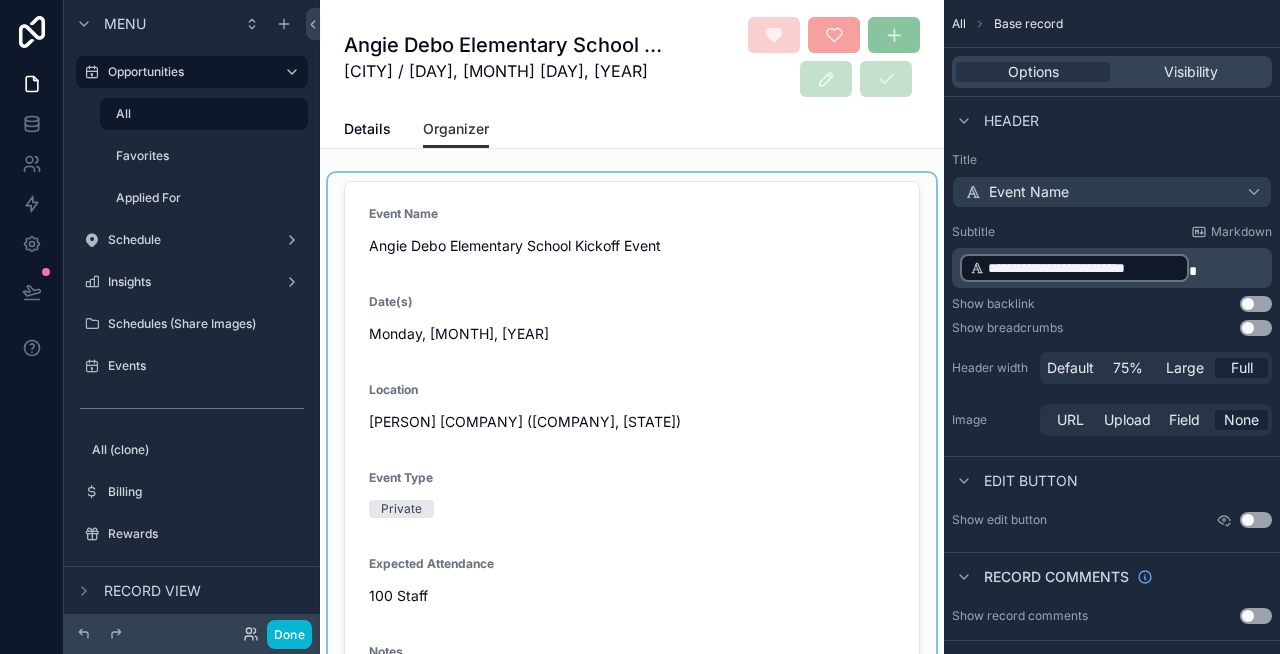 click at bounding box center (632, 463) 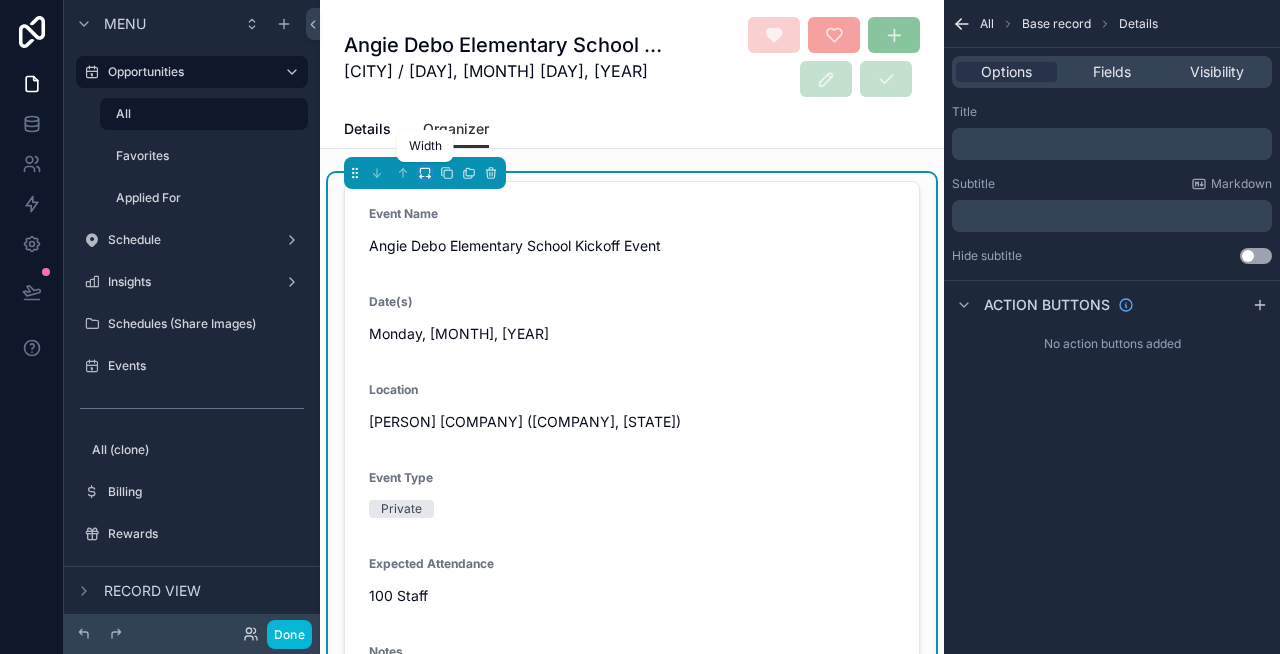 click 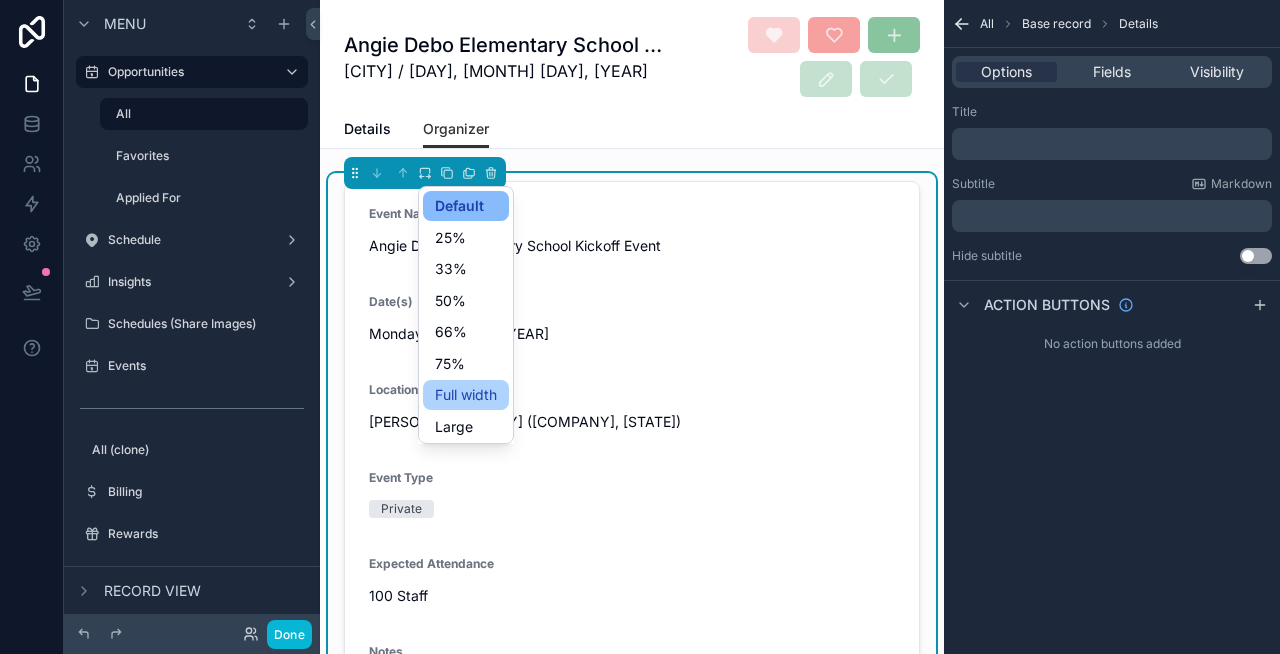 click on "Full width" at bounding box center [466, 395] 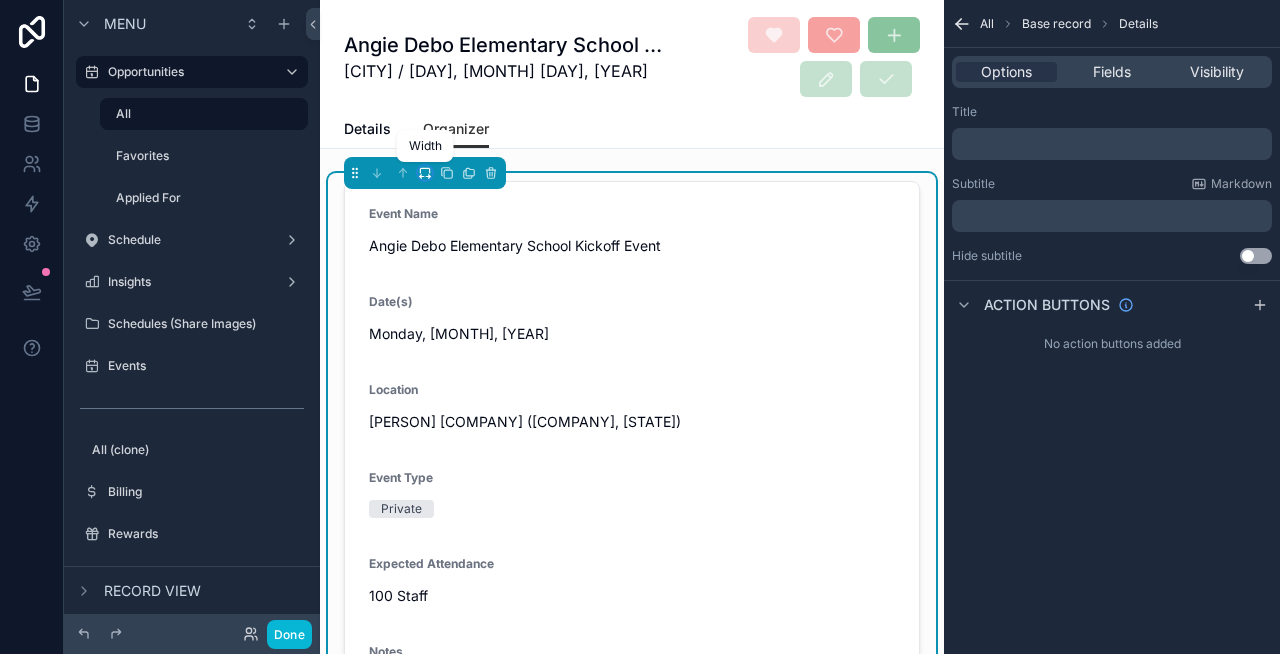click 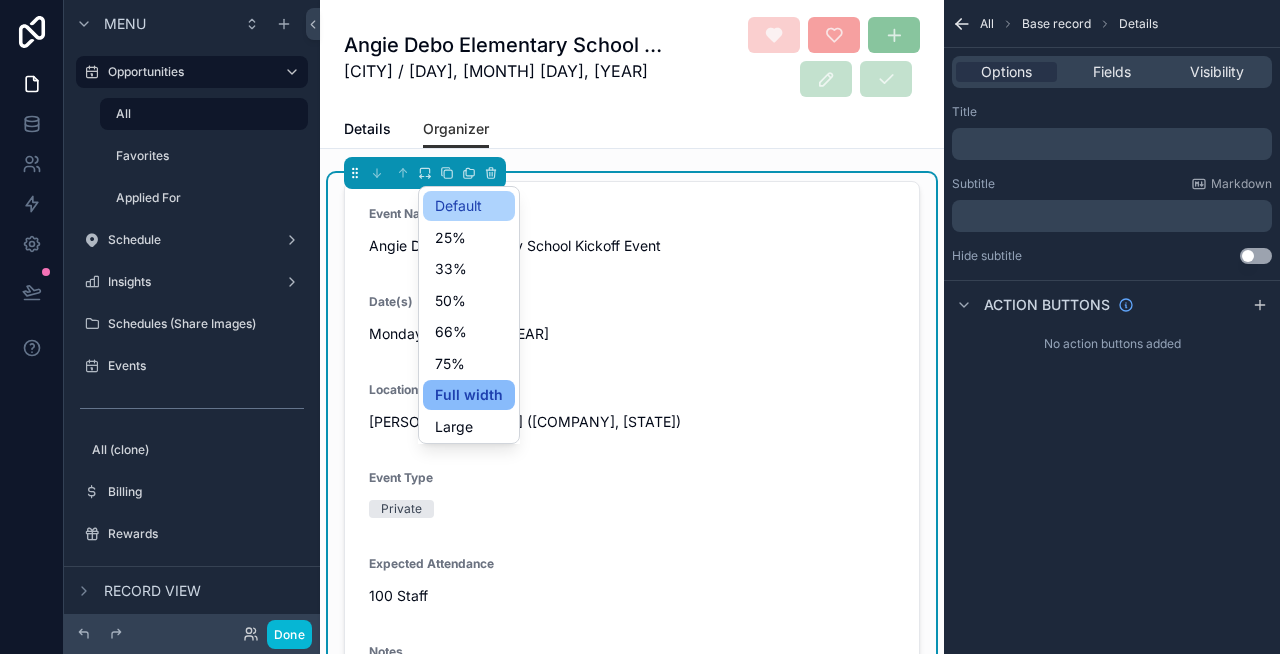 click on "Default" at bounding box center [458, 206] 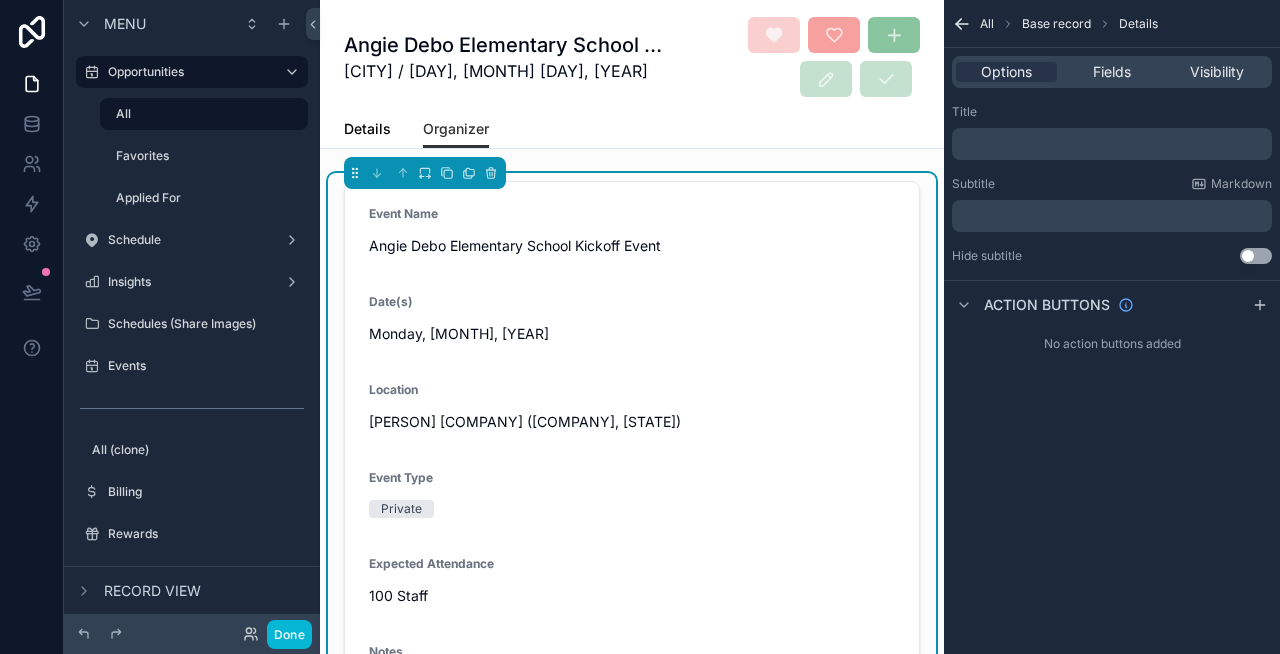 click on "Details" at bounding box center [367, 131] 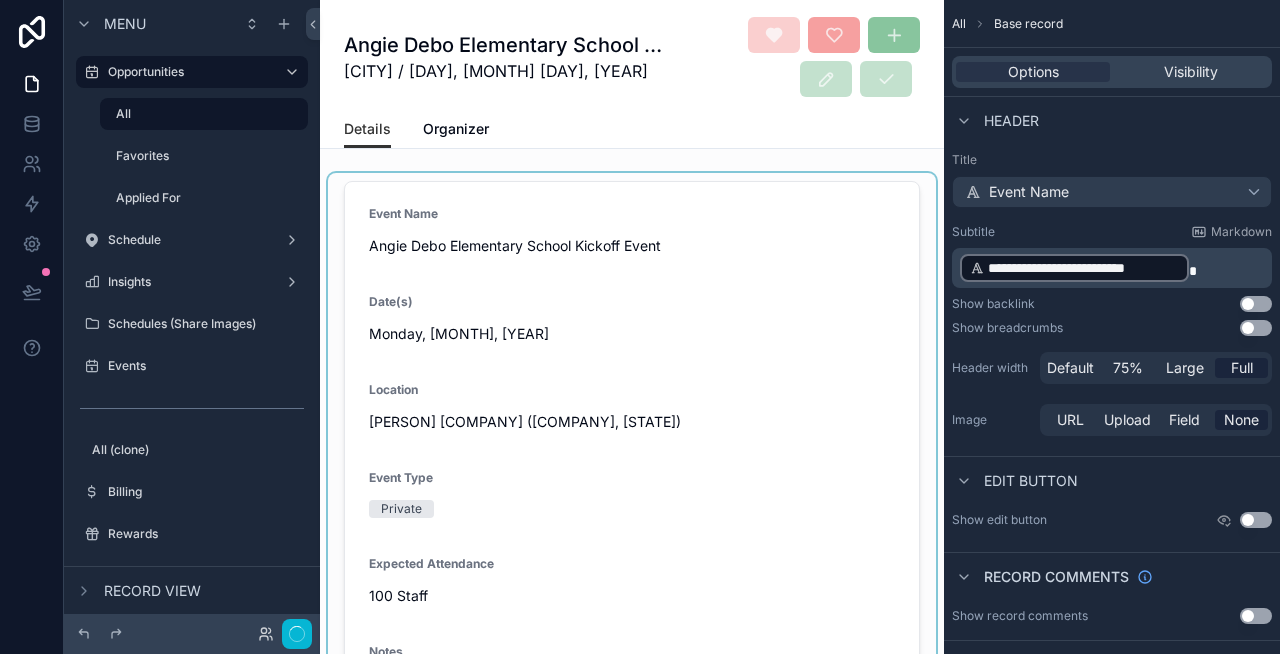 click at bounding box center [632, 463] 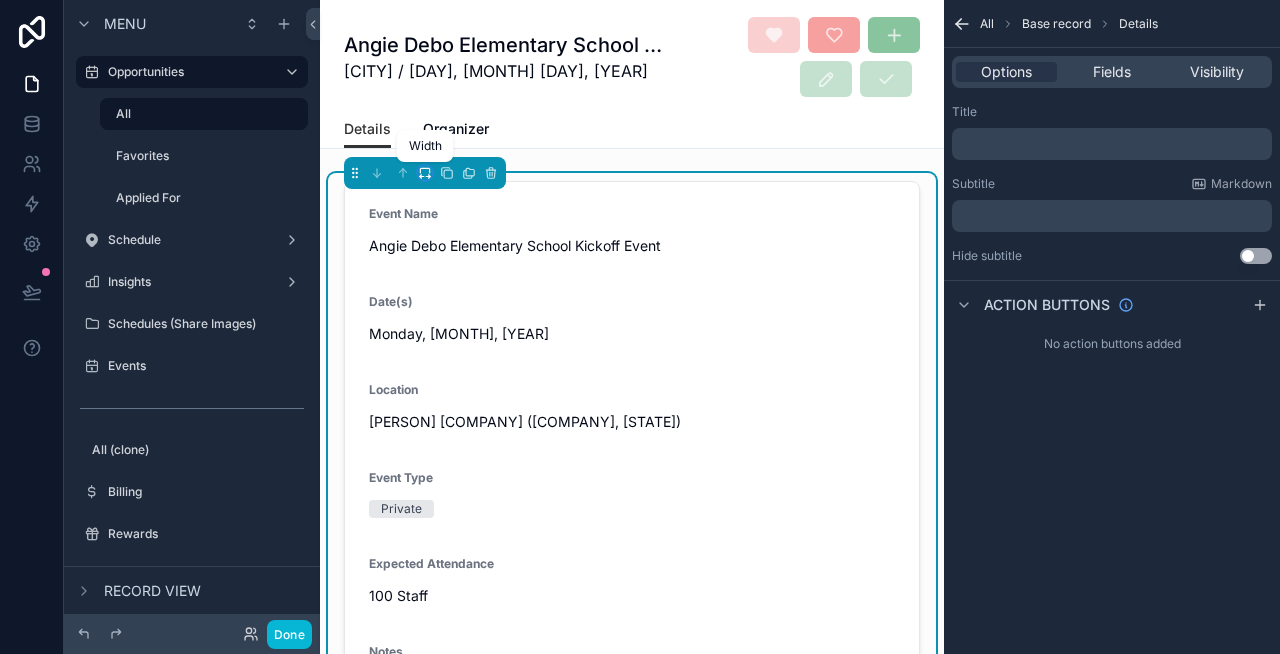 click 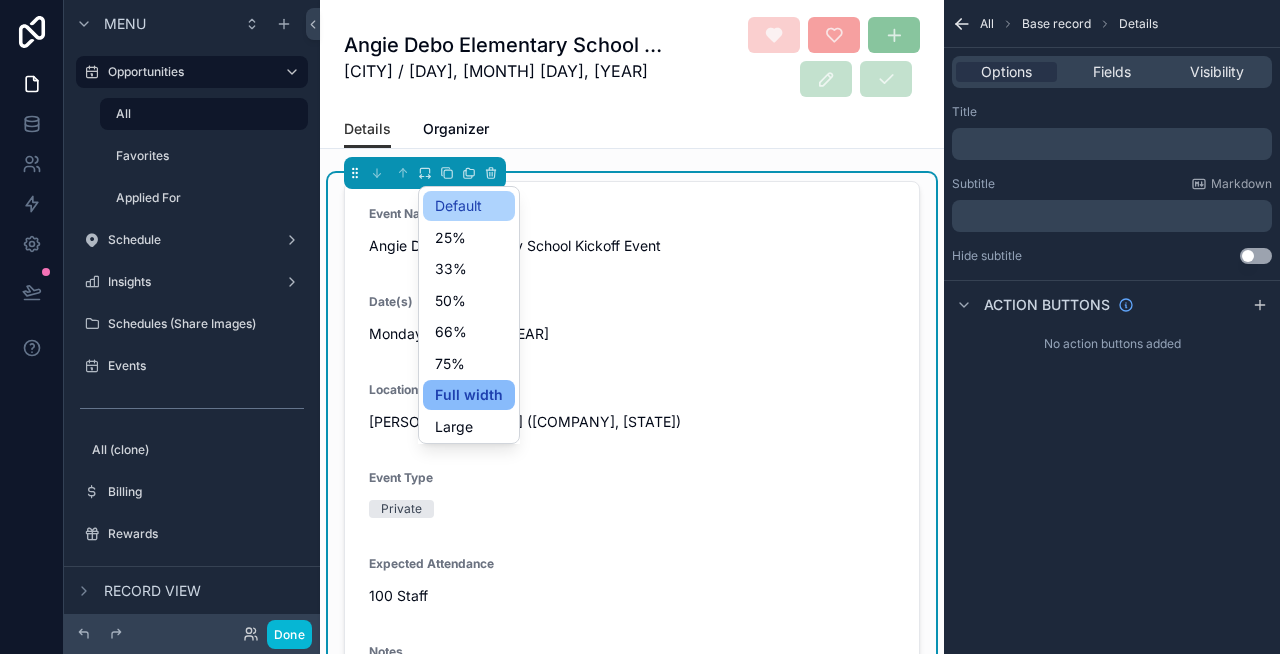 click on "Default" at bounding box center [458, 206] 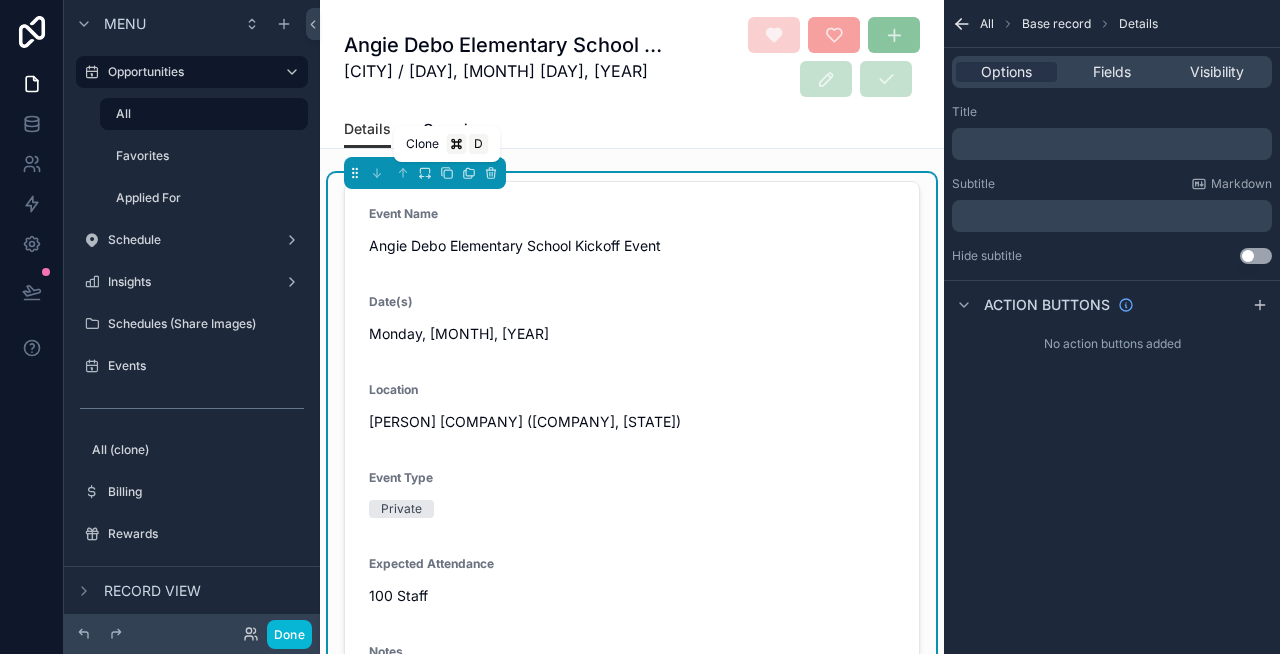 click on "Clone D" at bounding box center (447, 144) 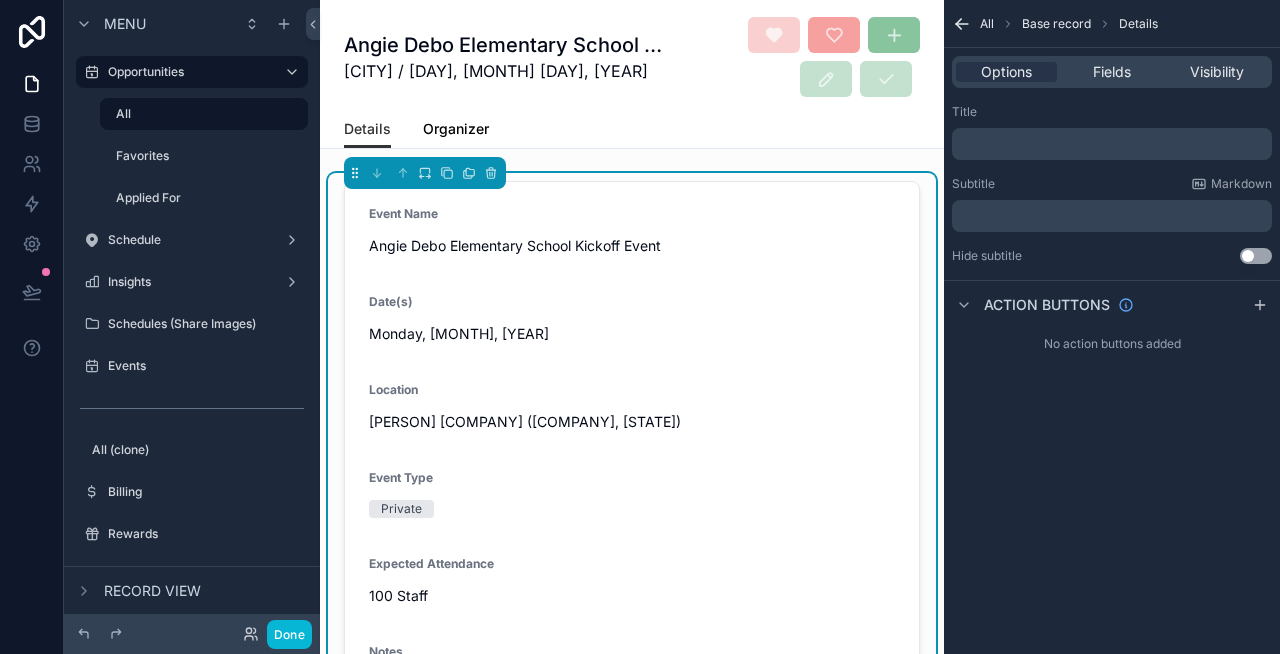 click on "Organizer" at bounding box center (456, 129) 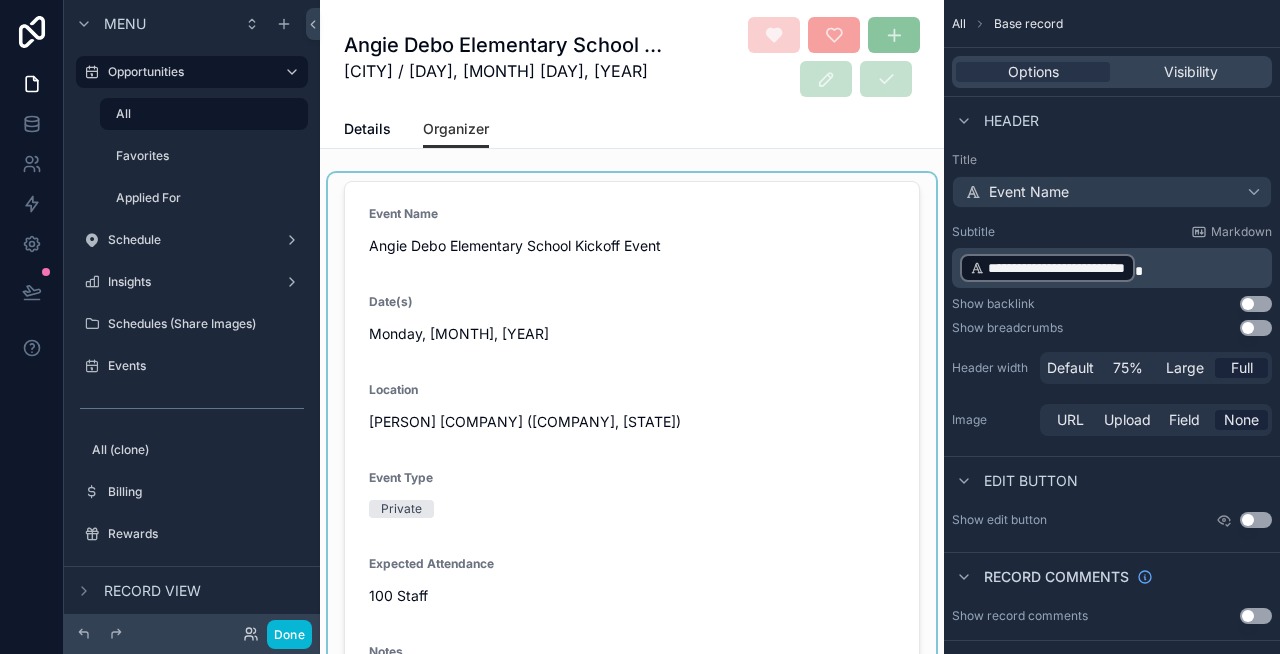 click at bounding box center (632, 463) 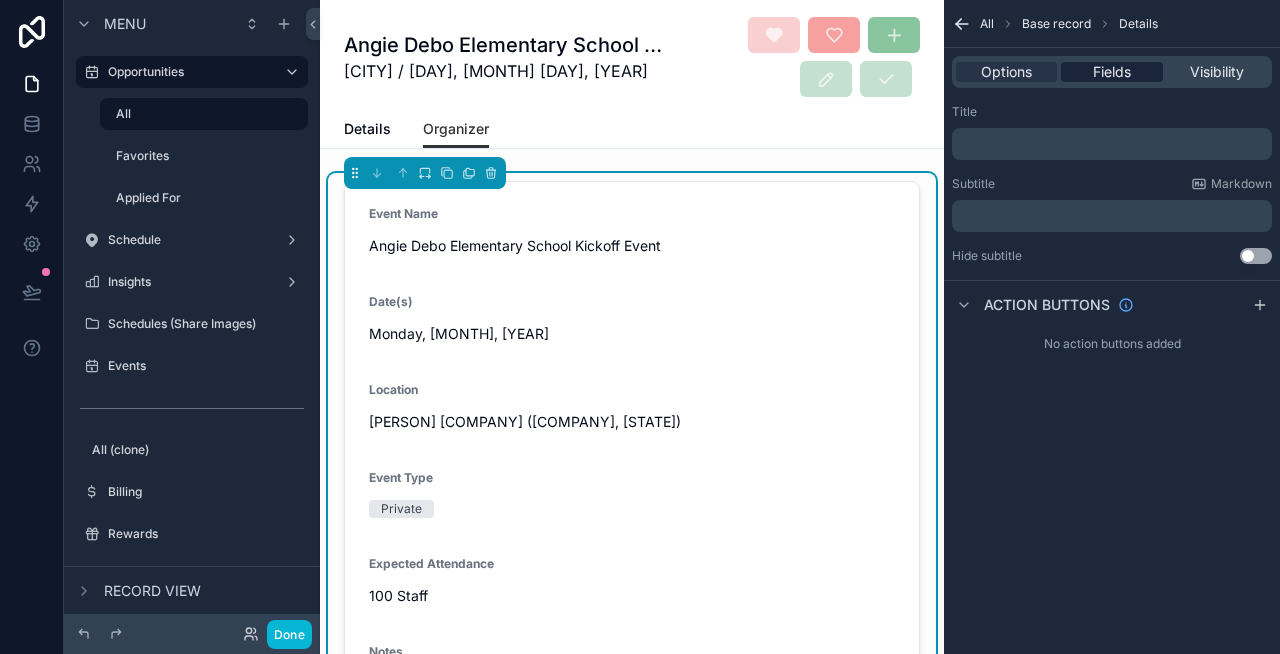 click on "Fields" at bounding box center (1111, 72) 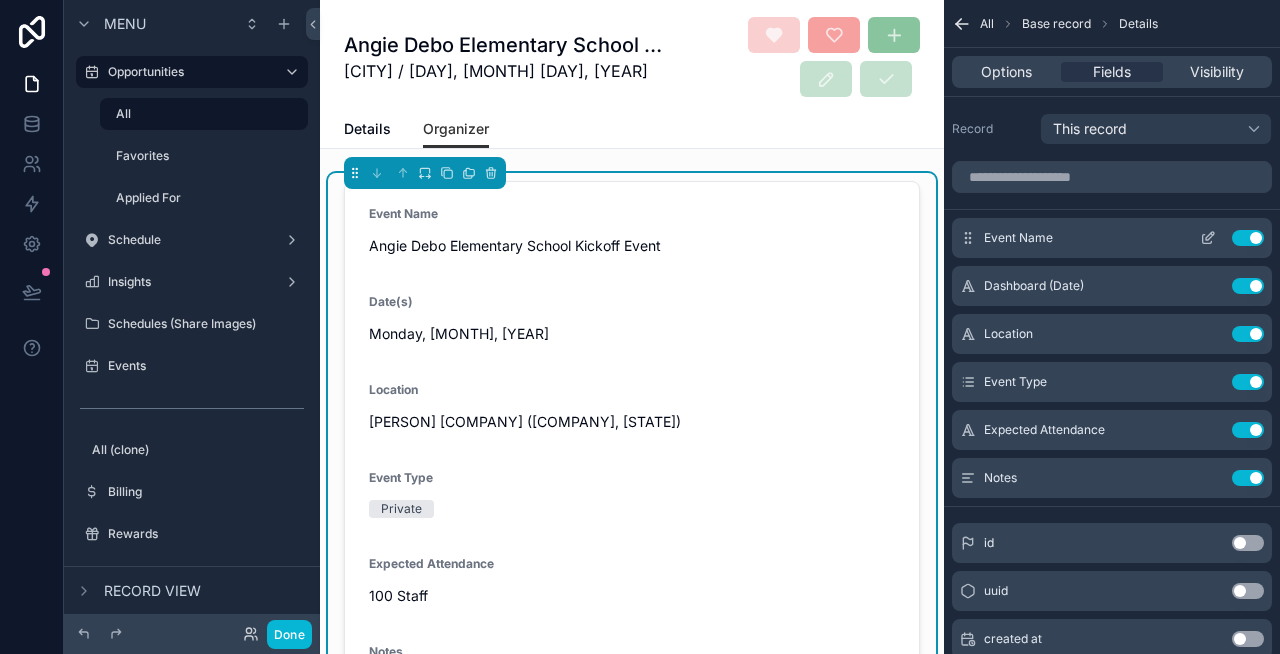 click on "Use setting" at bounding box center [1248, 238] 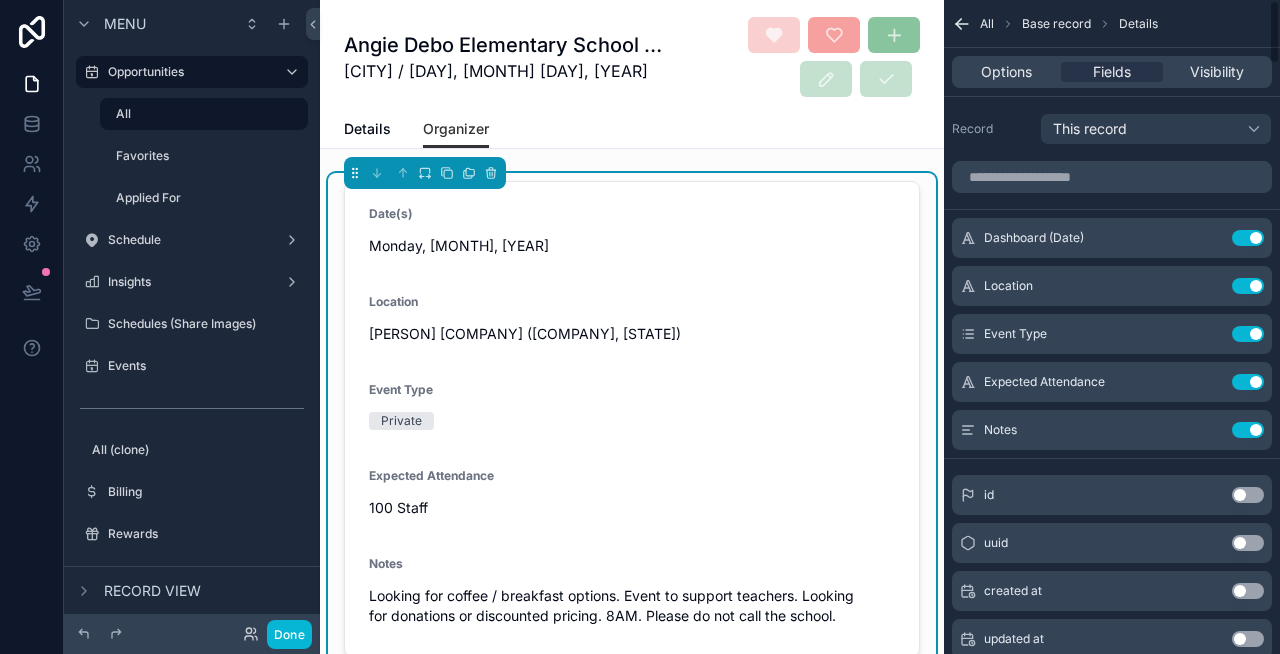 click on "Use setting" at bounding box center [1248, 238] 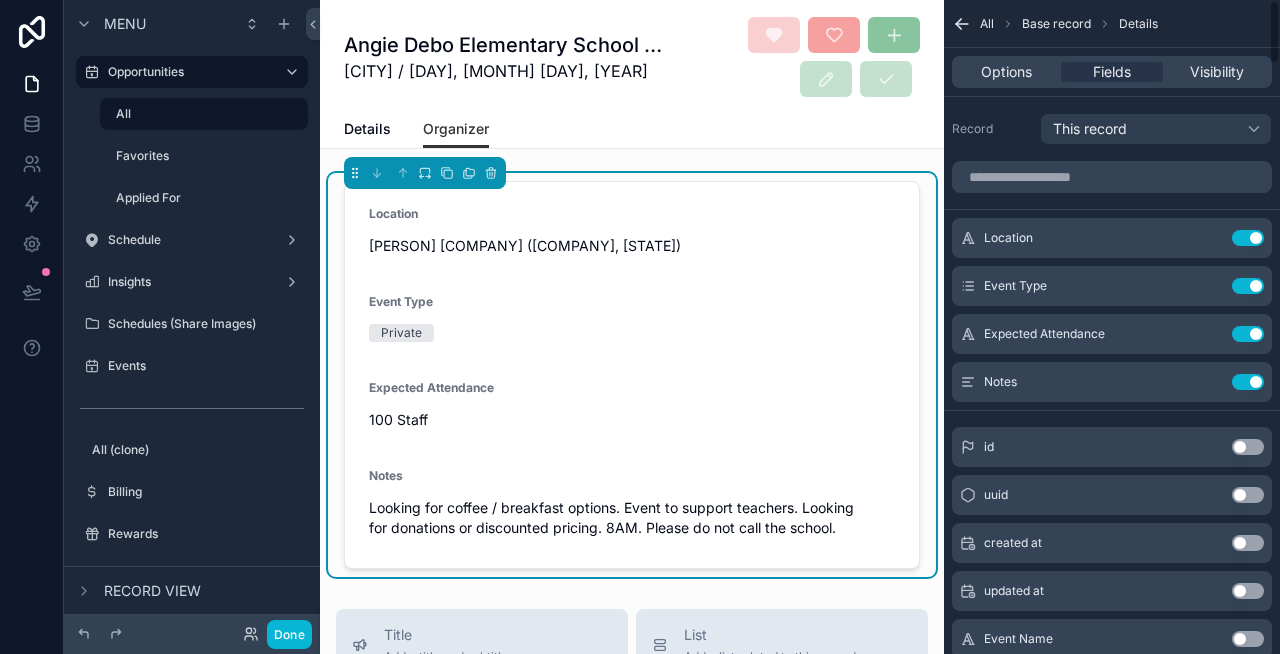 click on "Use setting" at bounding box center [1248, 238] 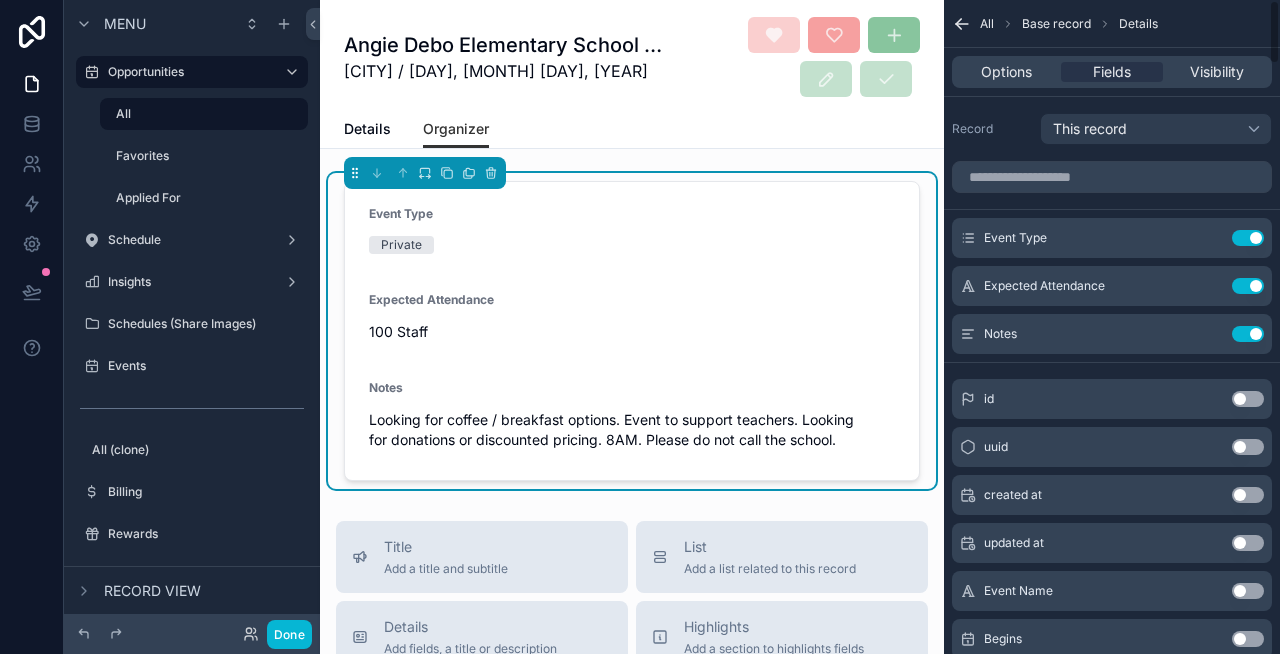 click on "Use setting" at bounding box center [1248, 238] 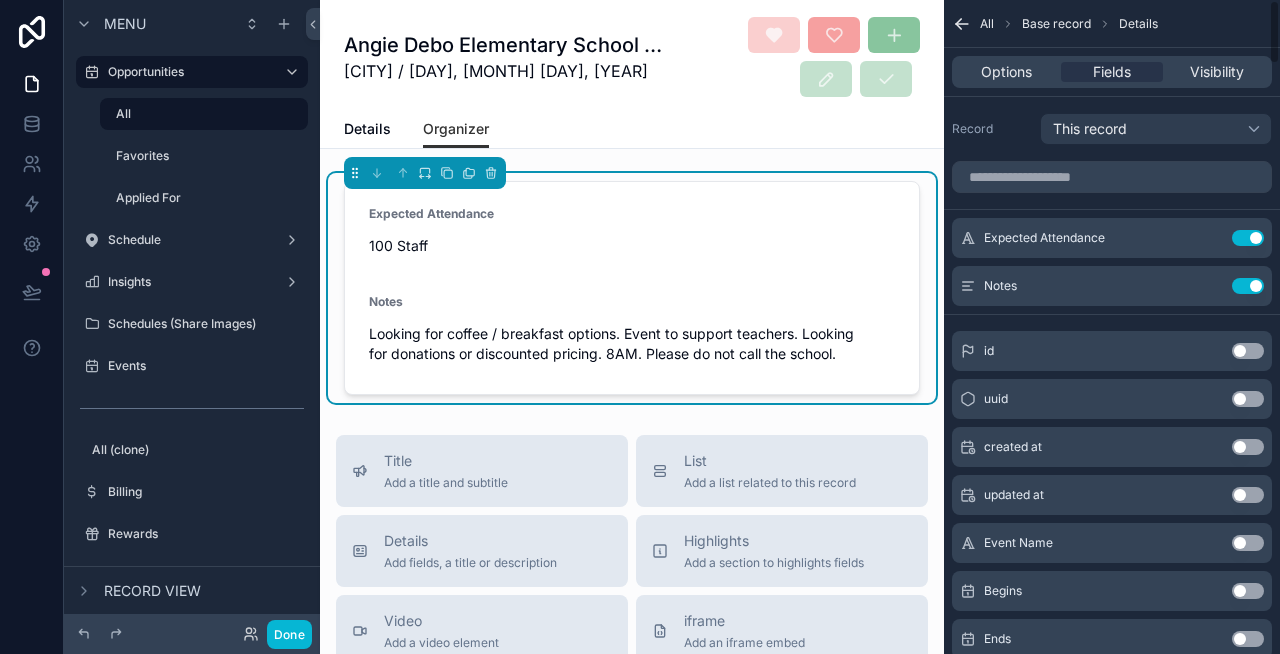 click on "Use setting" at bounding box center [1248, 238] 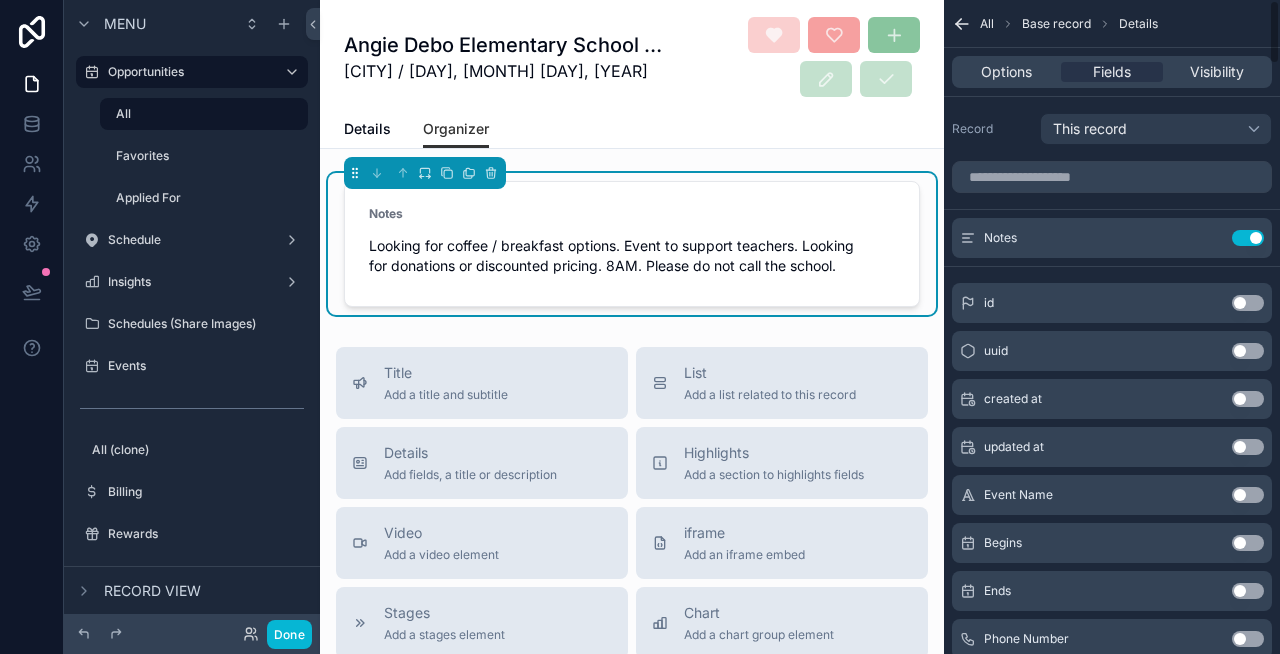 click on "Use setting" at bounding box center [1248, 238] 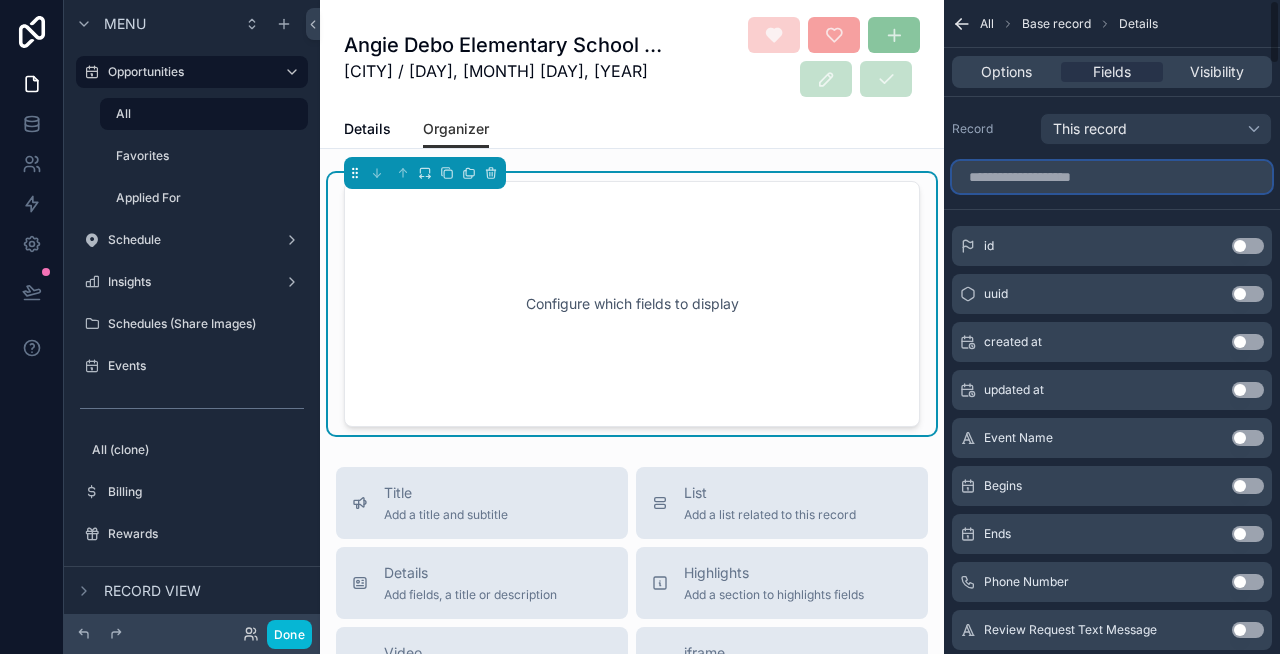 click at bounding box center (1112, 177) 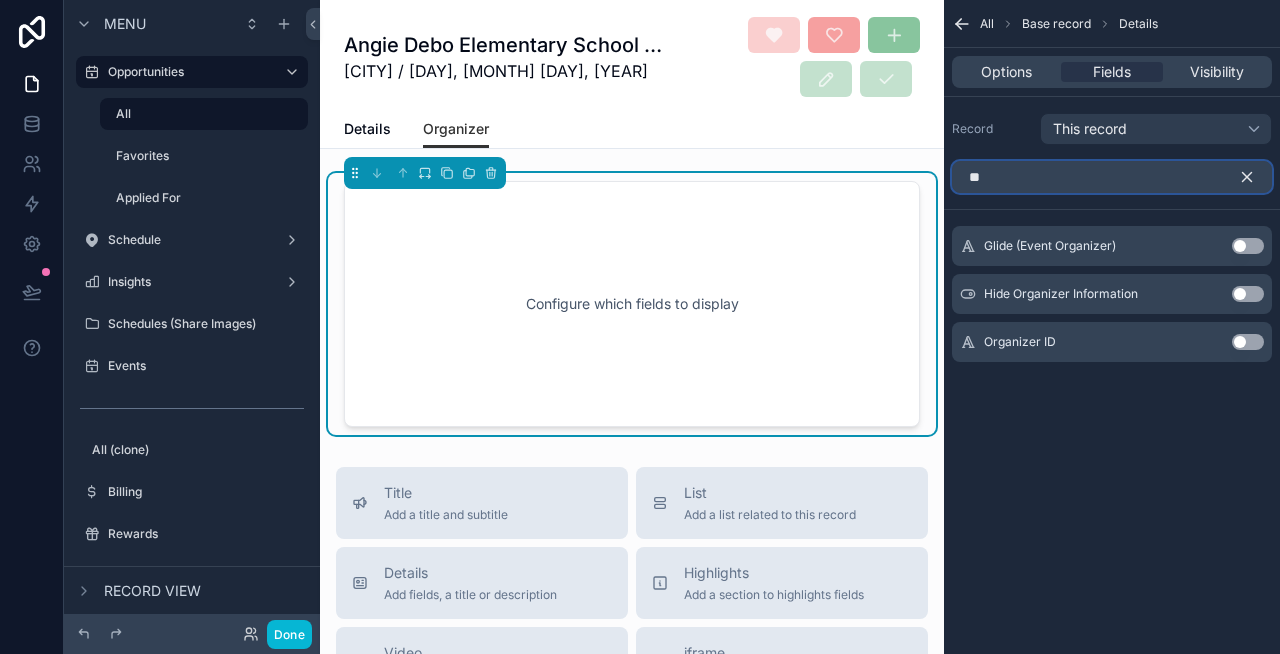 type on "*" 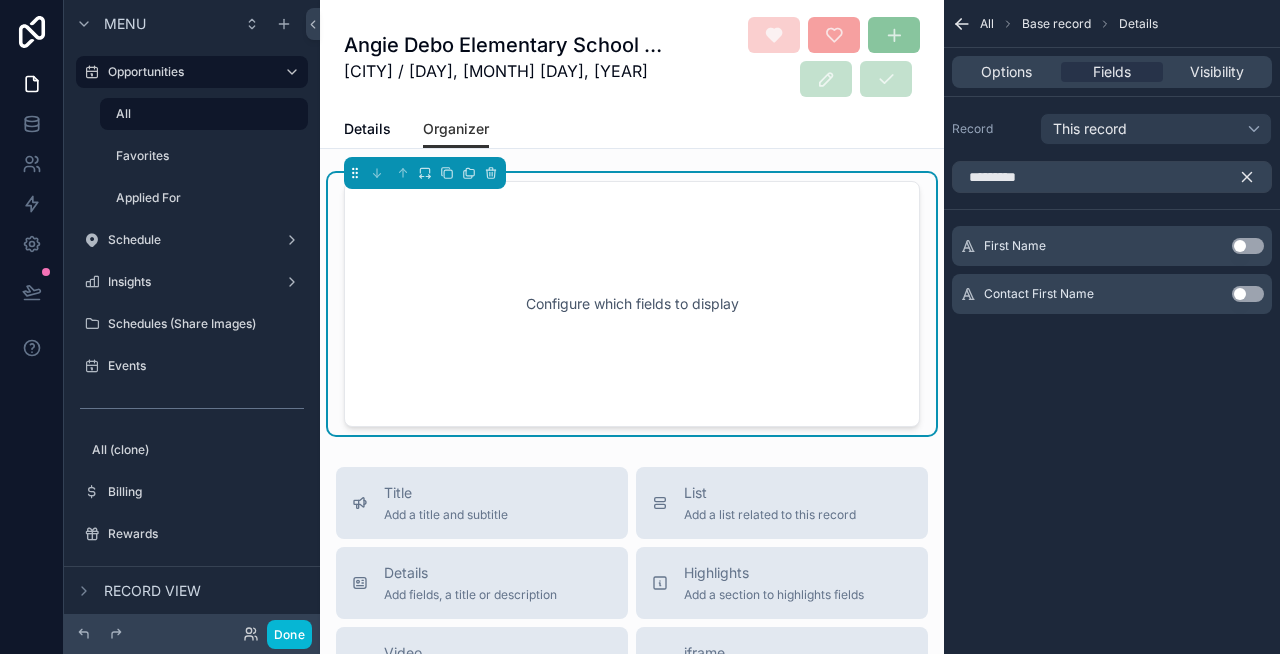 click on "Use setting" at bounding box center [1248, 246] 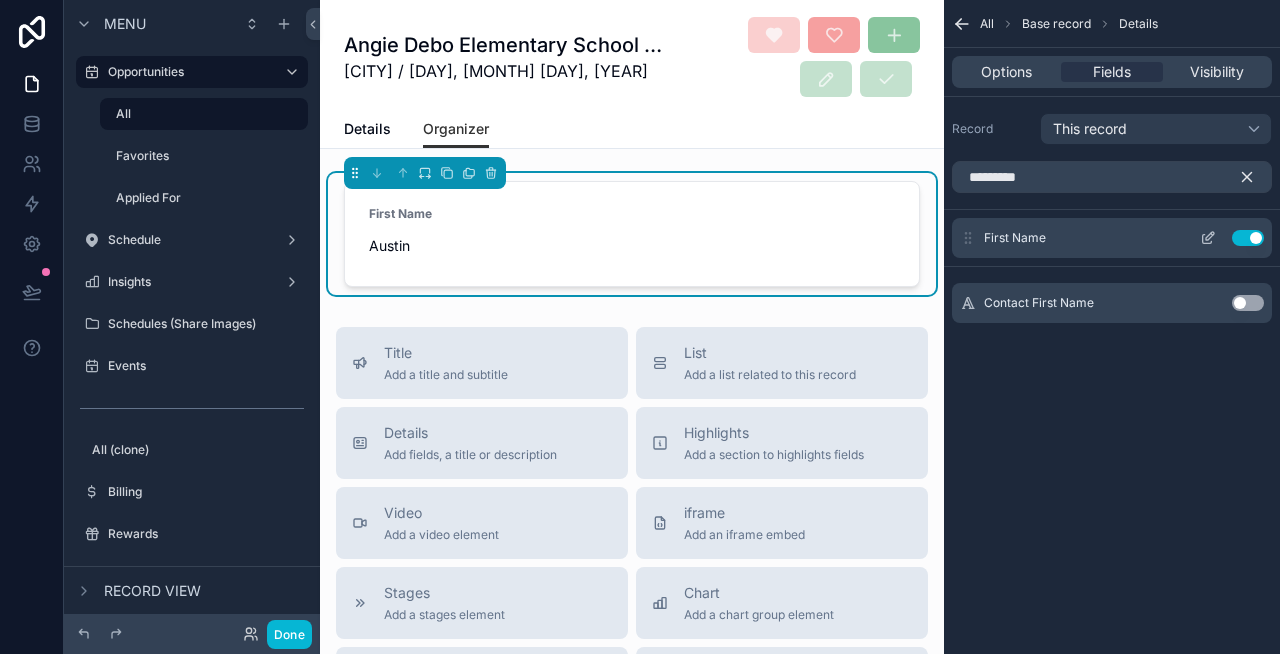 click on "Use setting" at bounding box center [1248, 238] 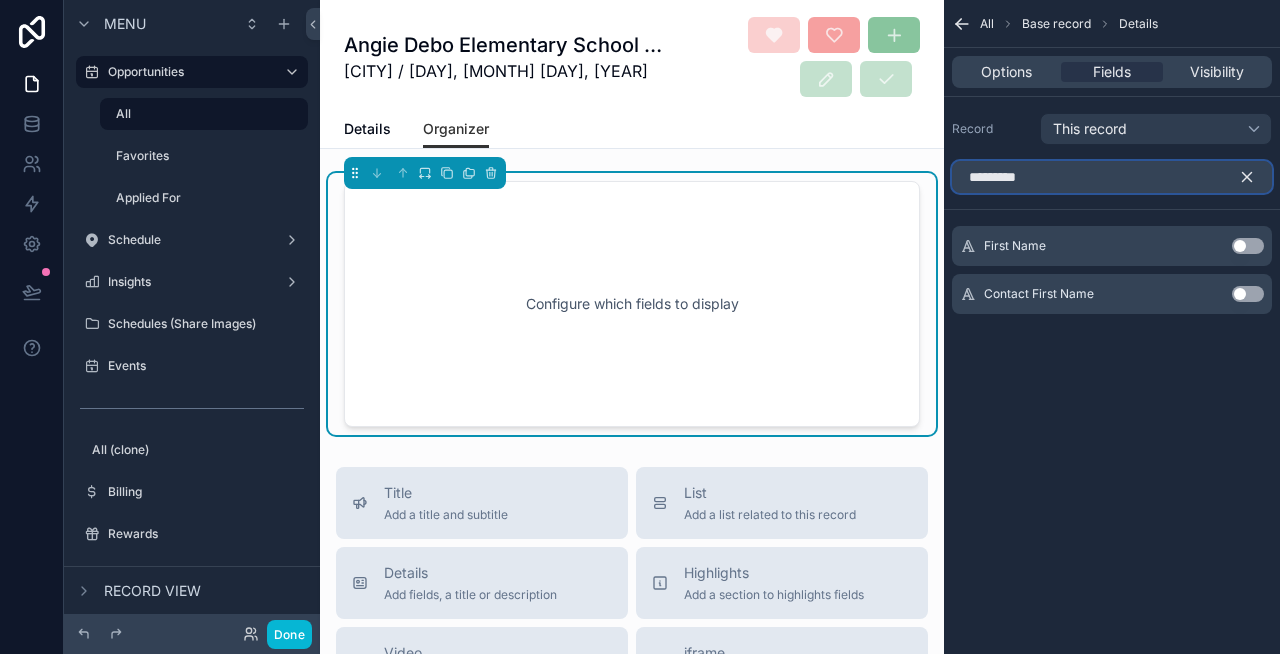 click on "*********" at bounding box center [1112, 177] 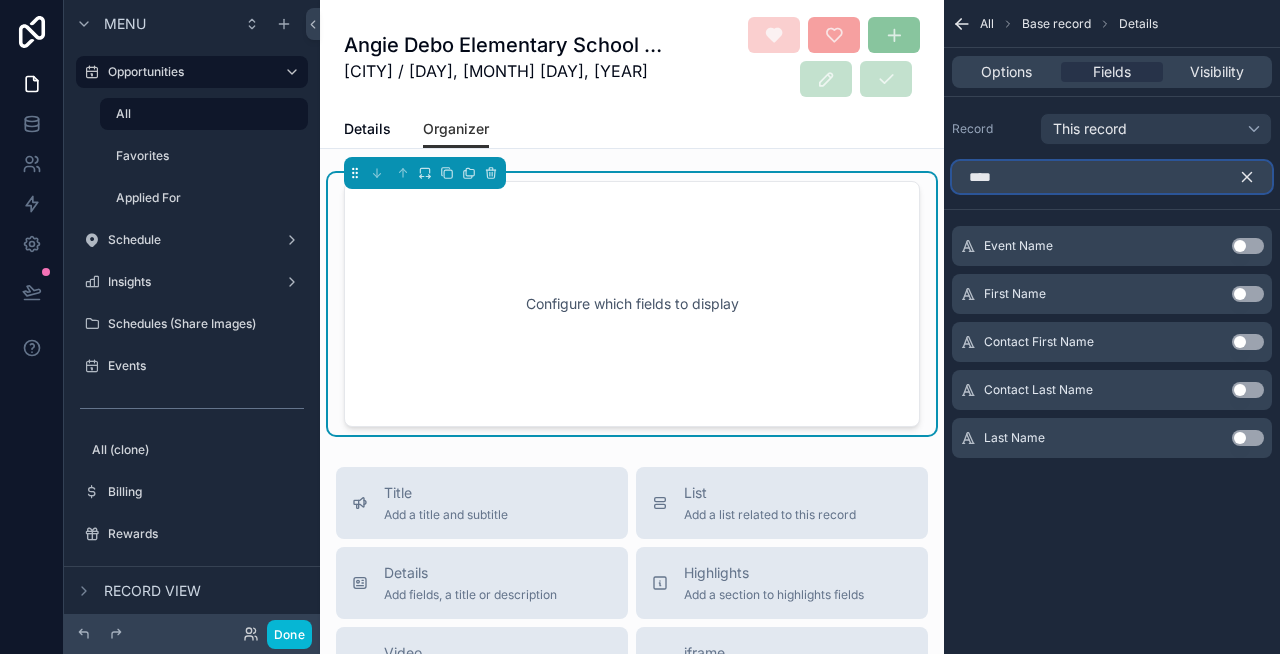 click on "****" at bounding box center [1112, 177] 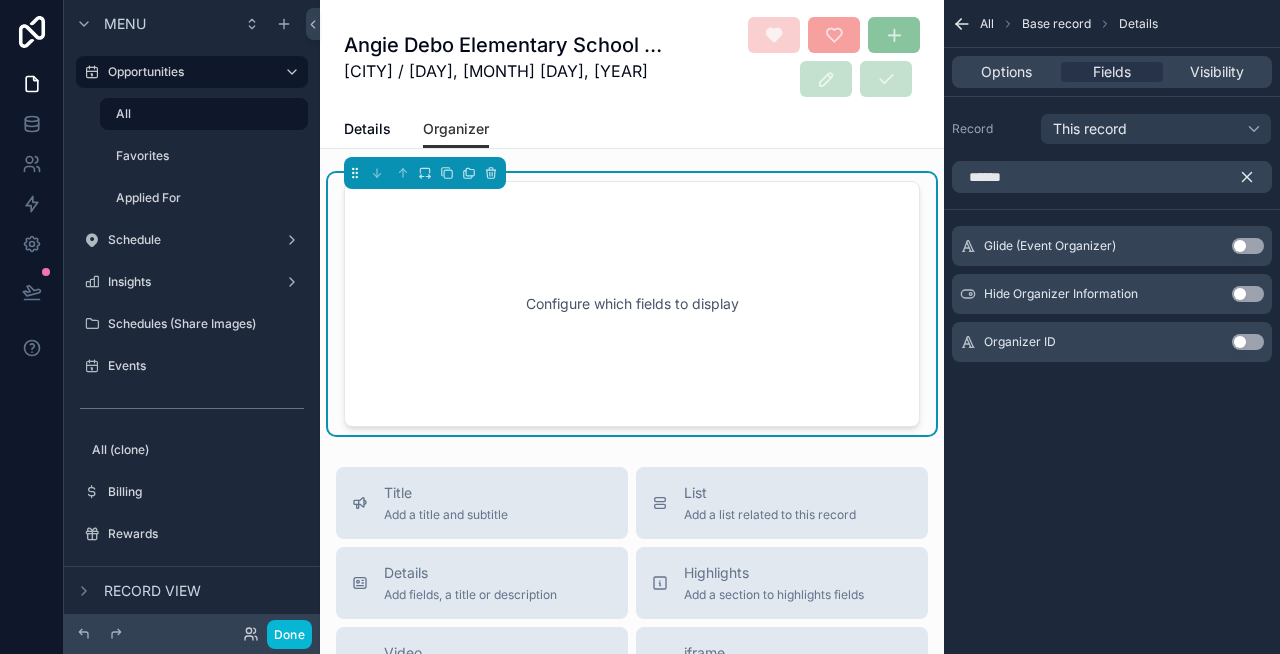 click on "Use setting" at bounding box center [1248, 342] 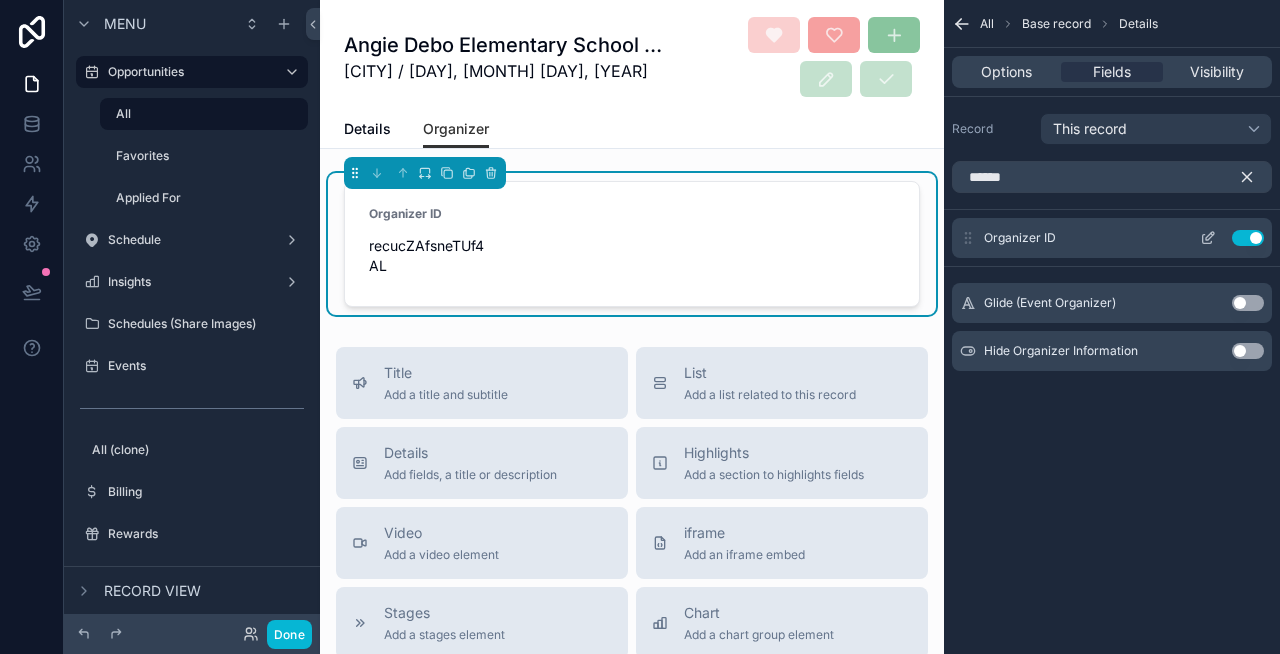 click on "Use setting" at bounding box center [1248, 238] 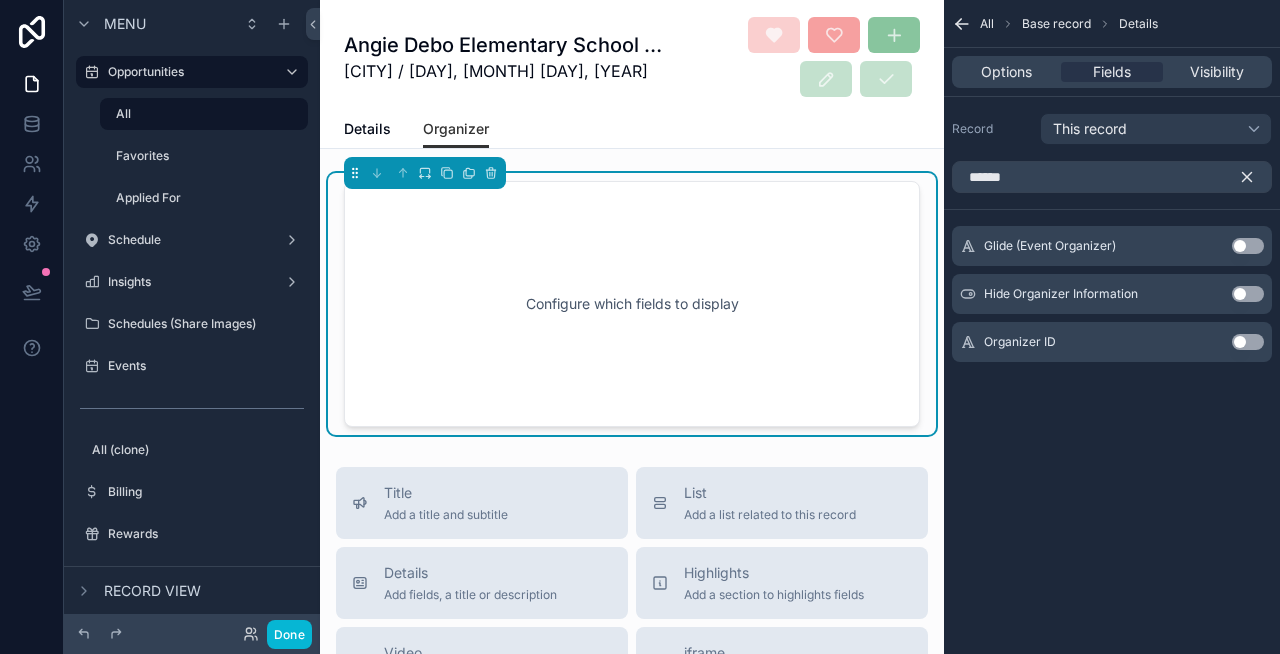 click on "Hide Organizer Information Use setting" at bounding box center (1112, 294) 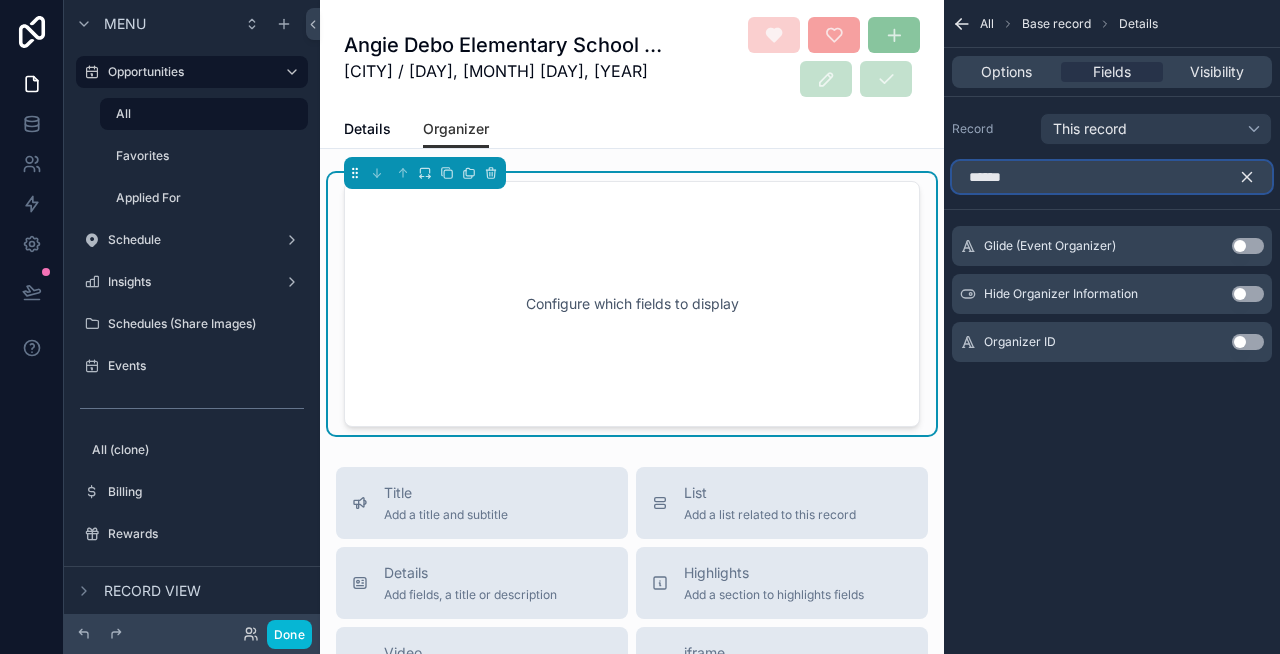 click on "******" at bounding box center (1112, 177) 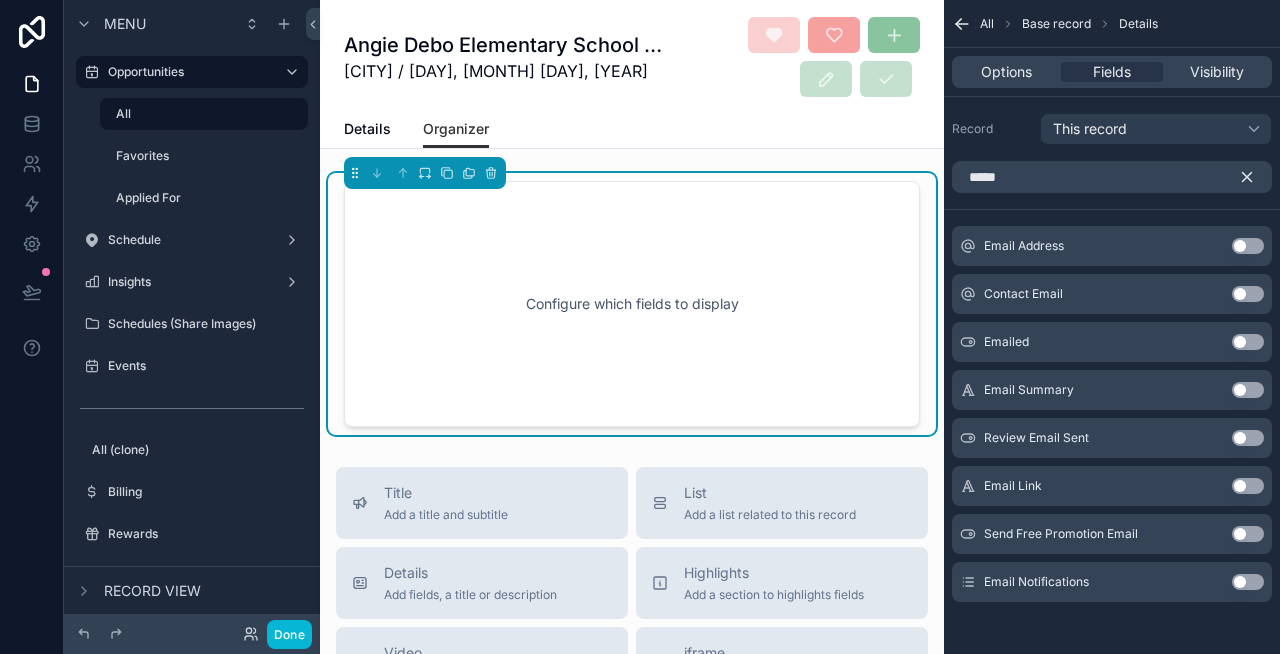 click on "Use setting" at bounding box center [1248, 246] 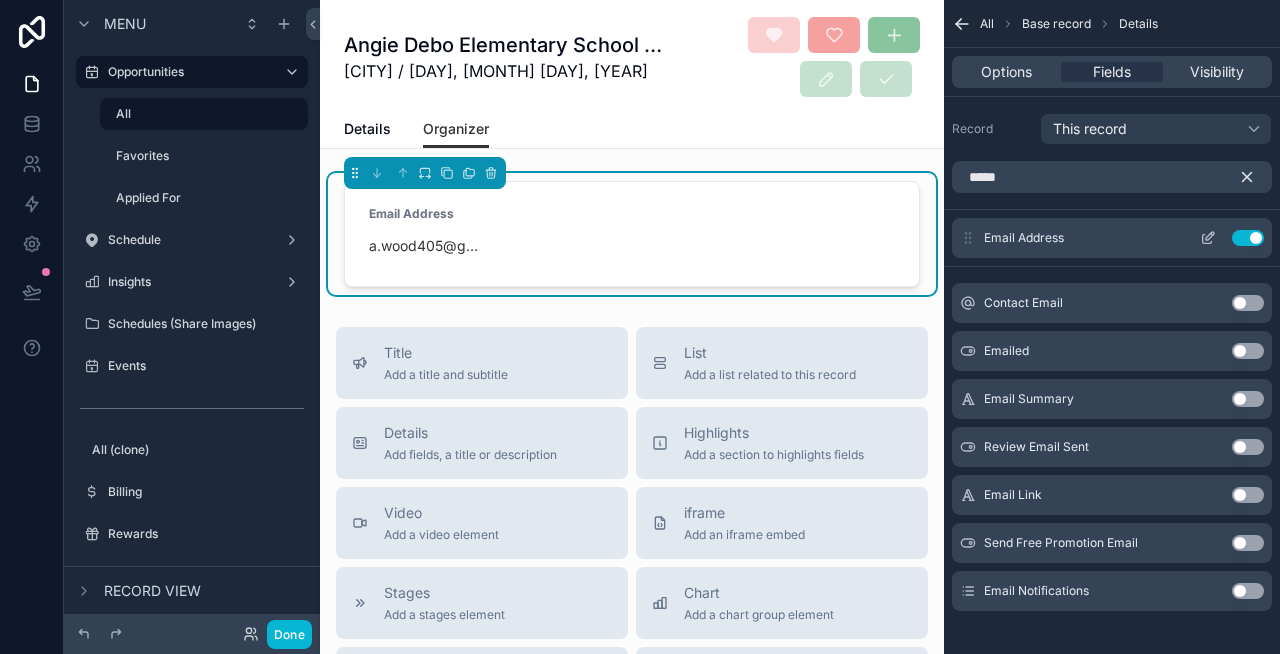 click 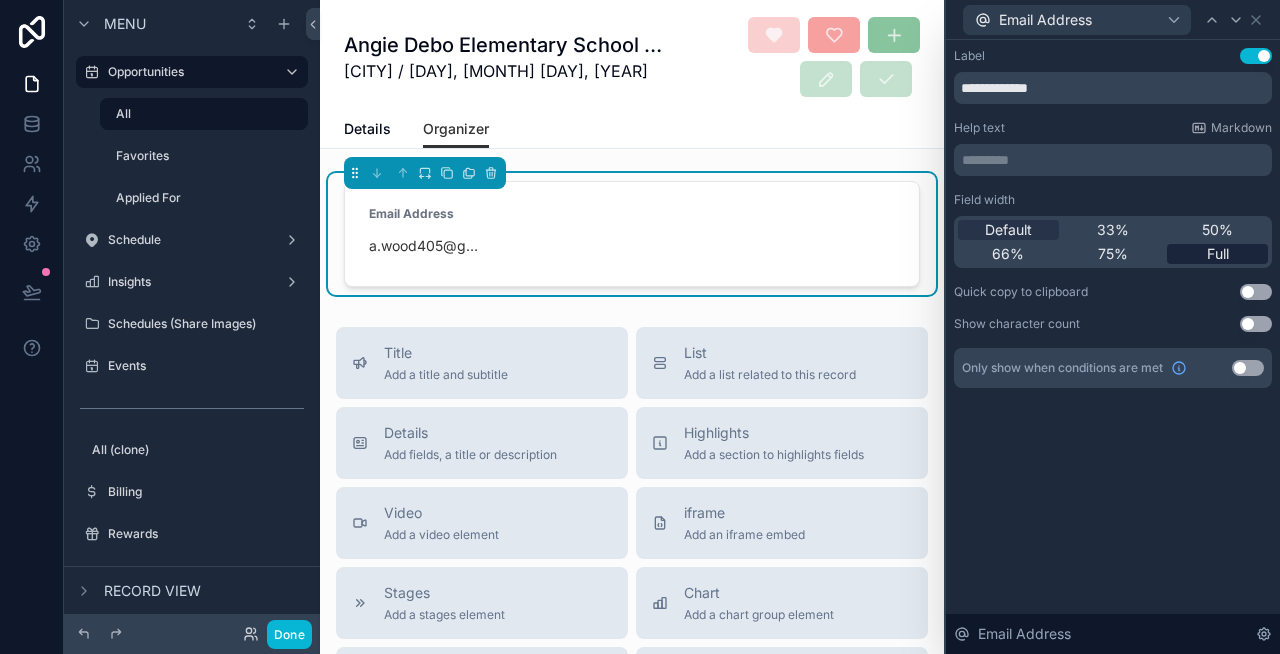 click on "Full" at bounding box center [1217, 254] 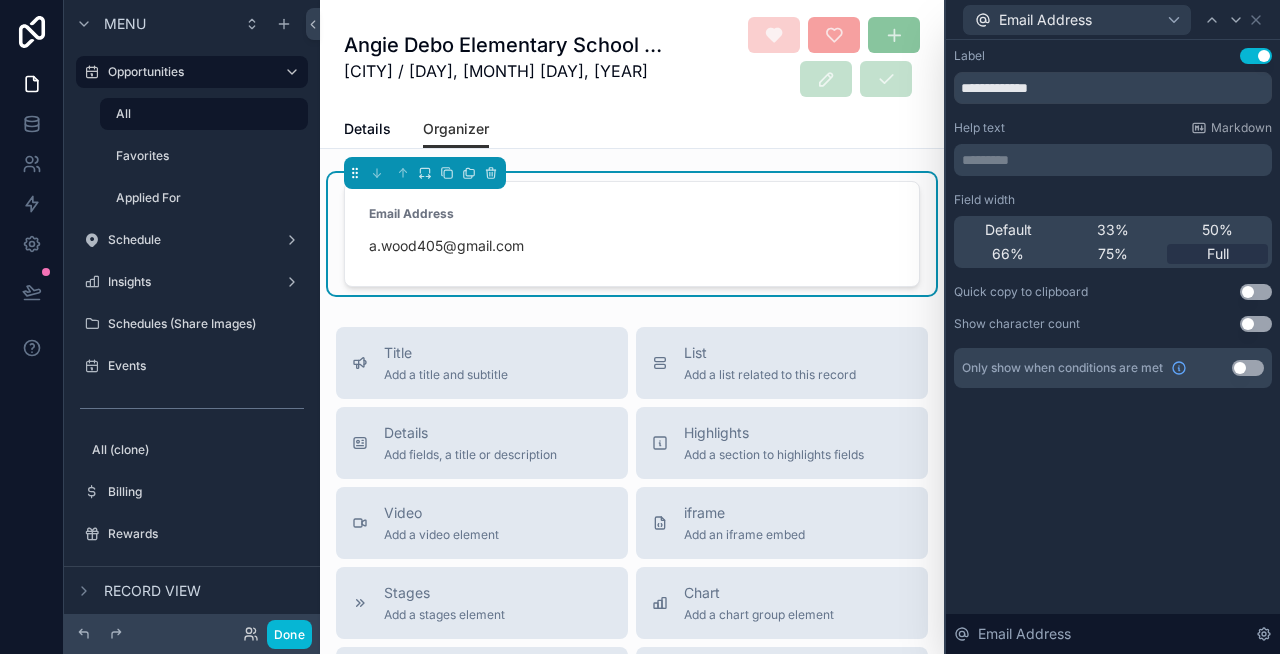 click on "Use setting" at bounding box center (1256, 292) 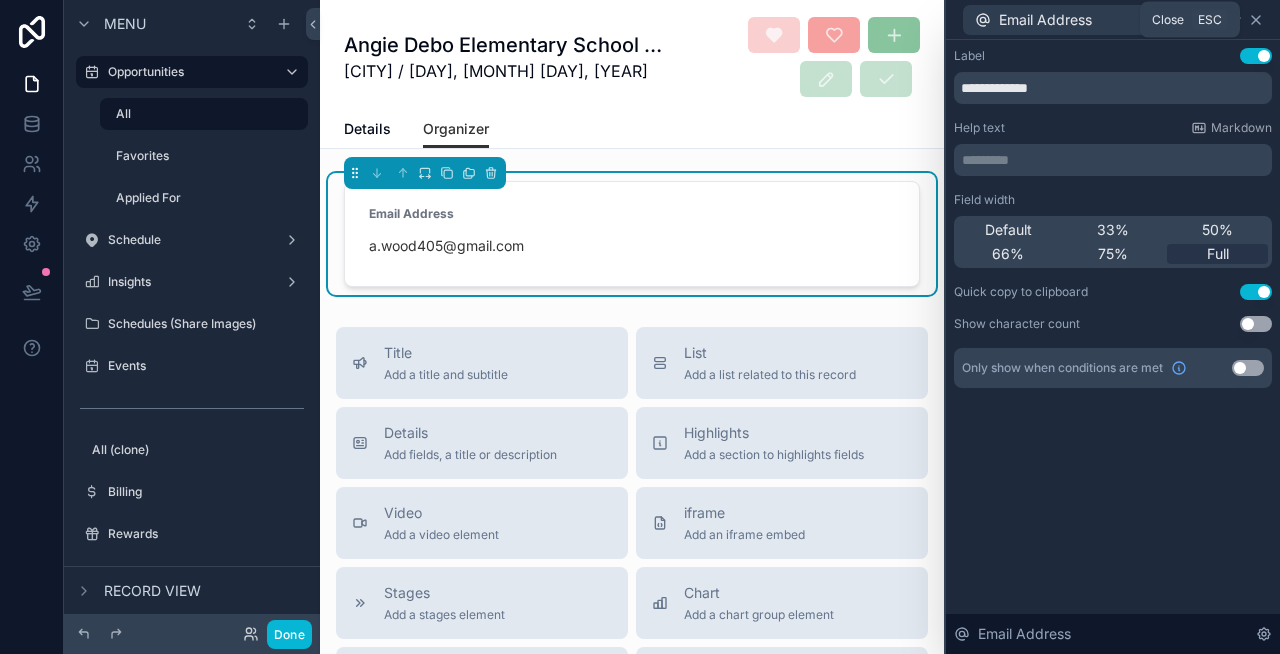 click 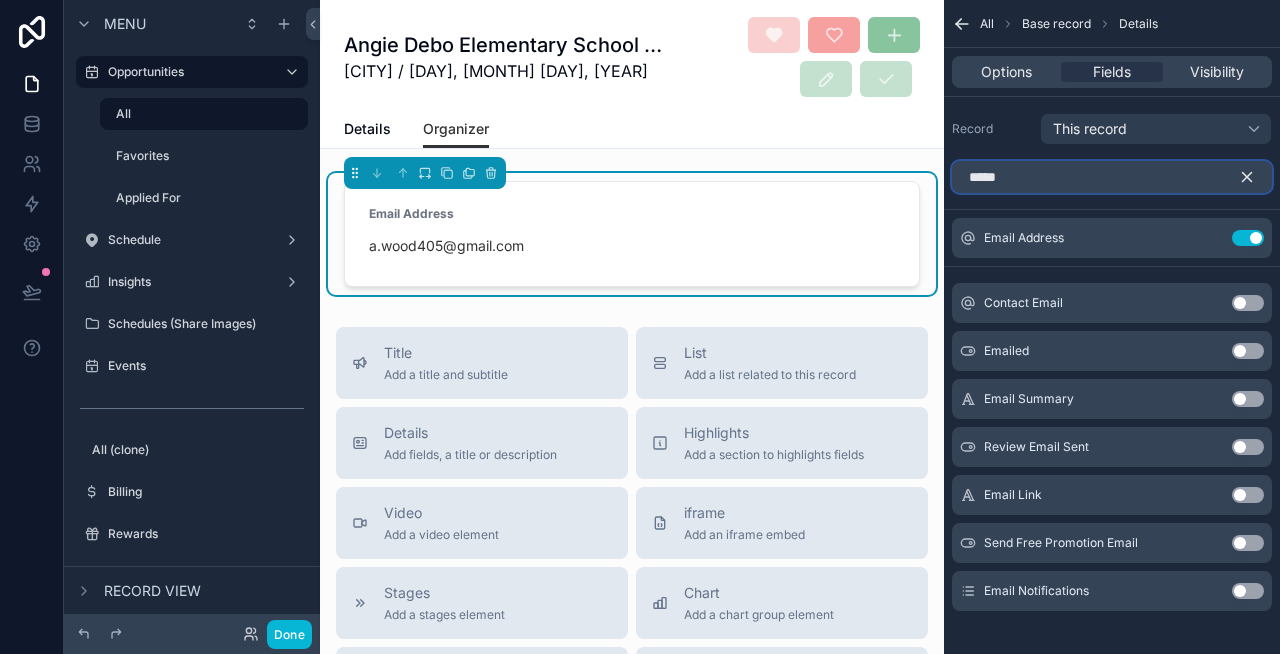 click on "*****" at bounding box center [1112, 177] 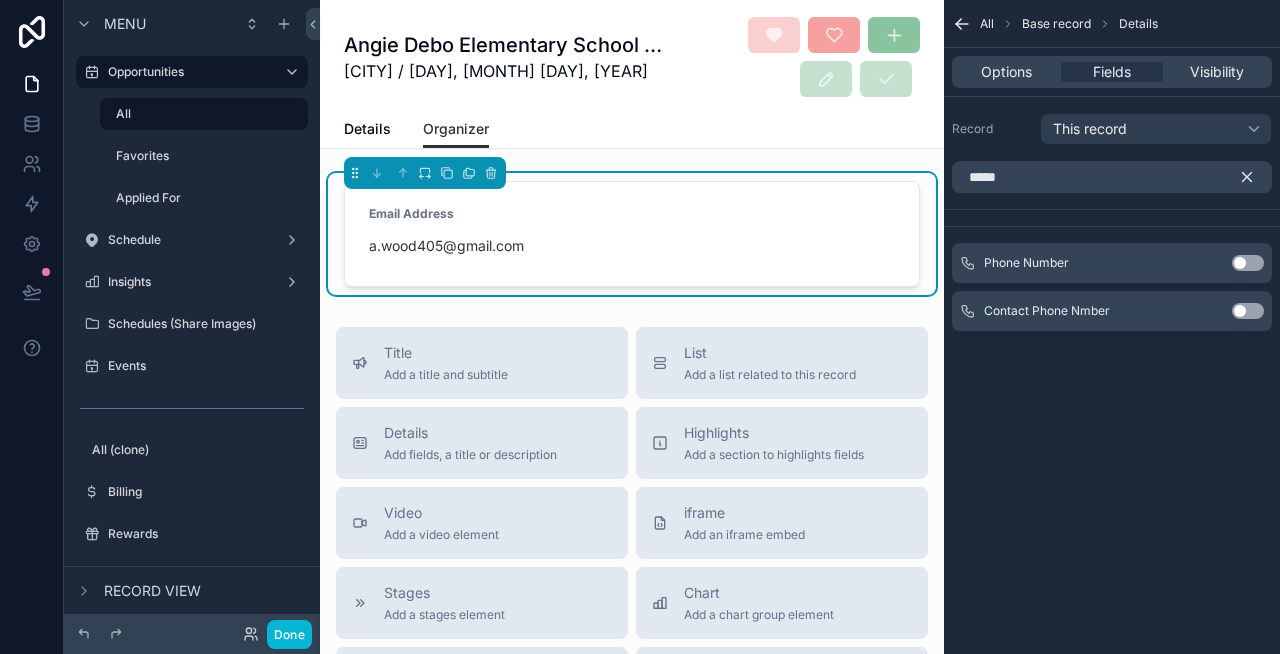 click on "Use setting" at bounding box center (1248, 263) 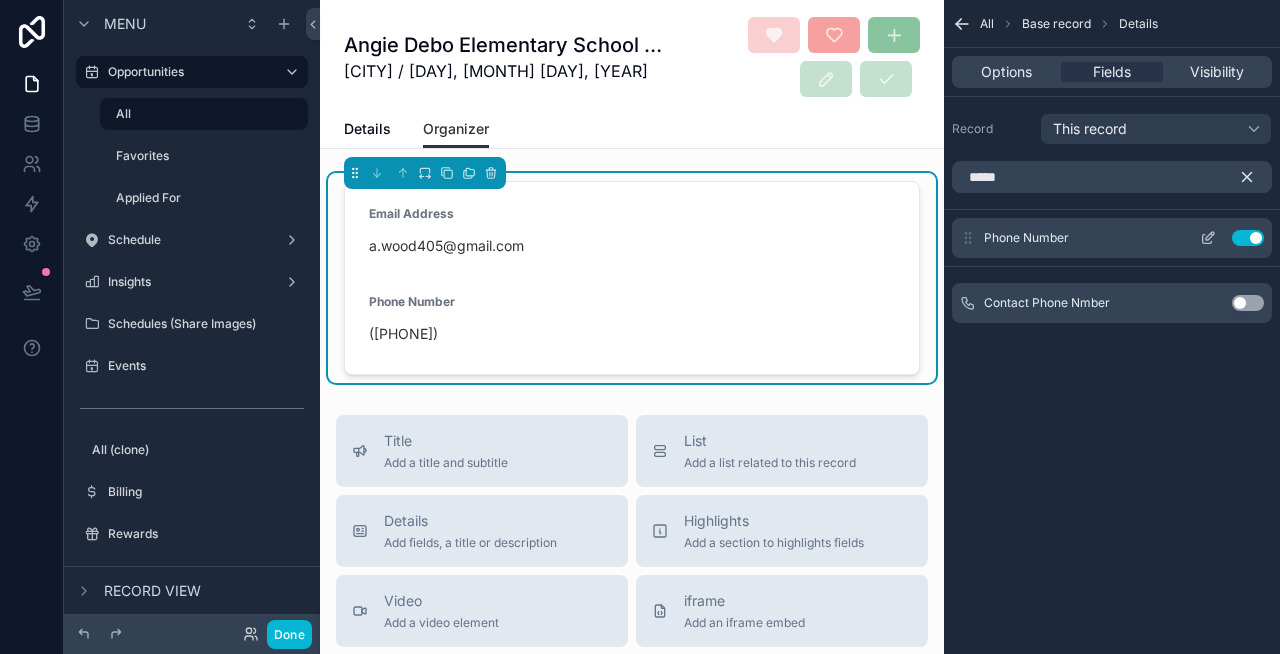 click 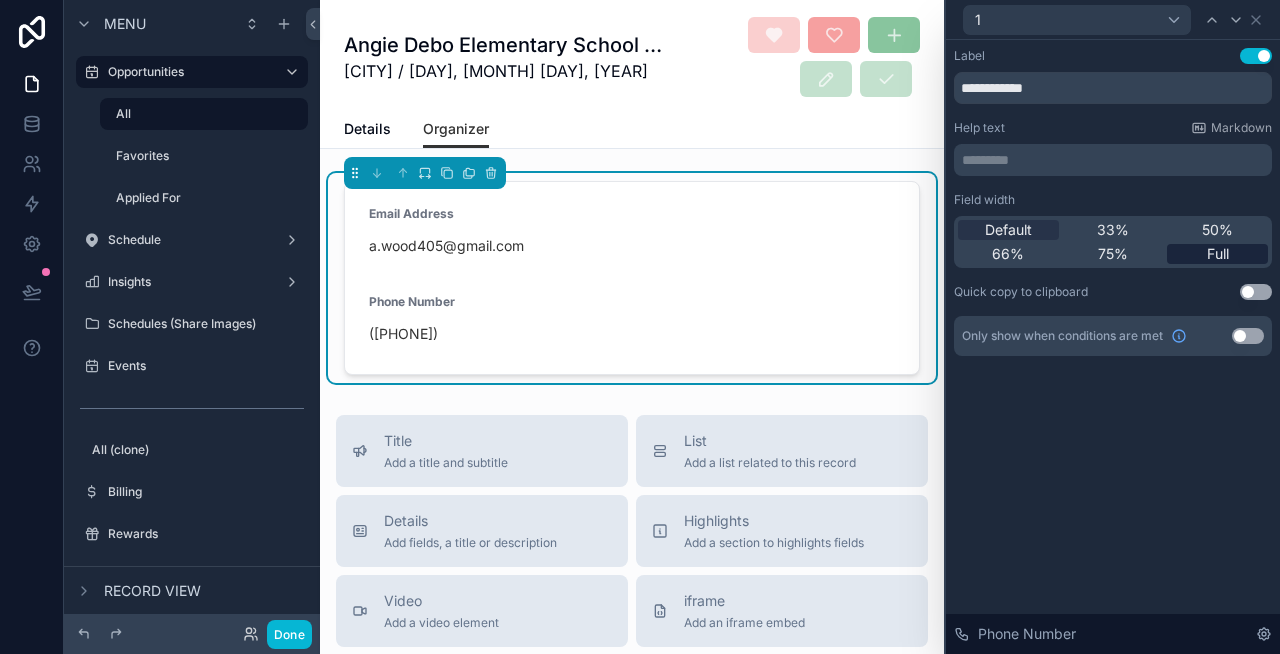 click on "Full" at bounding box center (1218, 254) 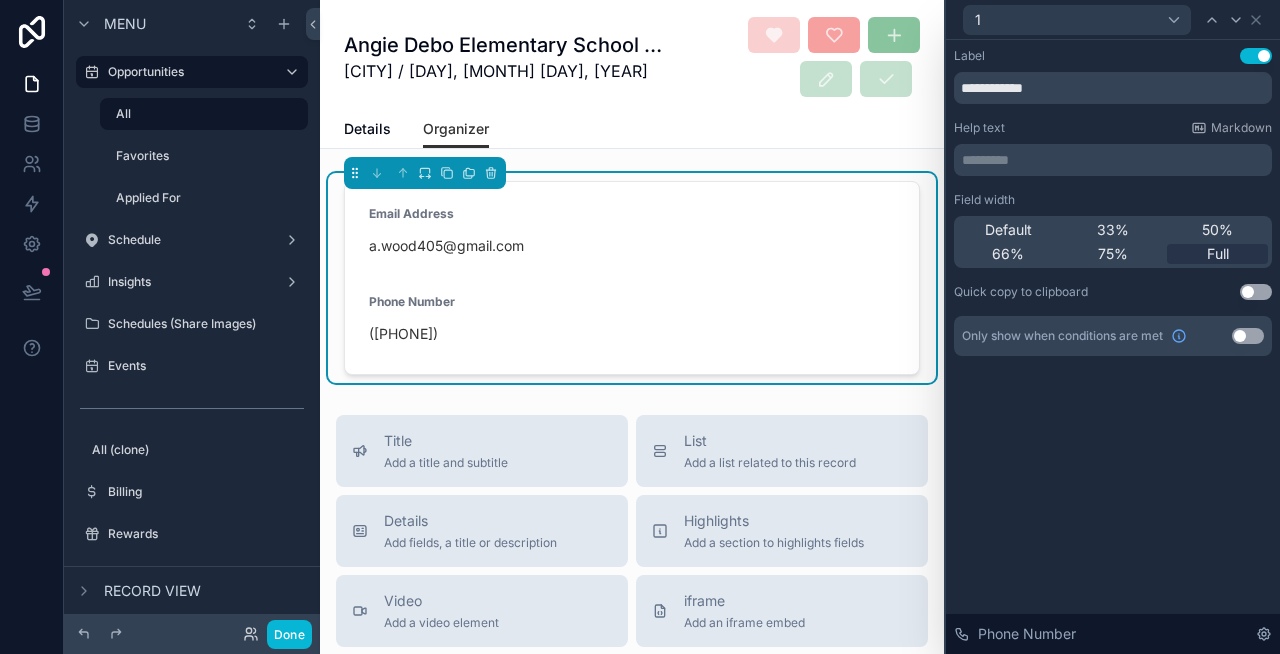 click on "Use setting" at bounding box center (1256, 292) 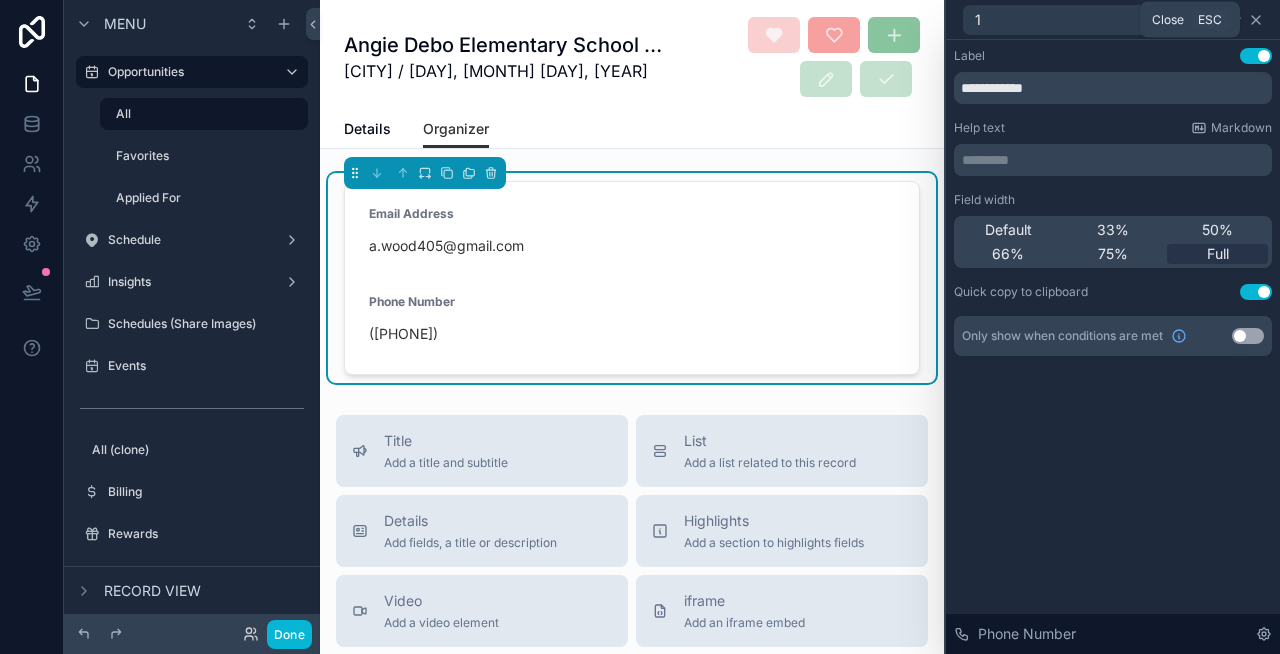 click 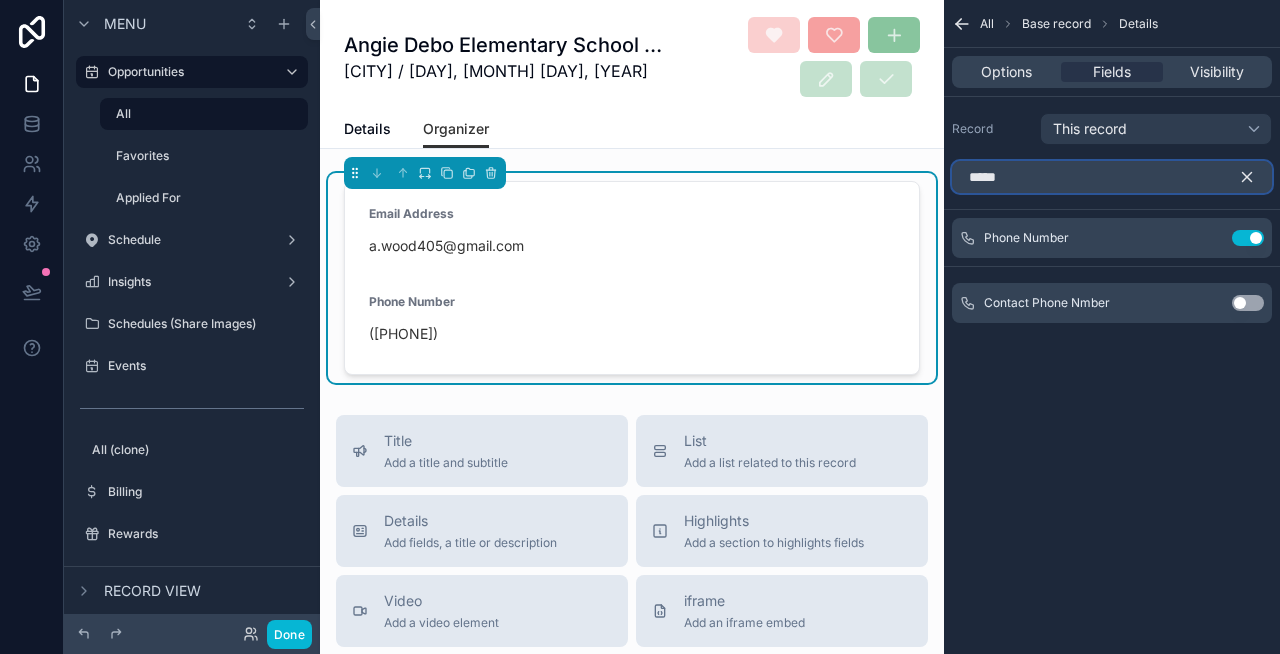 click on "*****" at bounding box center [1112, 177] 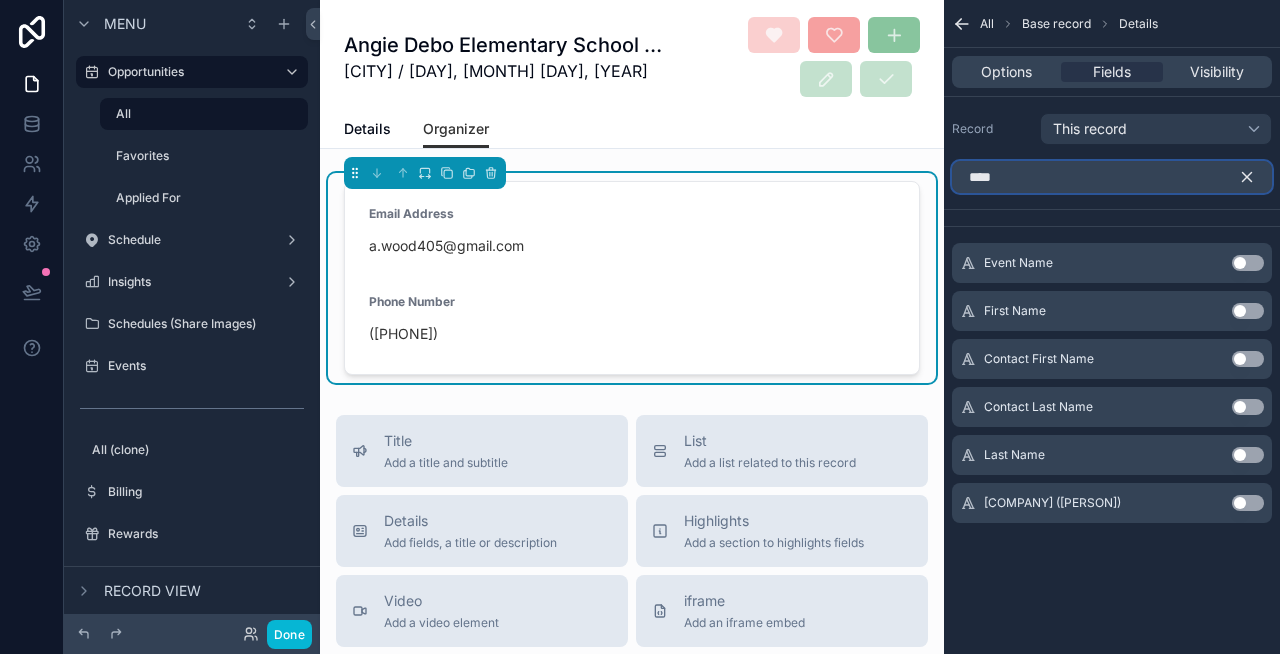 type on "****" 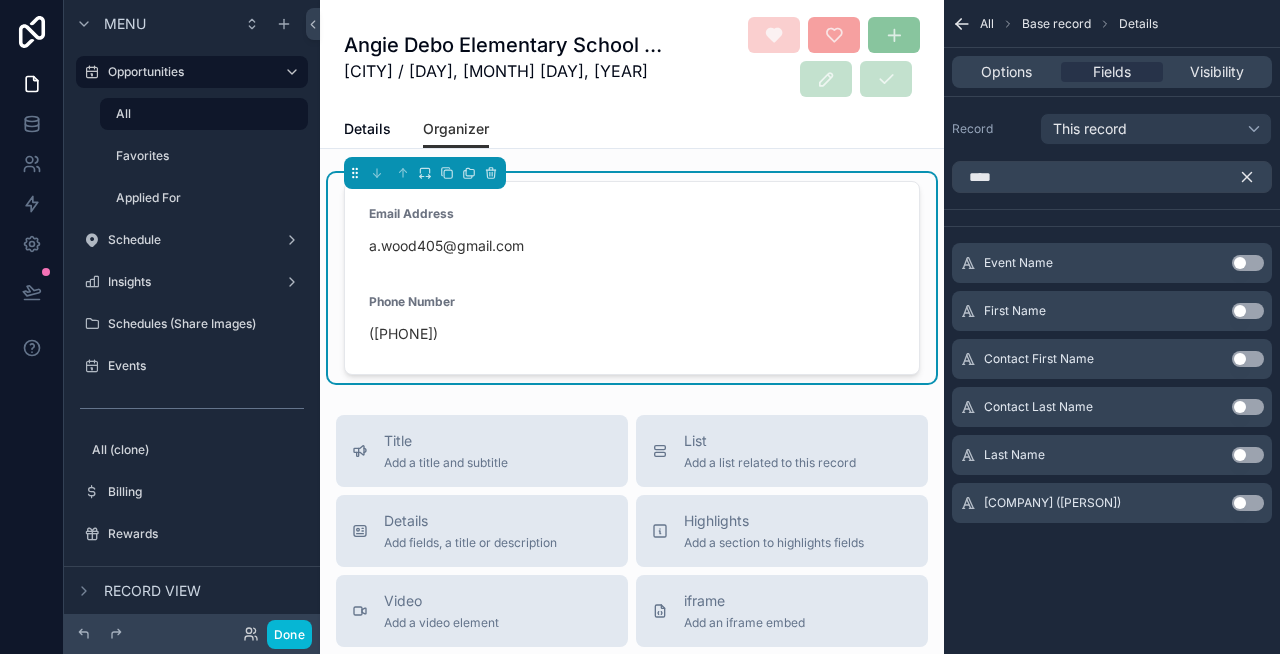 click on "Use setting" at bounding box center [1248, 503] 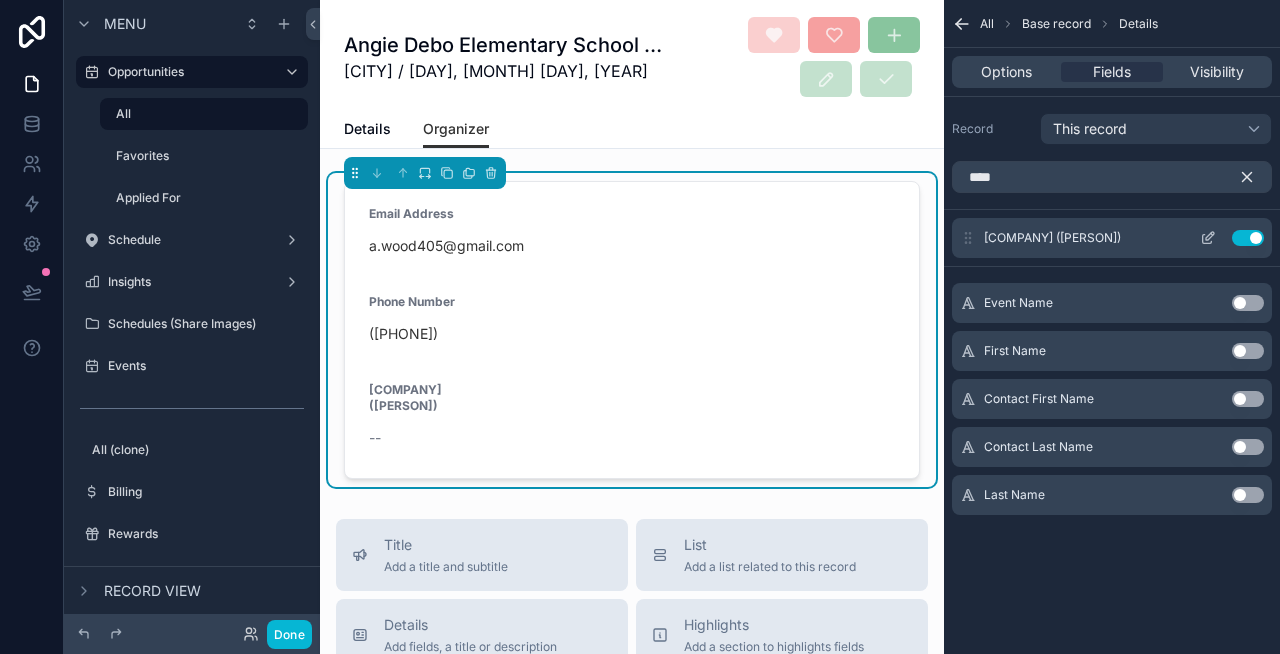 click 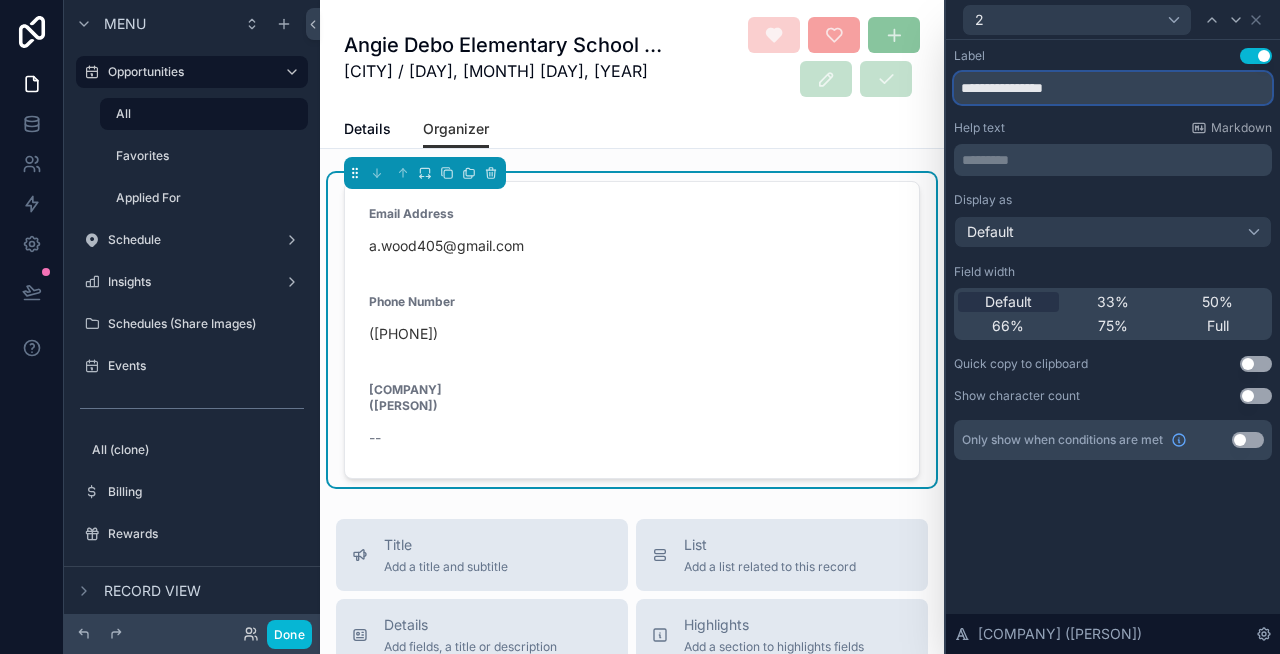 click on "**********" at bounding box center [1113, 88] 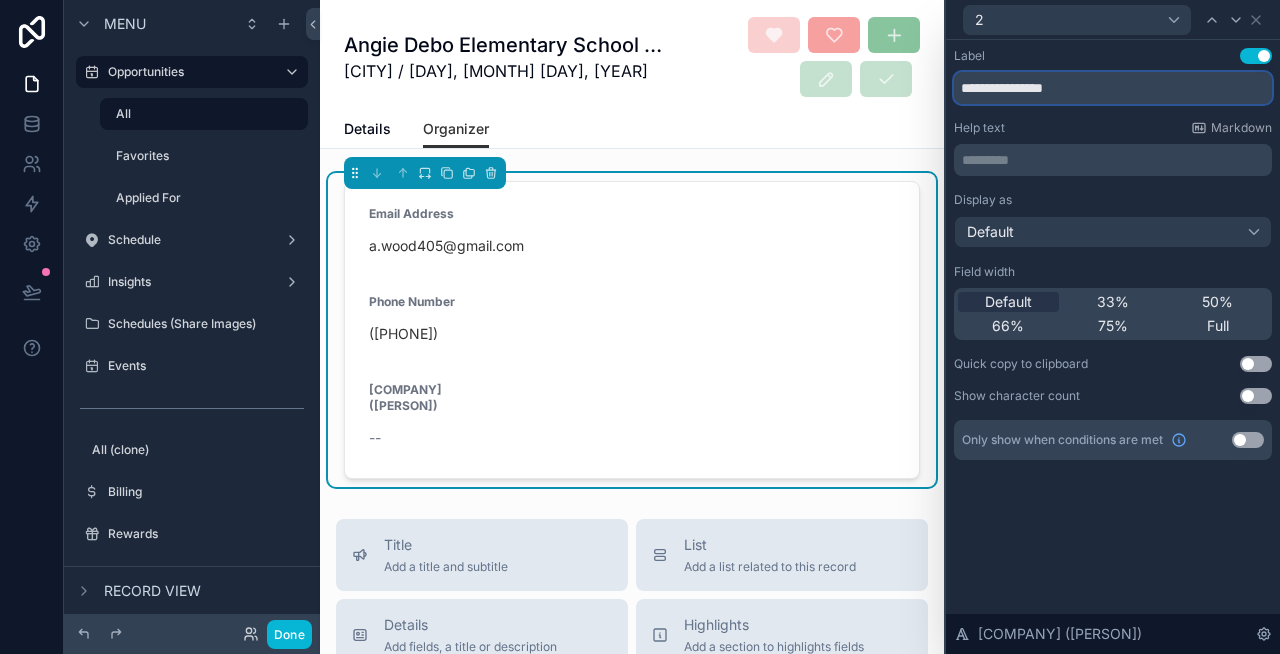 click on "**********" at bounding box center (1113, 88) 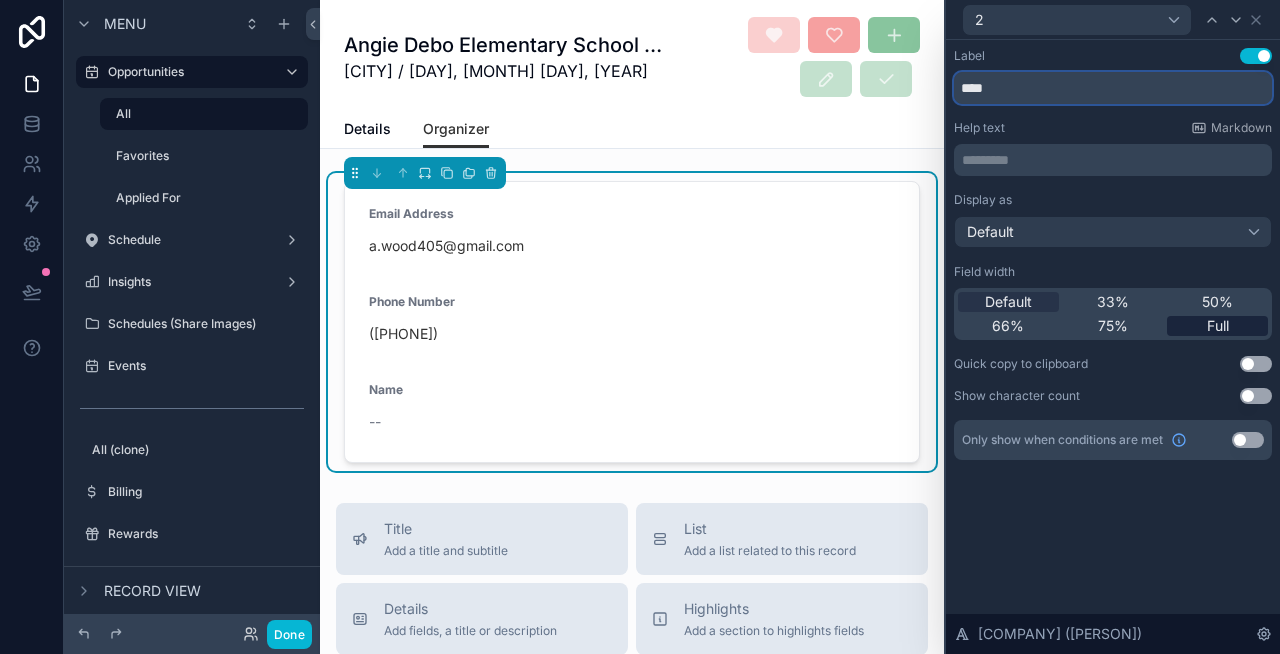 type on "****" 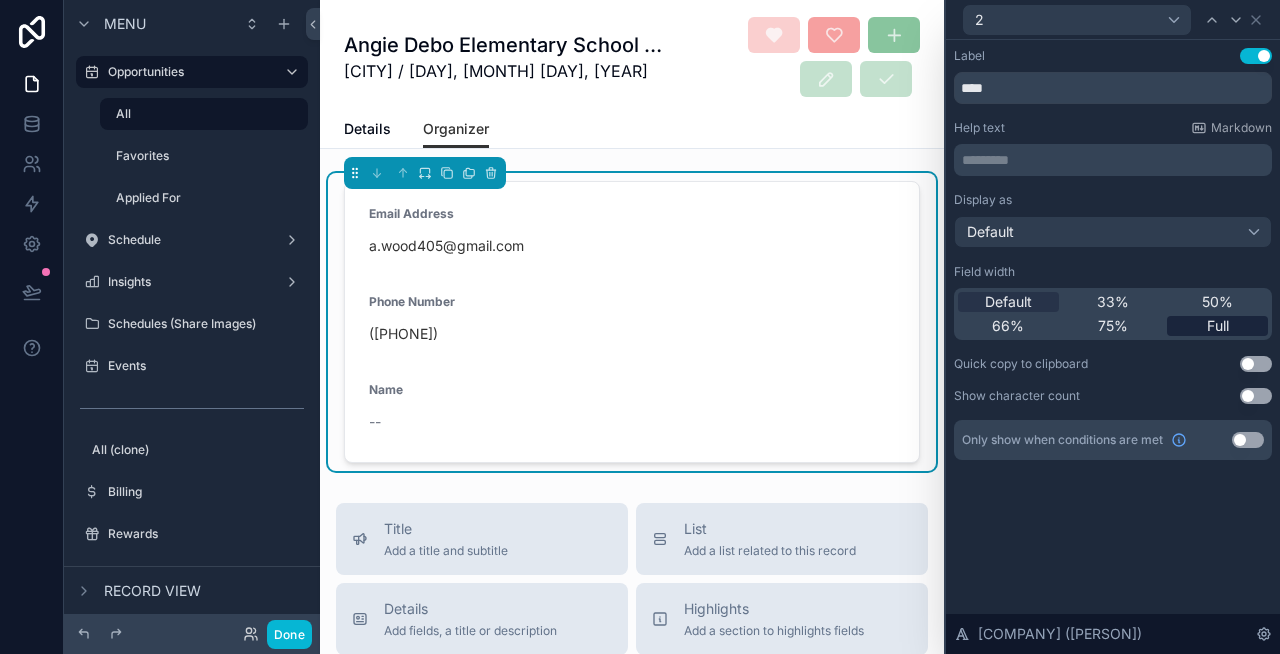 click on "Full" at bounding box center [1218, 326] 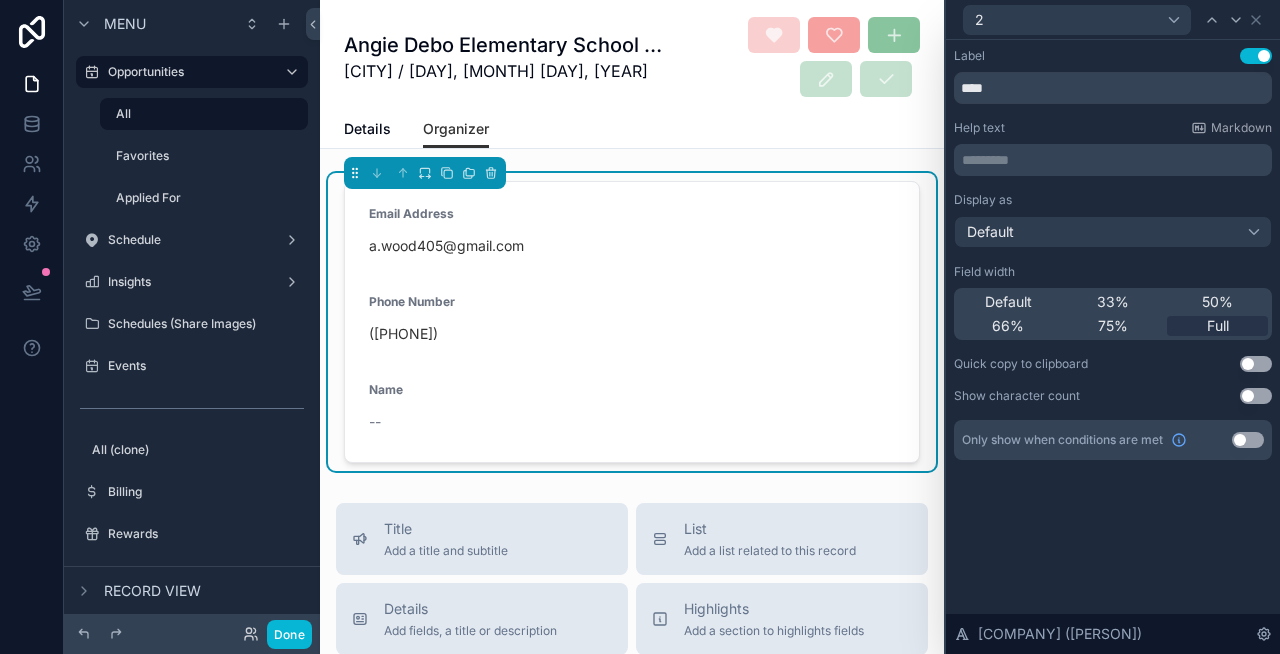 click on "Use setting" at bounding box center [1256, 364] 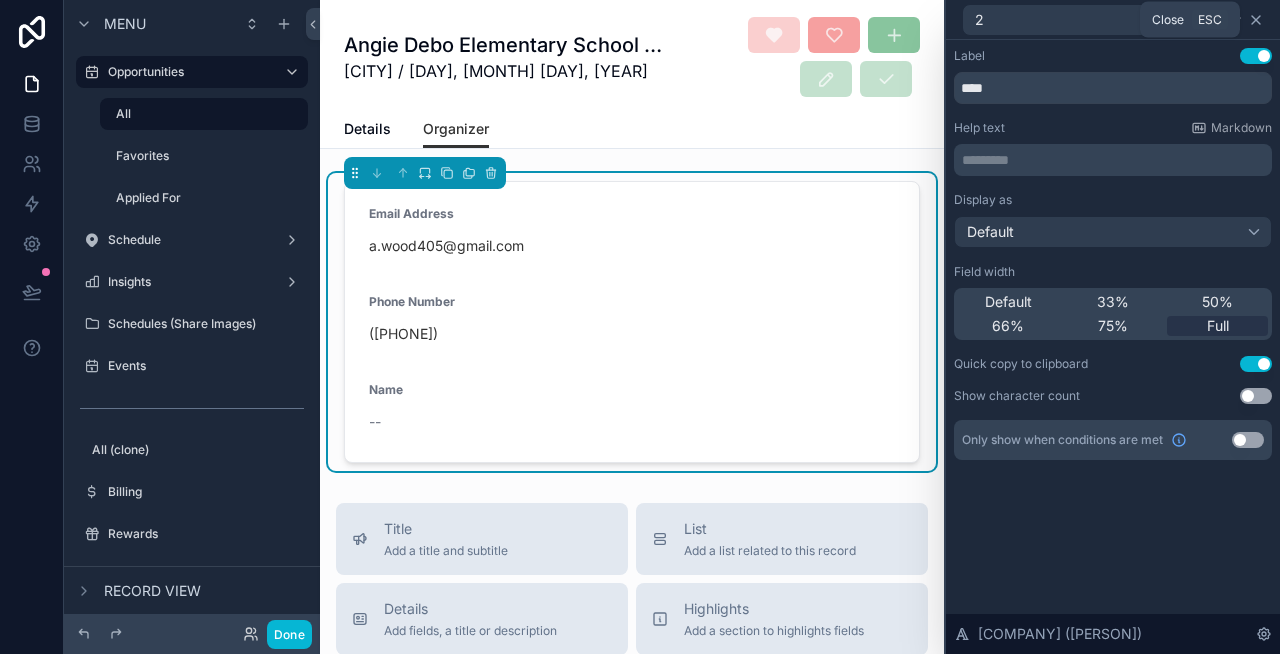 click 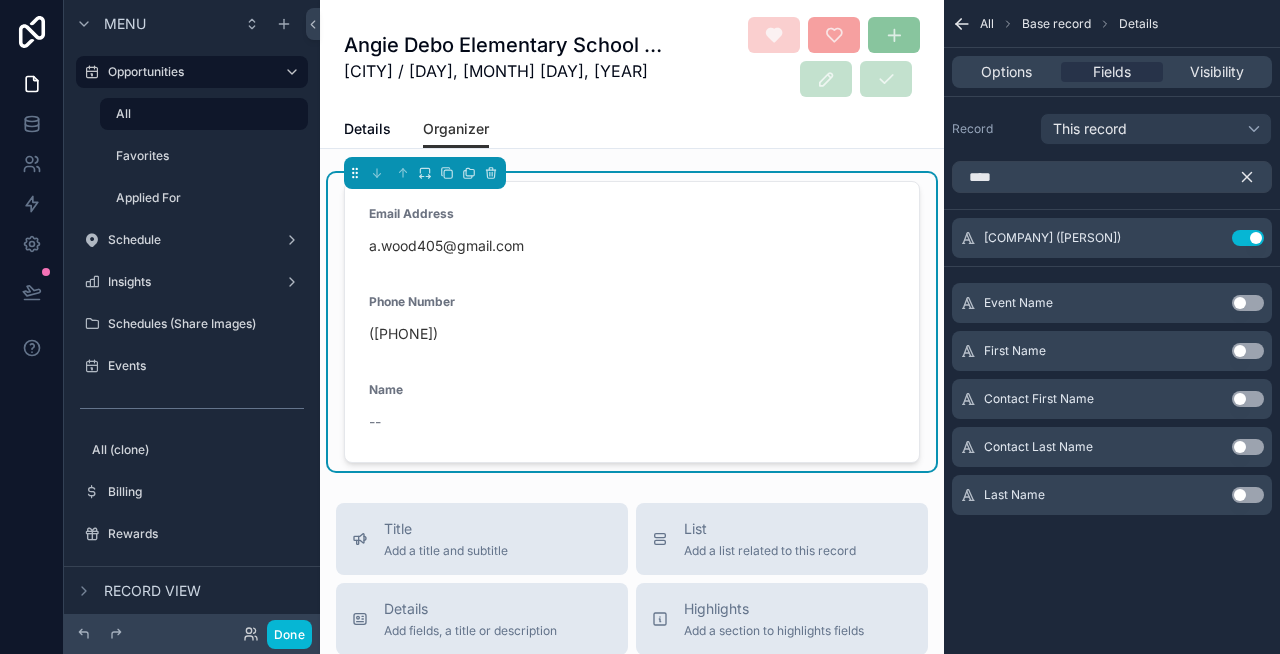 click 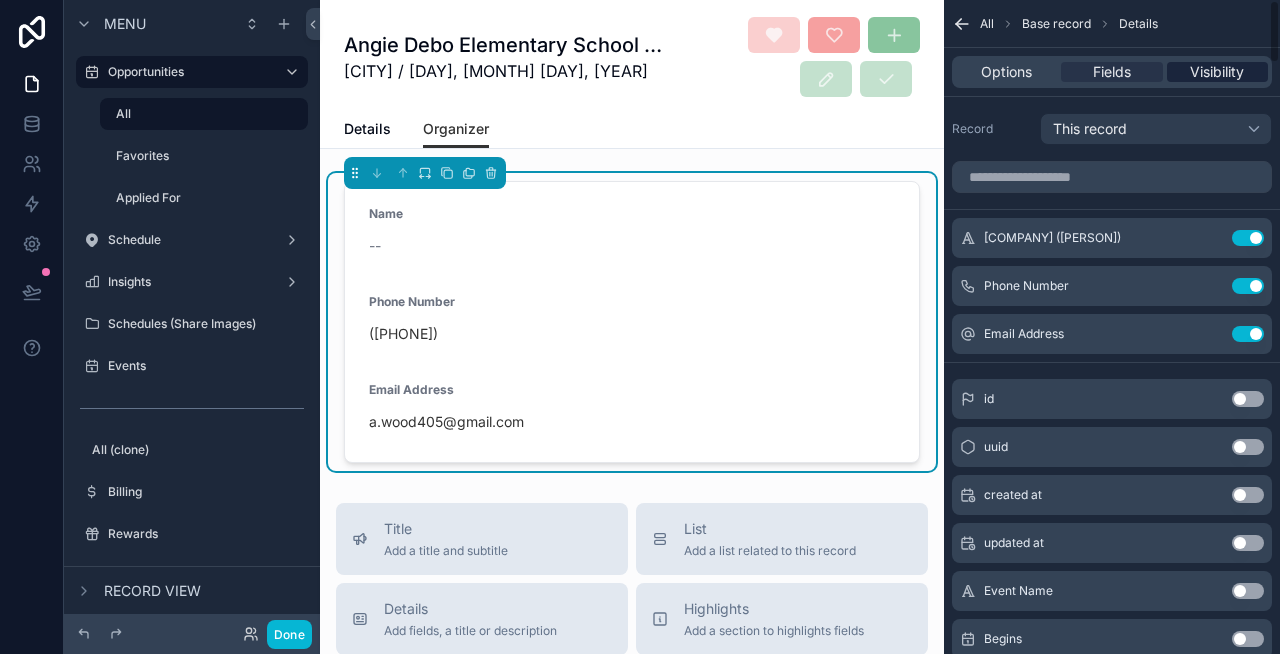 click on "Visibility" at bounding box center (1217, 72) 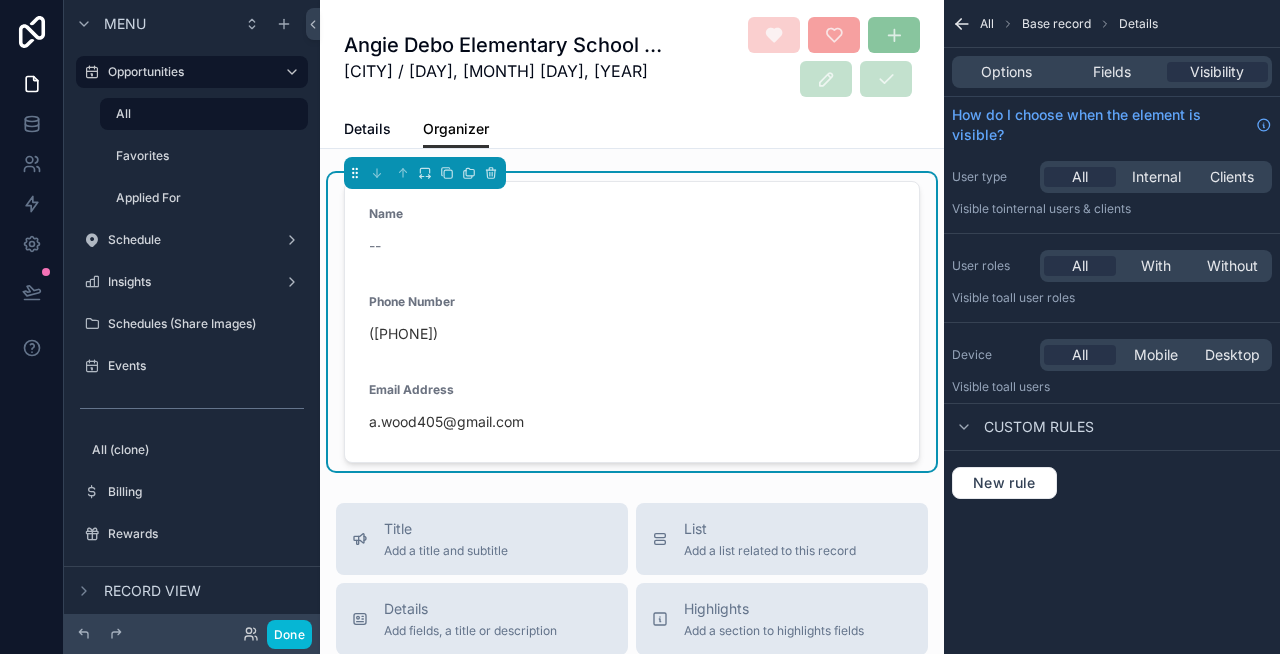 click on "Organizer" at bounding box center (456, 129) 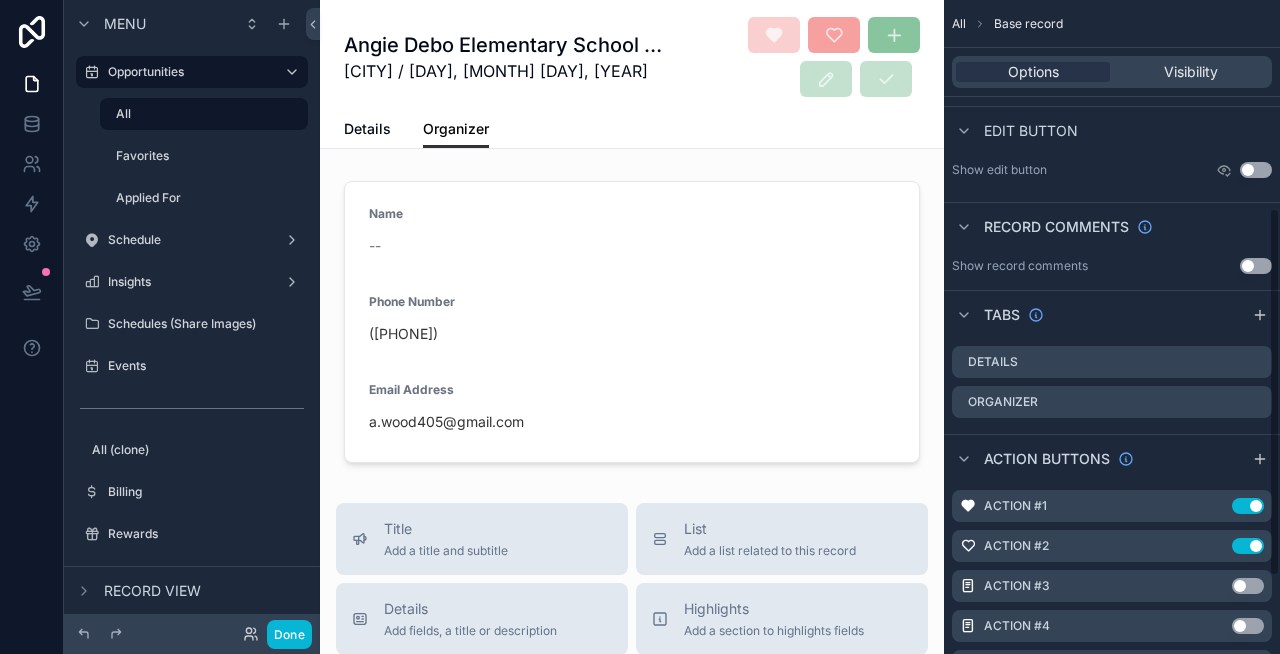 scroll, scrollTop: 368, scrollLeft: 0, axis: vertical 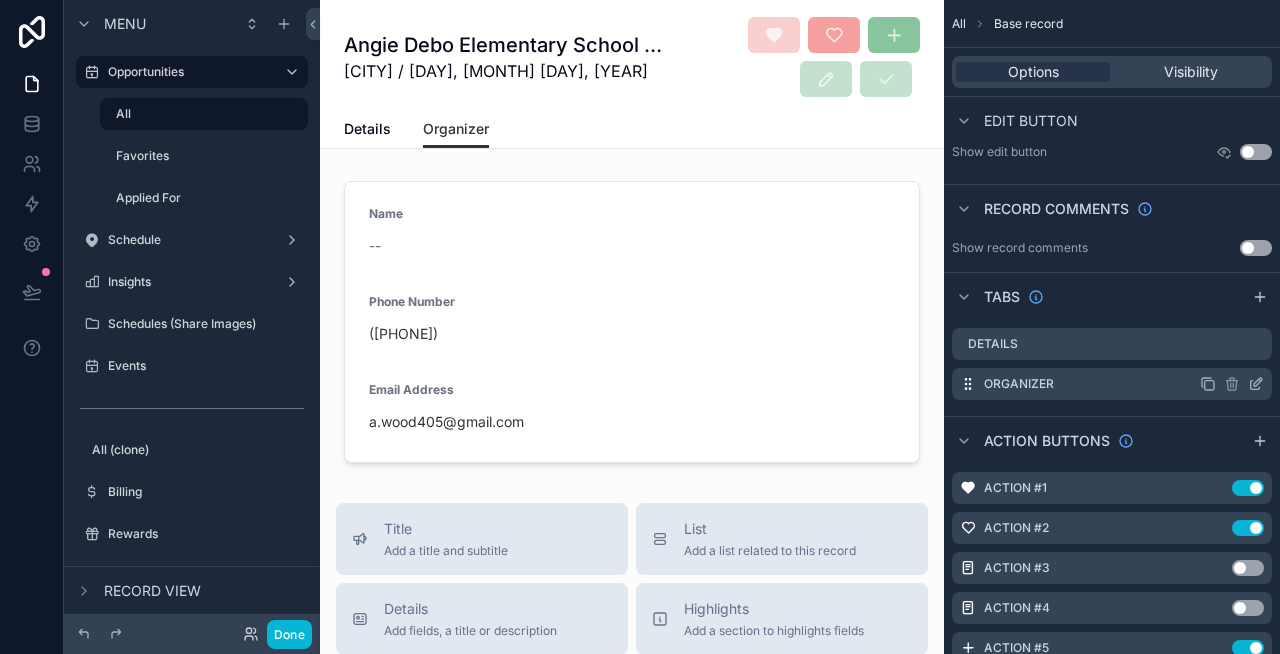 click 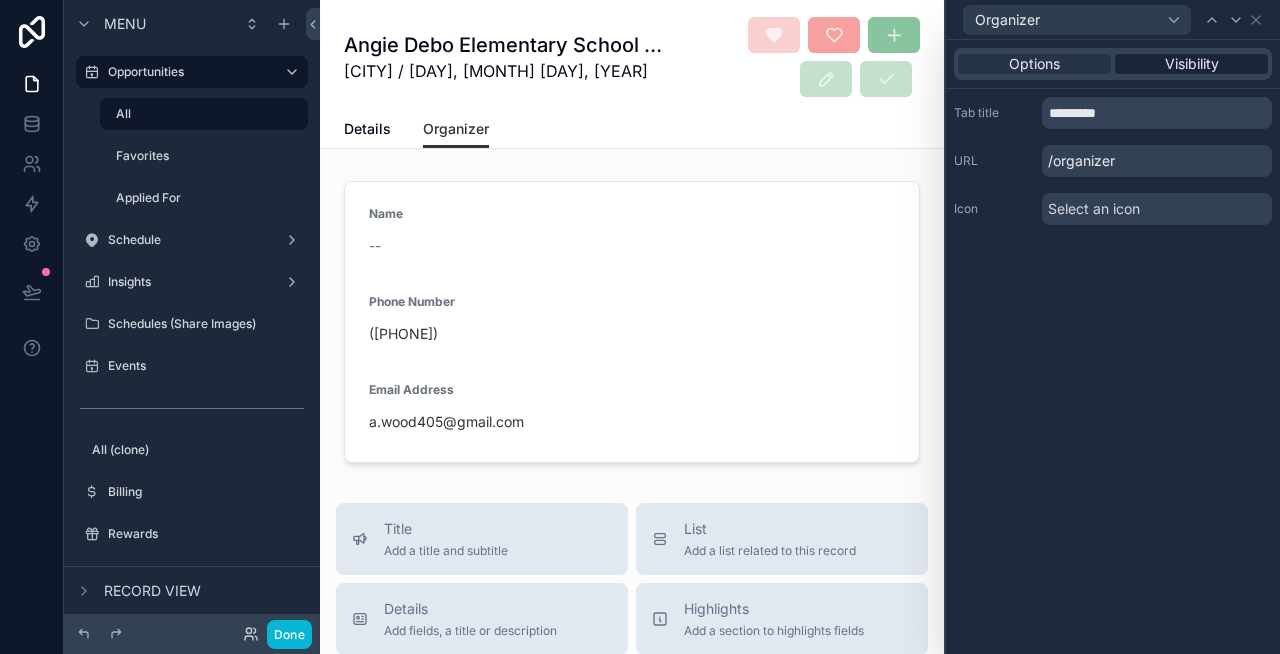 click on "Visibility" at bounding box center [1192, 64] 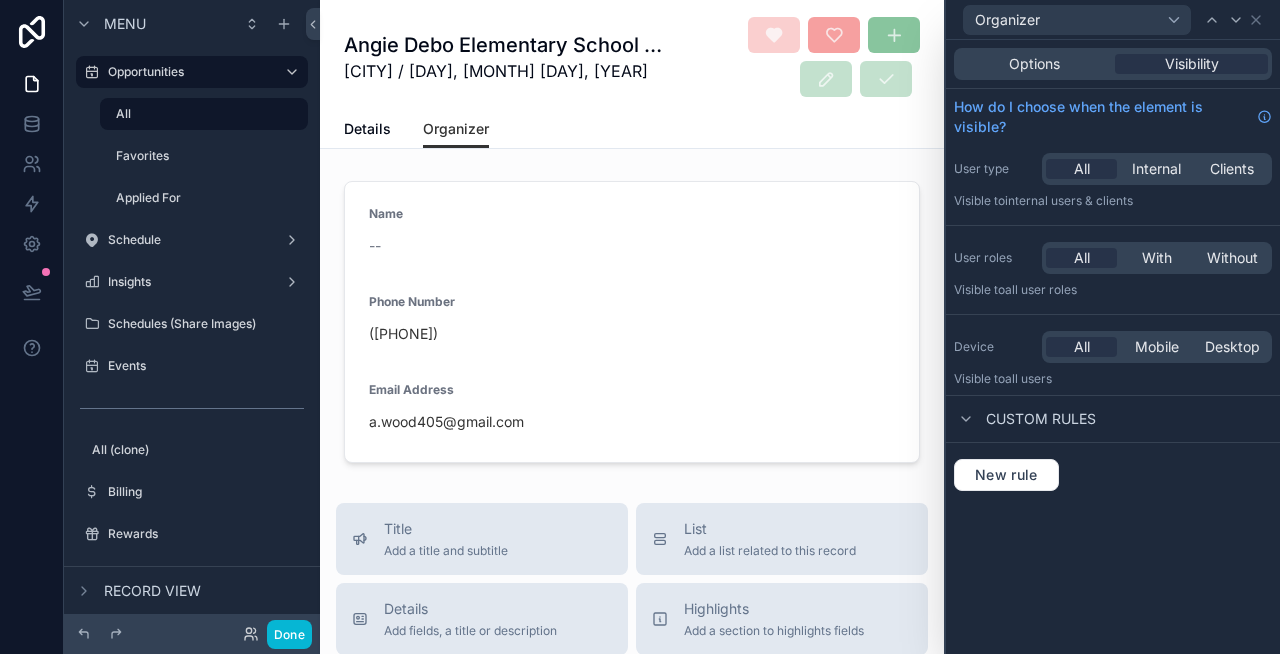 click on "New rule" at bounding box center [1113, 475] 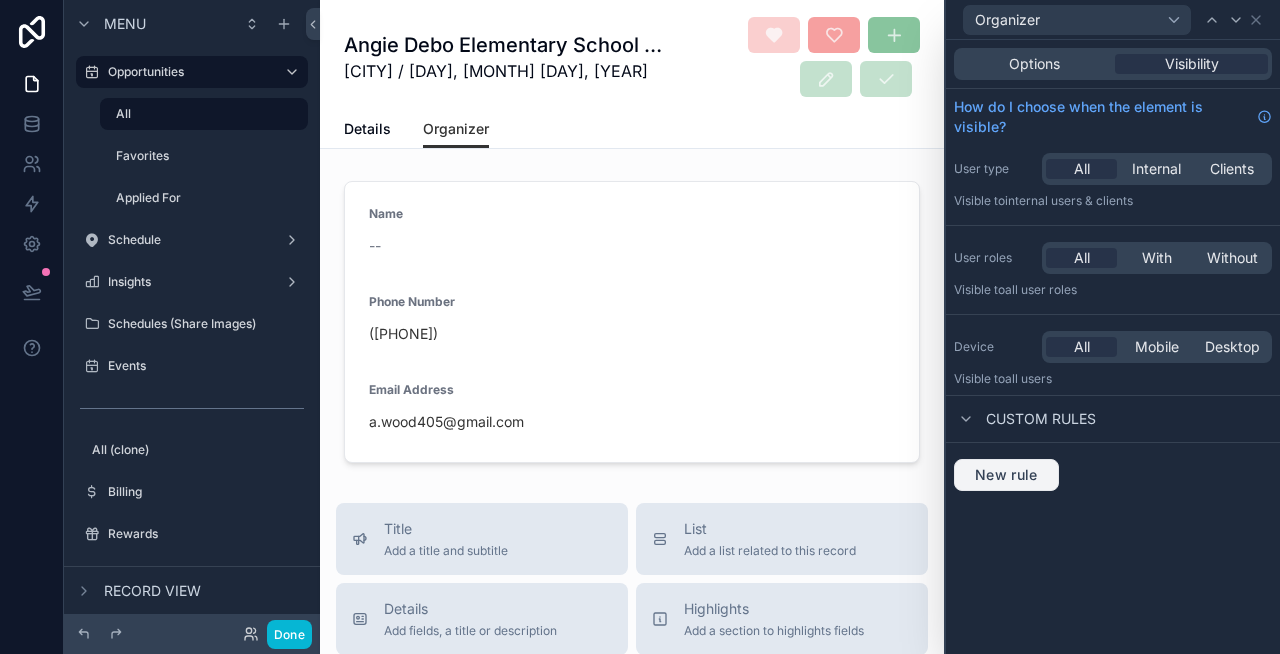 click on "New rule" at bounding box center (1006, 475) 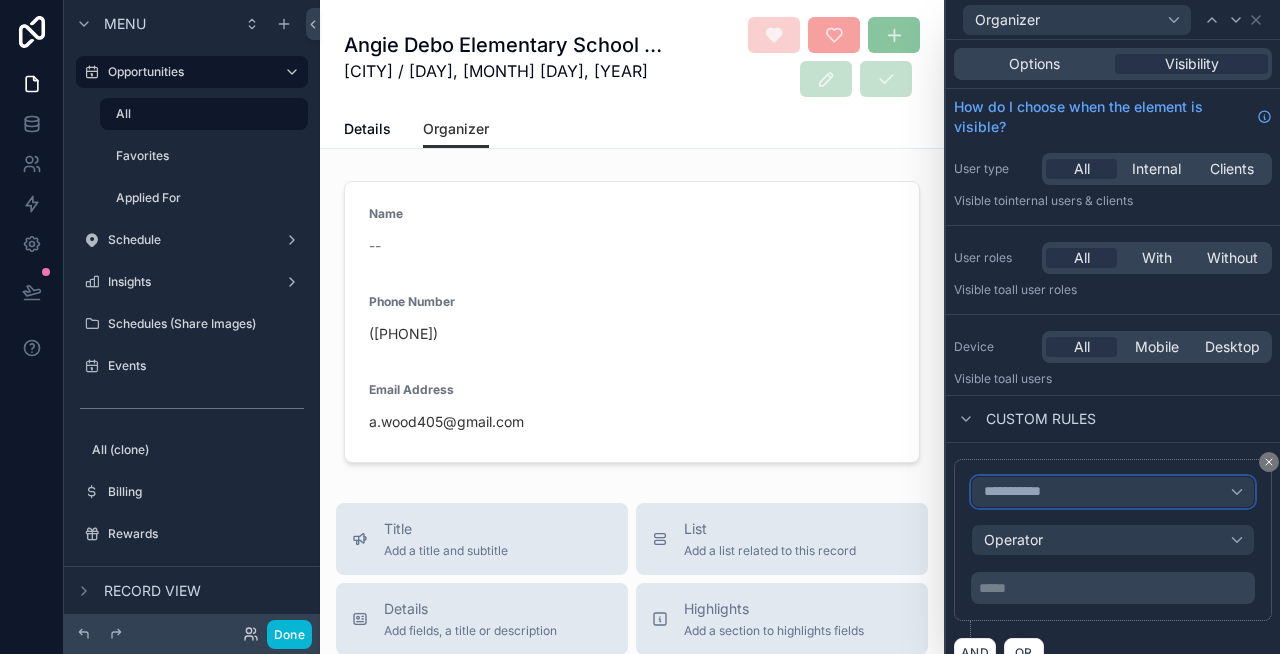 click on "**********" at bounding box center (1113, 492) 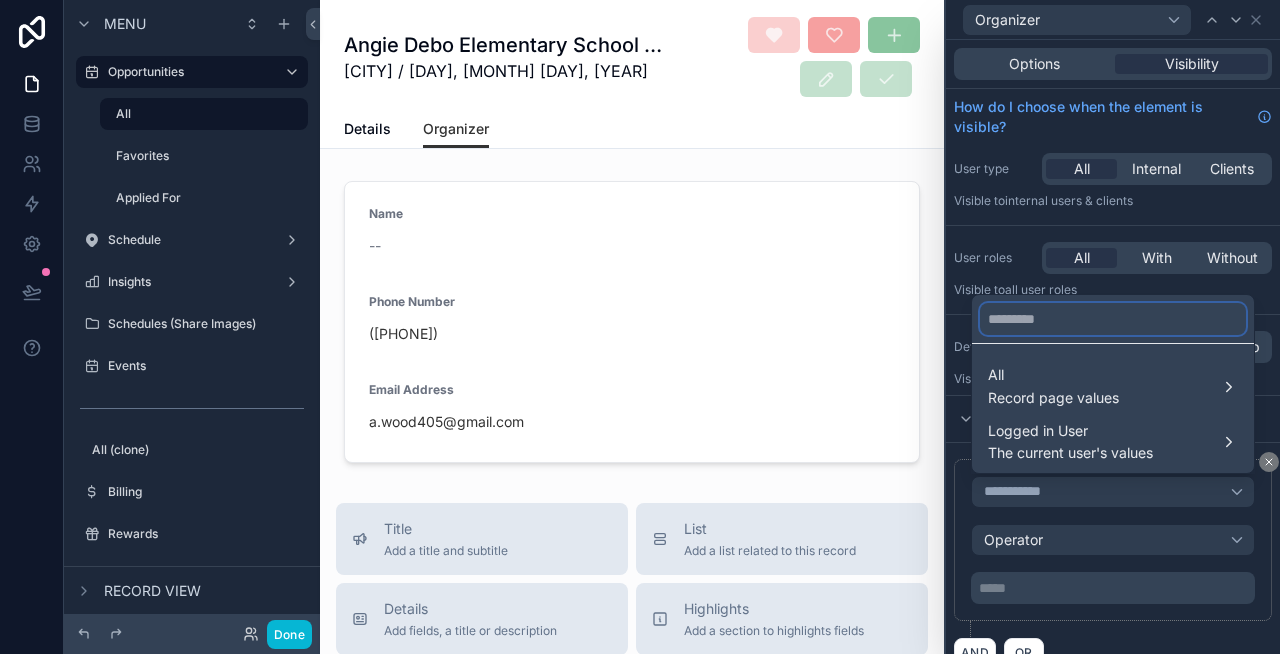 click at bounding box center [1113, 319] 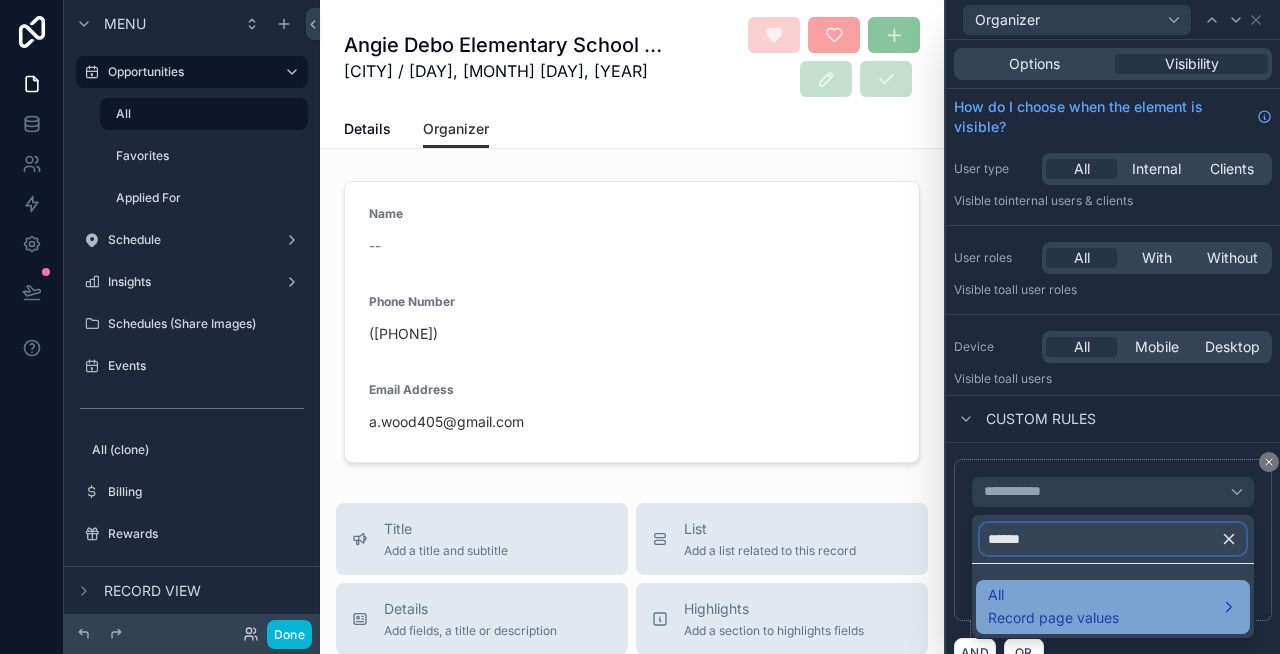 type on "******" 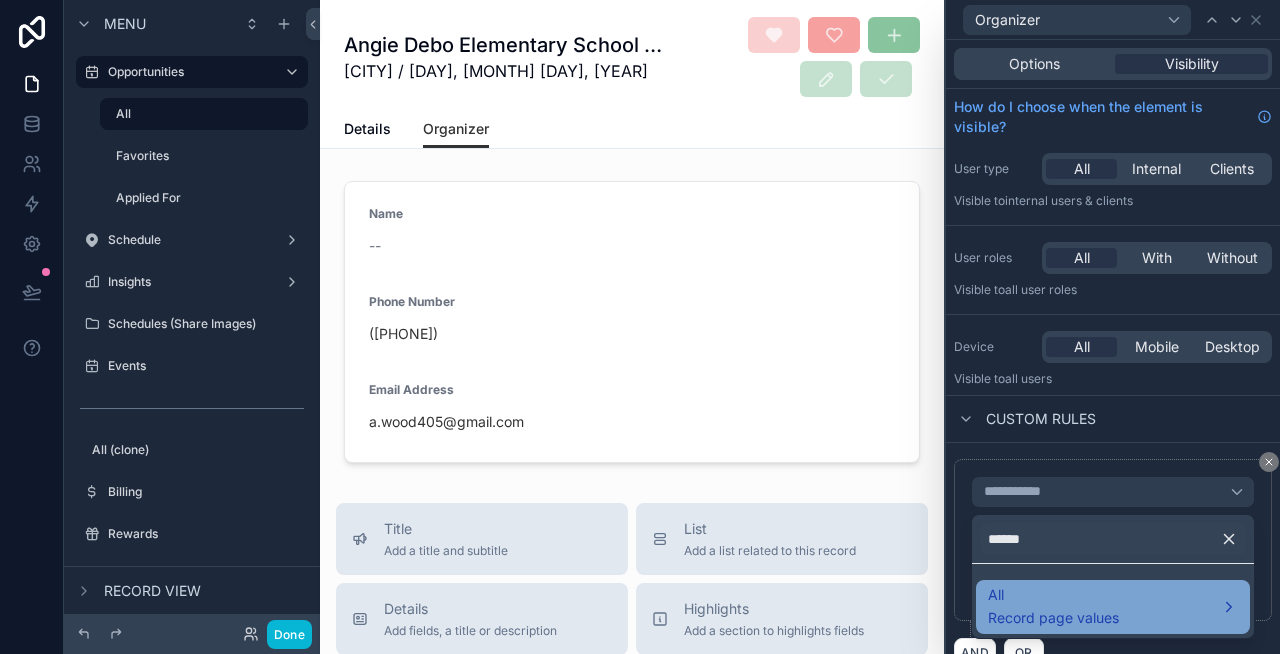 click on "All Record page values" at bounding box center (1053, 607) 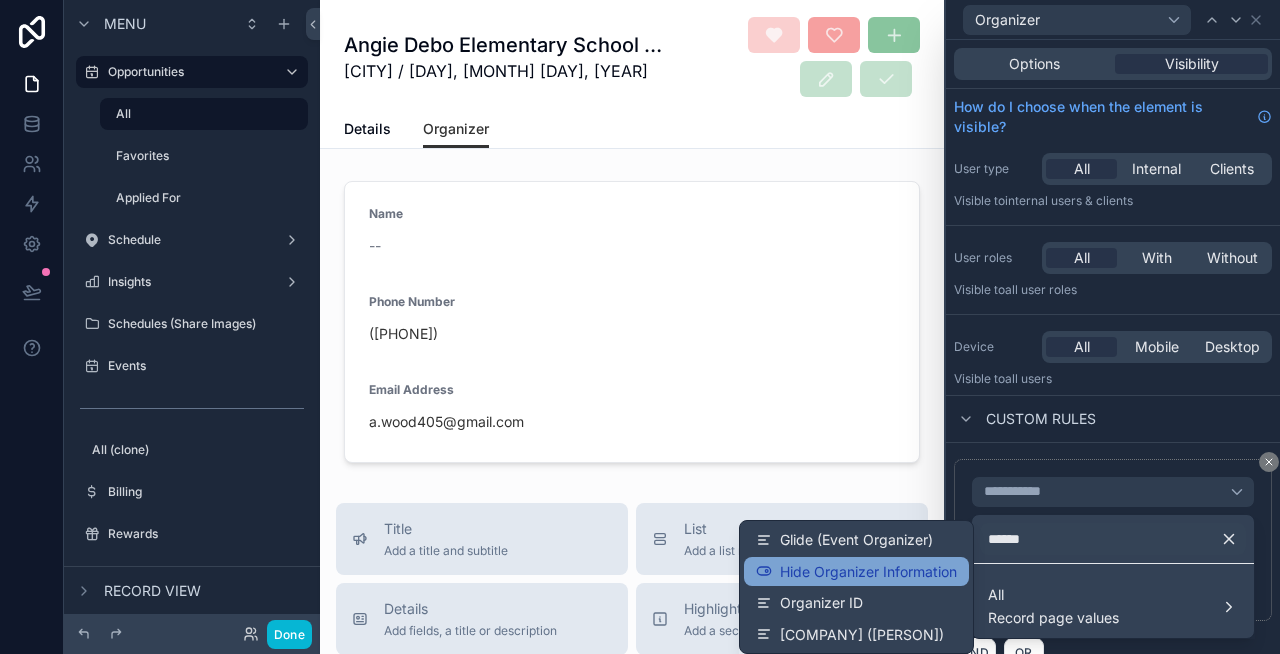 click on "Hide Organizer Information" at bounding box center (868, 572) 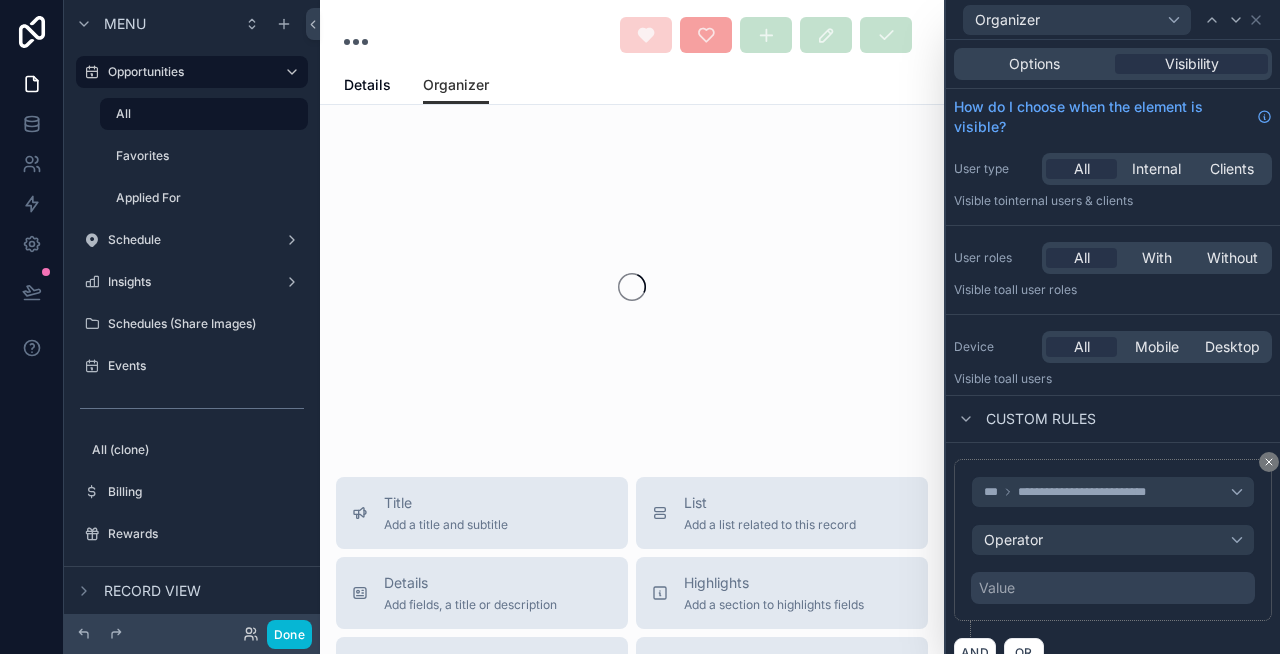 scroll, scrollTop: 29, scrollLeft: 0, axis: vertical 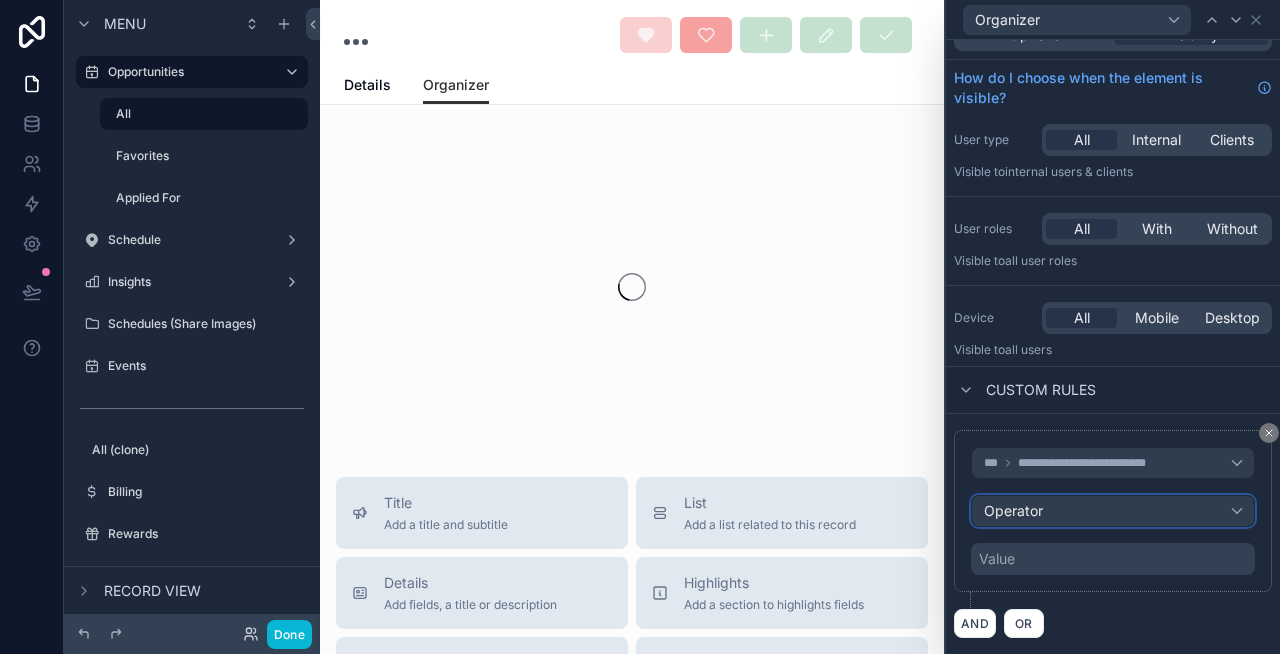click on "Operator" at bounding box center [1013, 510] 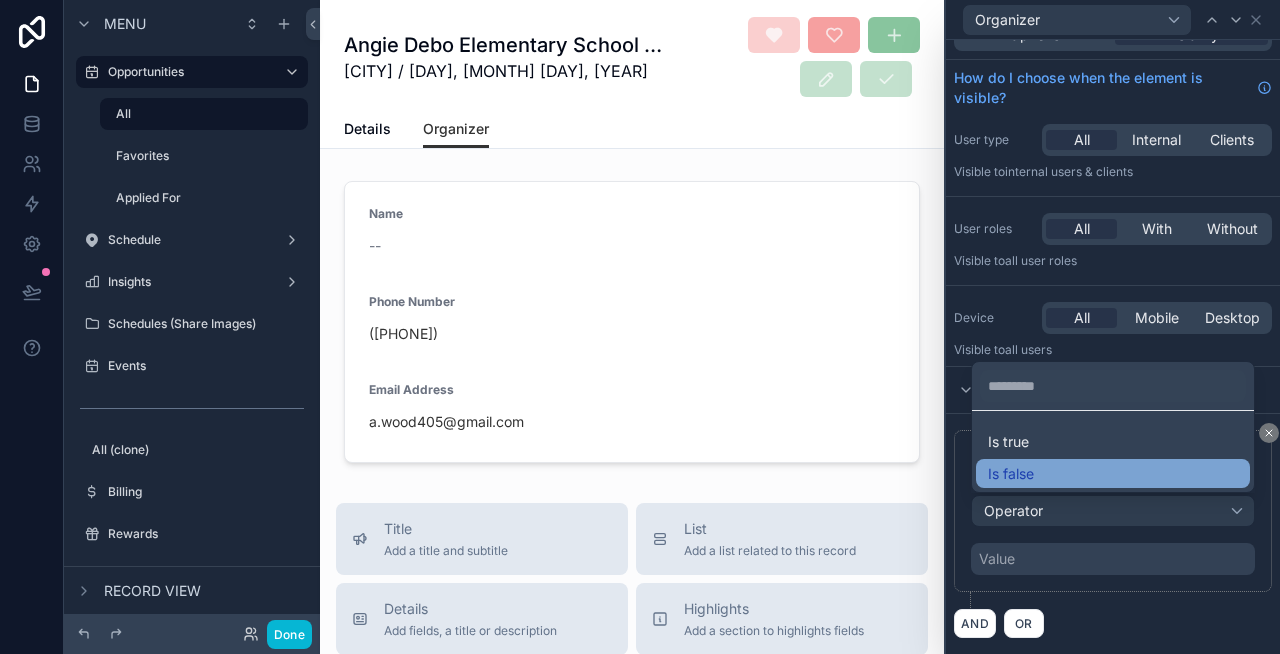 click on "Is false" at bounding box center (1113, 474) 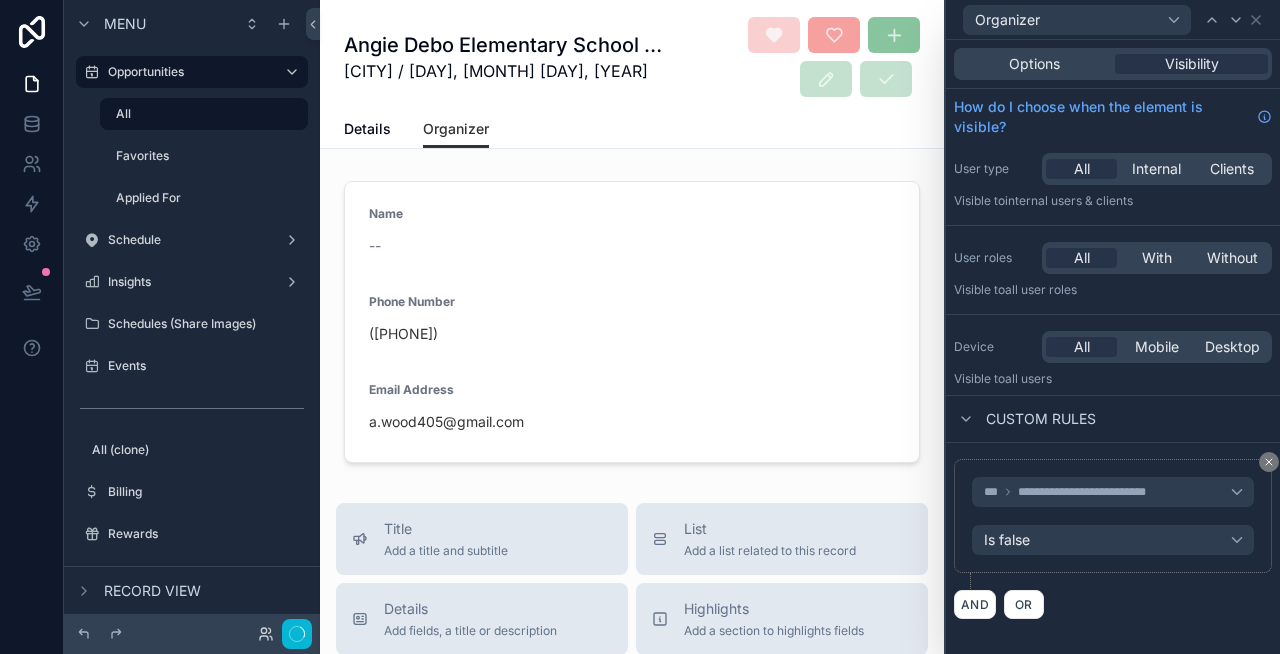 scroll, scrollTop: 0, scrollLeft: 0, axis: both 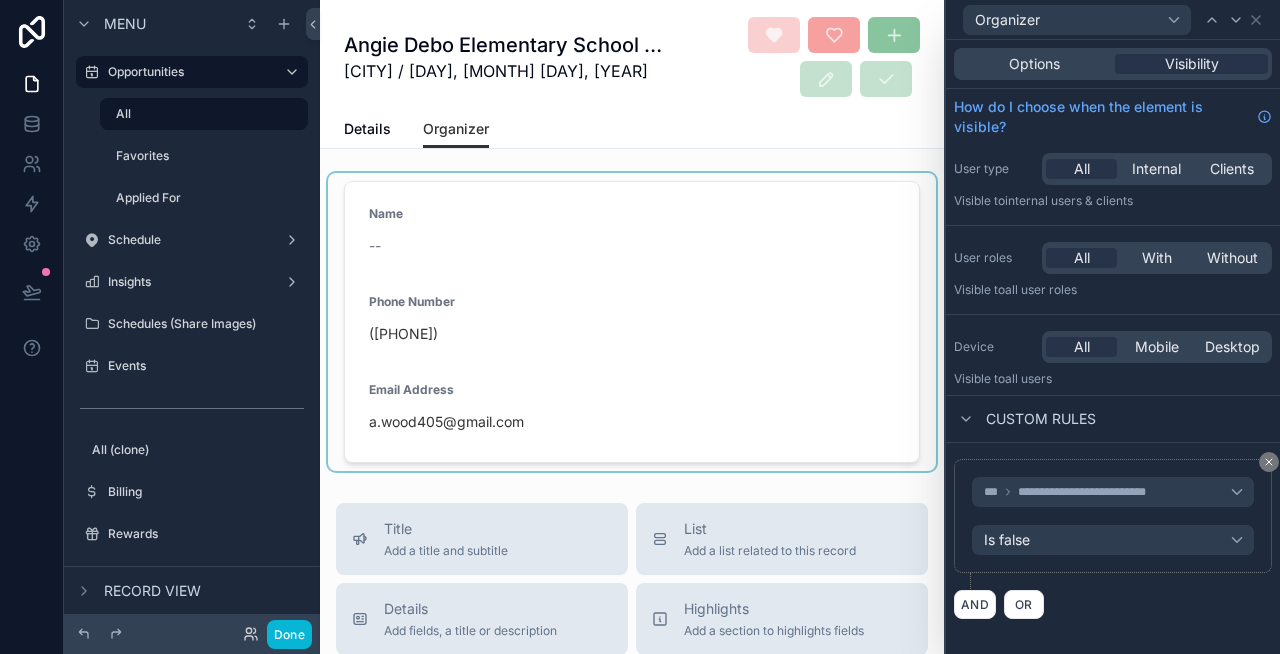 click at bounding box center [632, 322] 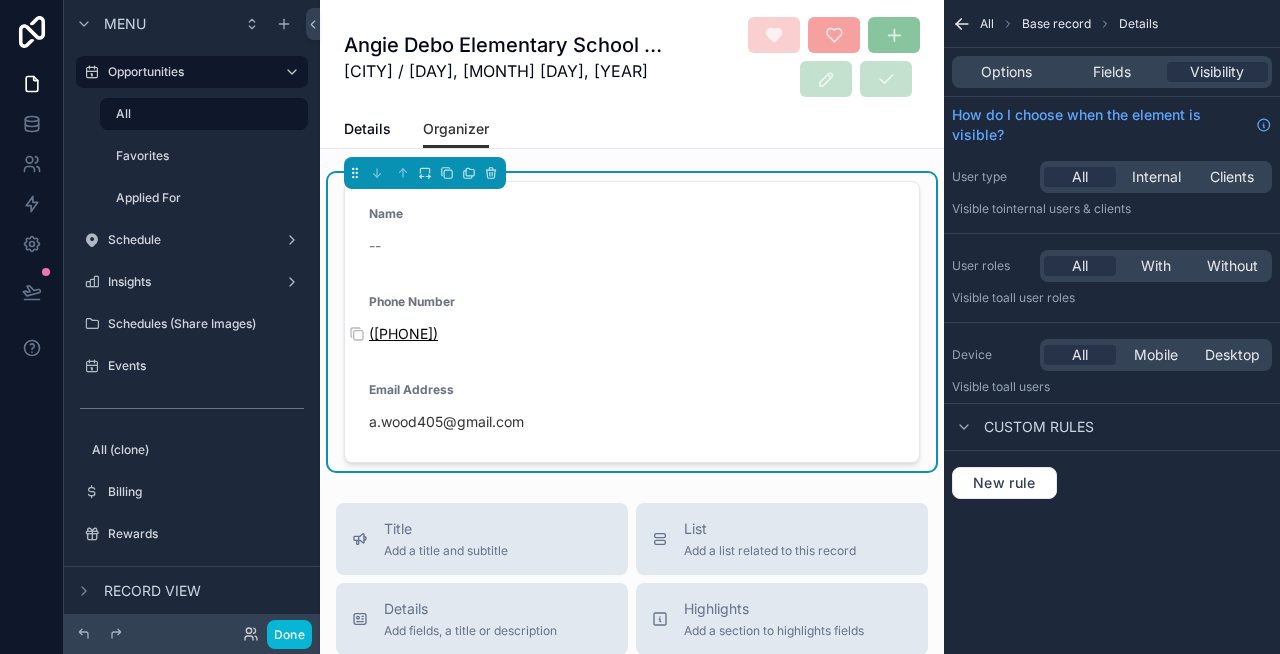 click on "([PHONE])" at bounding box center (403, 334) 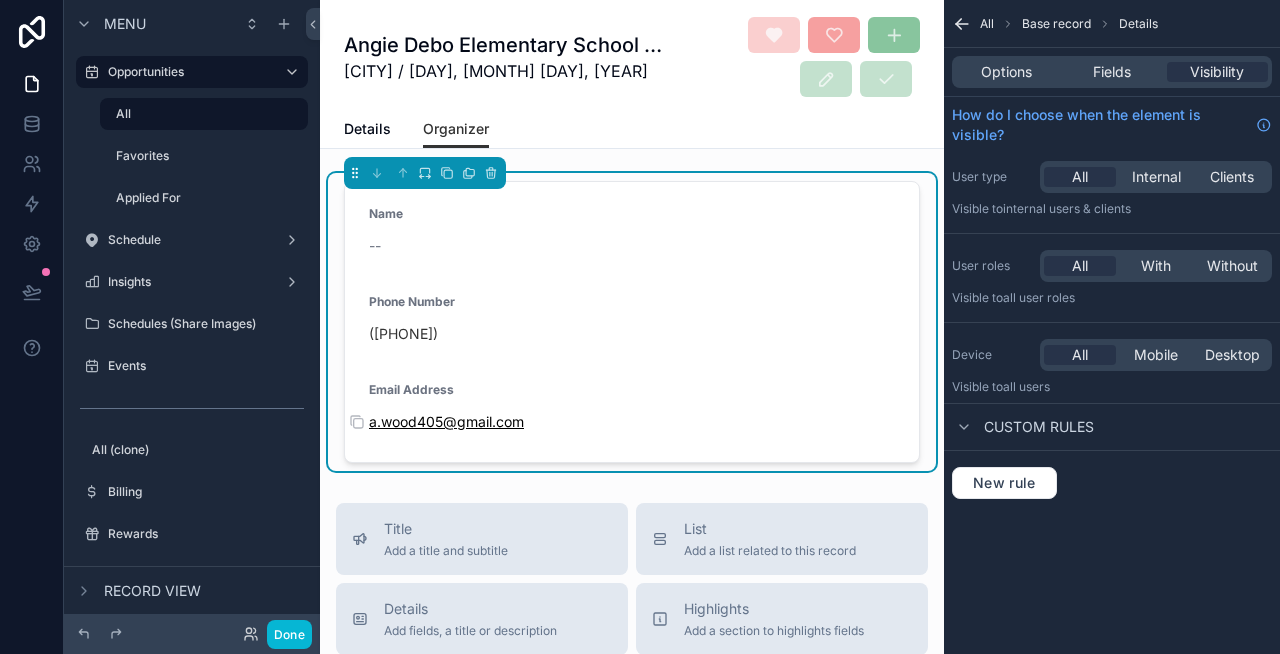 click on "a.wood405@gmail.com" at bounding box center (446, 422) 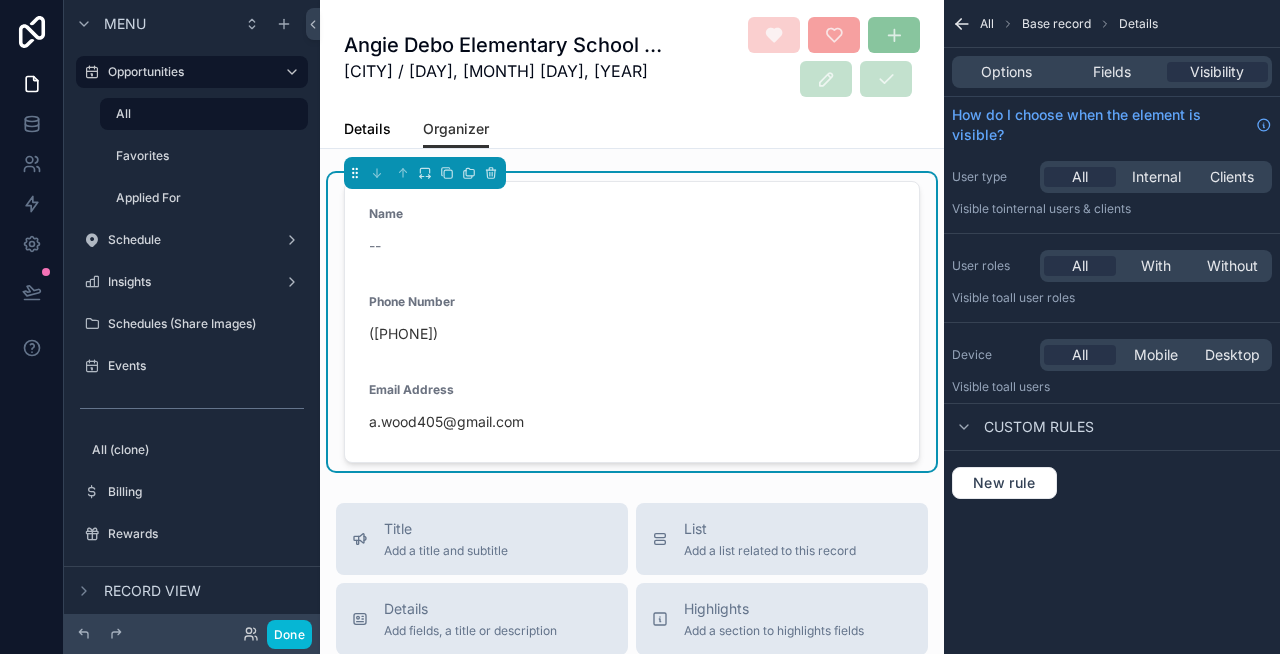 click on "Details" at bounding box center (367, 129) 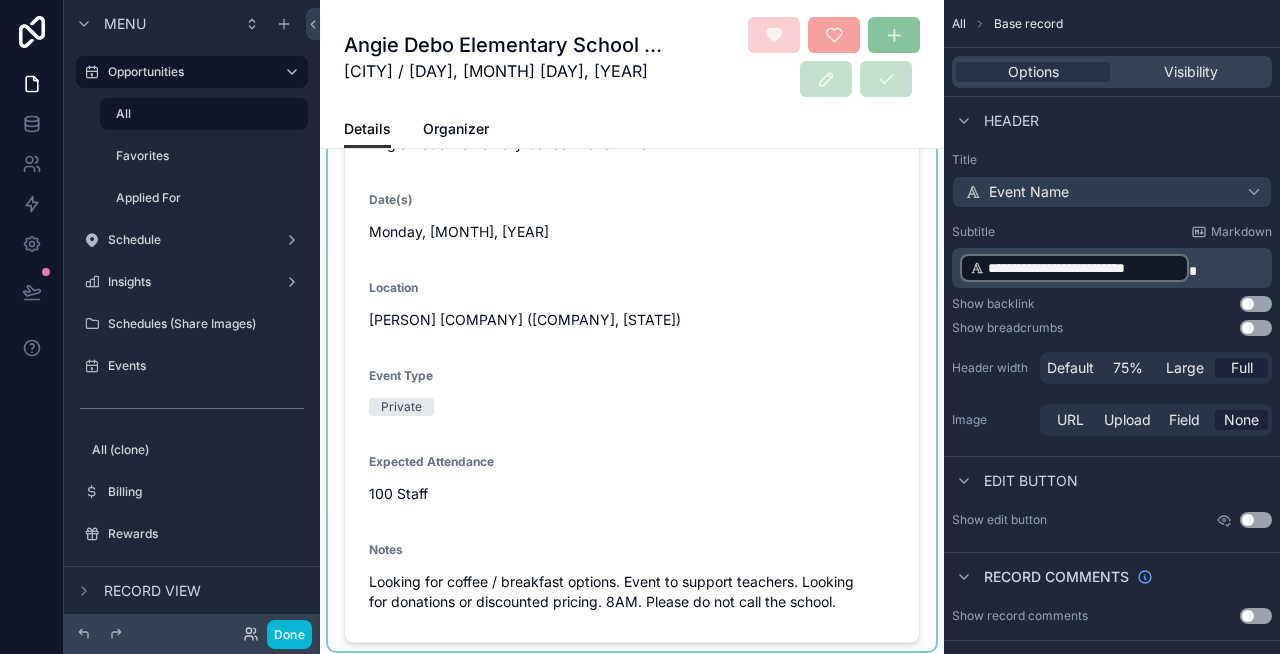 scroll, scrollTop: 0, scrollLeft: 0, axis: both 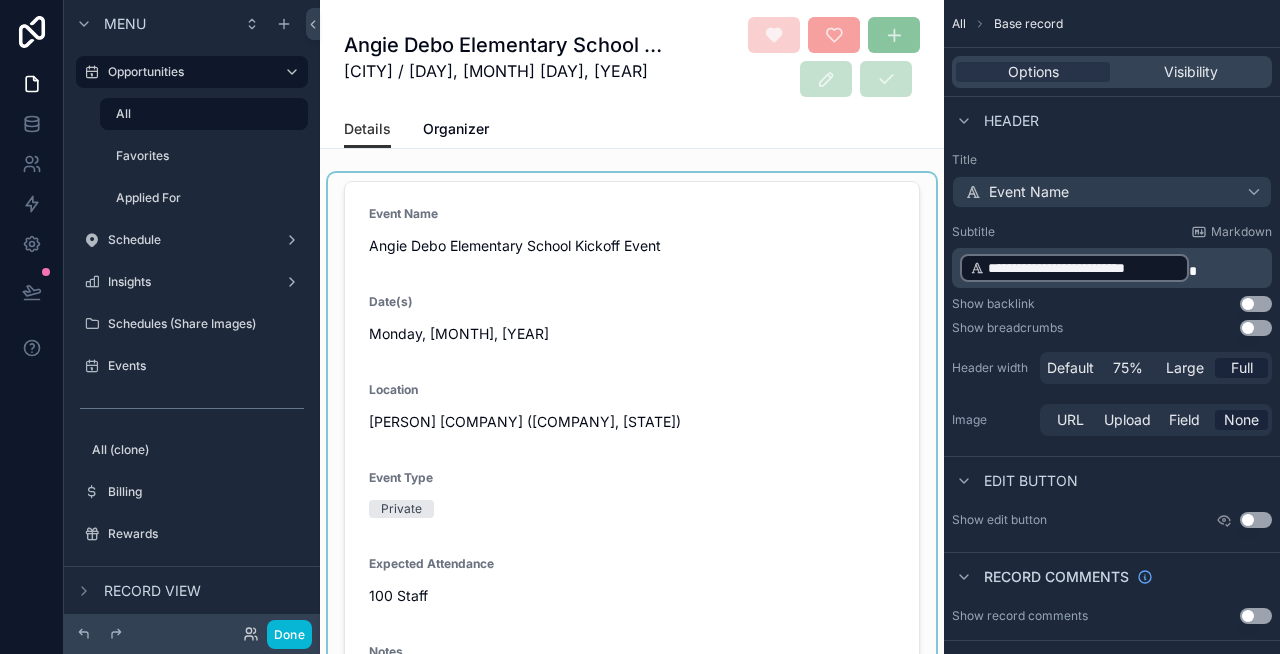 click at bounding box center [632, 463] 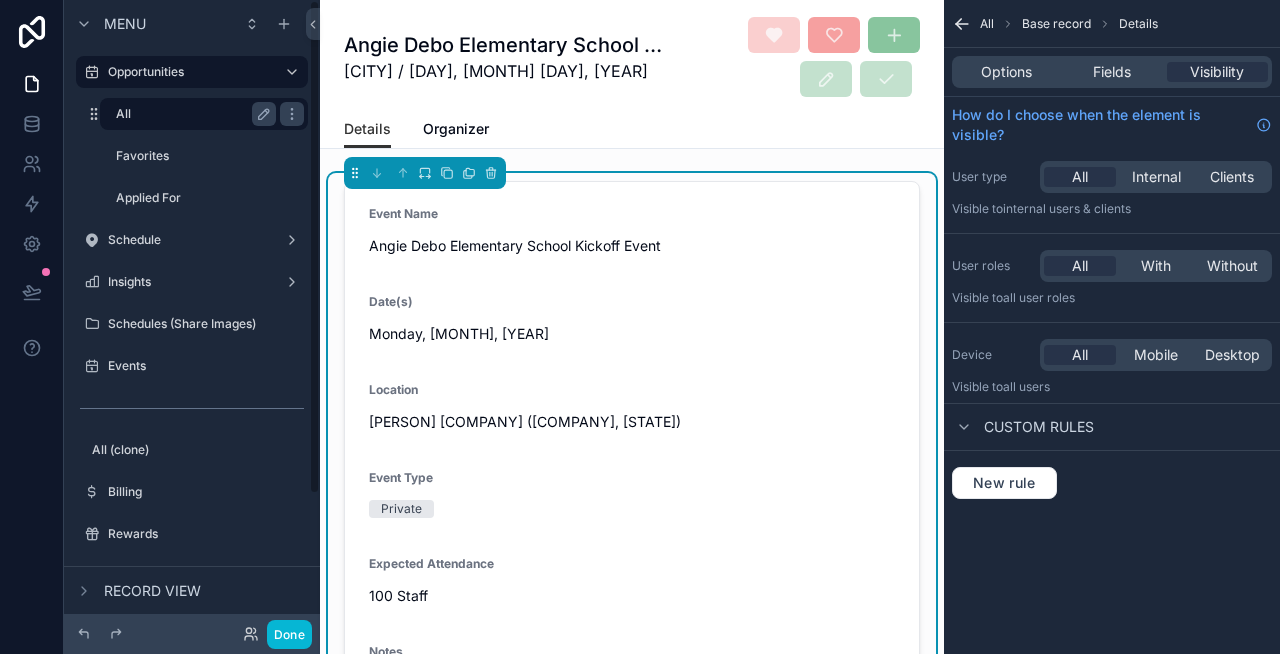 click on "All" at bounding box center [196, 114] 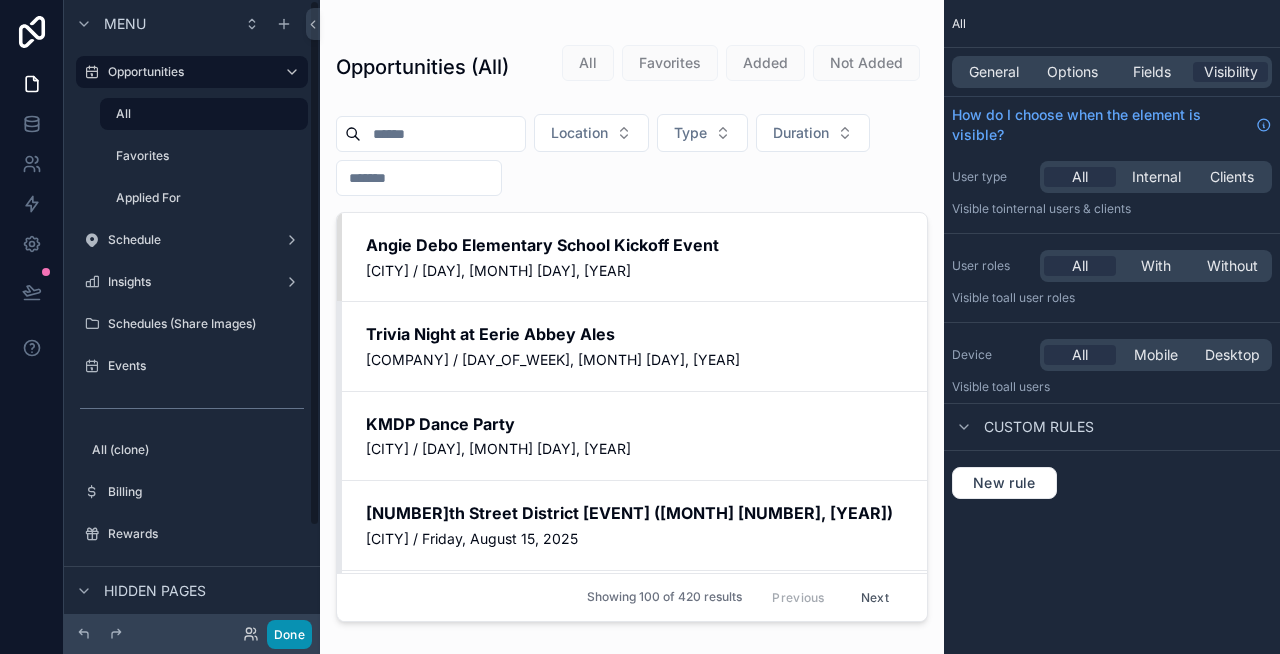 click on "Done" at bounding box center [289, 634] 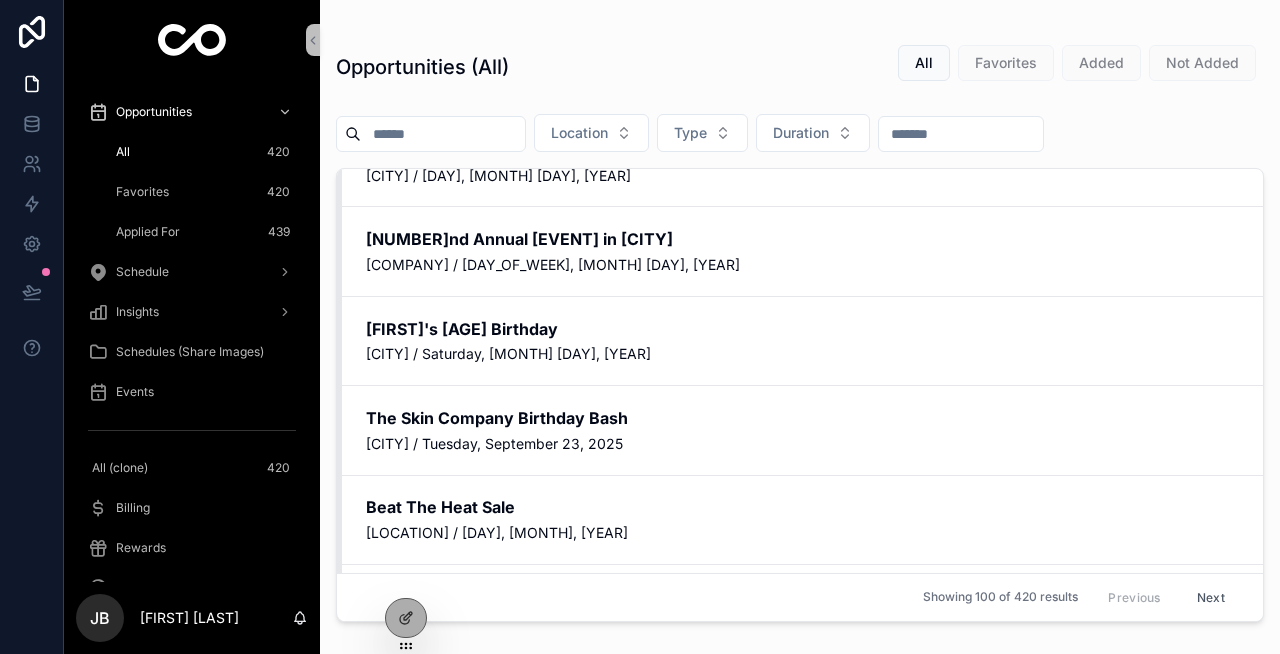 scroll, scrollTop: 814, scrollLeft: 0, axis: vertical 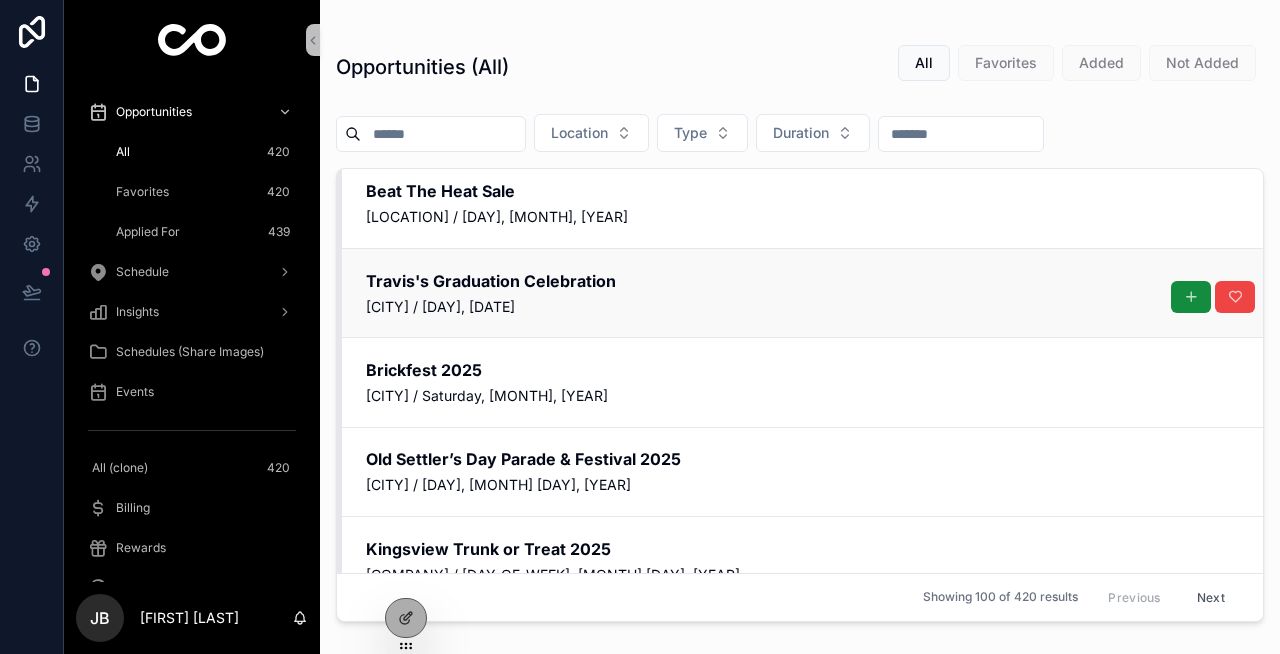 click on "[CITY] / [DAY], [DATE]" at bounding box center (802, 307) 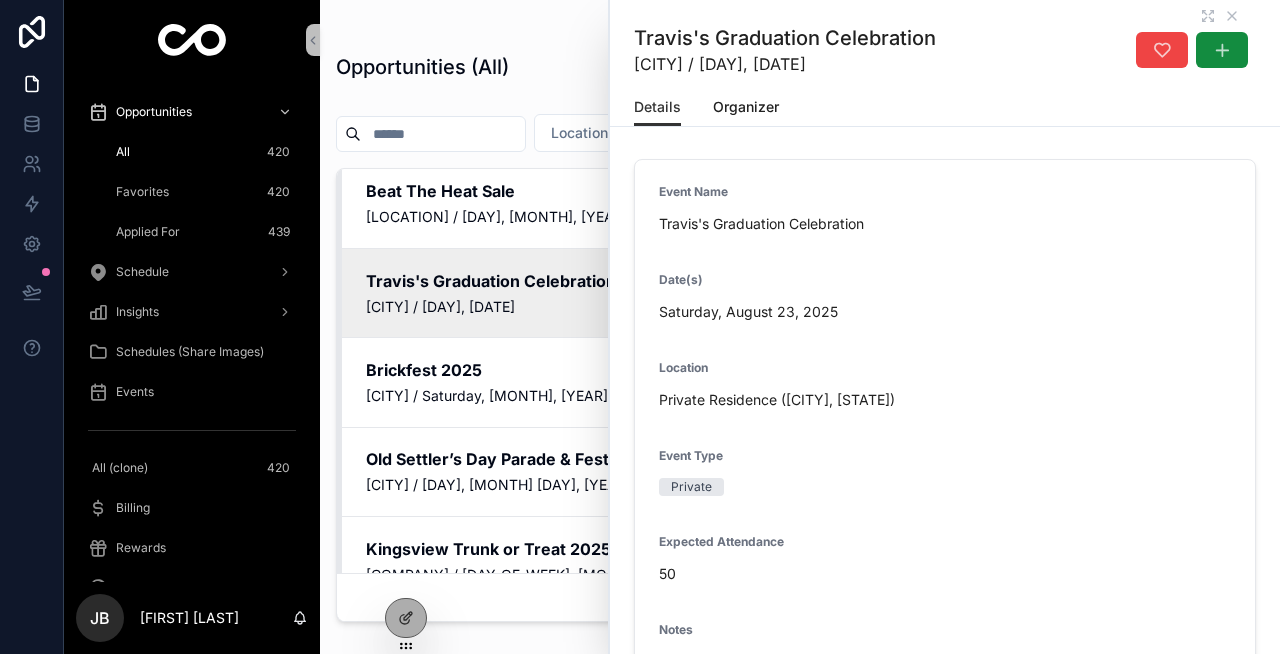 scroll, scrollTop: 125, scrollLeft: 0, axis: vertical 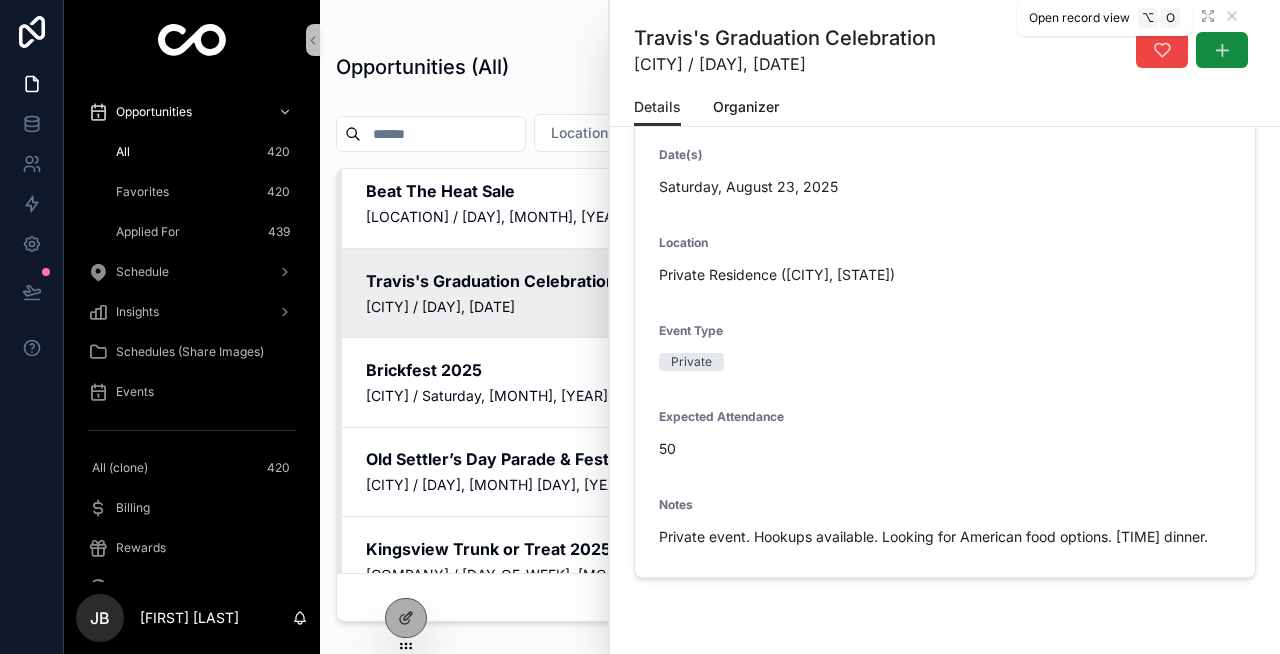click 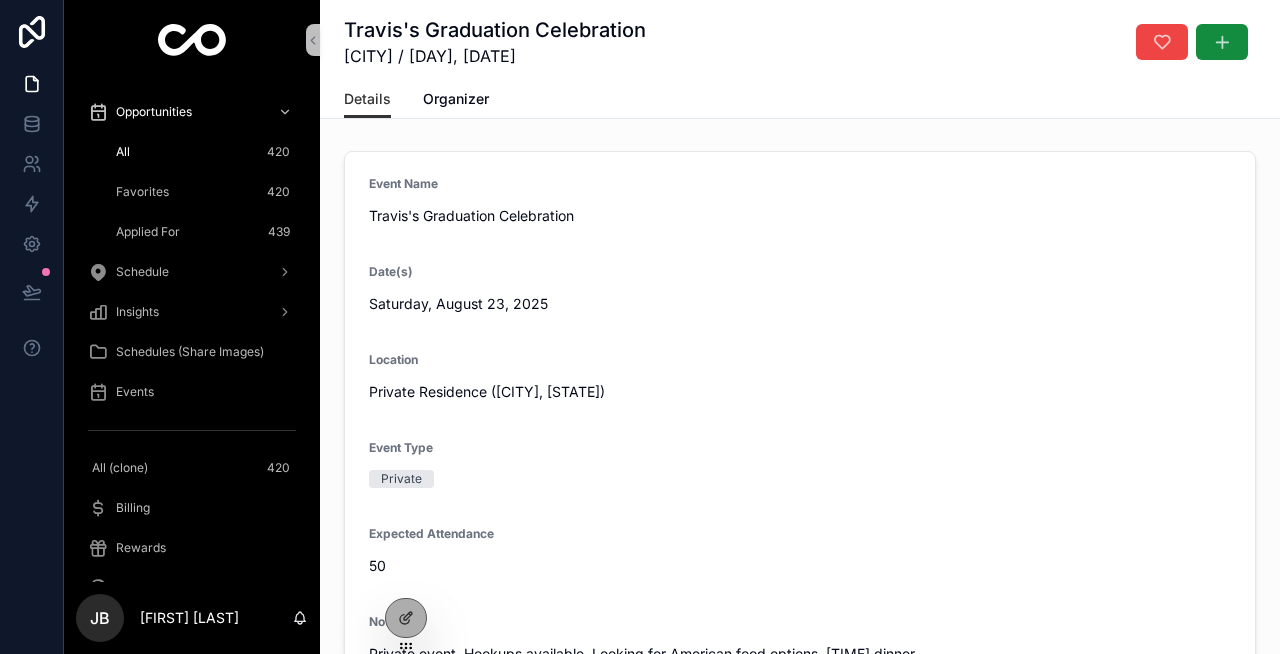 click on "Travis's Graduation Celebration" at bounding box center (495, 30) 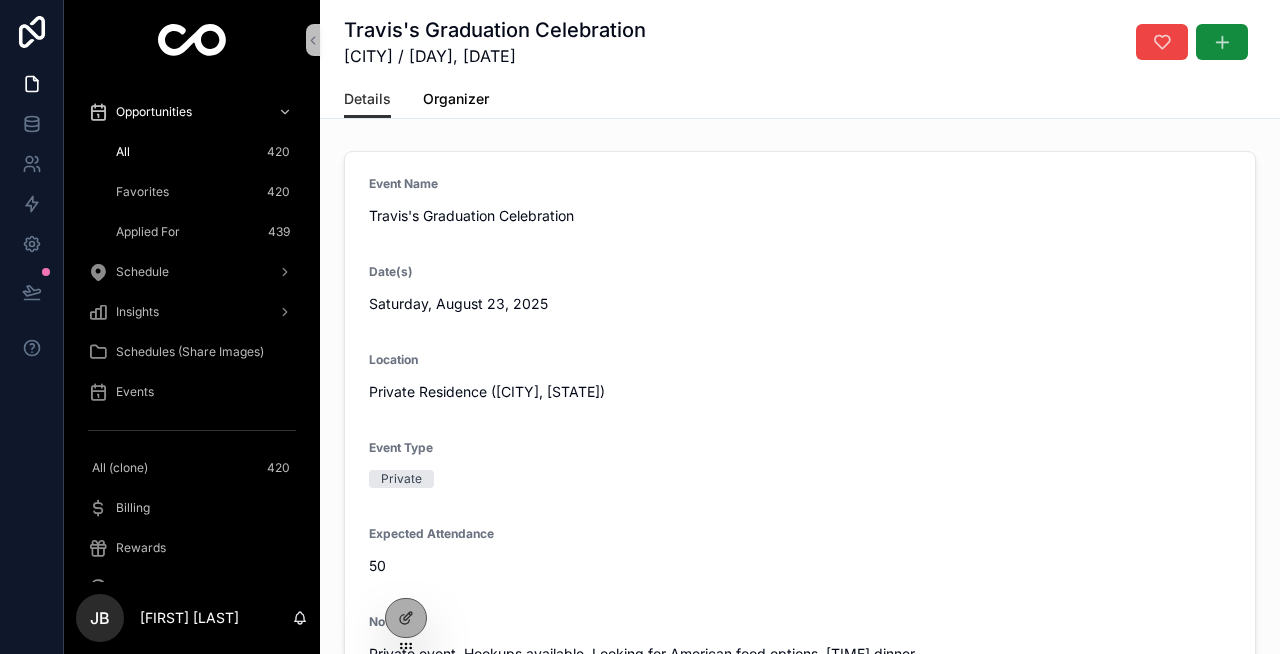 click on "Organizer" at bounding box center [456, 99] 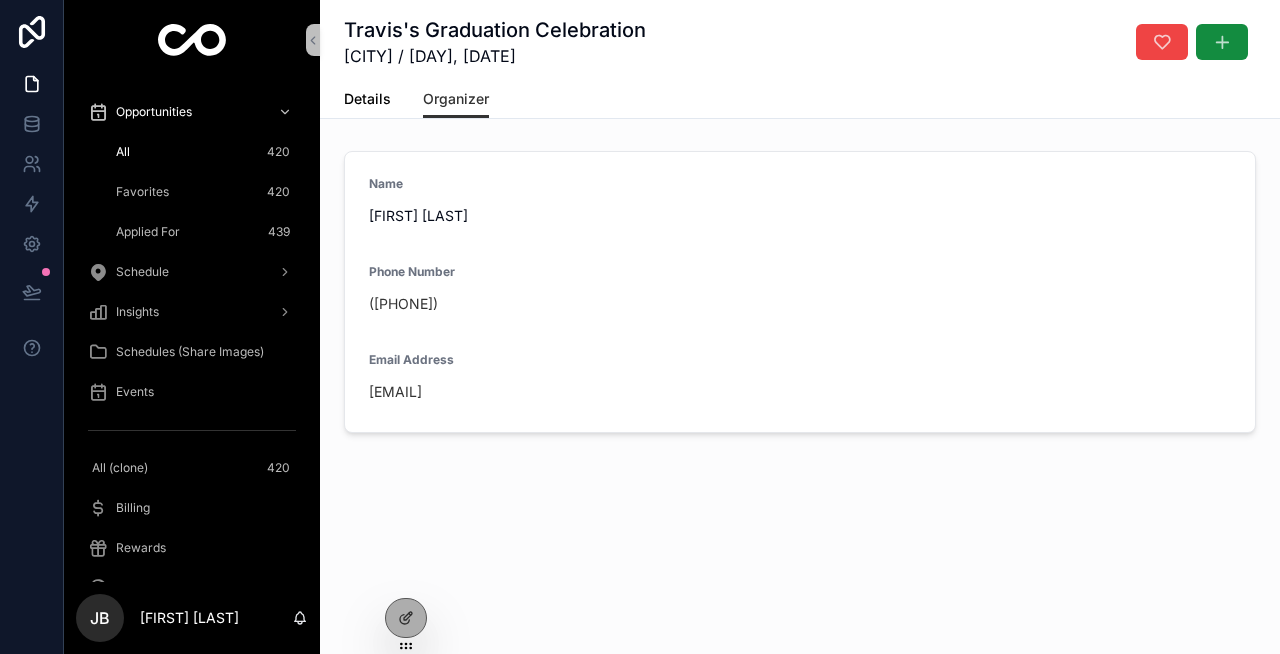 click on "Details" at bounding box center (367, 99) 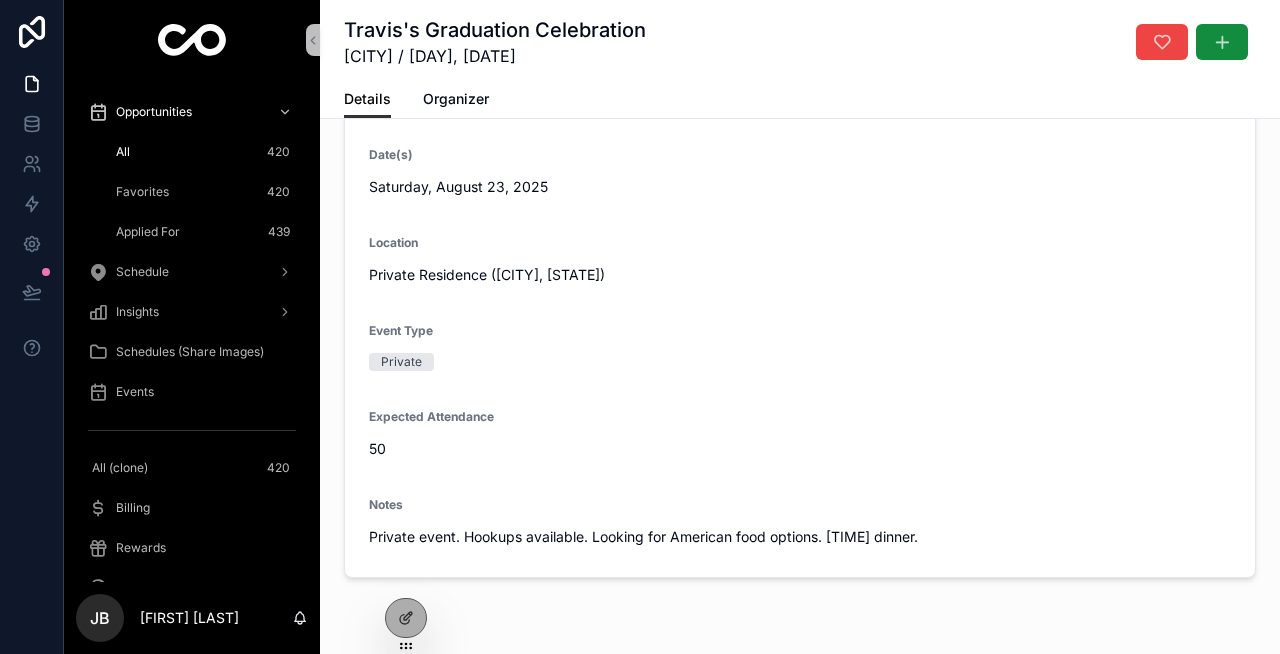 scroll, scrollTop: 0, scrollLeft: 0, axis: both 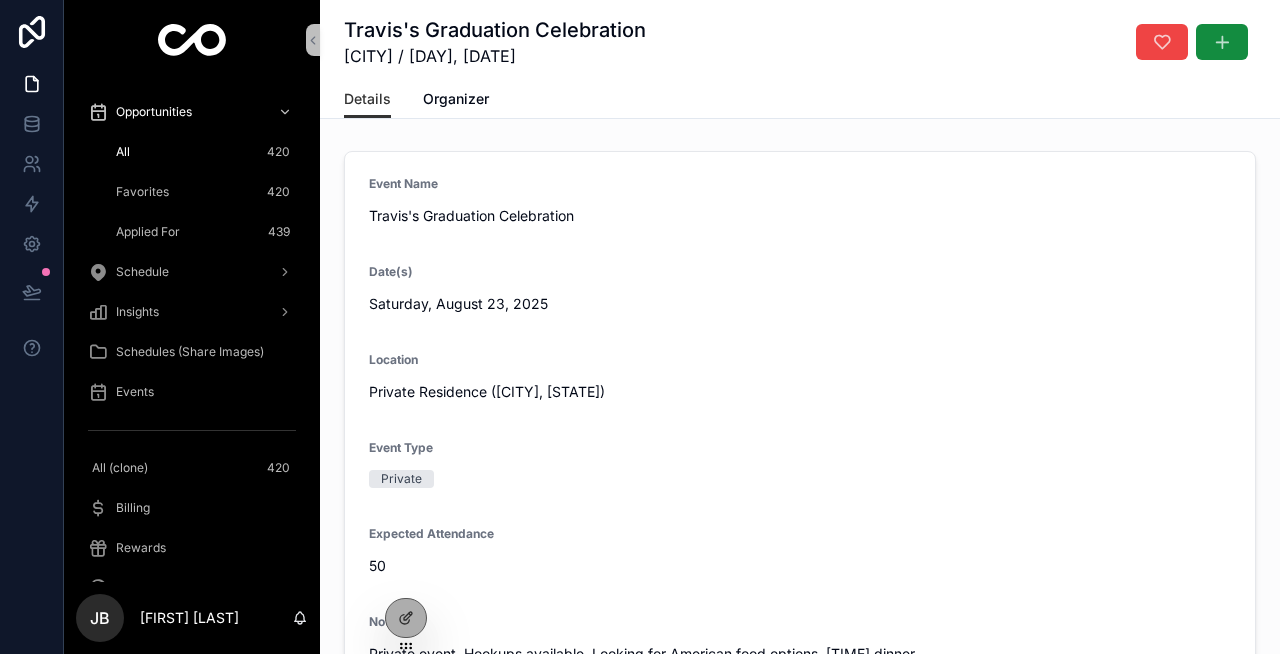 click on "All 420" at bounding box center (204, 152) 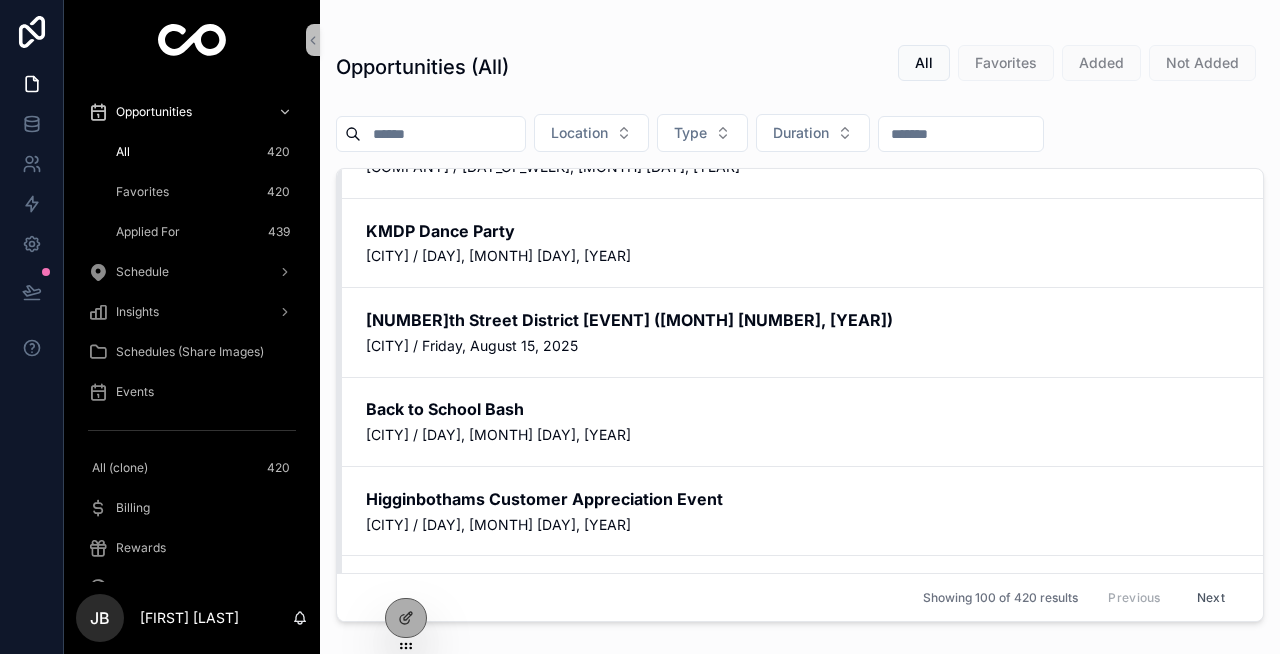 scroll, scrollTop: 0, scrollLeft: 0, axis: both 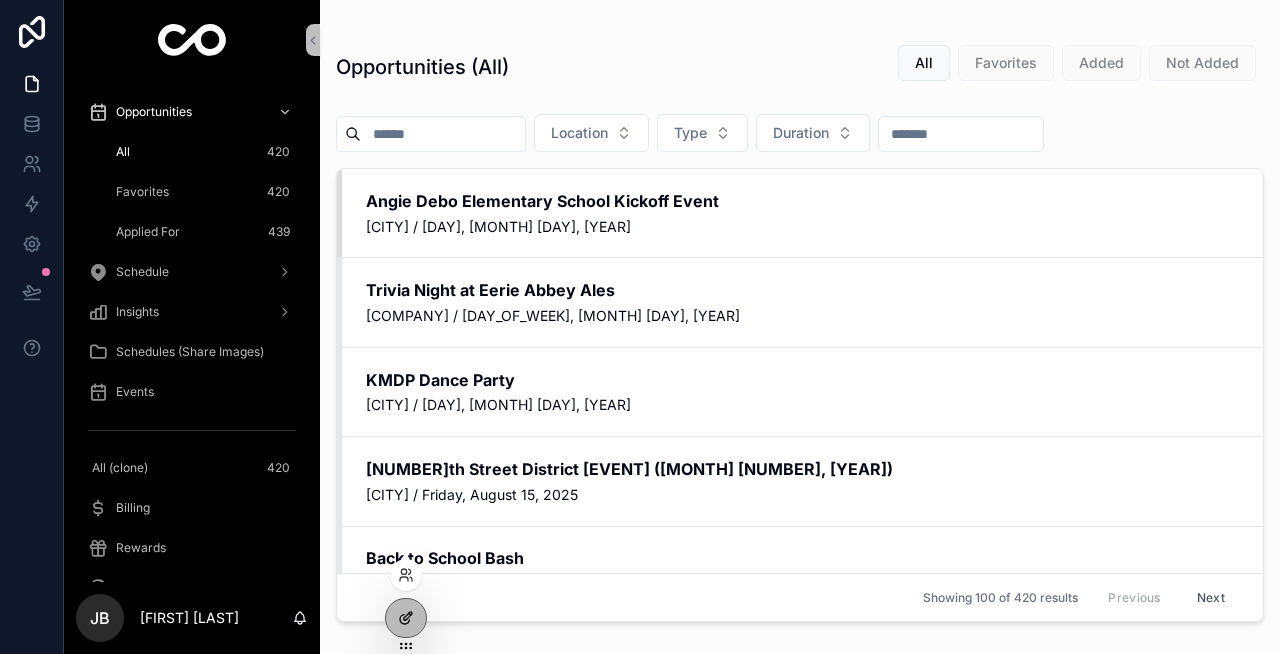 click 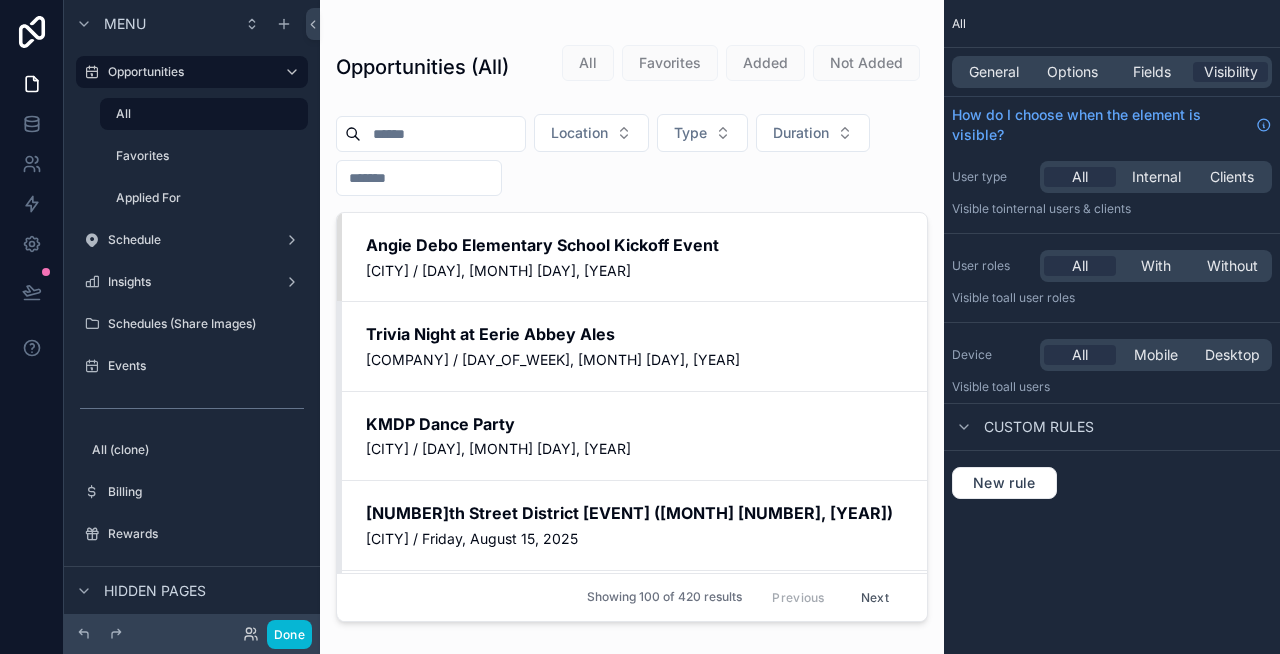 click at bounding box center (632, 315) 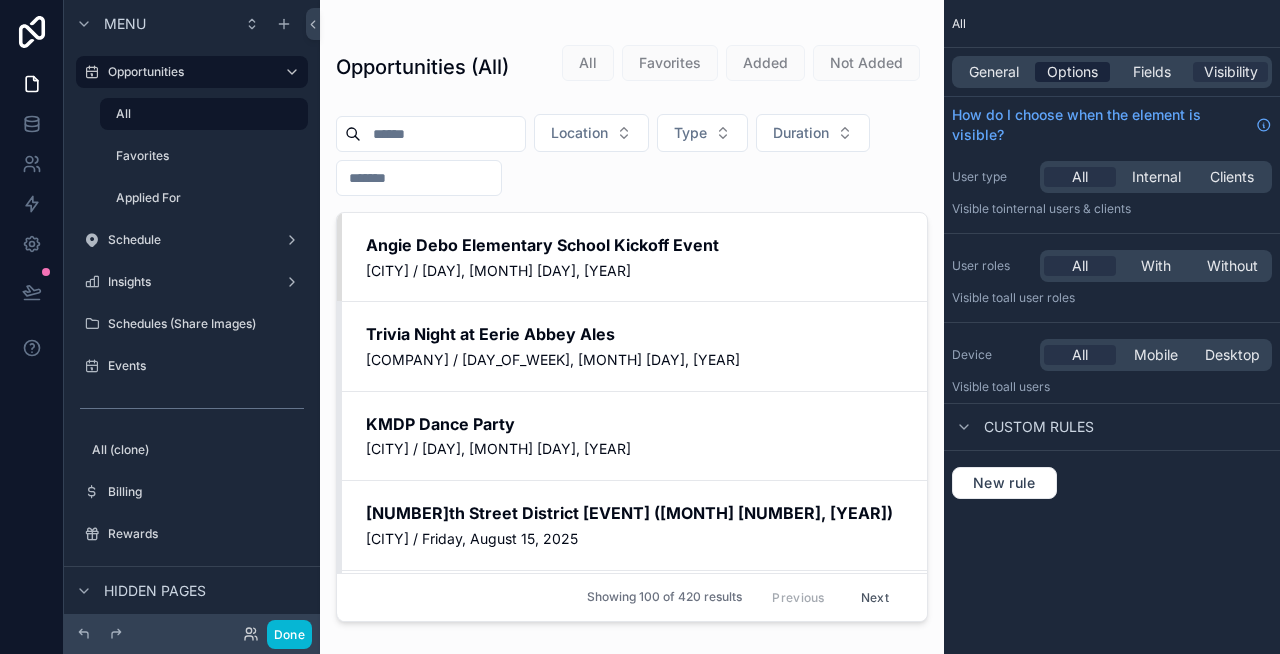 click on "Options" at bounding box center (1072, 72) 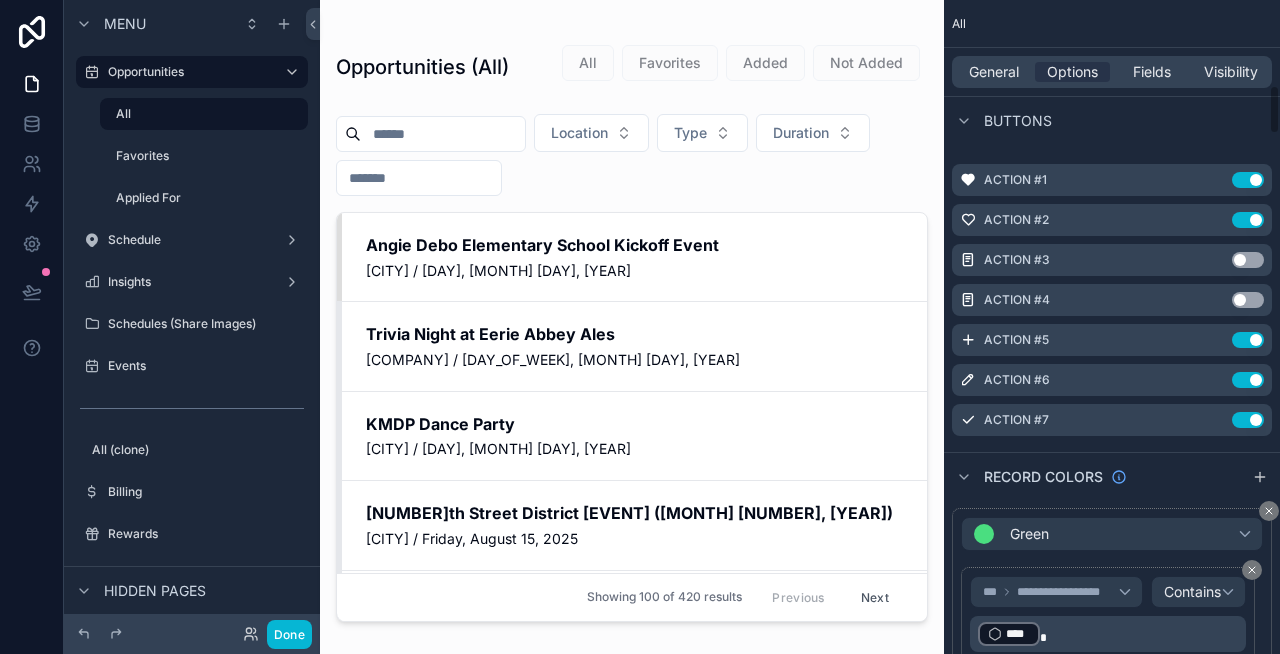 scroll, scrollTop: 1141, scrollLeft: 0, axis: vertical 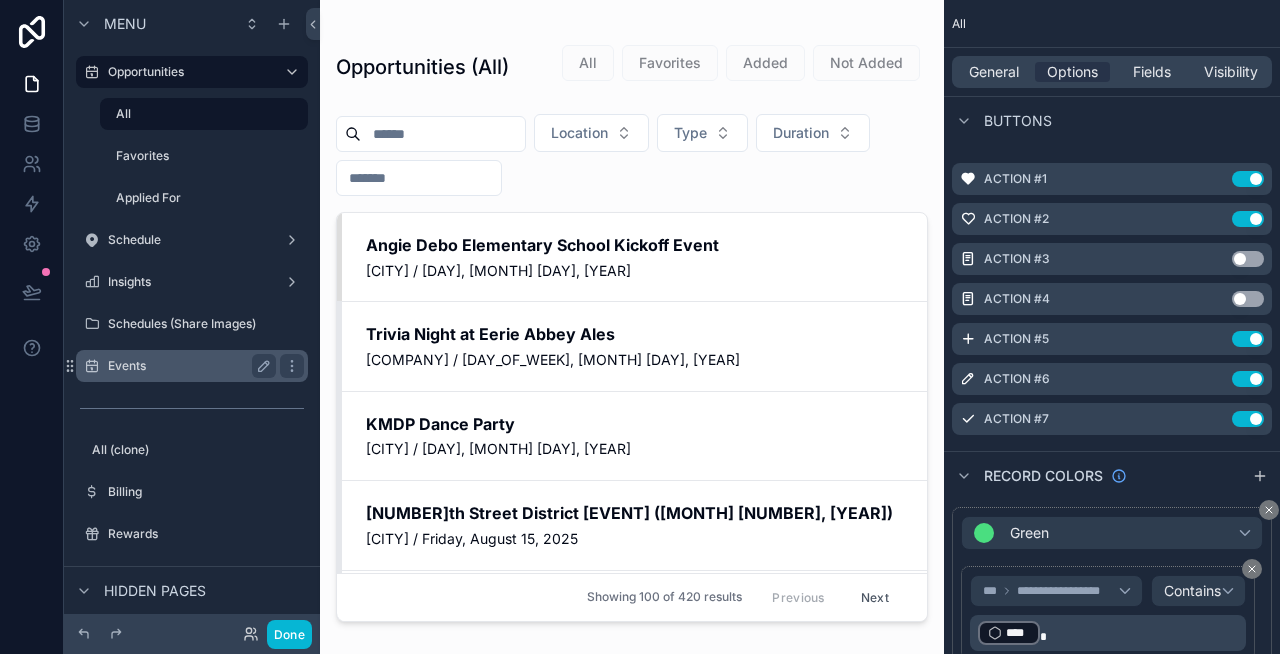 click on "Events" at bounding box center [192, 366] 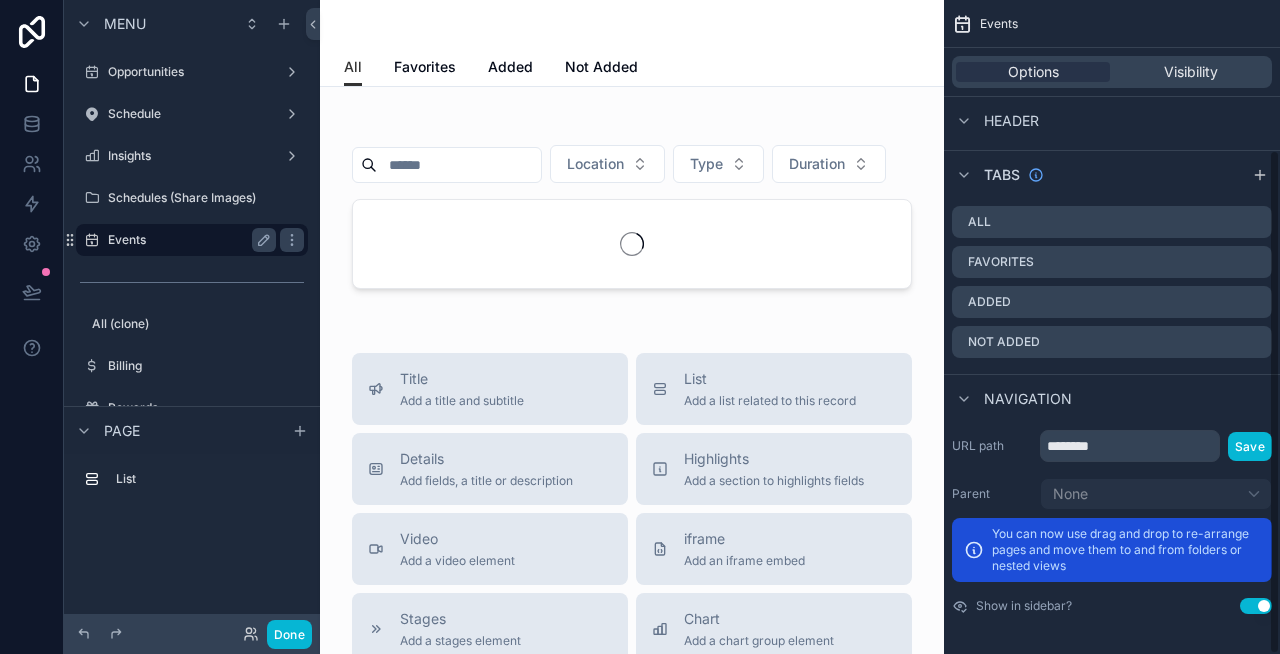 scroll, scrollTop: 194, scrollLeft: 0, axis: vertical 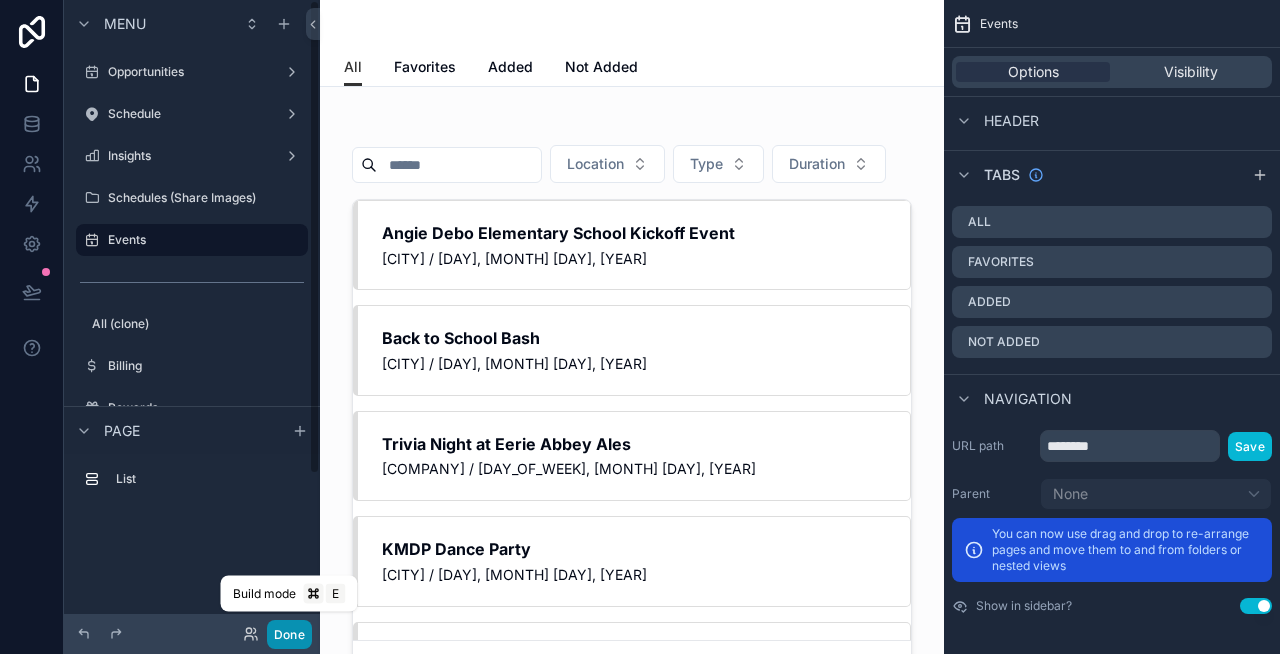 click on "Done" at bounding box center [289, 634] 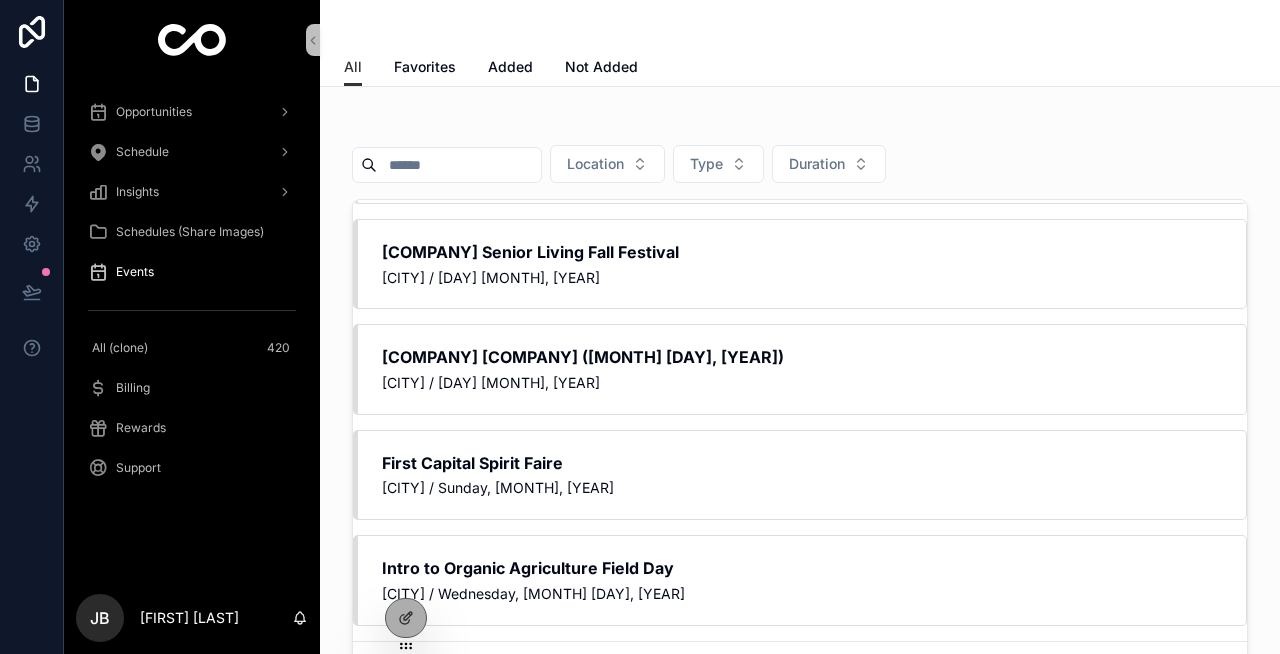 scroll, scrollTop: 8821, scrollLeft: 0, axis: vertical 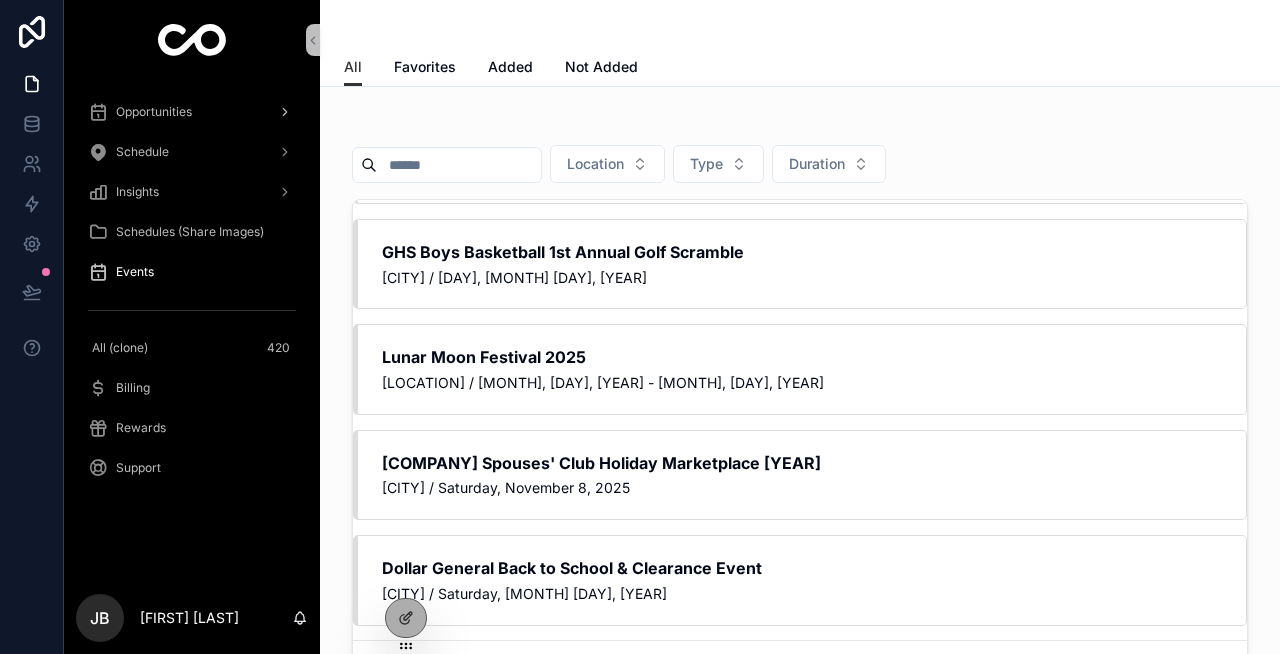 click on "Opportunities" at bounding box center (154, 112) 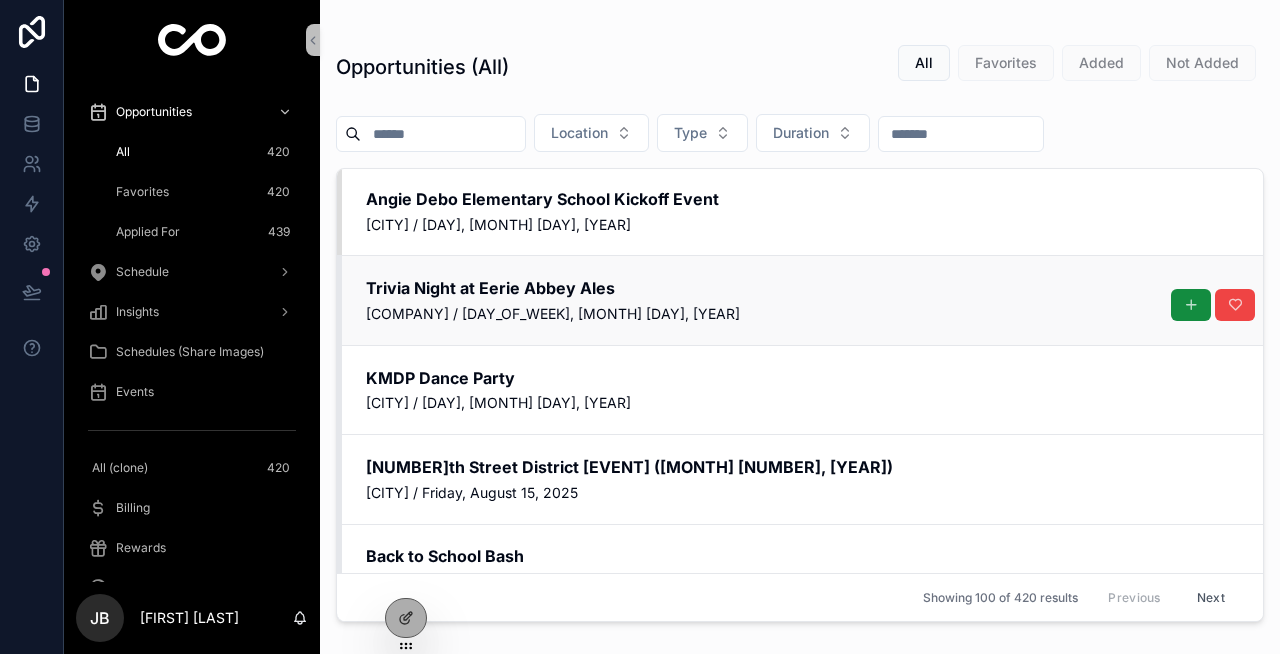 scroll, scrollTop: 0, scrollLeft: 0, axis: both 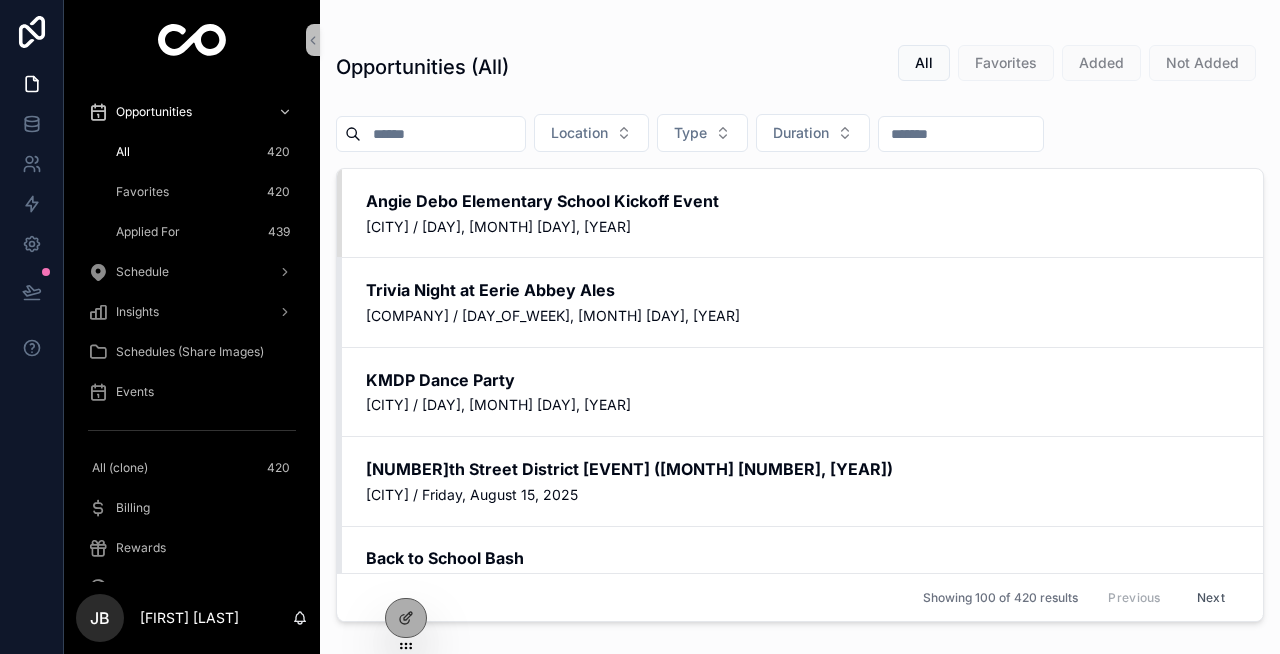 click on "All 420" at bounding box center [204, 152] 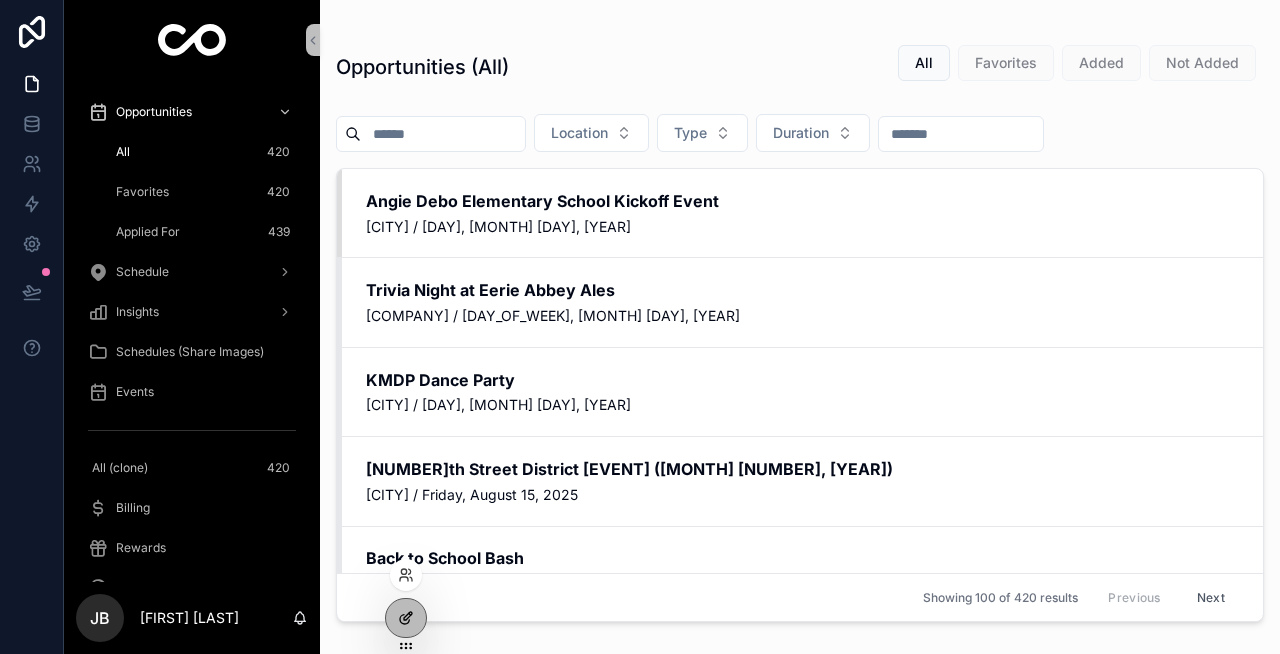 click 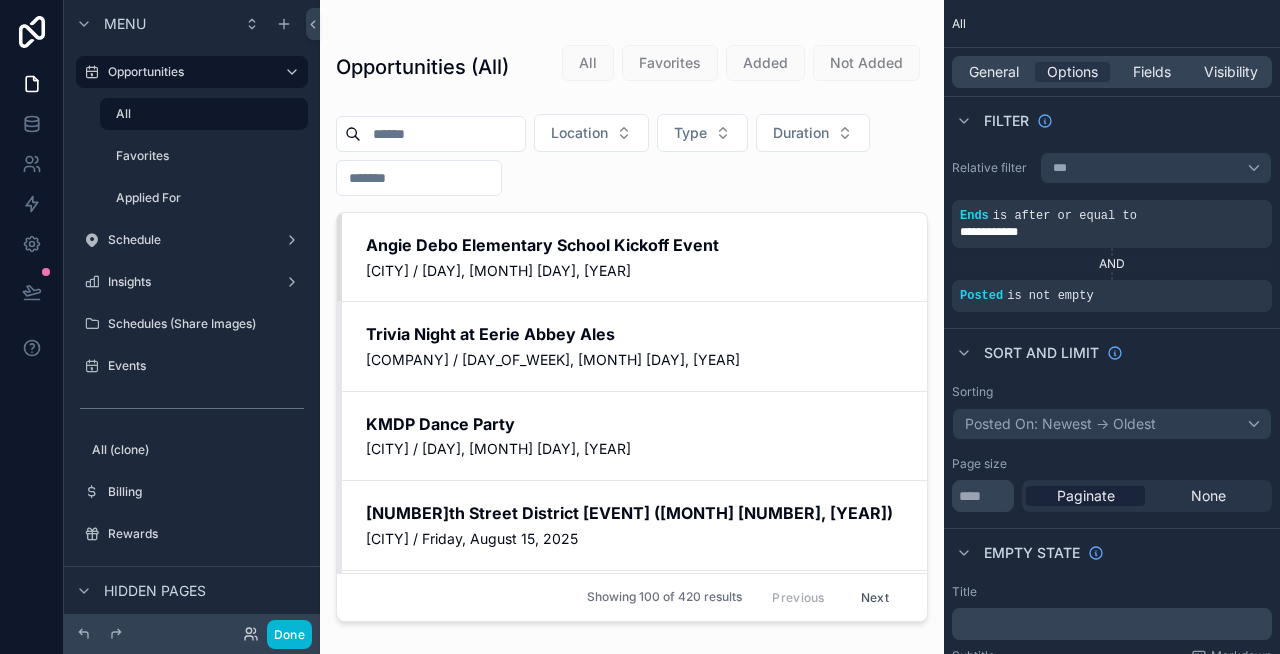 click at bounding box center (632, 315) 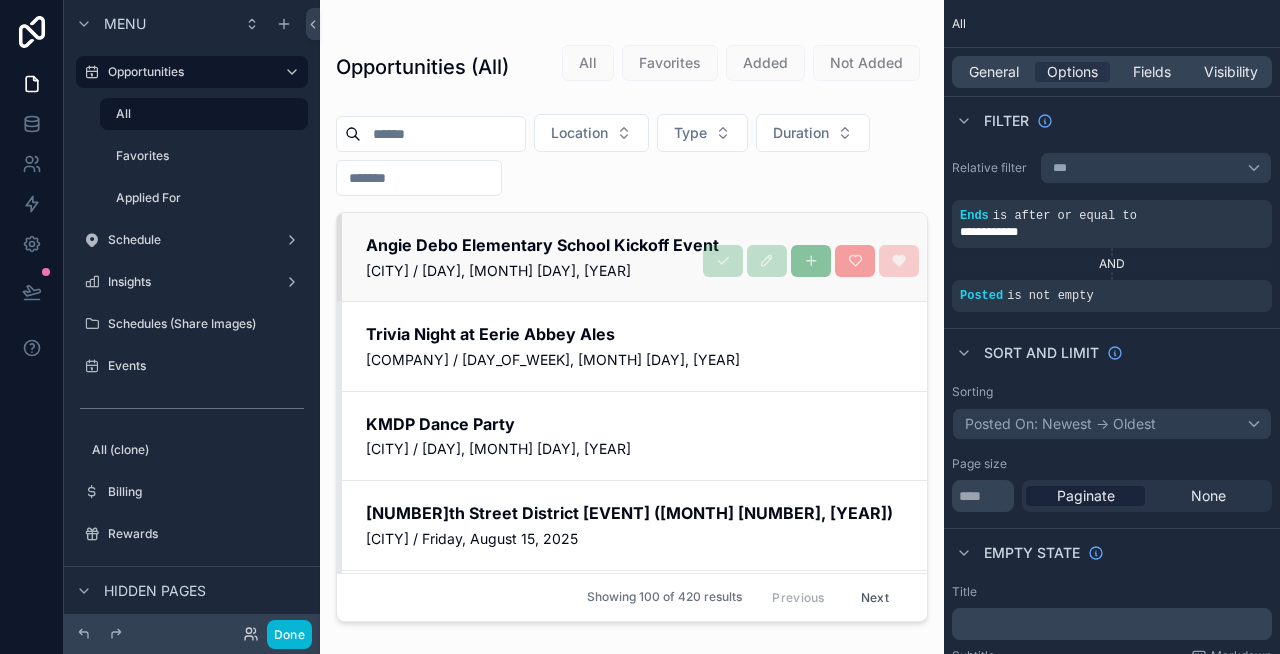 click on "Angie Debo Elementary School Kickoff Event" at bounding box center [634, 245] 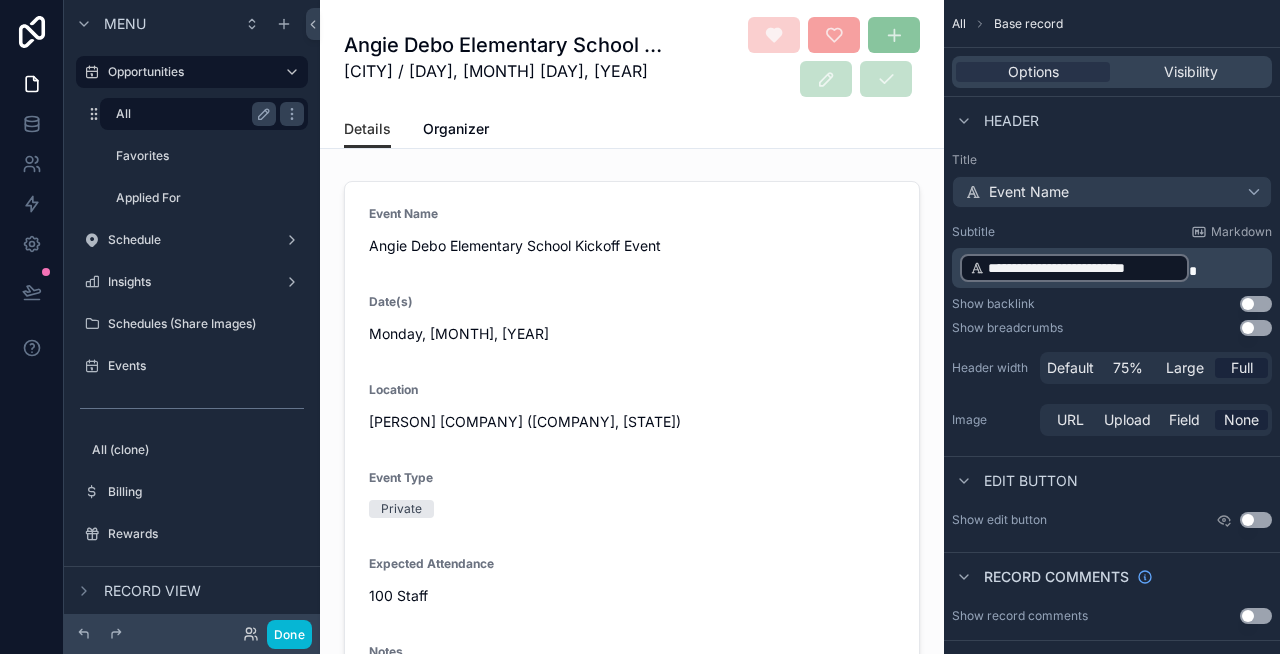click on "All" at bounding box center (204, 114) 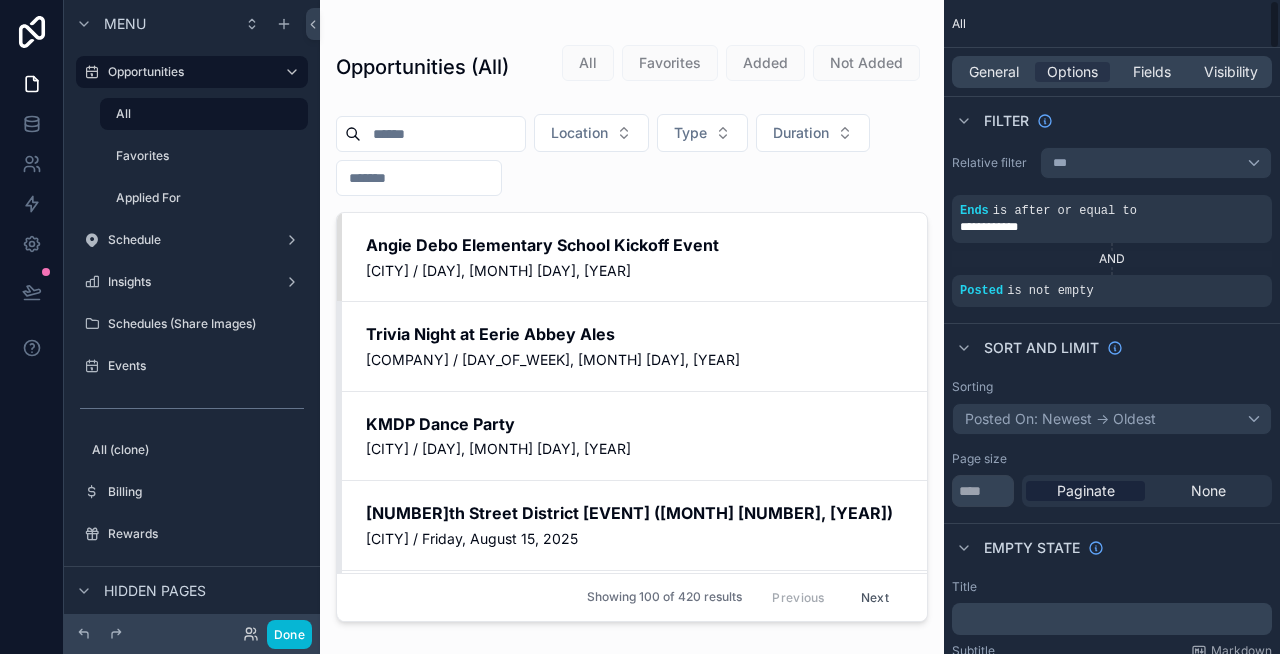 scroll, scrollTop: 0, scrollLeft: 0, axis: both 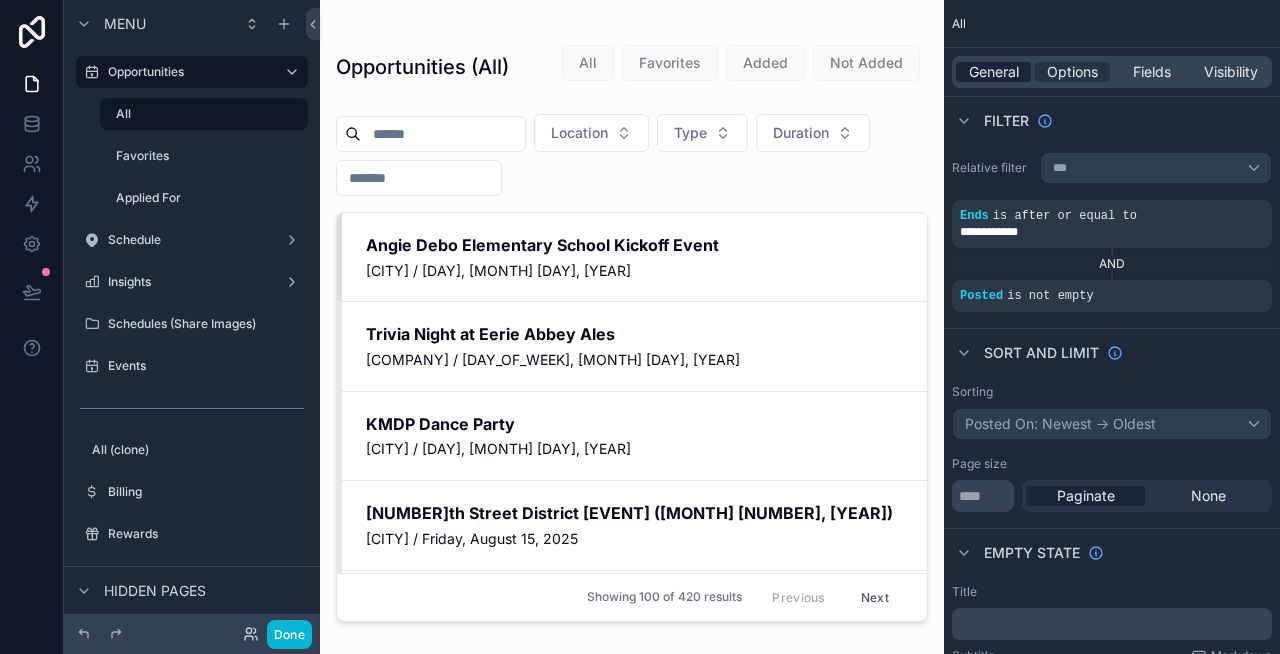 click on "General" at bounding box center [994, 72] 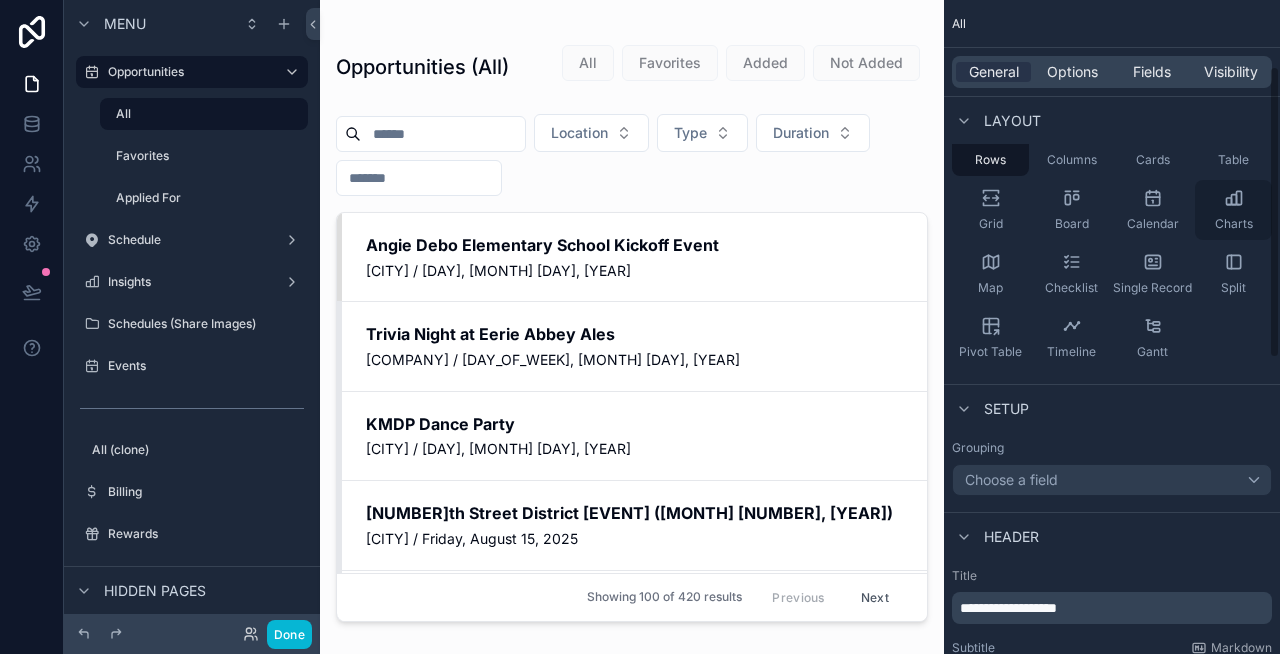 scroll, scrollTop: 150, scrollLeft: 0, axis: vertical 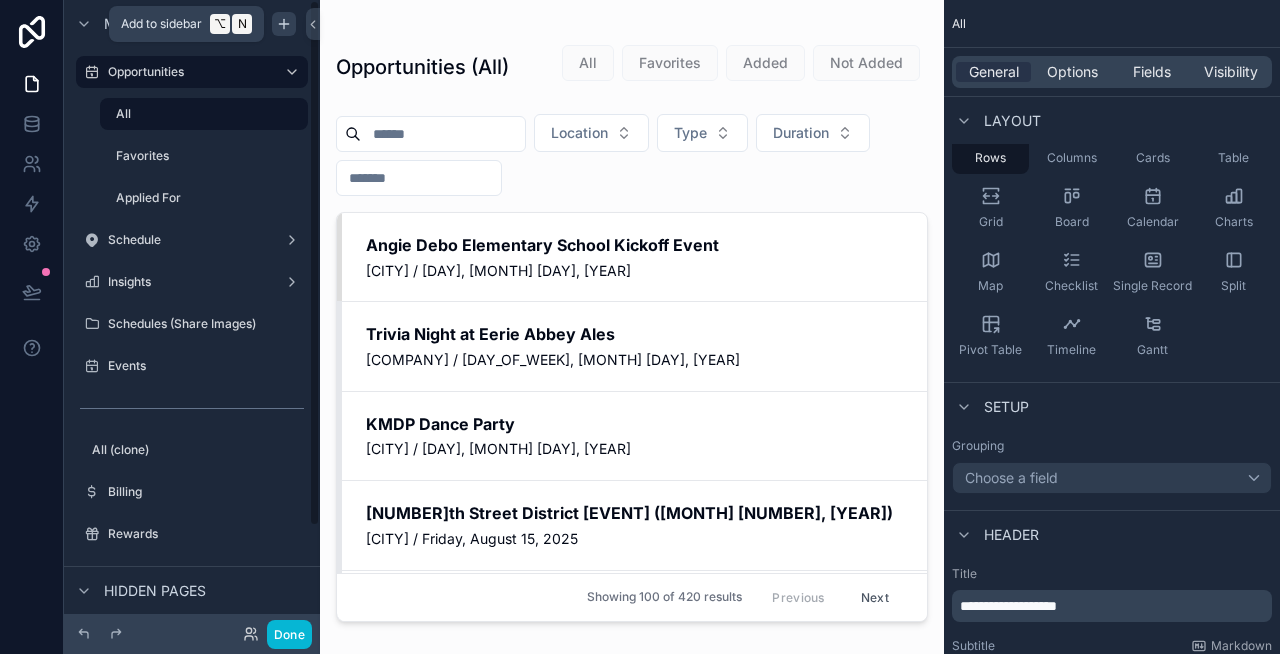 click 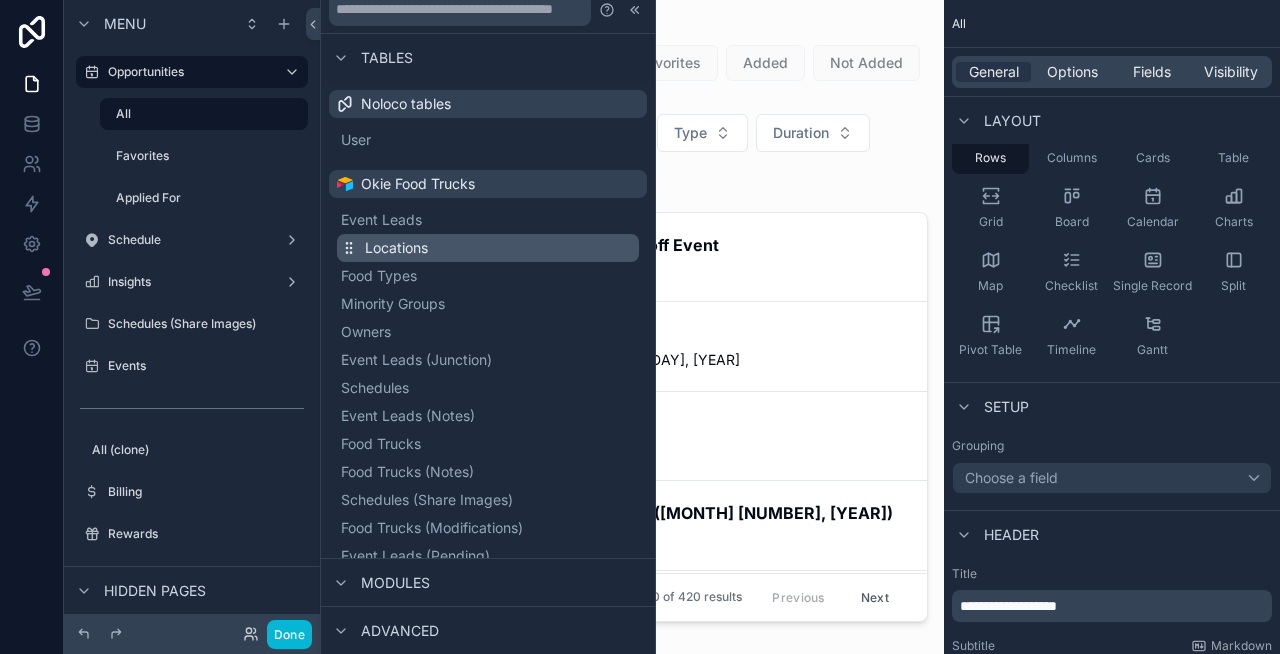 scroll, scrollTop: 8, scrollLeft: 0, axis: vertical 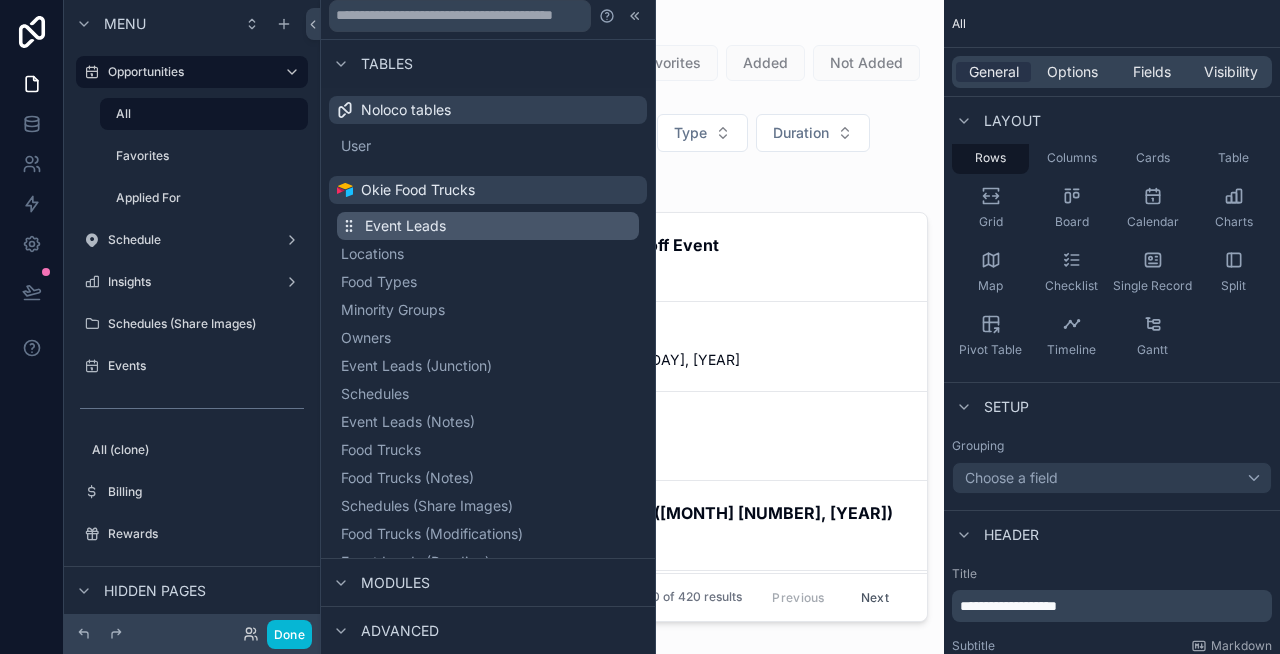 click on "Event Leads" at bounding box center [488, 226] 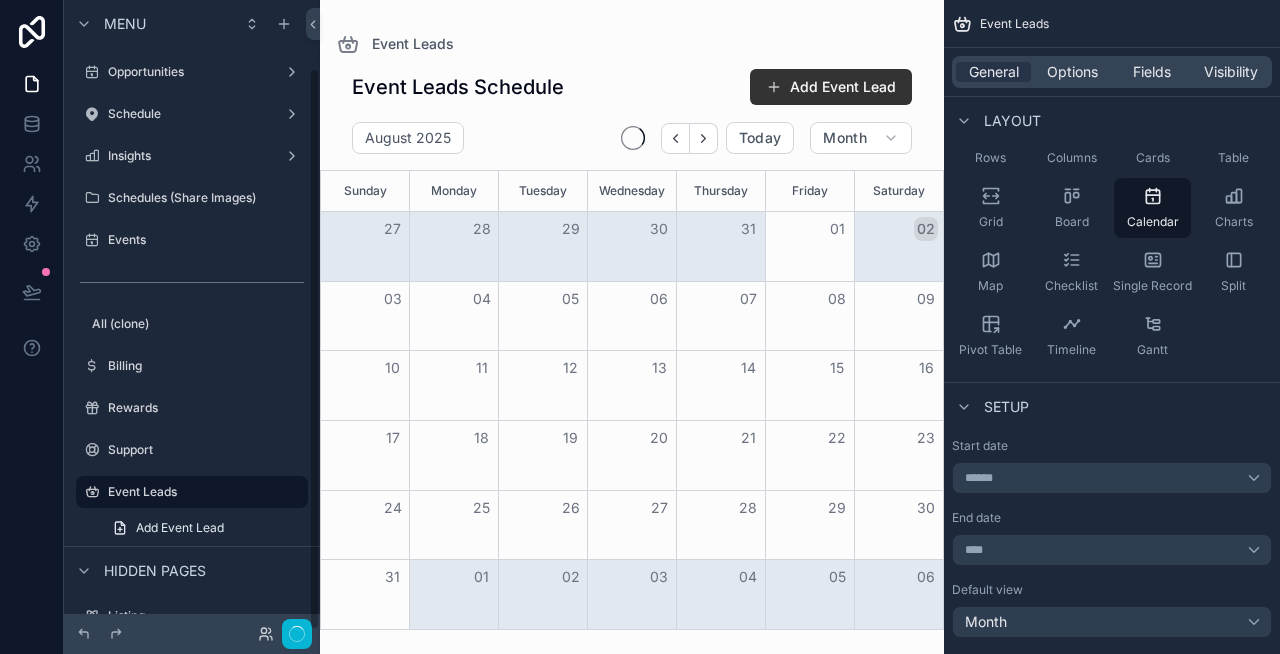 scroll, scrollTop: 76, scrollLeft: 0, axis: vertical 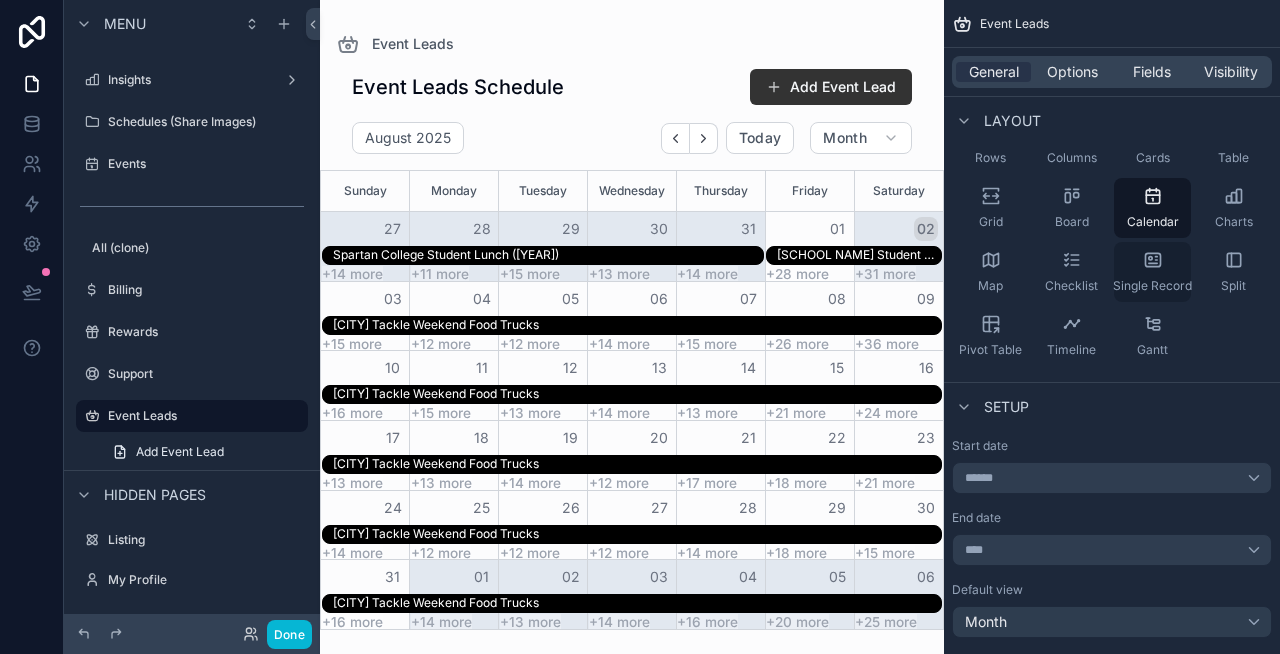click on "Single Record" at bounding box center [1152, 286] 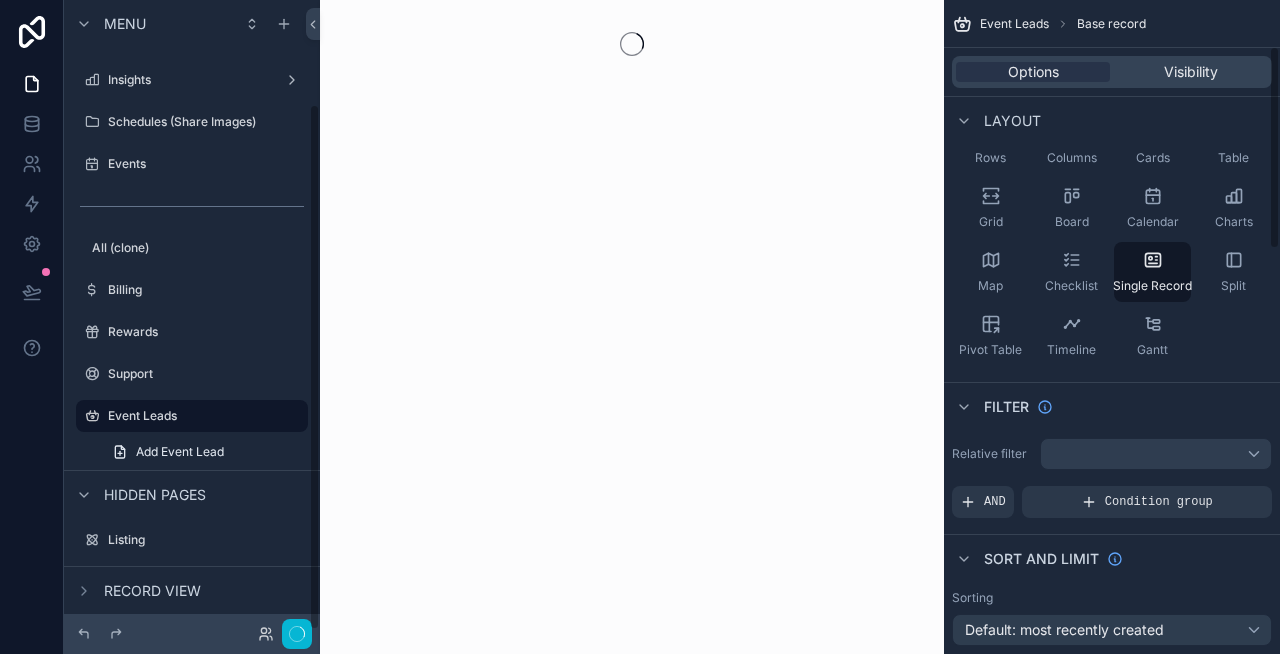 scroll, scrollTop: 124, scrollLeft: 0, axis: vertical 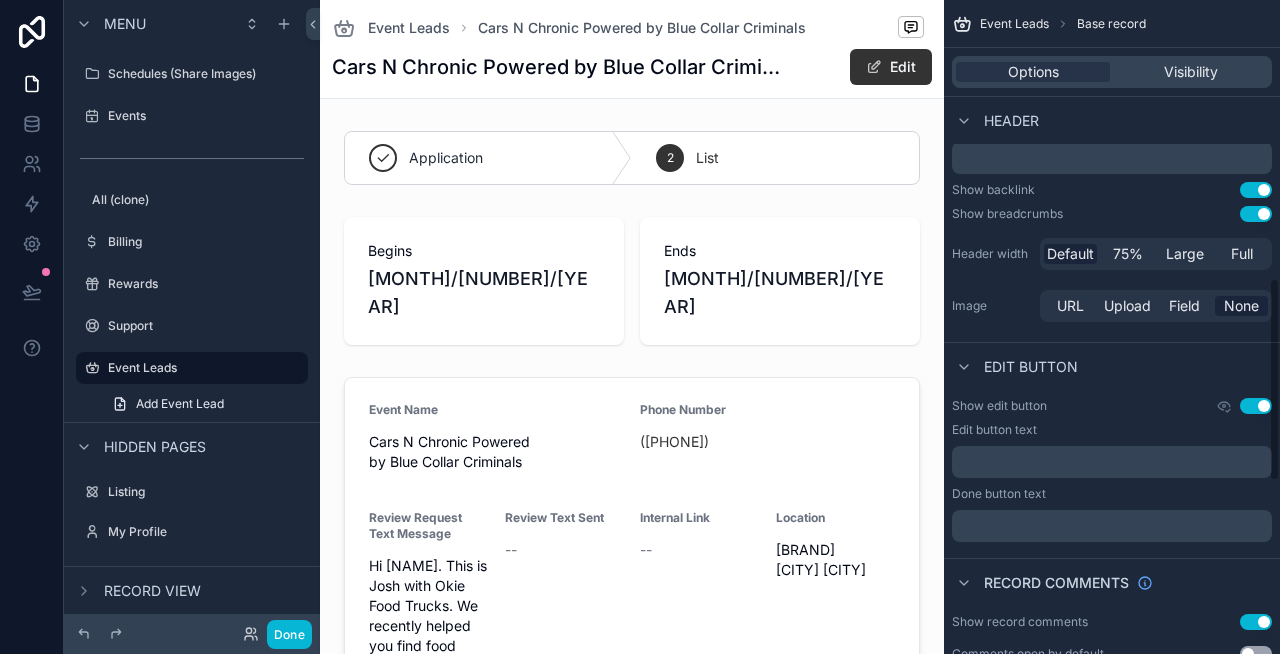 click on "Use setting" at bounding box center (1256, 406) 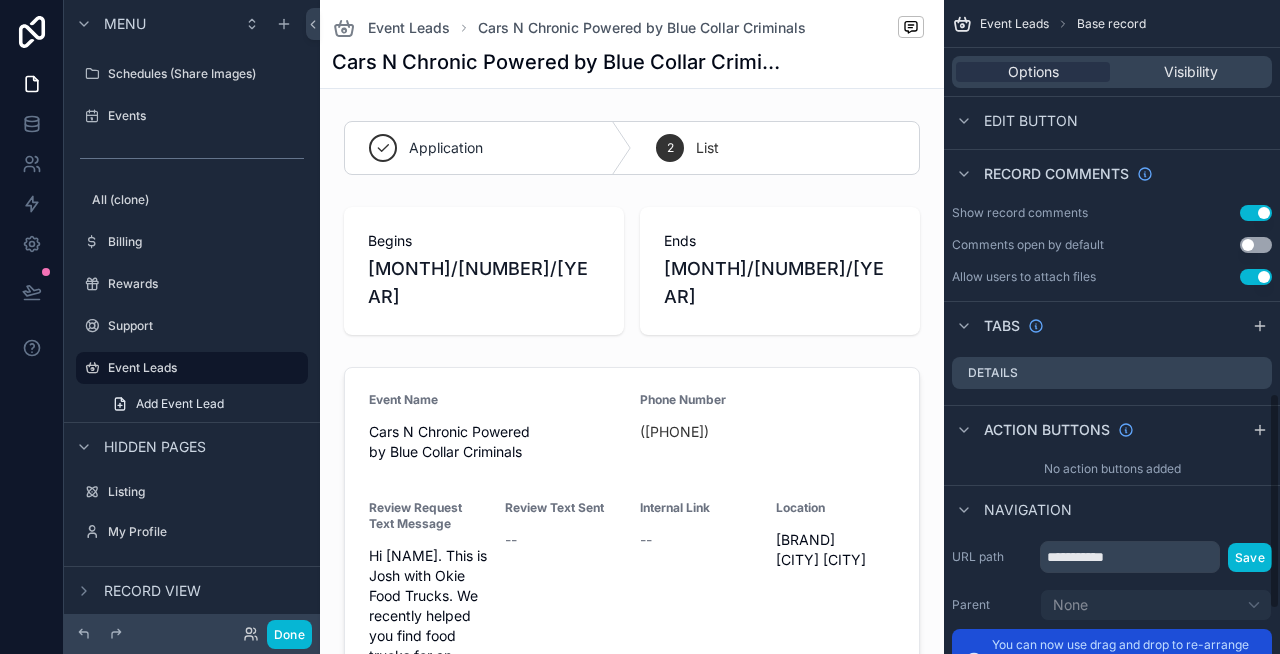 scroll, scrollTop: 1190, scrollLeft: 0, axis: vertical 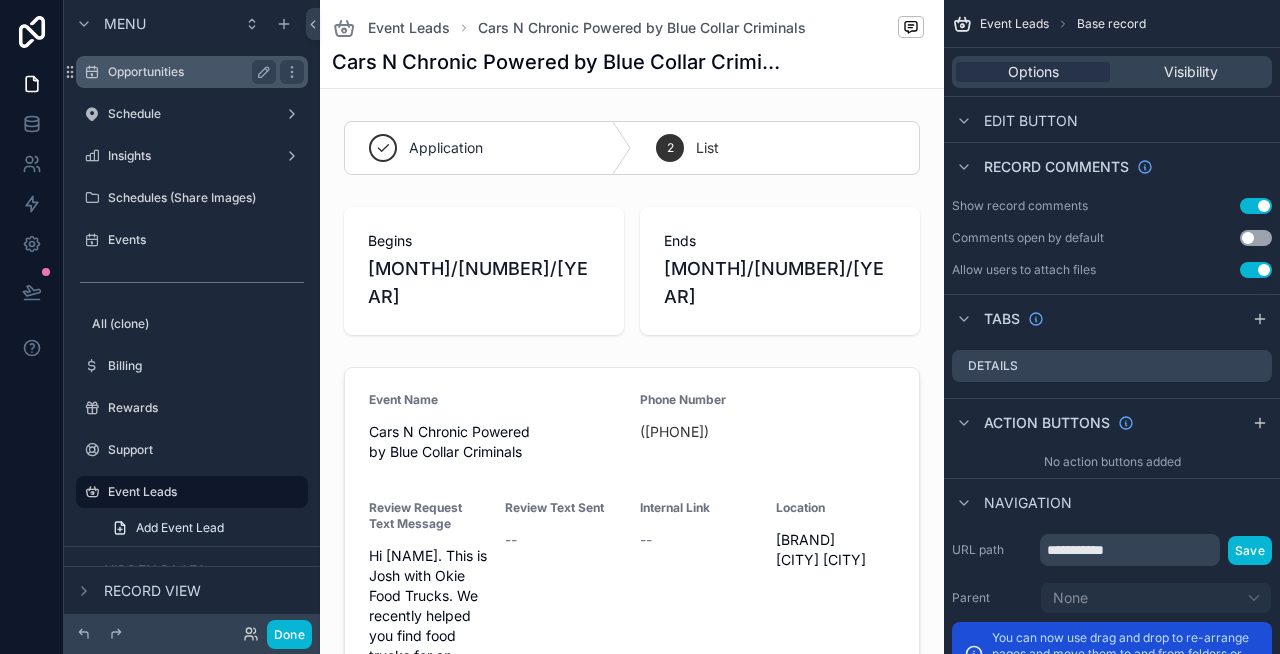 click on "Opportunities" at bounding box center (192, 72) 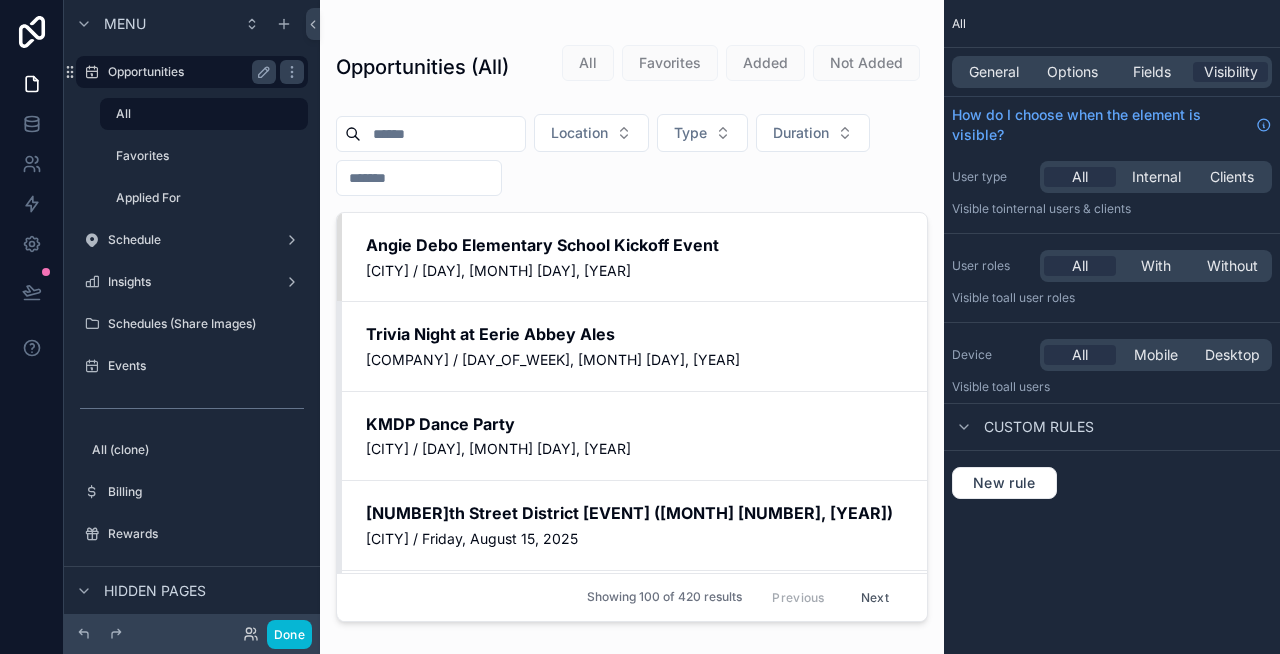 scroll, scrollTop: 0, scrollLeft: 0, axis: both 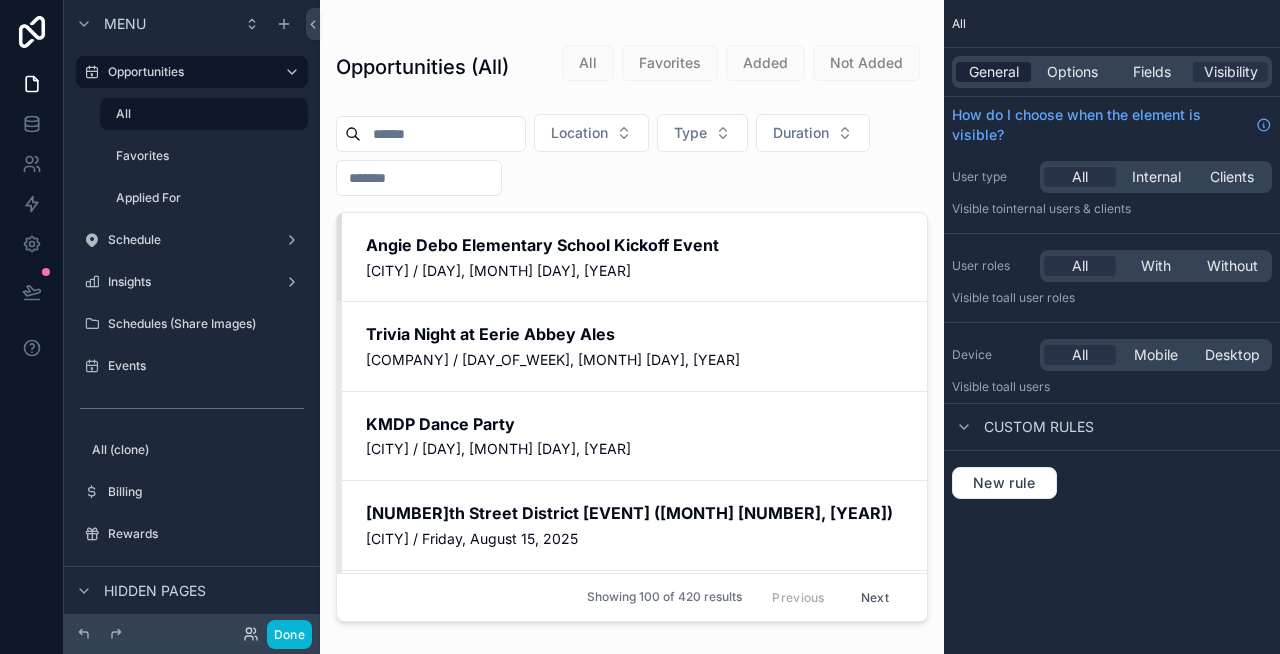 click on "General" at bounding box center (994, 72) 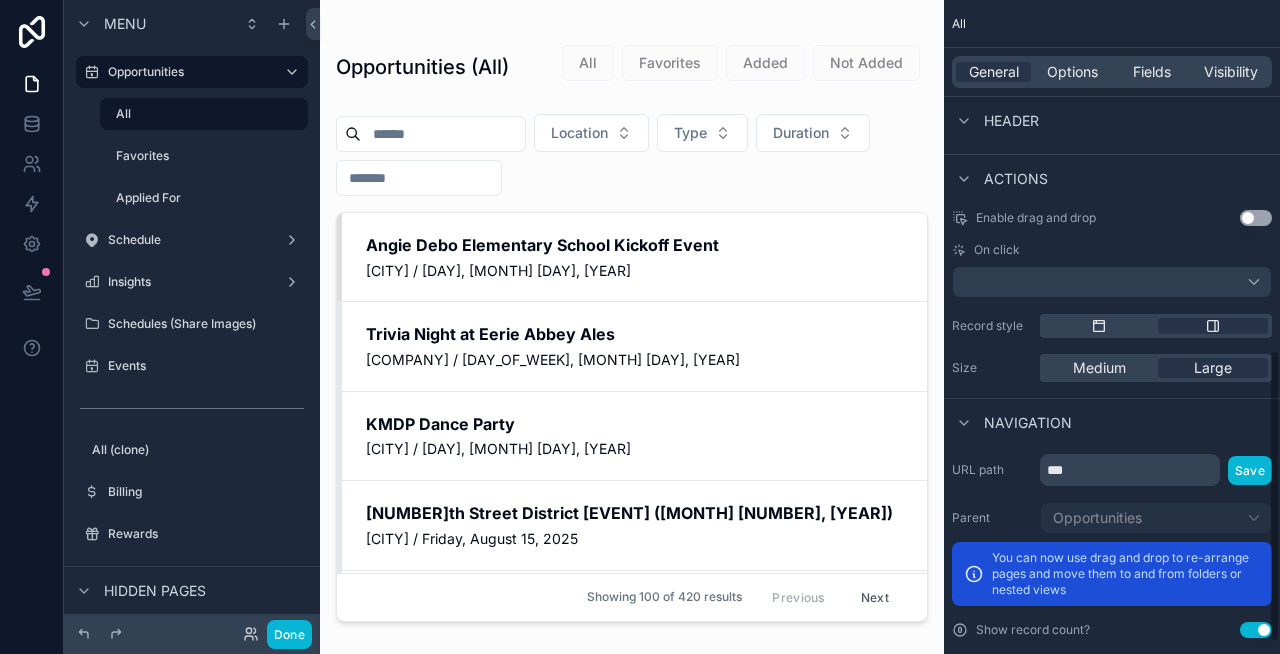scroll, scrollTop: 788, scrollLeft: 0, axis: vertical 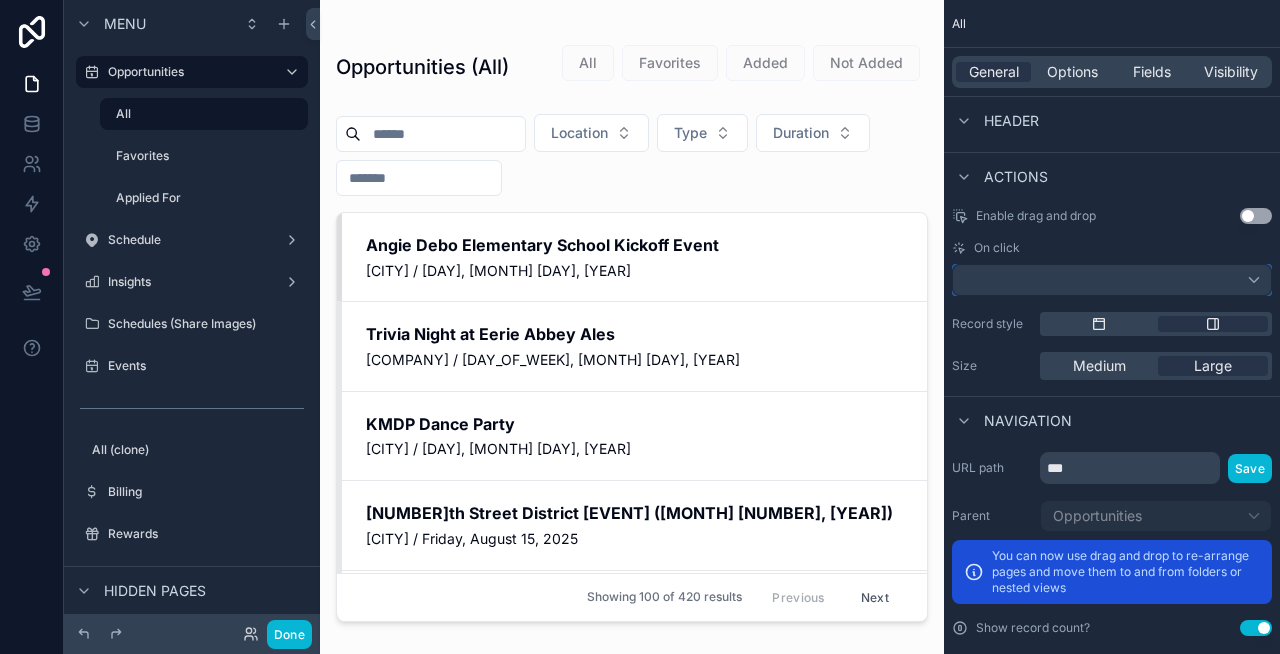 click at bounding box center [1112, 280] 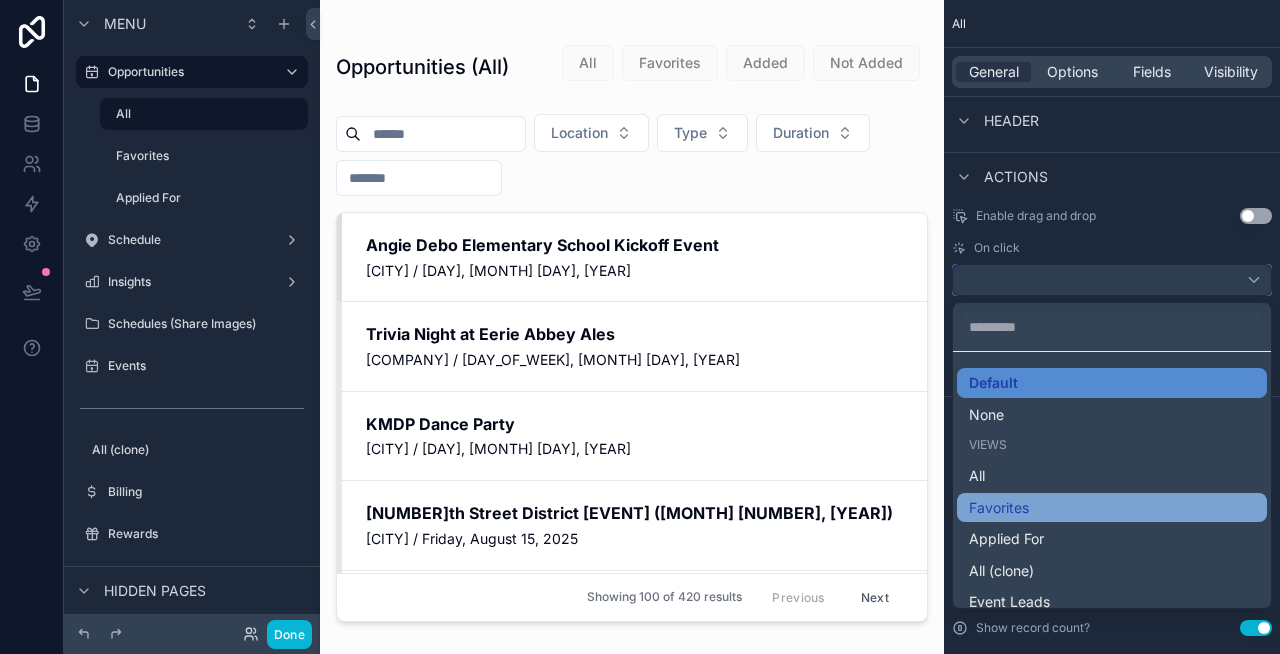 scroll, scrollTop: 12, scrollLeft: 0, axis: vertical 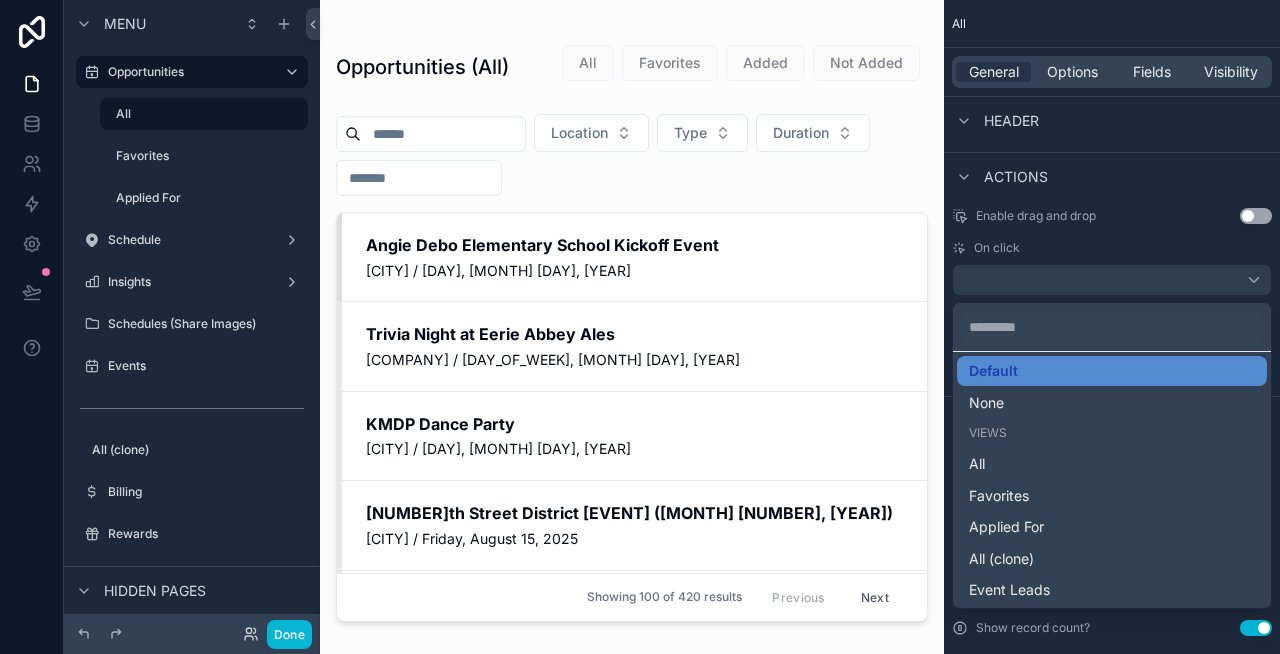 click at bounding box center (640, 327) 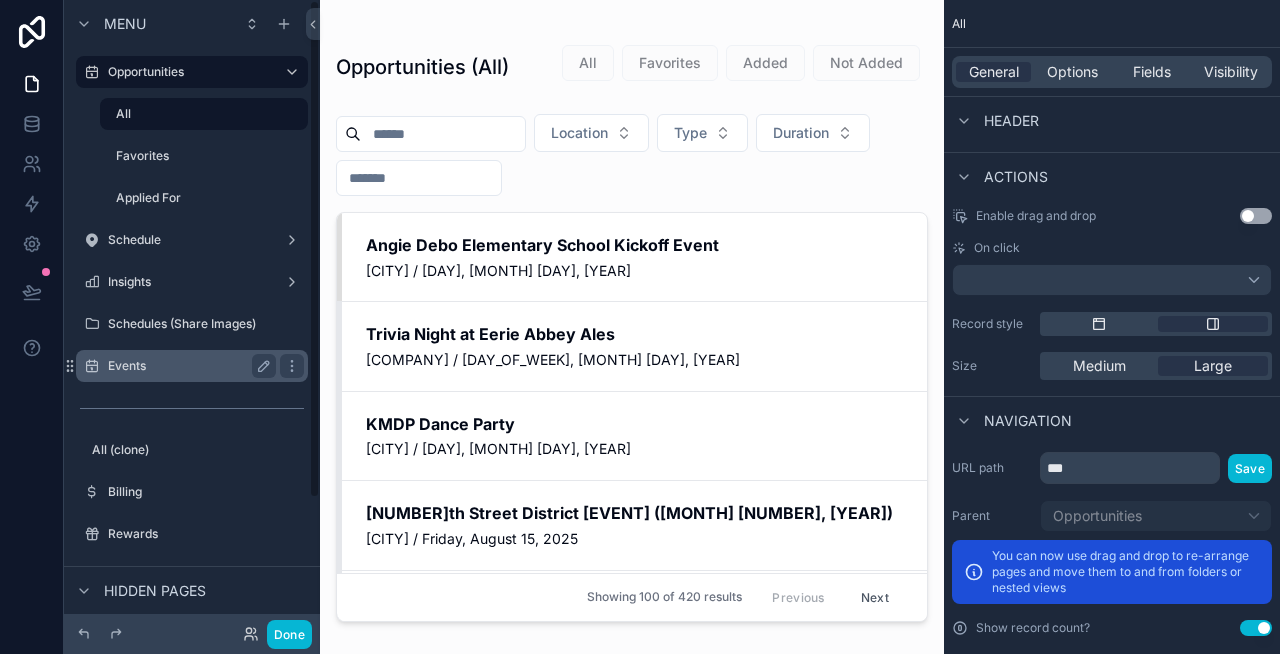 click on "Events" at bounding box center [188, 366] 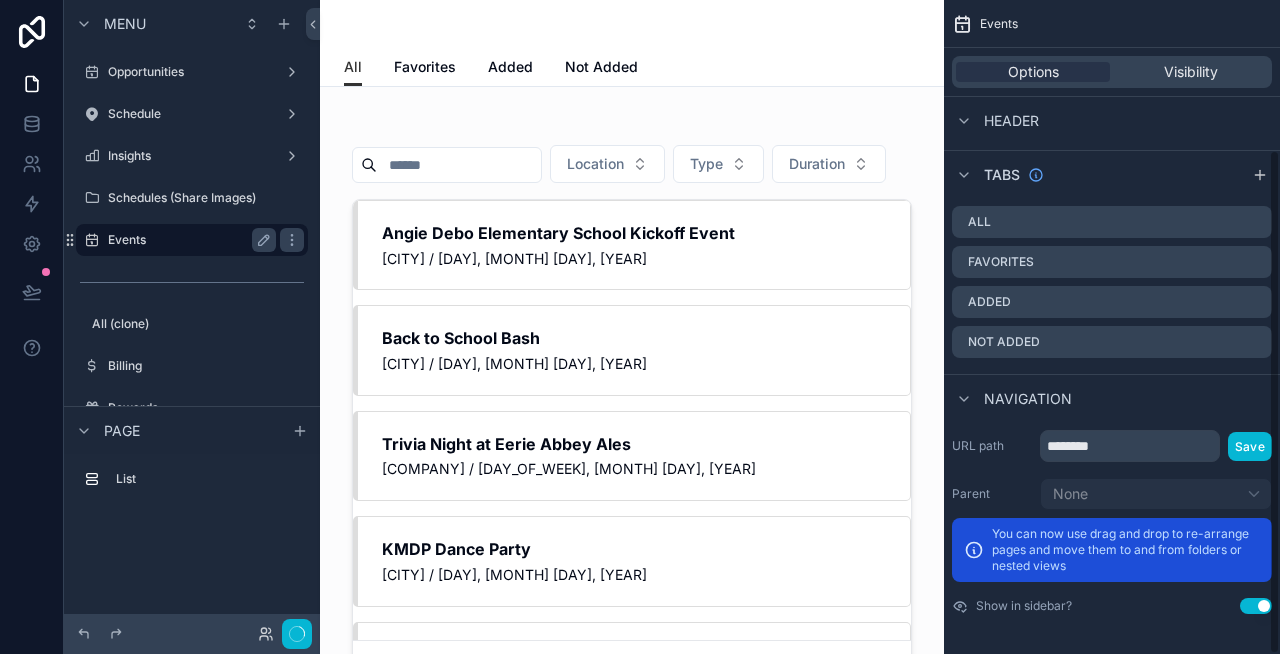 scroll, scrollTop: 194, scrollLeft: 0, axis: vertical 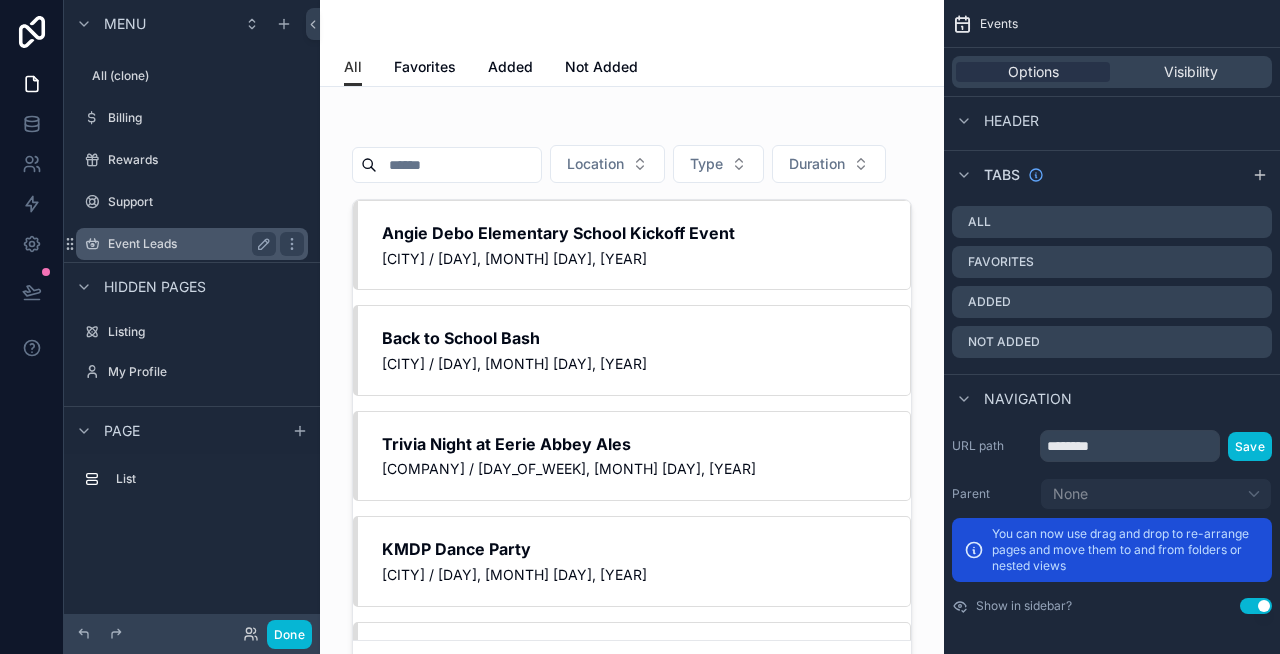click on "Event Leads" at bounding box center (188, 244) 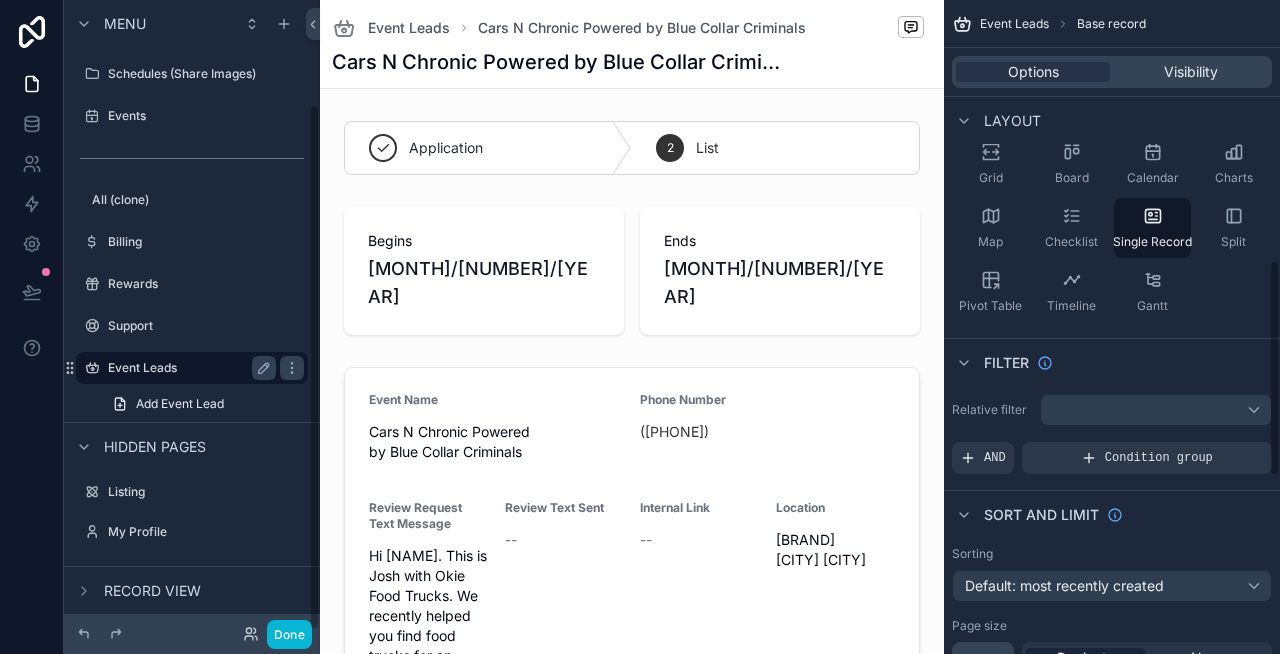 scroll, scrollTop: 124, scrollLeft: 0, axis: vertical 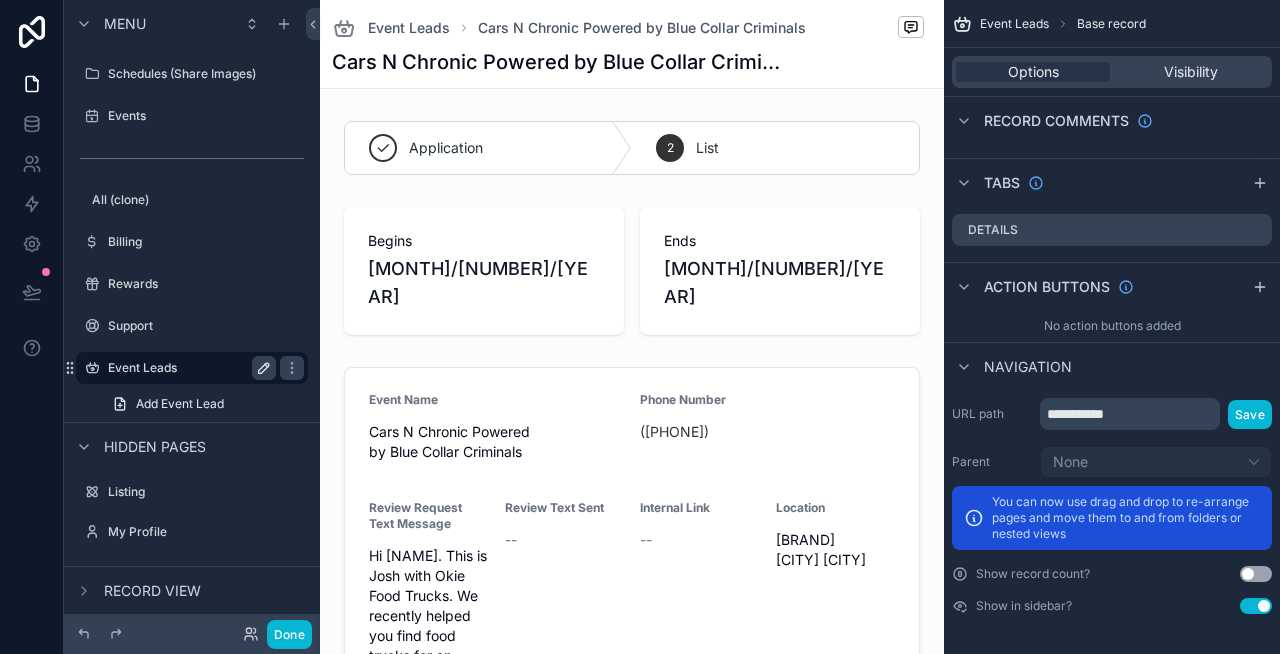 click 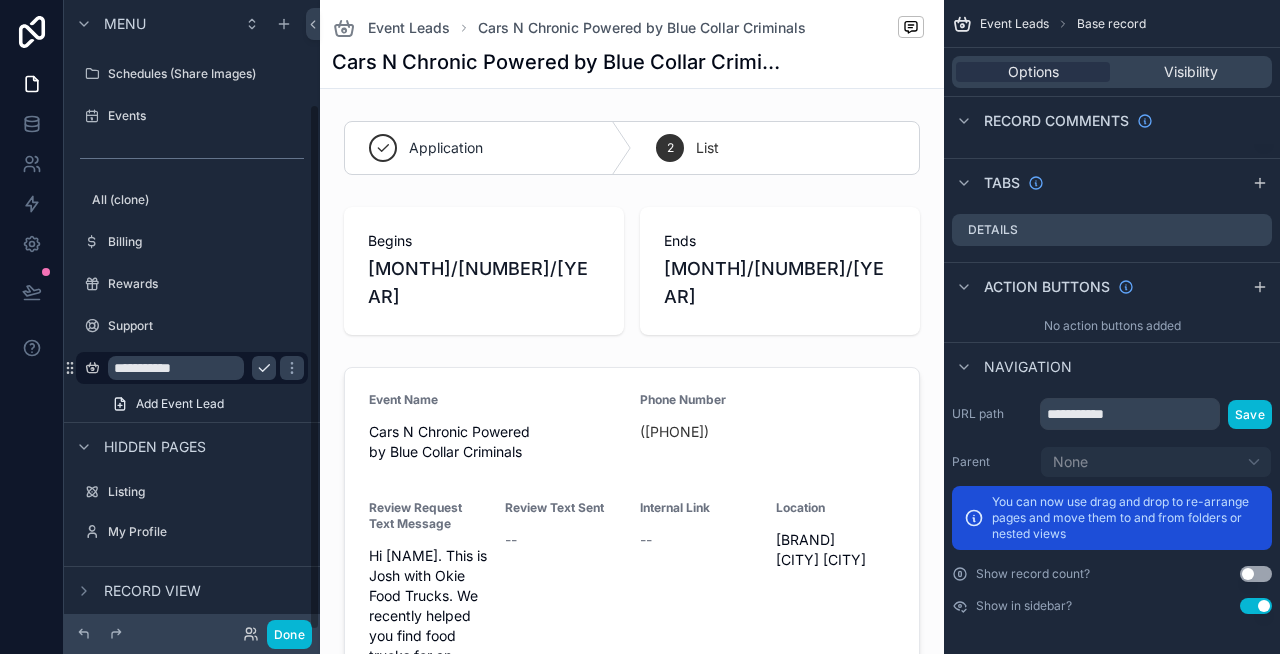 click on "**********" at bounding box center (176, 368) 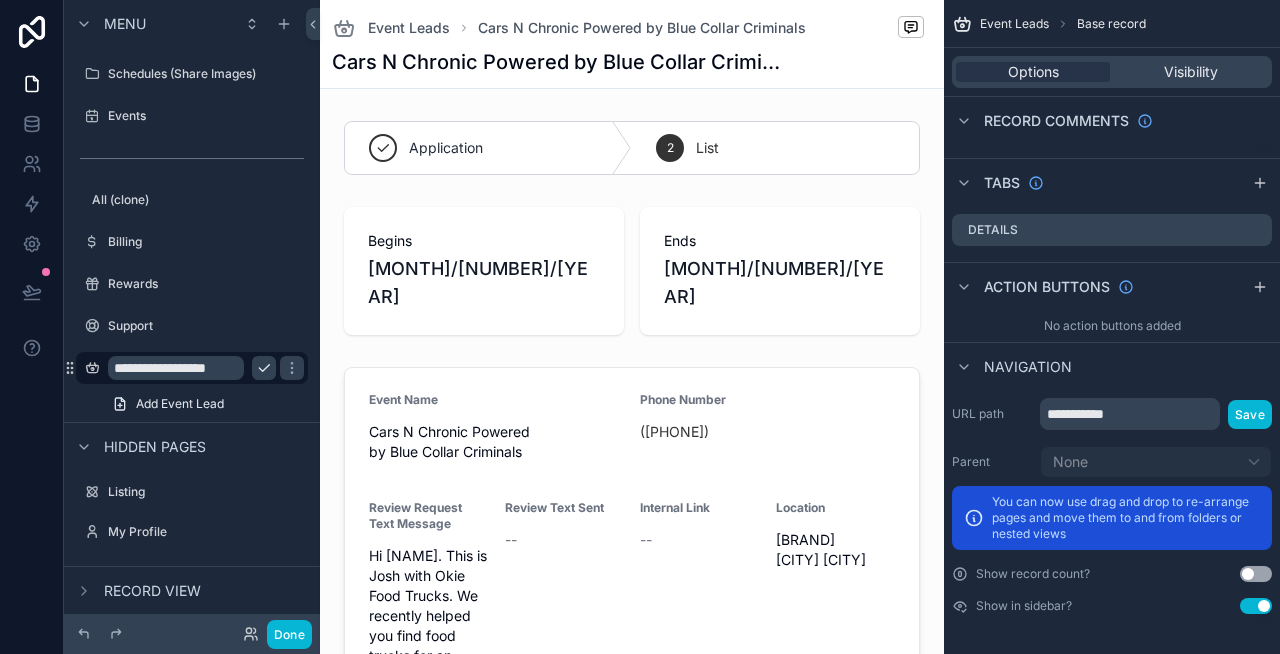 type on "**********" 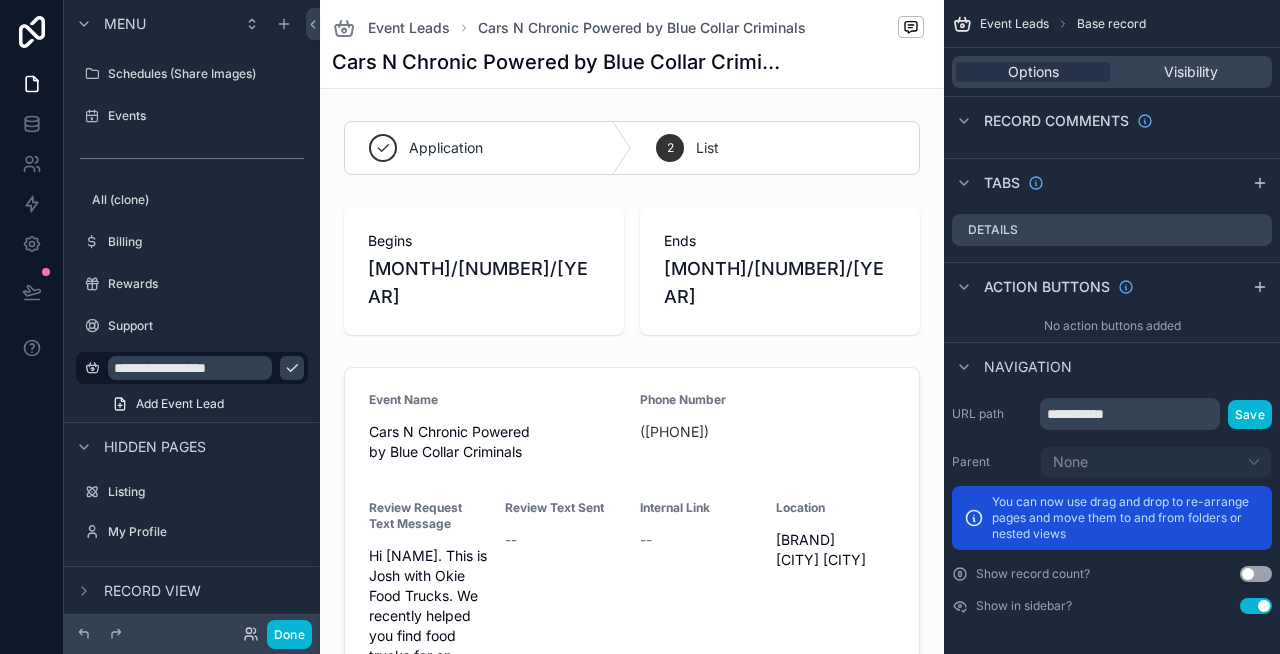 click 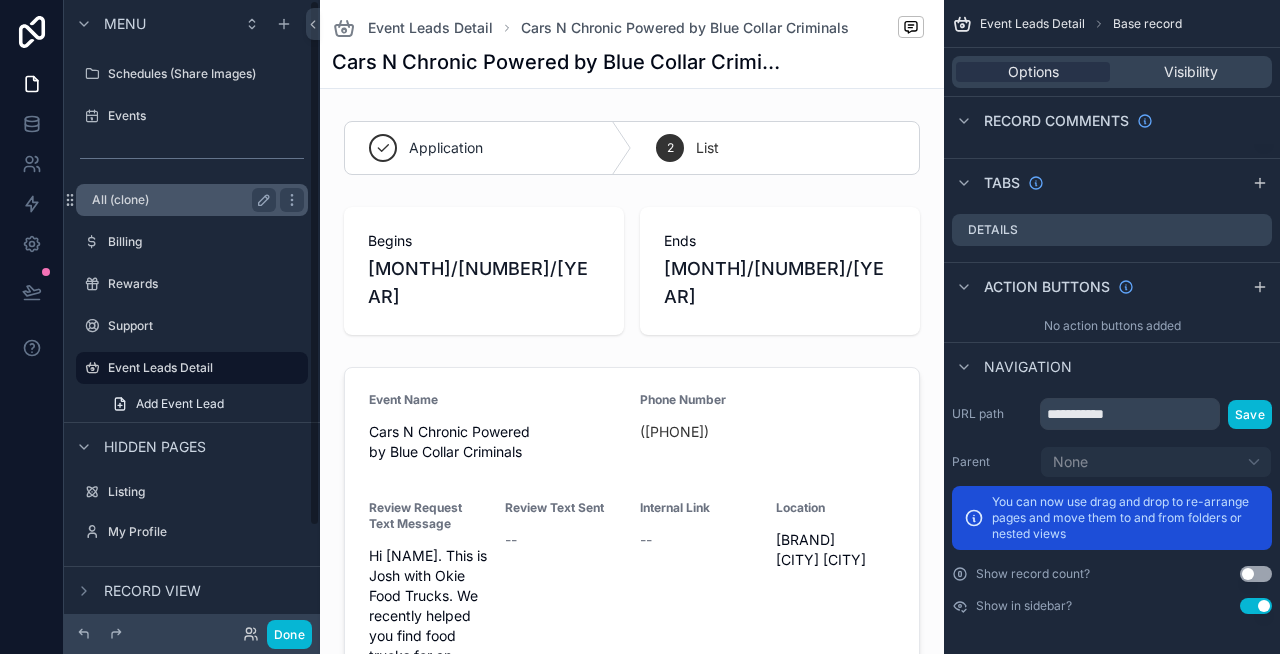 scroll, scrollTop: 0, scrollLeft: 0, axis: both 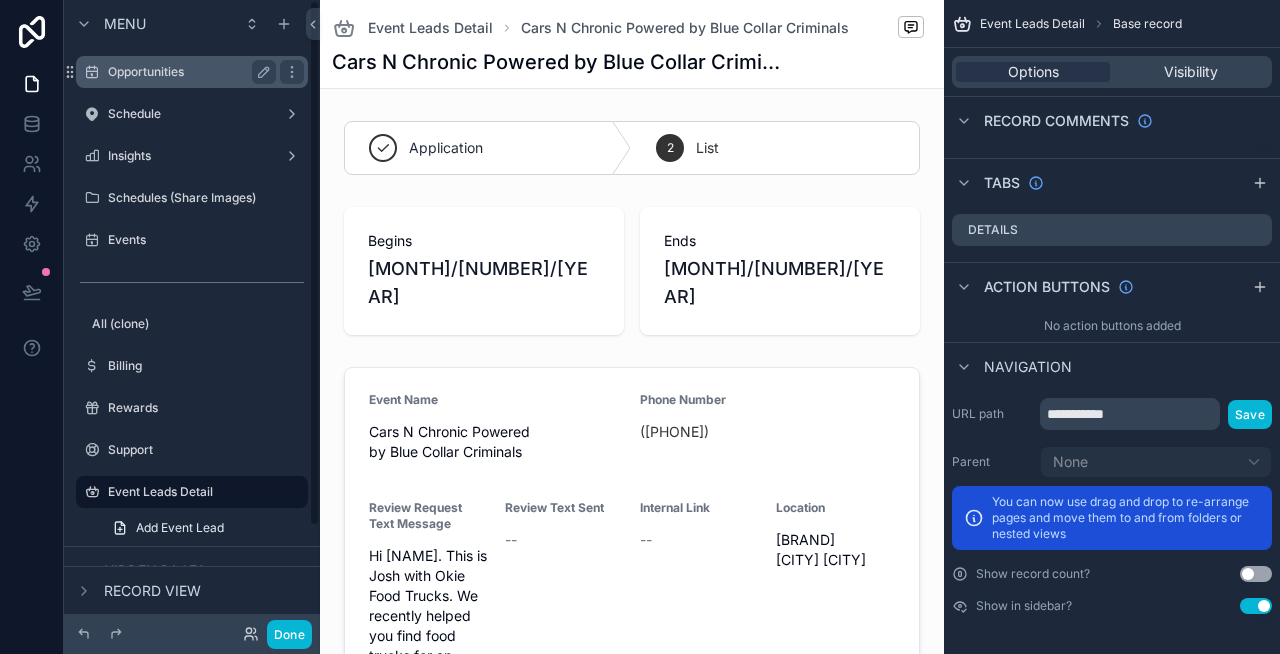 click on "Opportunities" at bounding box center (188, 72) 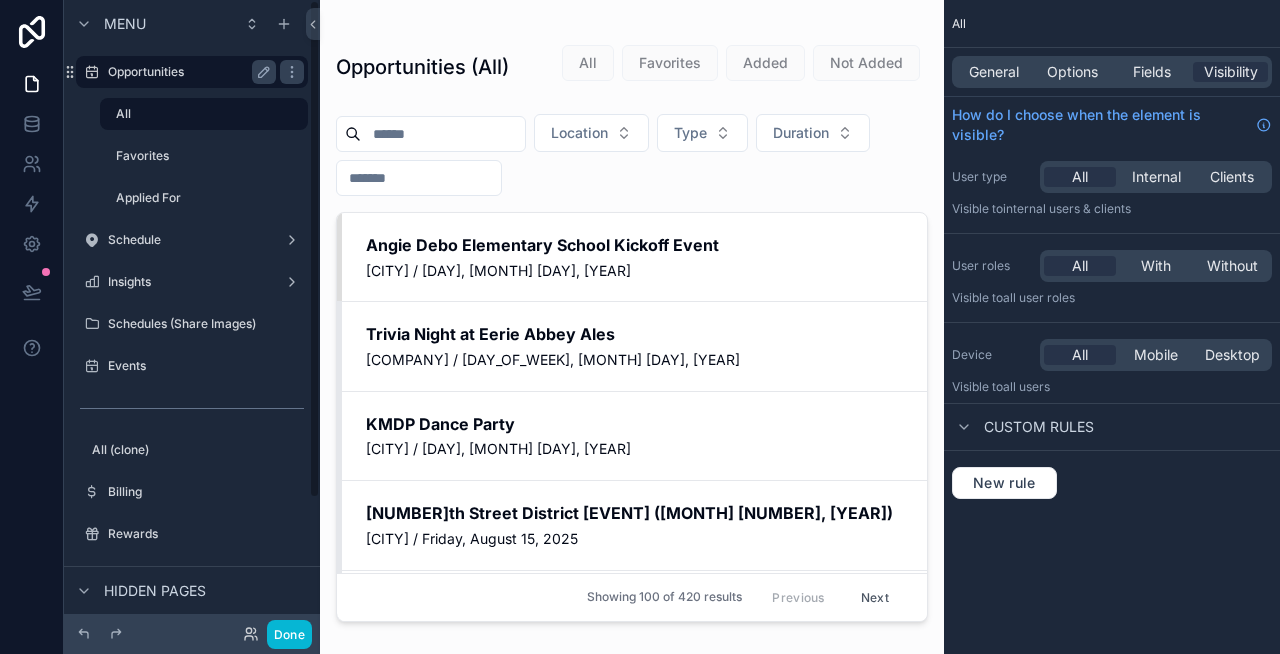 scroll, scrollTop: 0, scrollLeft: 0, axis: both 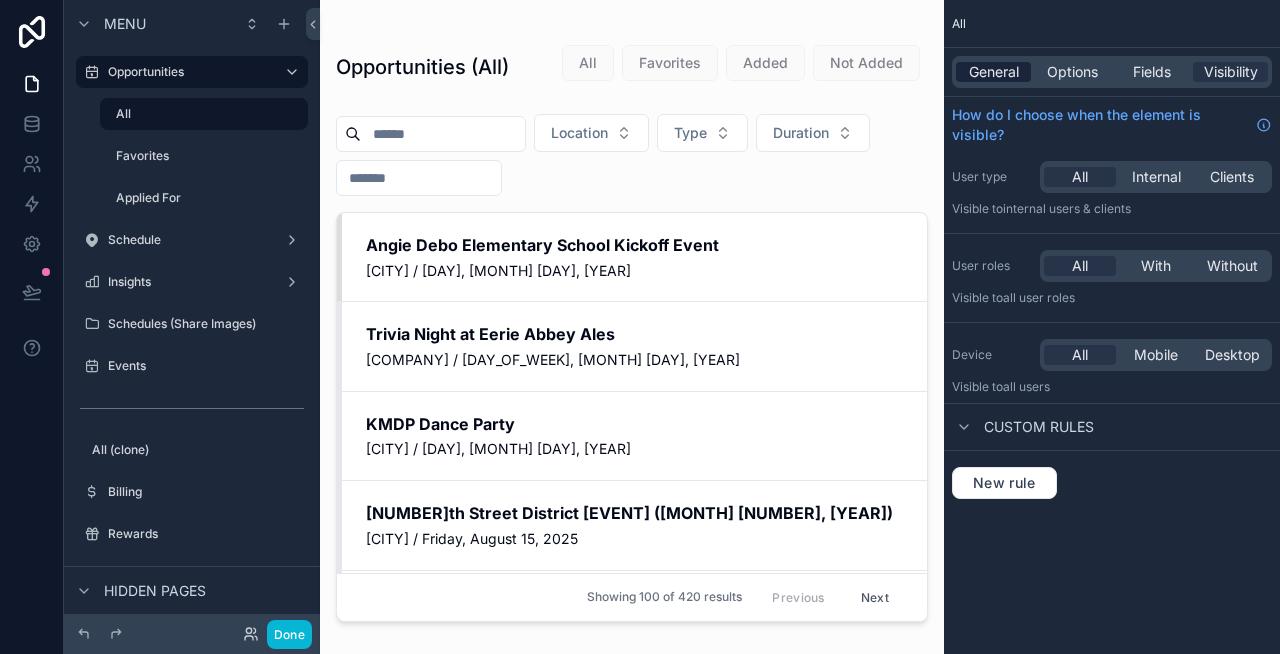 click on "General" at bounding box center [994, 72] 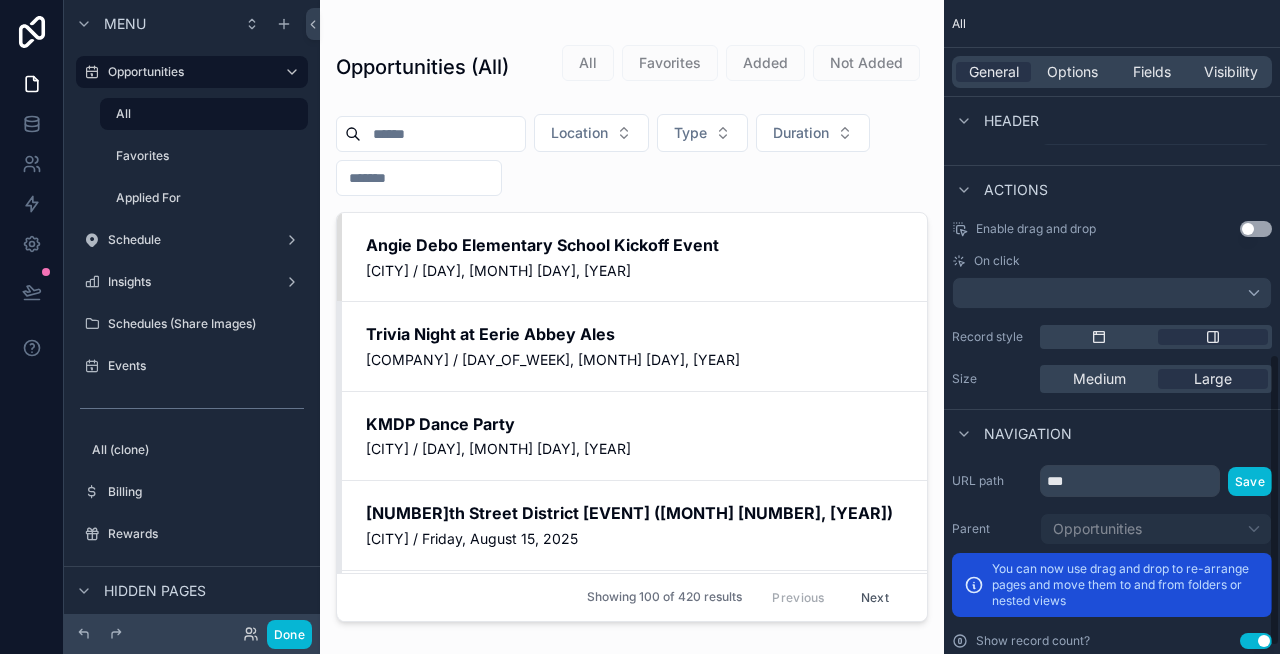 scroll, scrollTop: 810, scrollLeft: 0, axis: vertical 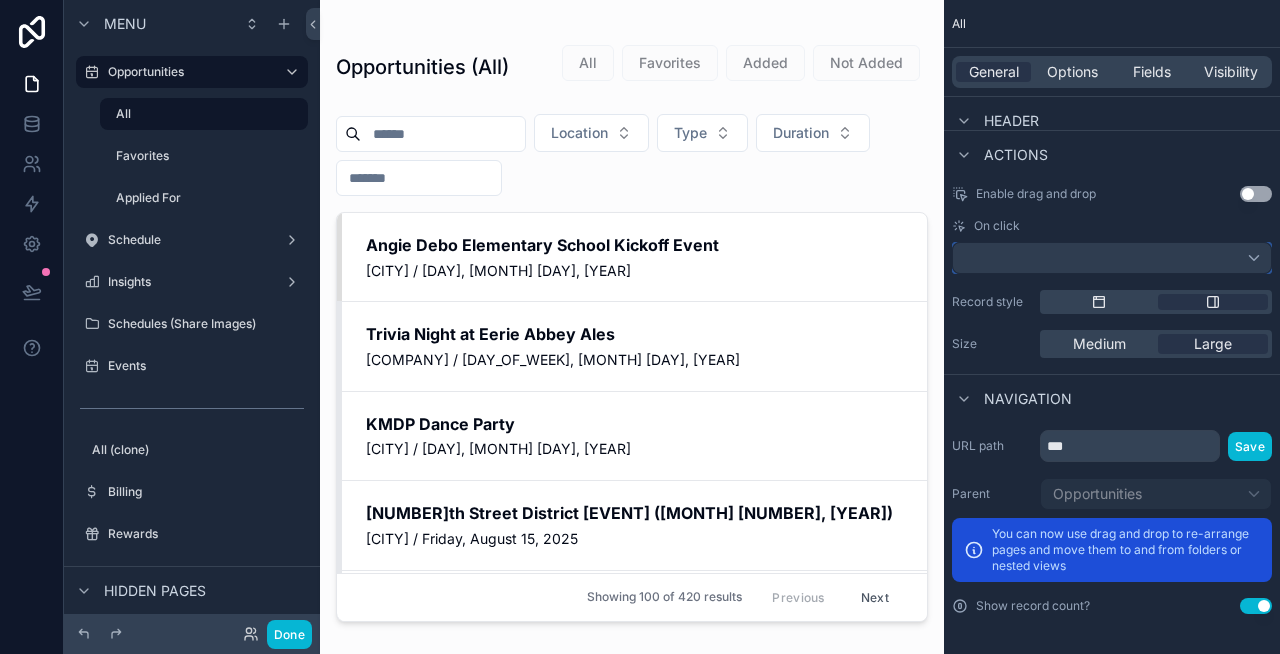 click at bounding box center [1112, 258] 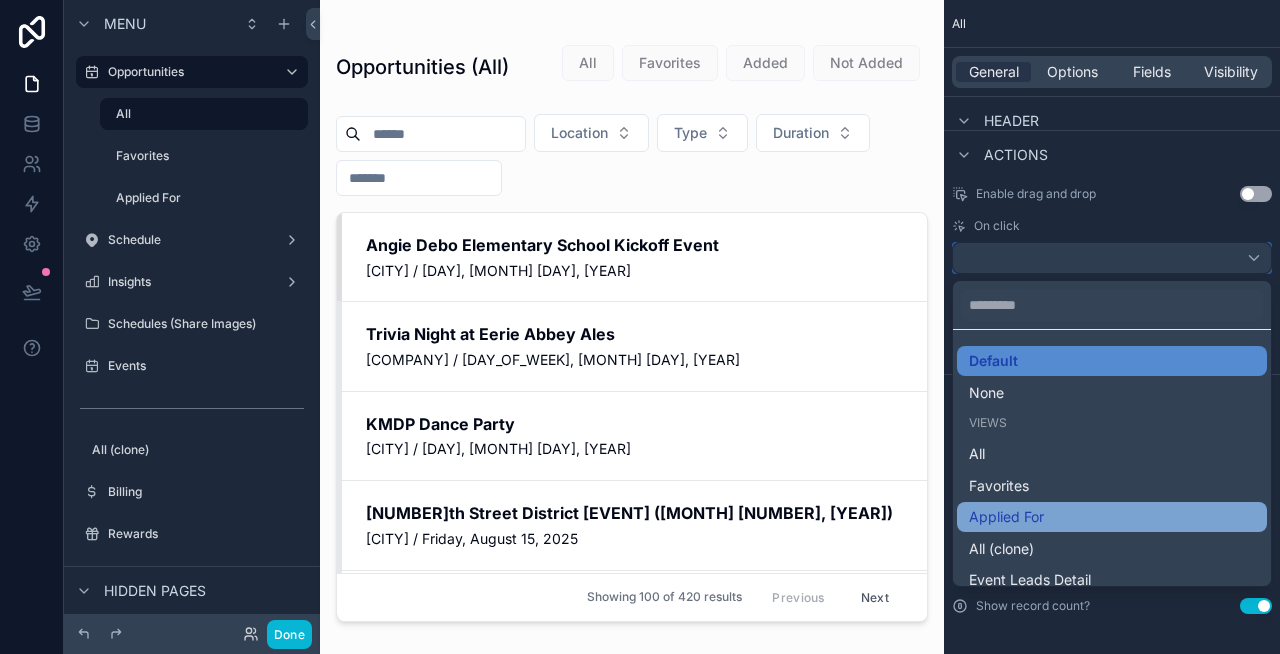 scroll, scrollTop: 12, scrollLeft: 0, axis: vertical 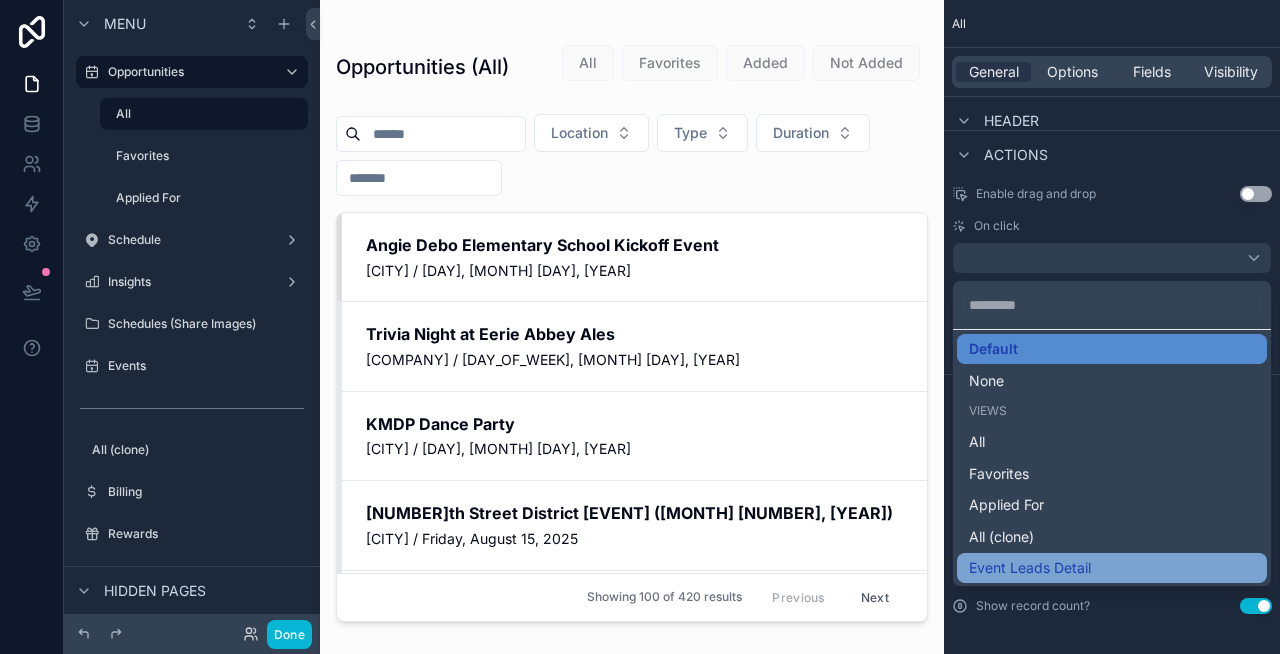 click on "Event Leads Detail" at bounding box center [1112, 568] 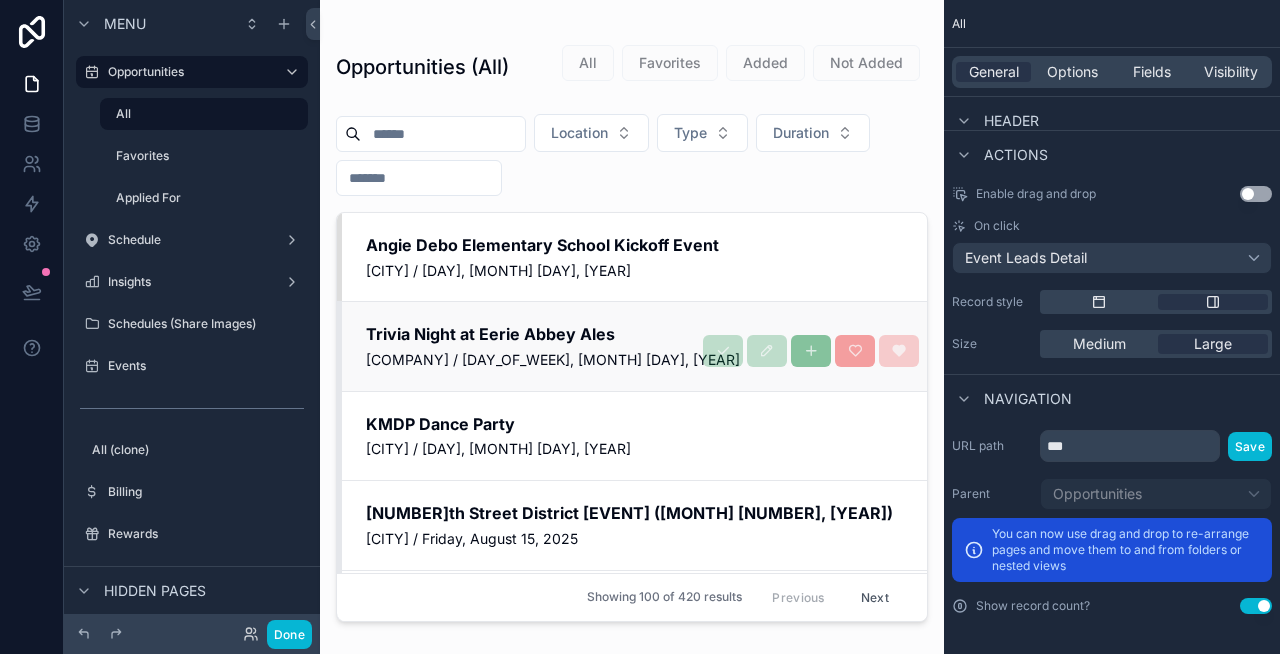 click on "[COMPANY] / [DAY_OF_WEEK], [MONTH] [DAY], [YEAR]" at bounding box center [634, 360] 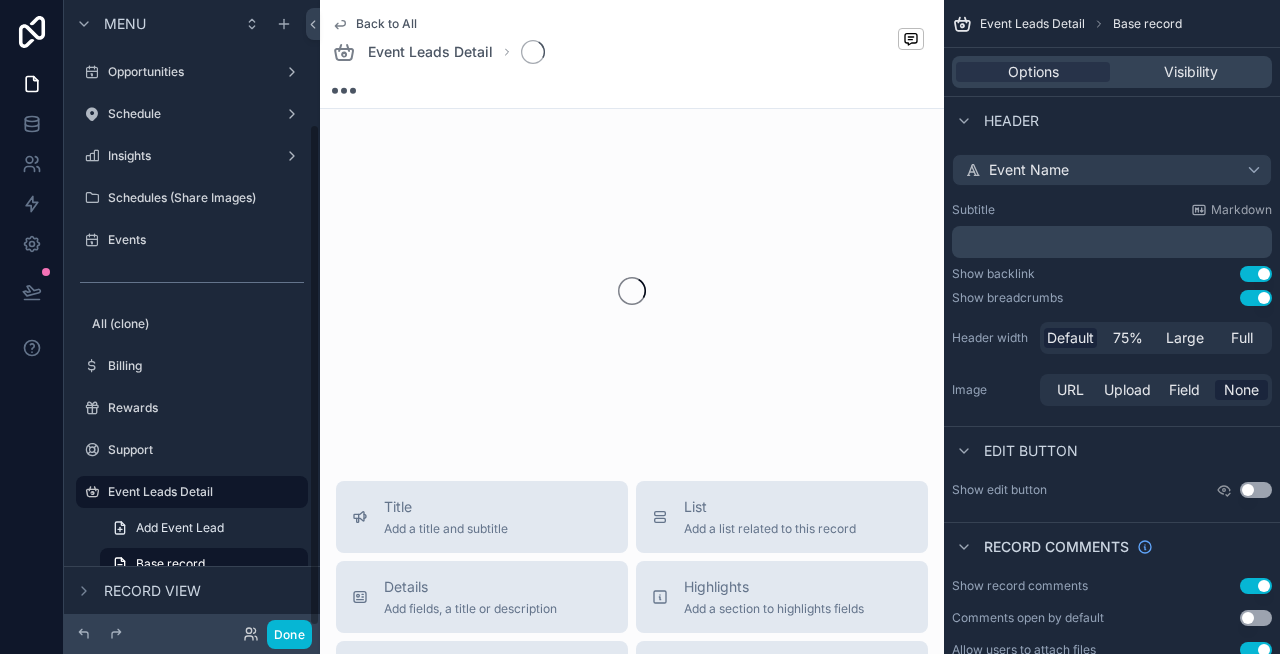 scroll, scrollTop: 155, scrollLeft: 0, axis: vertical 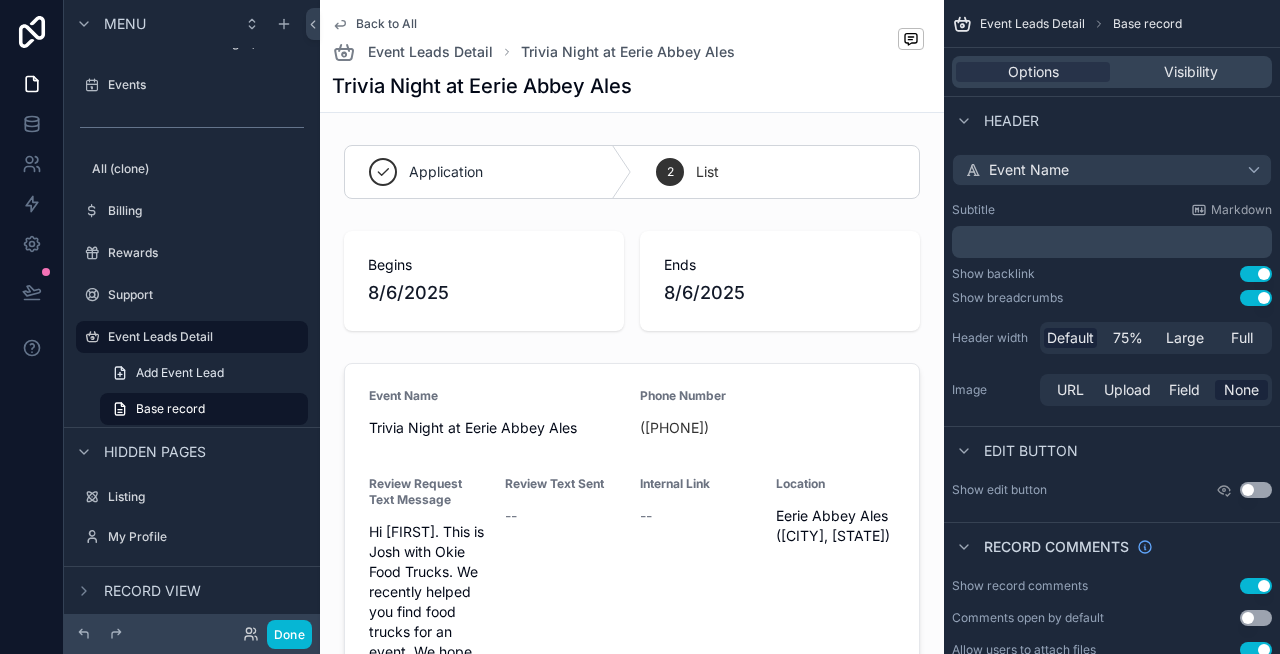 click on "Back to All" at bounding box center [386, 24] 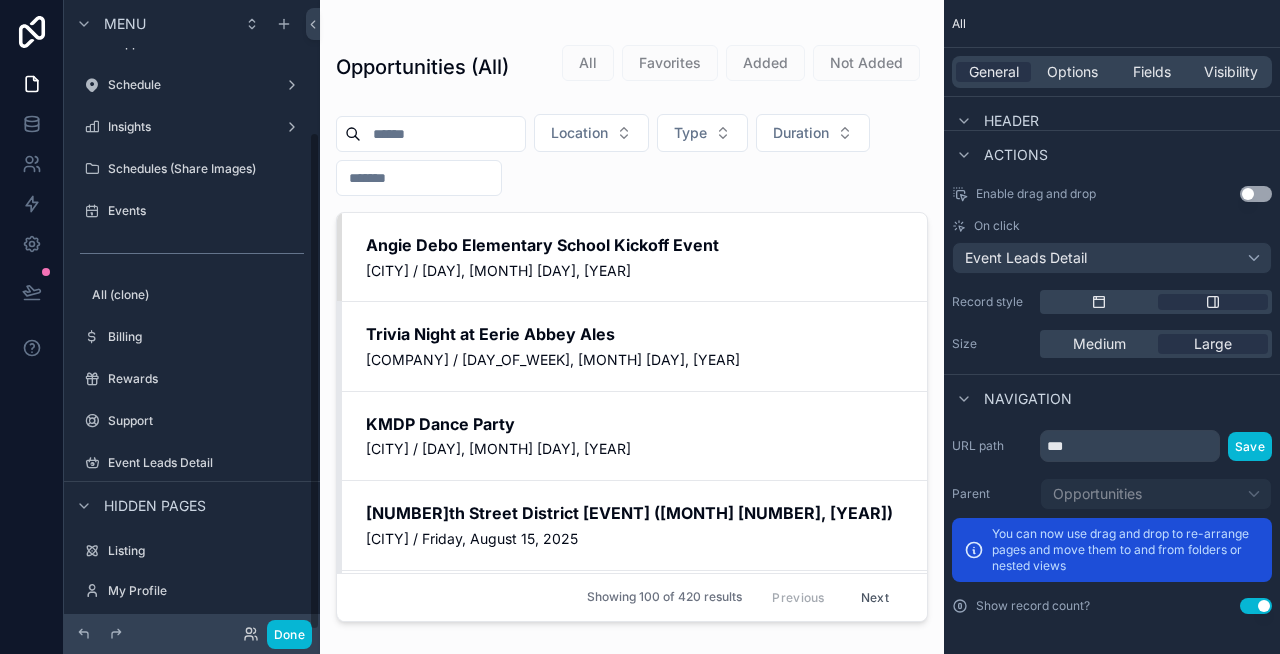 scroll, scrollTop: 166, scrollLeft: 0, axis: vertical 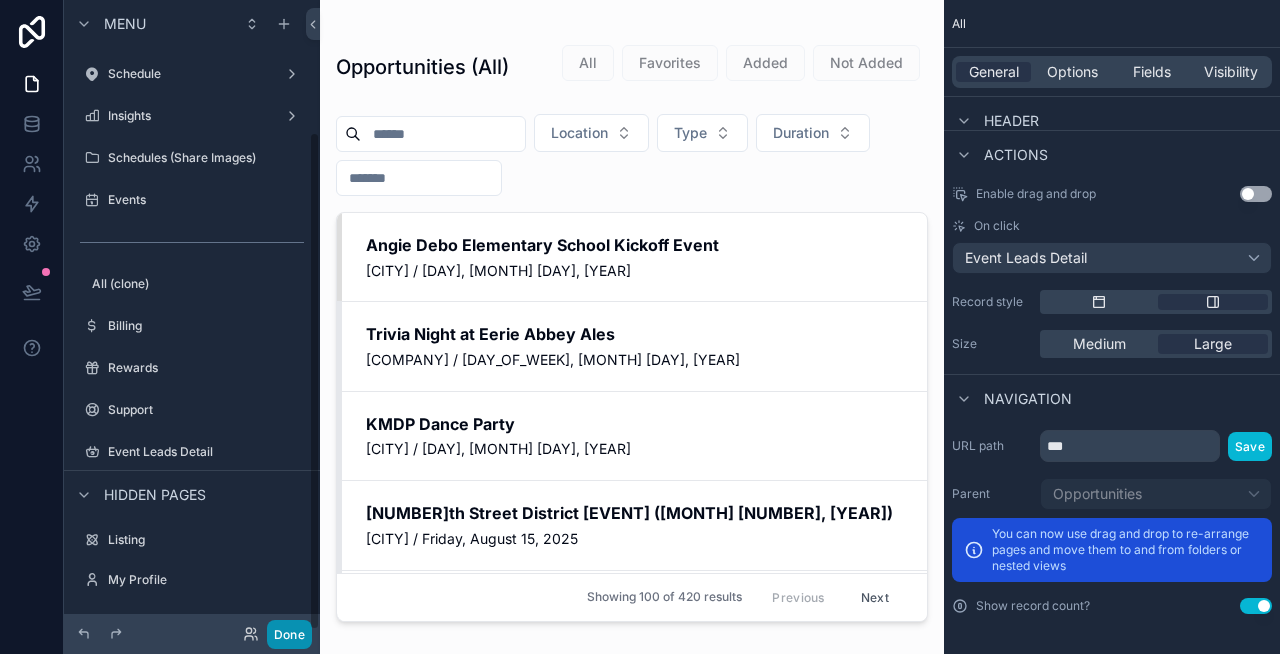 click on "Done" at bounding box center [289, 634] 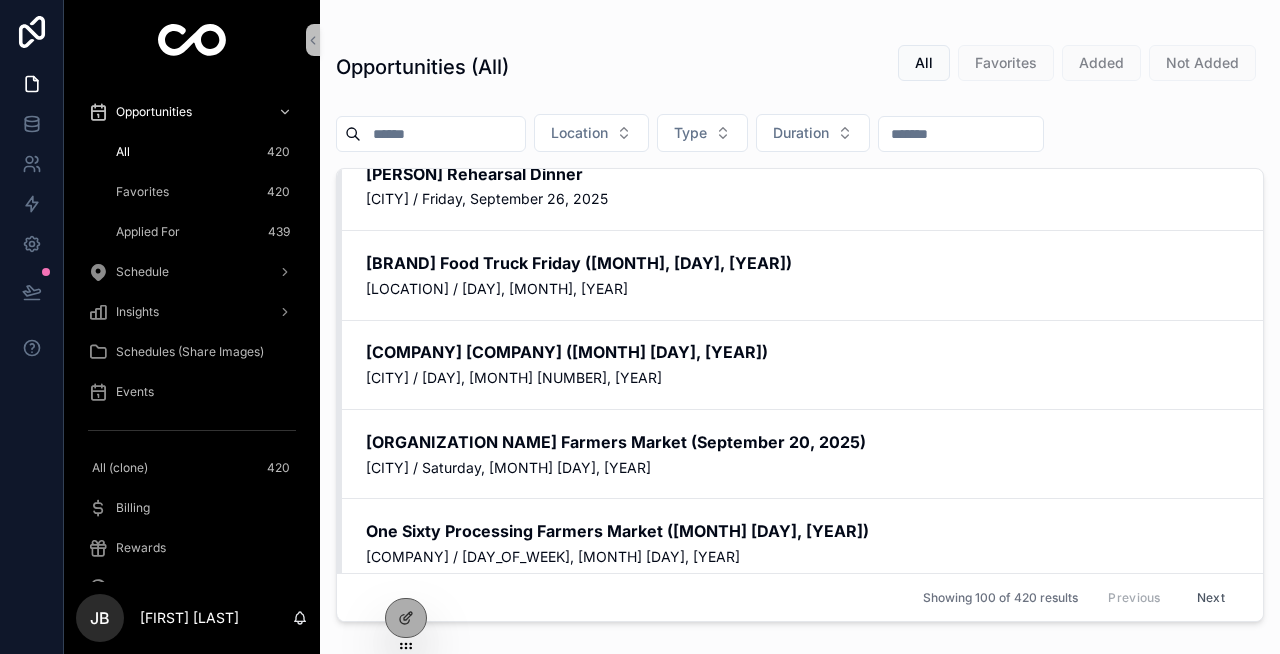 scroll, scrollTop: 2620, scrollLeft: 0, axis: vertical 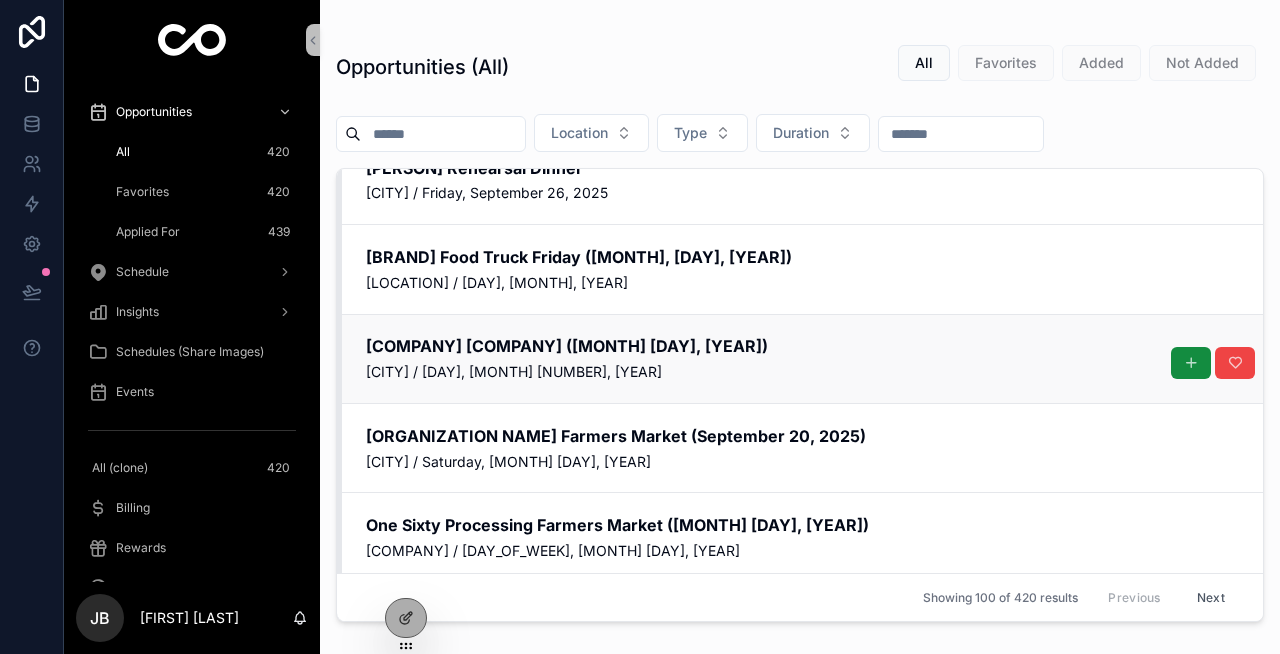 click on "[CITY] / [DAY], [MONTH] [NUMBER], [YEAR]" at bounding box center (802, 372) 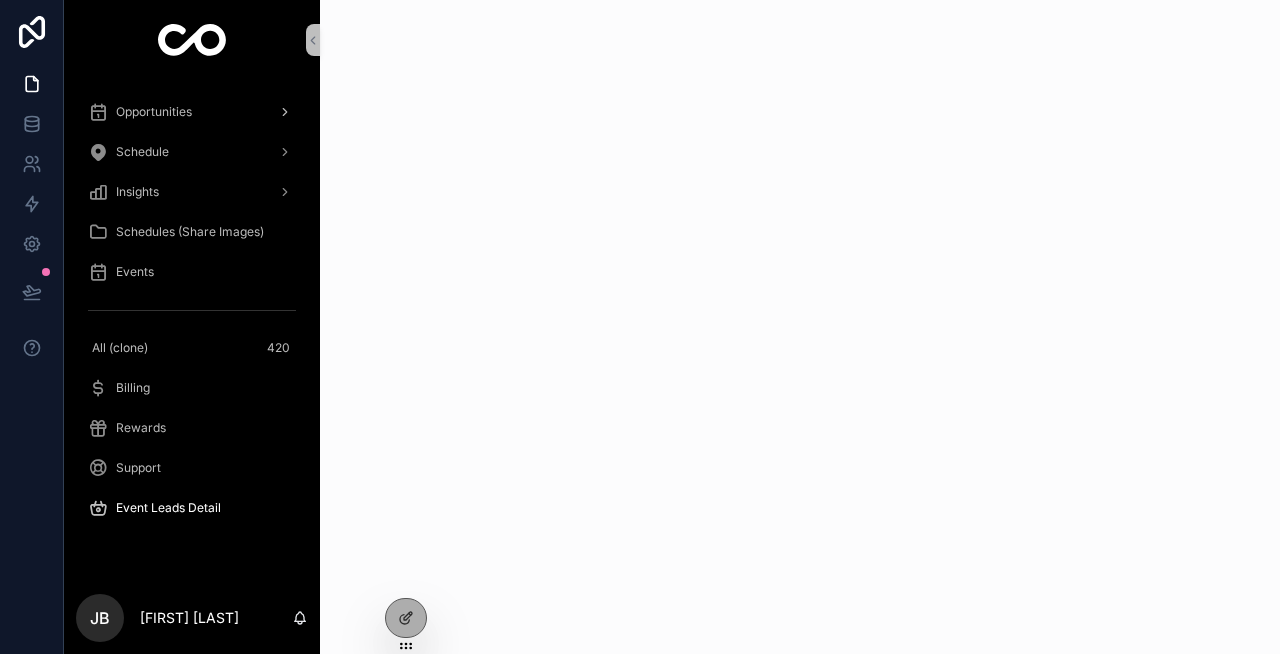 click on "Opportunities" at bounding box center (154, 112) 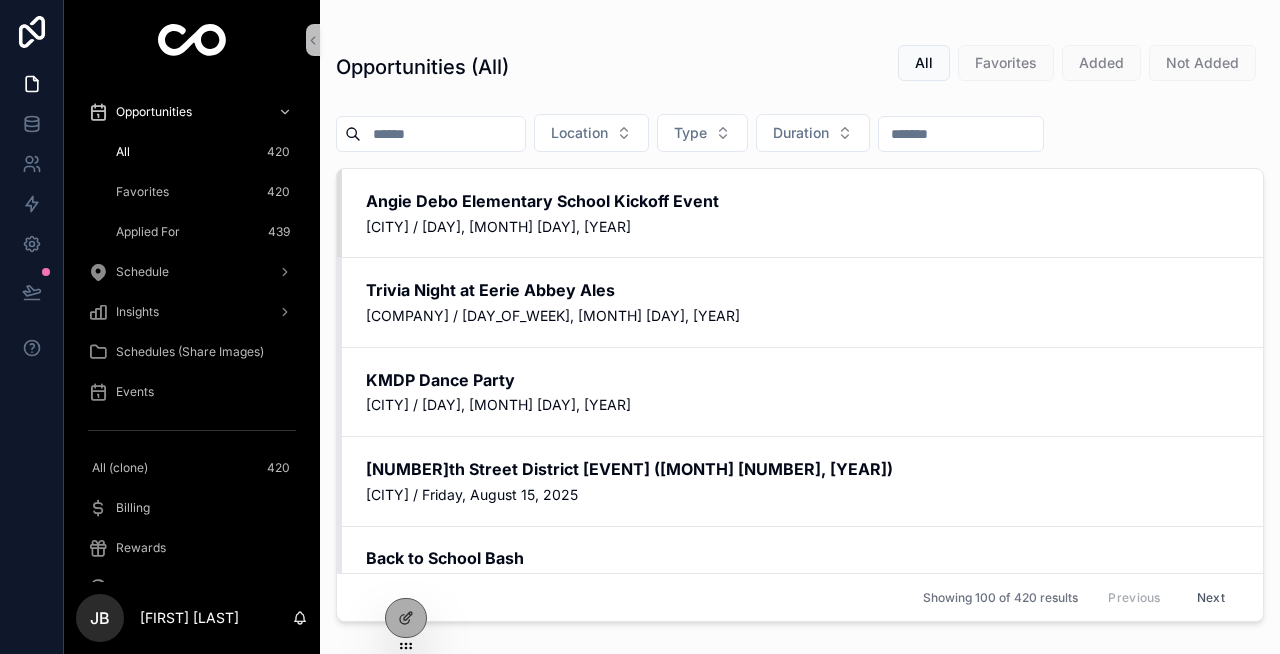 click on "All 420" at bounding box center [204, 152] 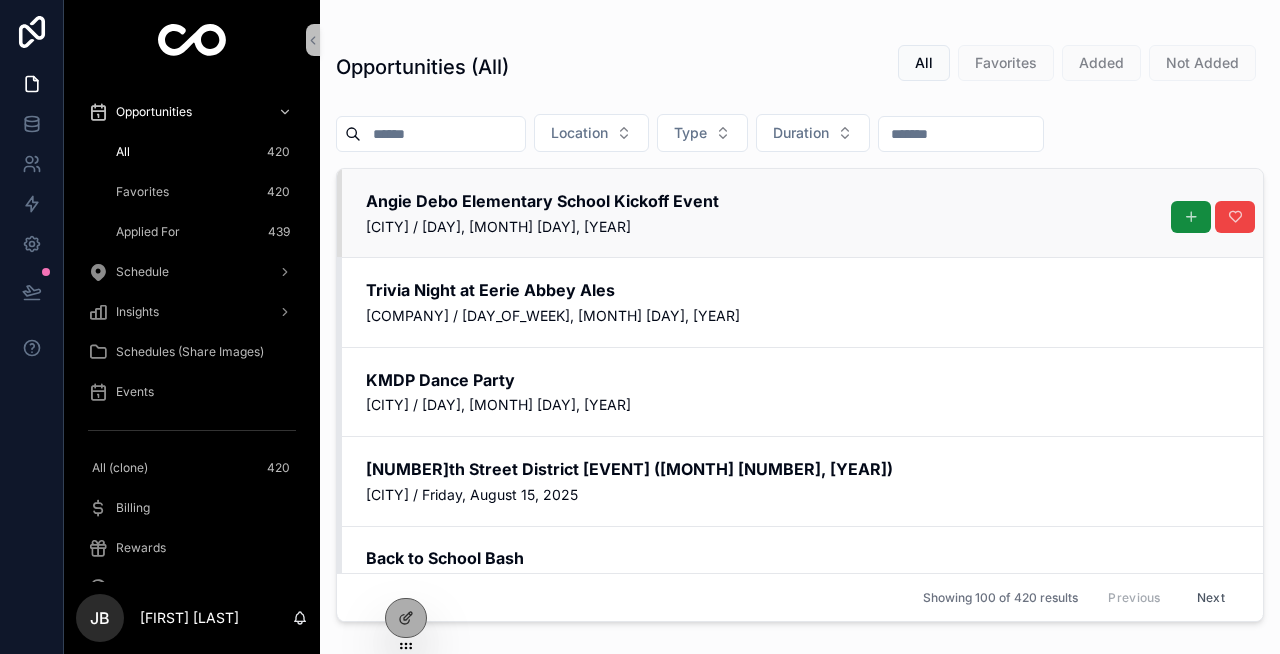 click on "[CITY] / [DAY], [MONTH] [DAY], [YEAR]" at bounding box center (802, 227) 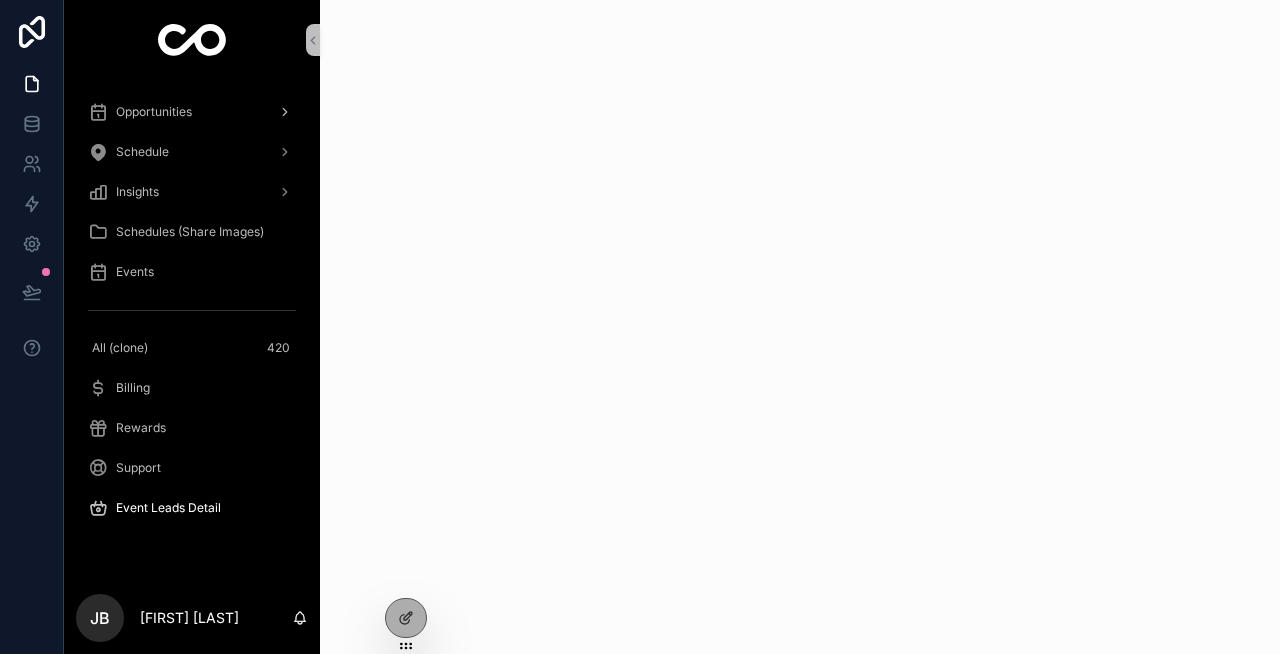 click on "Opportunities" at bounding box center [192, 112] 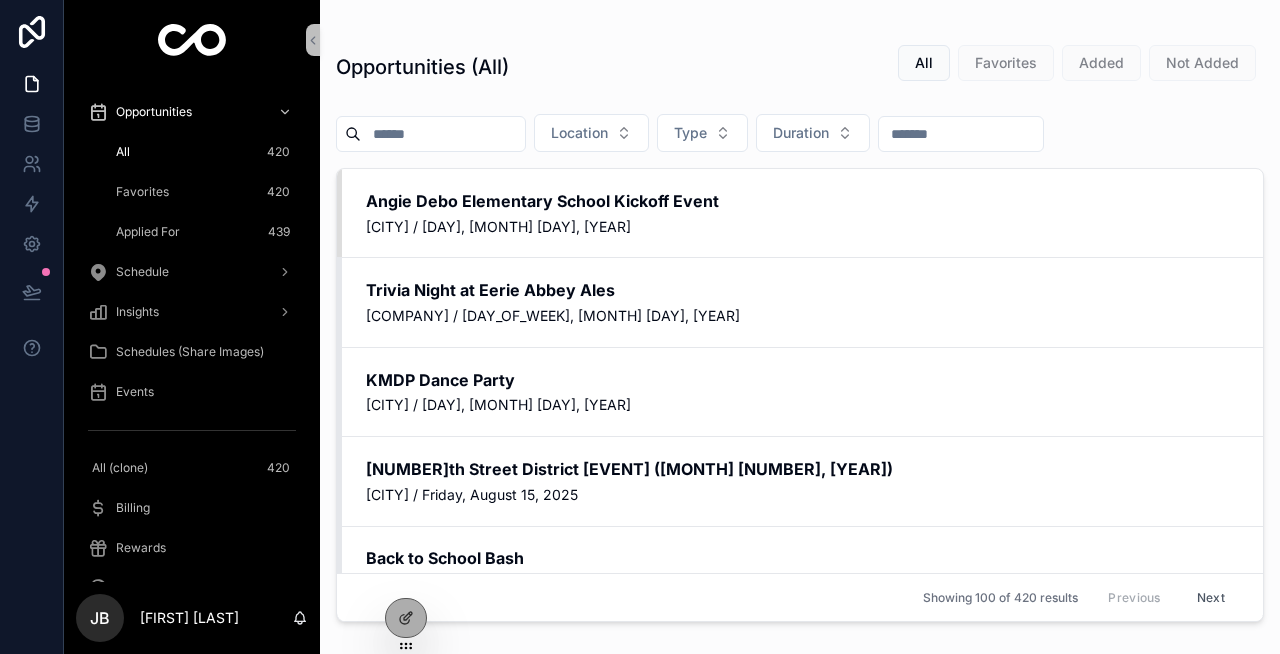 click on "All 420" at bounding box center [204, 152] 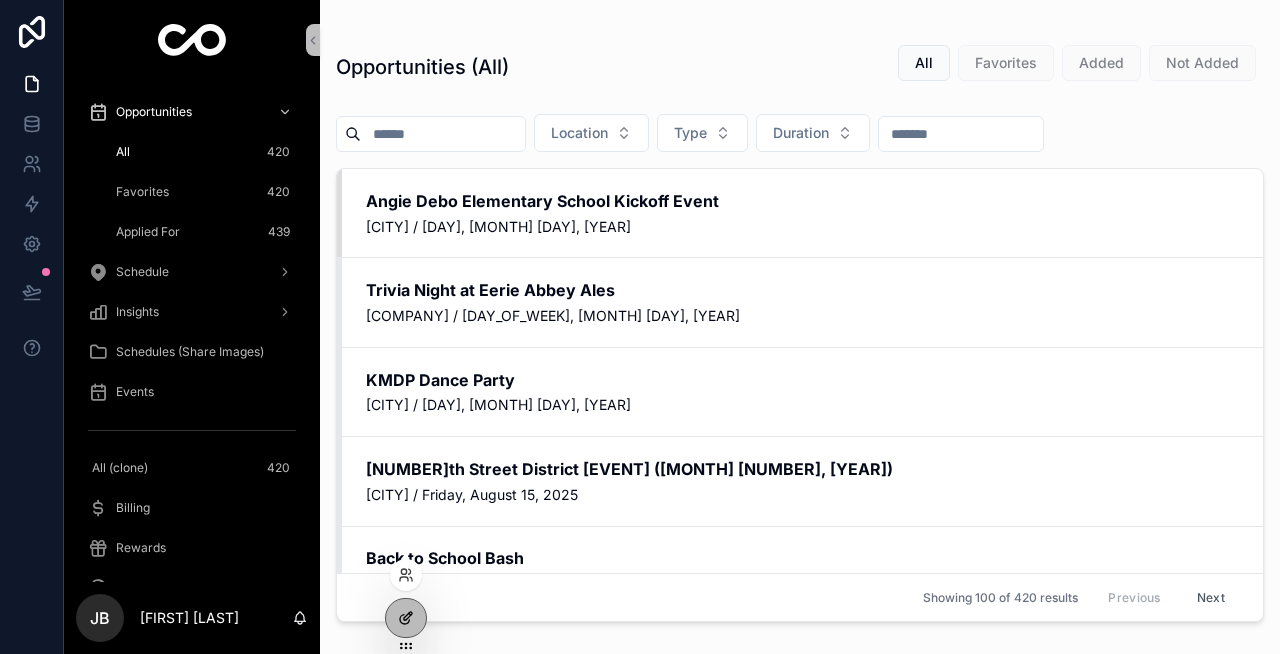 click 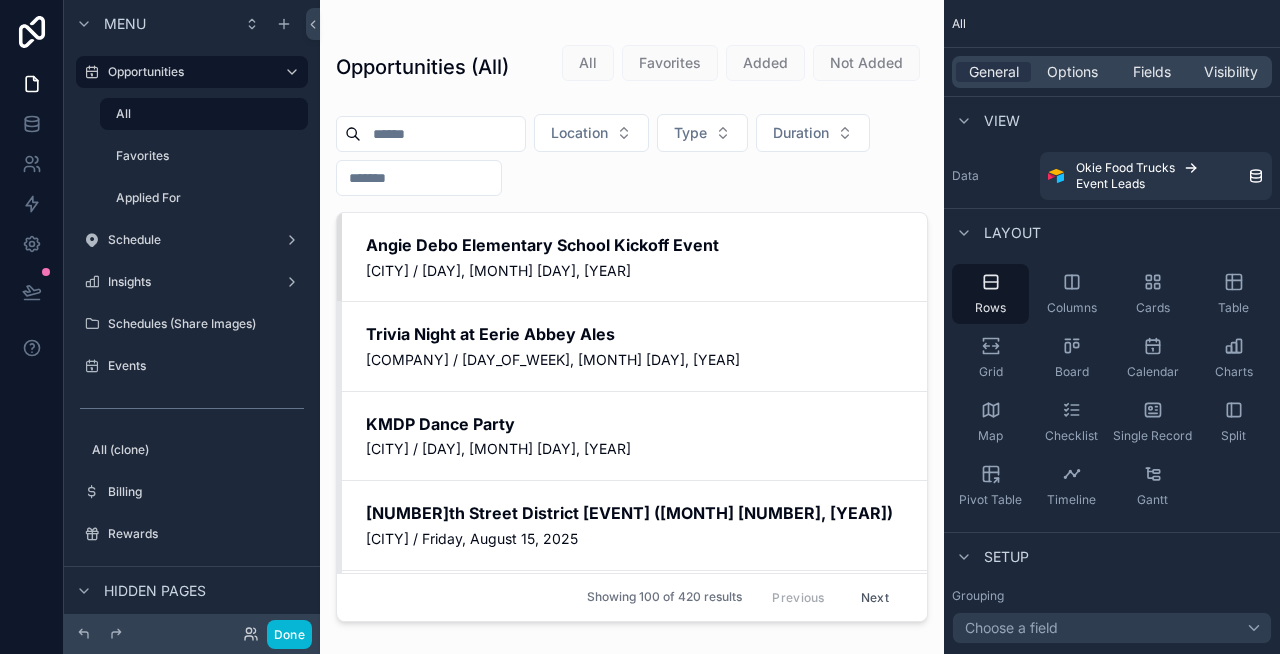 click at bounding box center [632, 315] 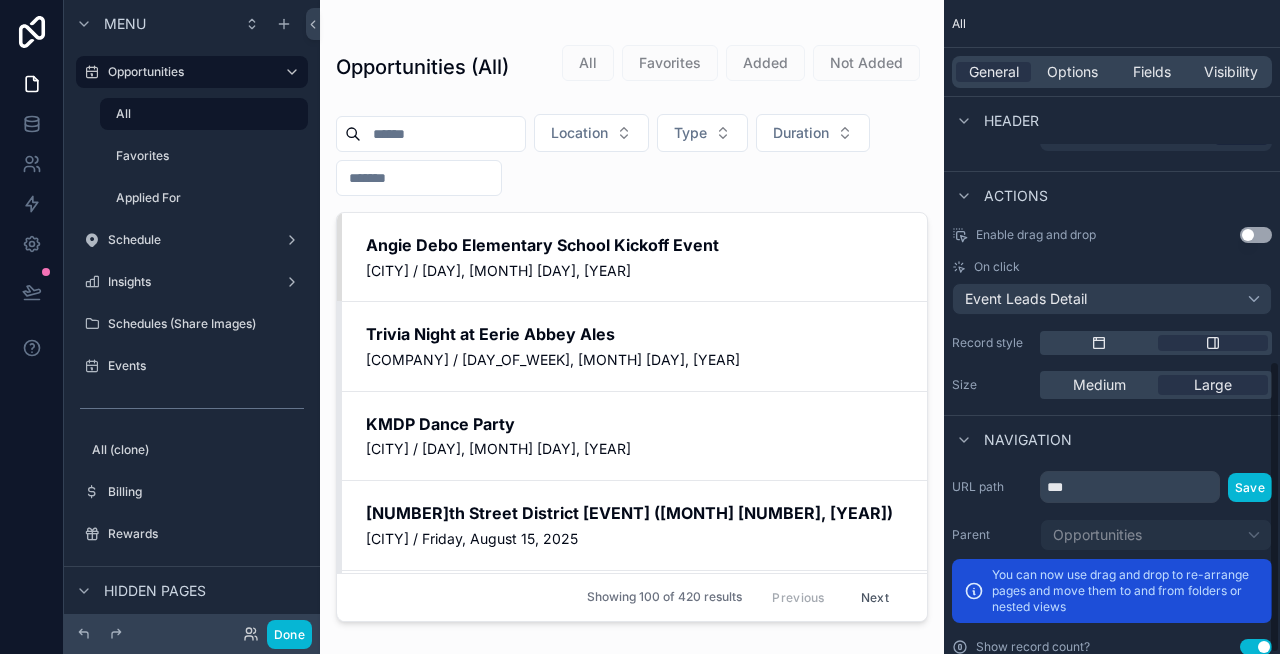 scroll, scrollTop: 810, scrollLeft: 0, axis: vertical 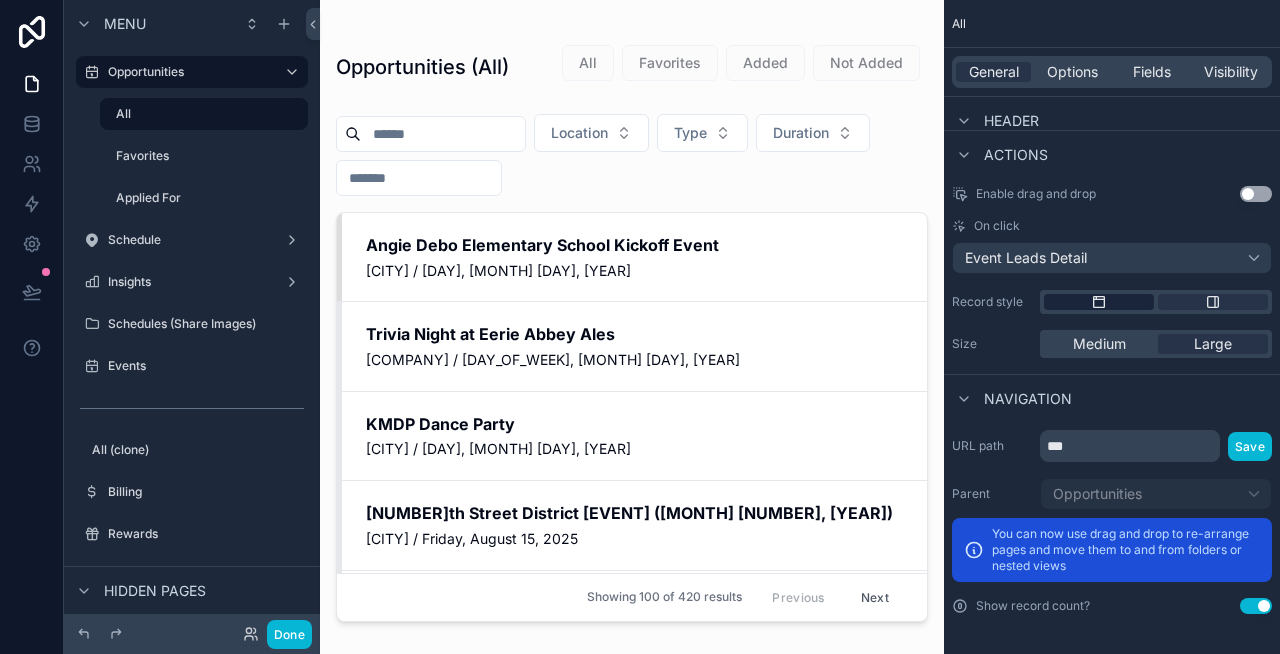 click at bounding box center [1099, 302] 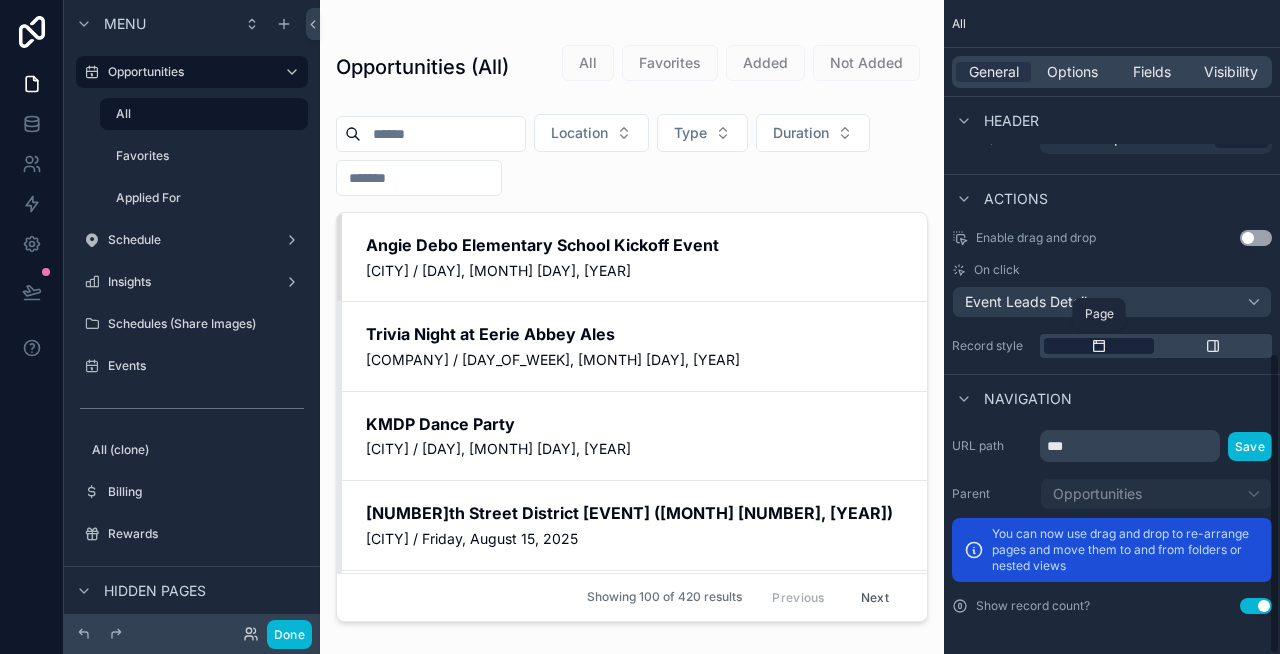 scroll, scrollTop: 766, scrollLeft: 0, axis: vertical 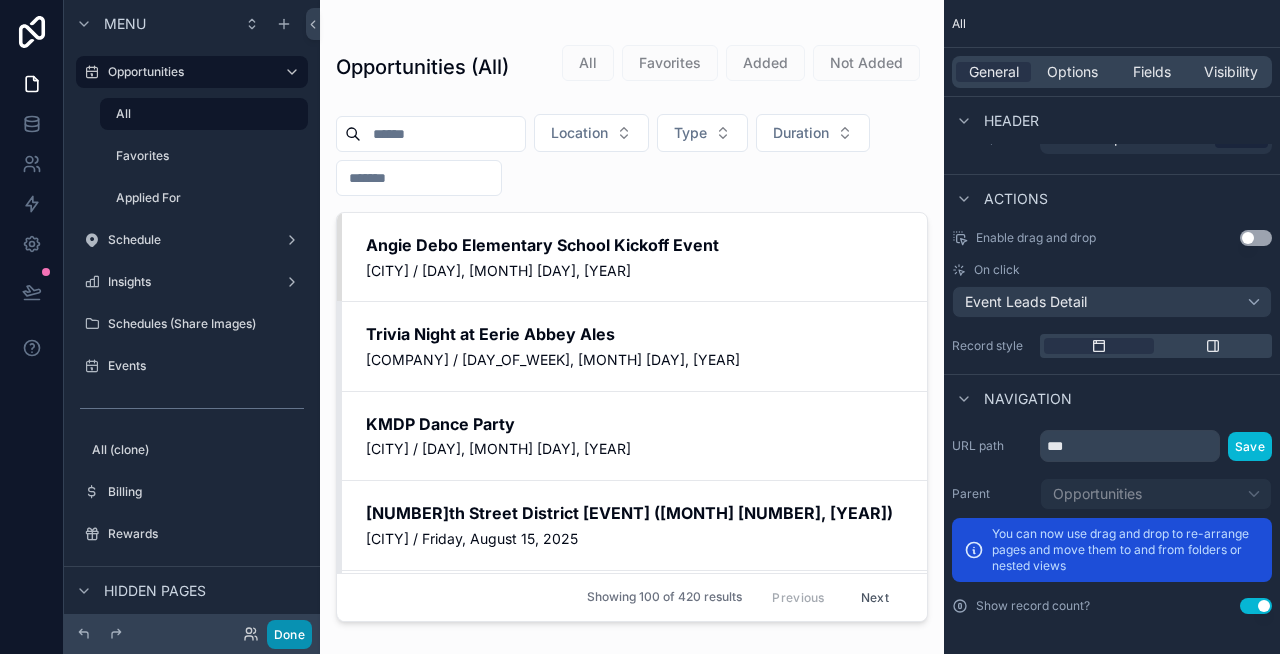 click on "Done" at bounding box center [289, 634] 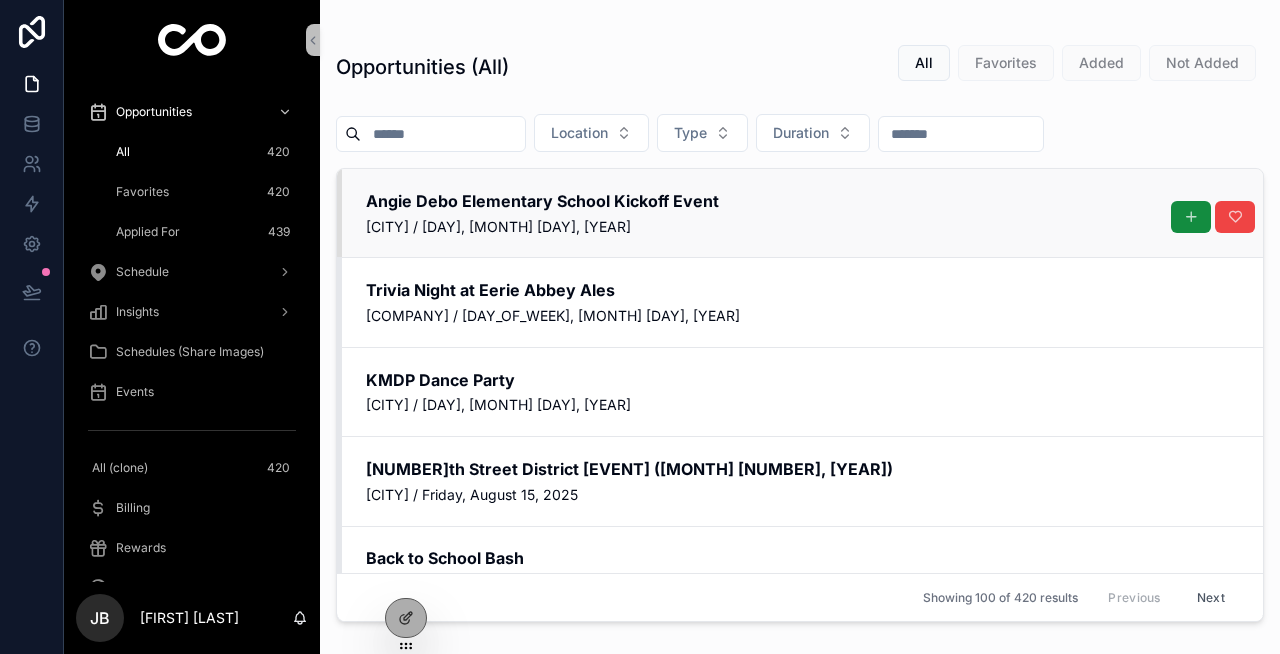 click on "Angie Debo Elementary School Kickoff Event" at bounding box center [802, 201] 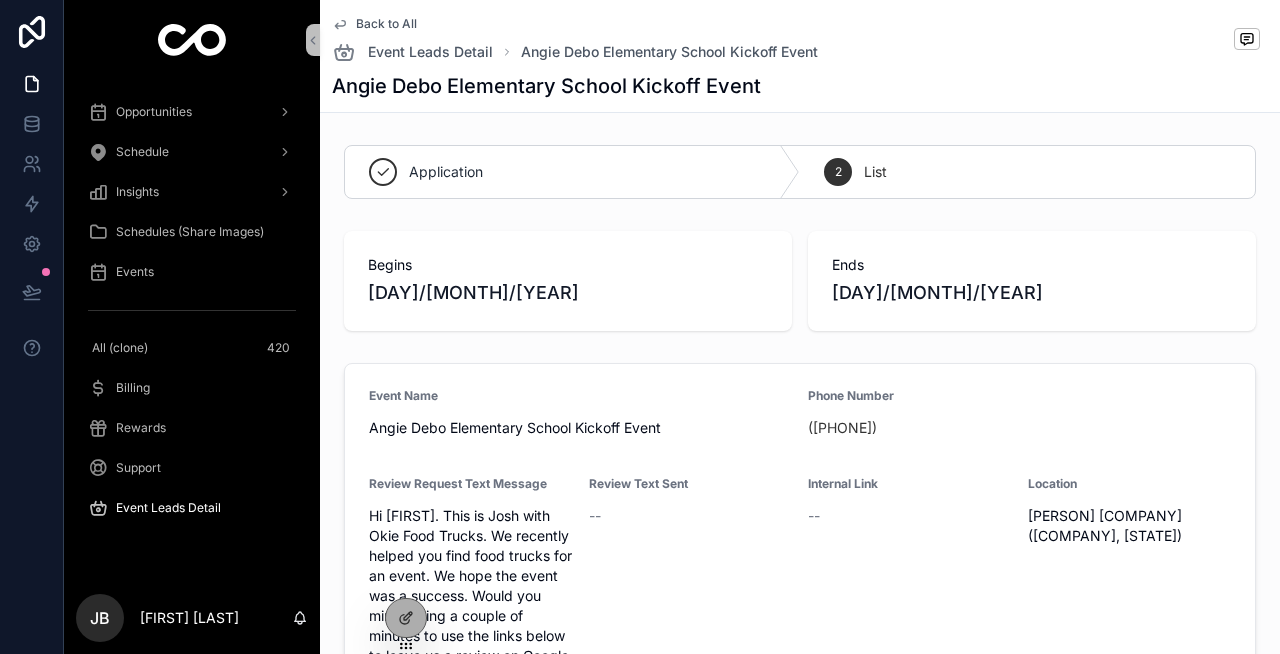 click on "Back to All" at bounding box center (386, 24) 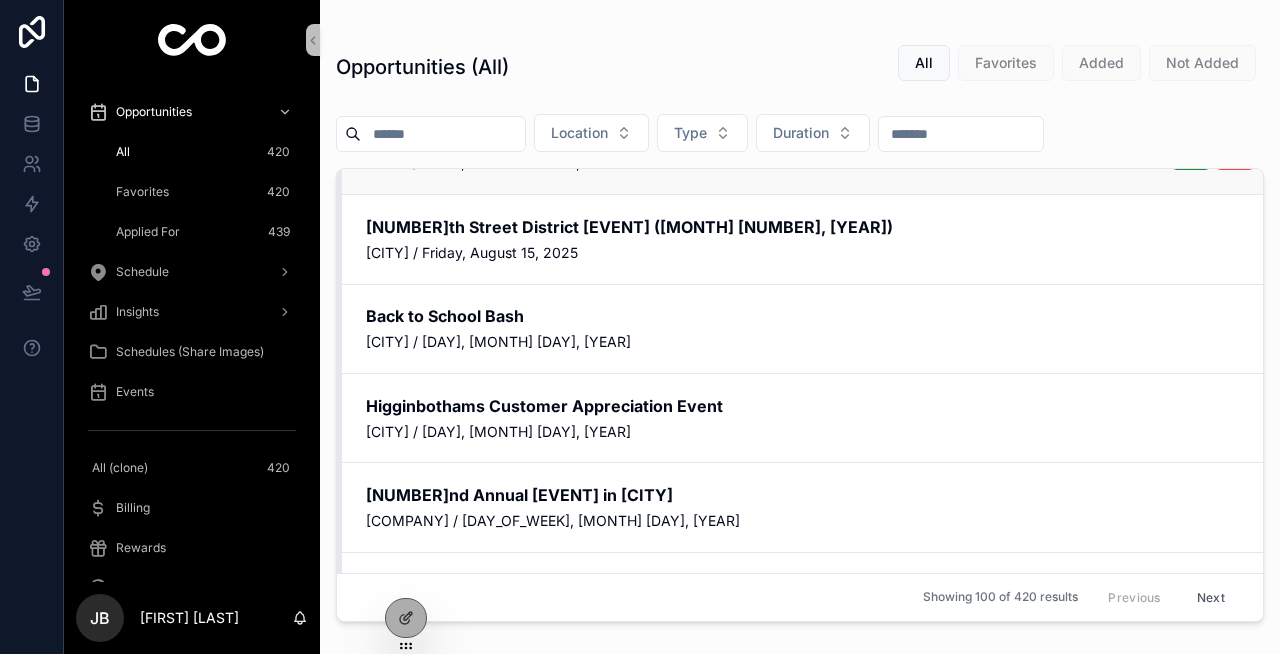 scroll, scrollTop: 267, scrollLeft: 0, axis: vertical 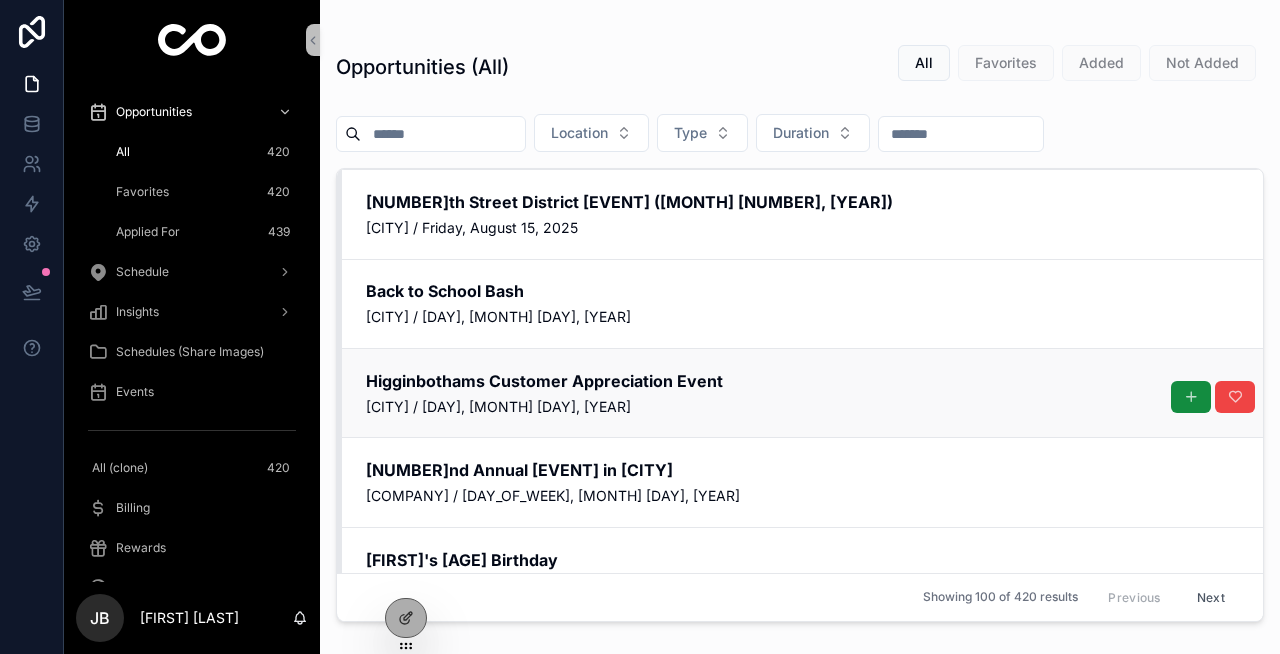 click on "Higginbothams Customer Appreciation Event [CITY] / Friday, October 10, 2025" at bounding box center (802, 393) 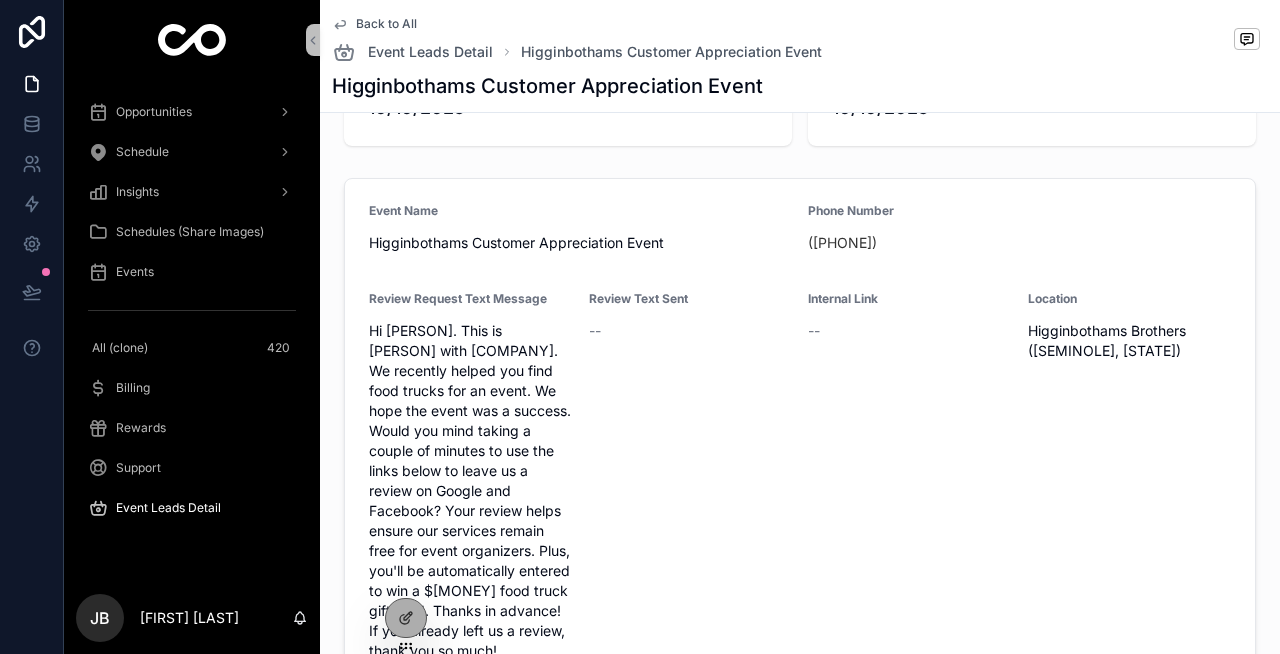 scroll, scrollTop: 0, scrollLeft: 0, axis: both 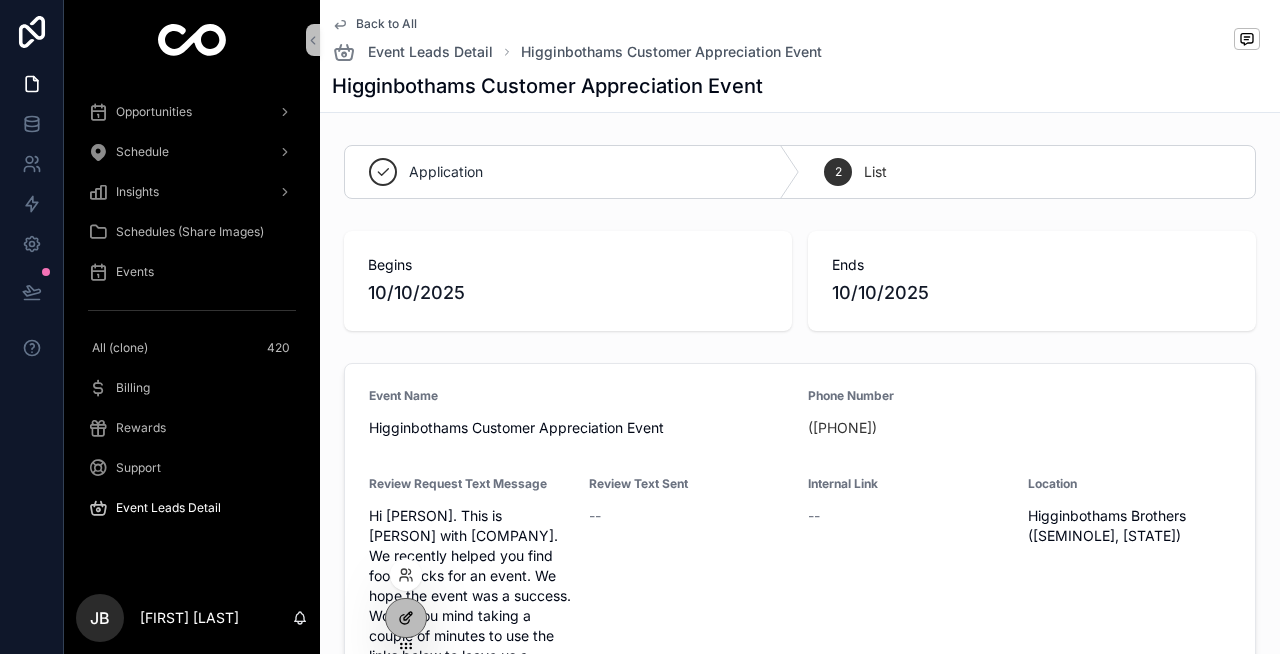 click 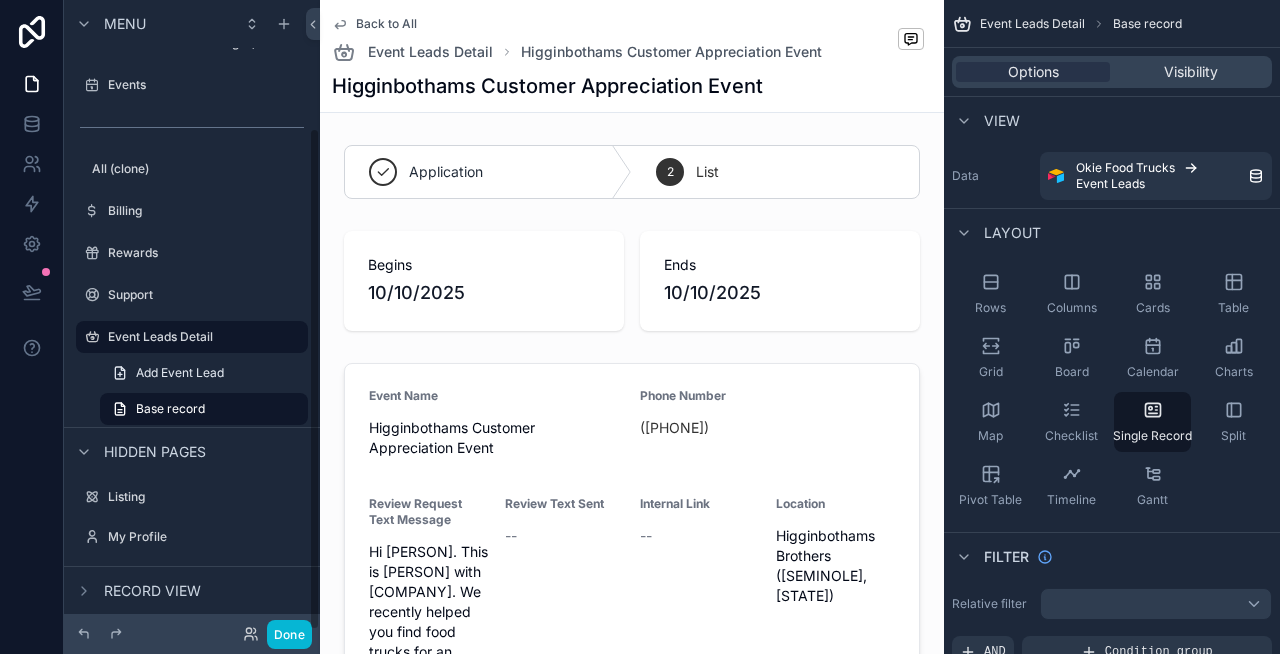 scroll, scrollTop: 160, scrollLeft: 0, axis: vertical 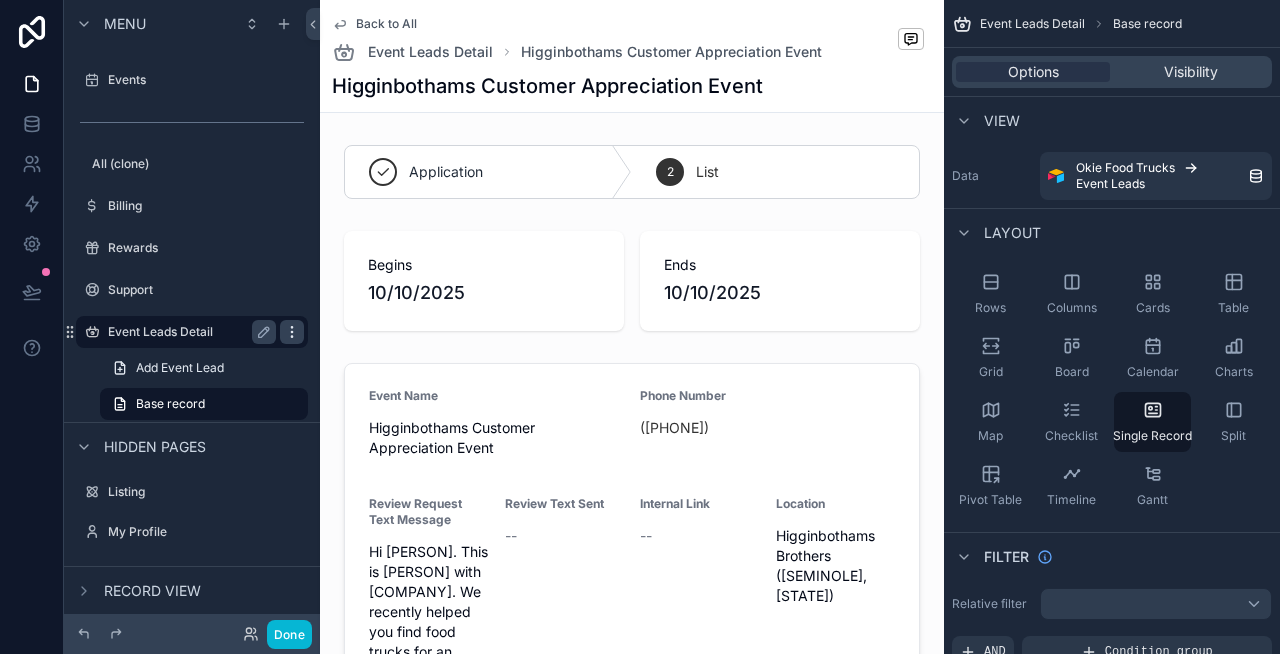 click 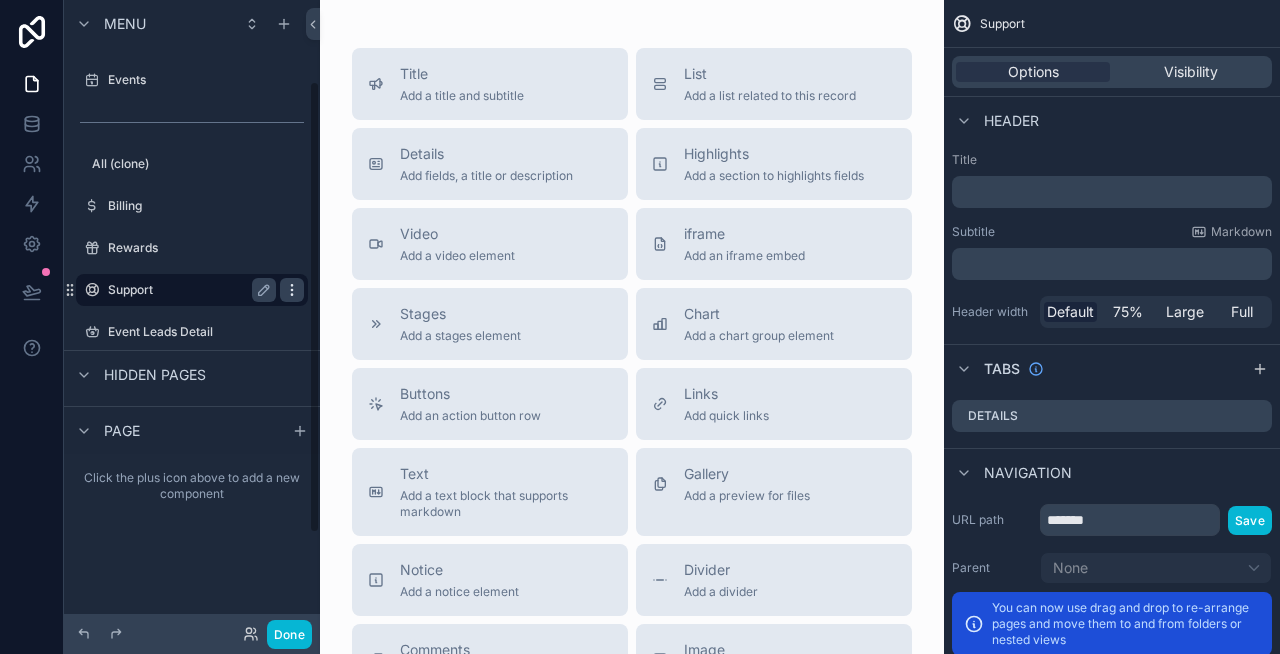 scroll, scrollTop: 113, scrollLeft: 0, axis: vertical 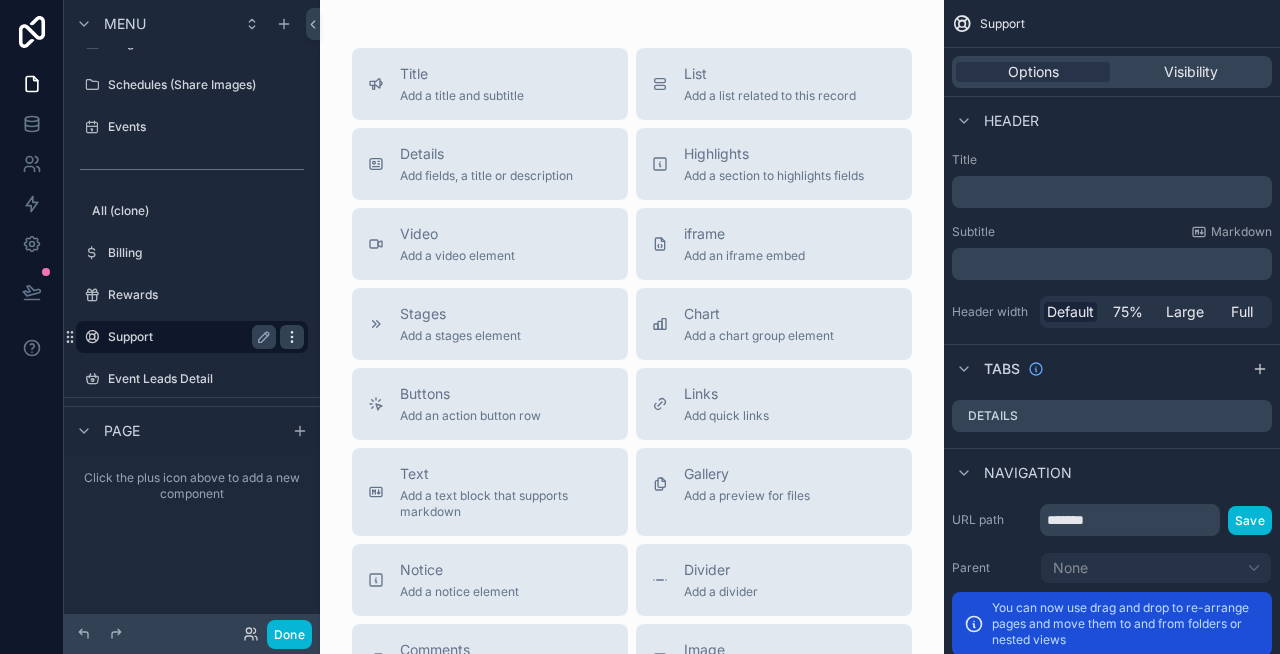 click 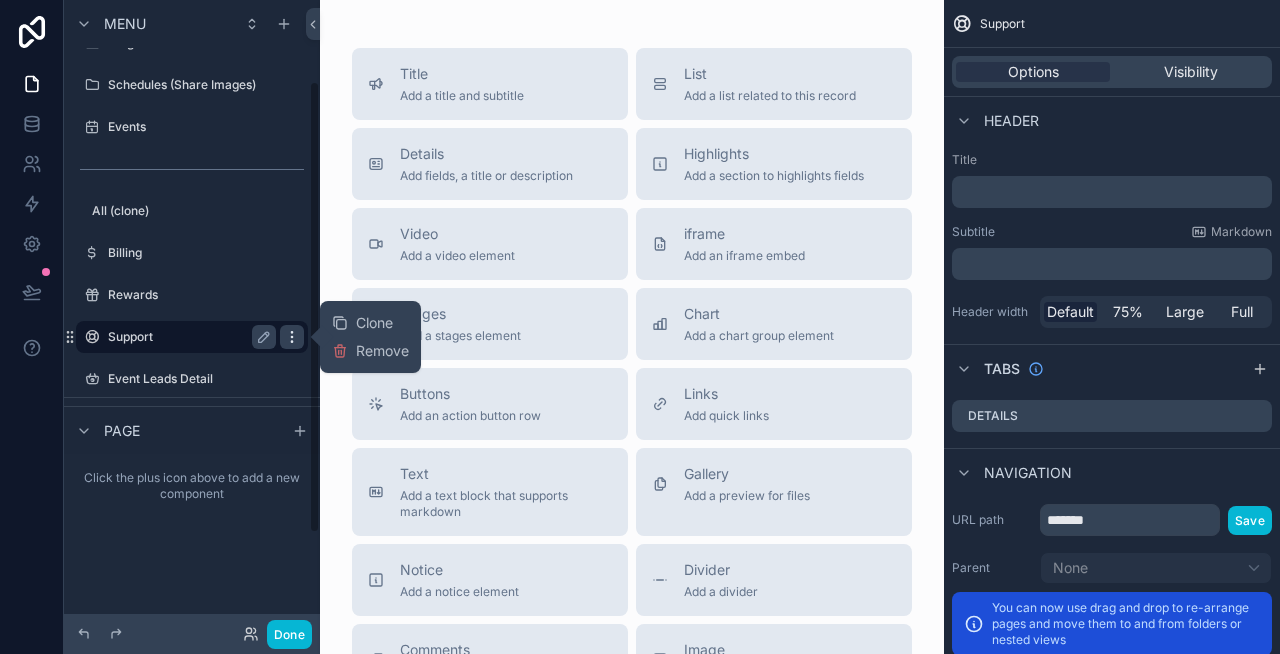 click 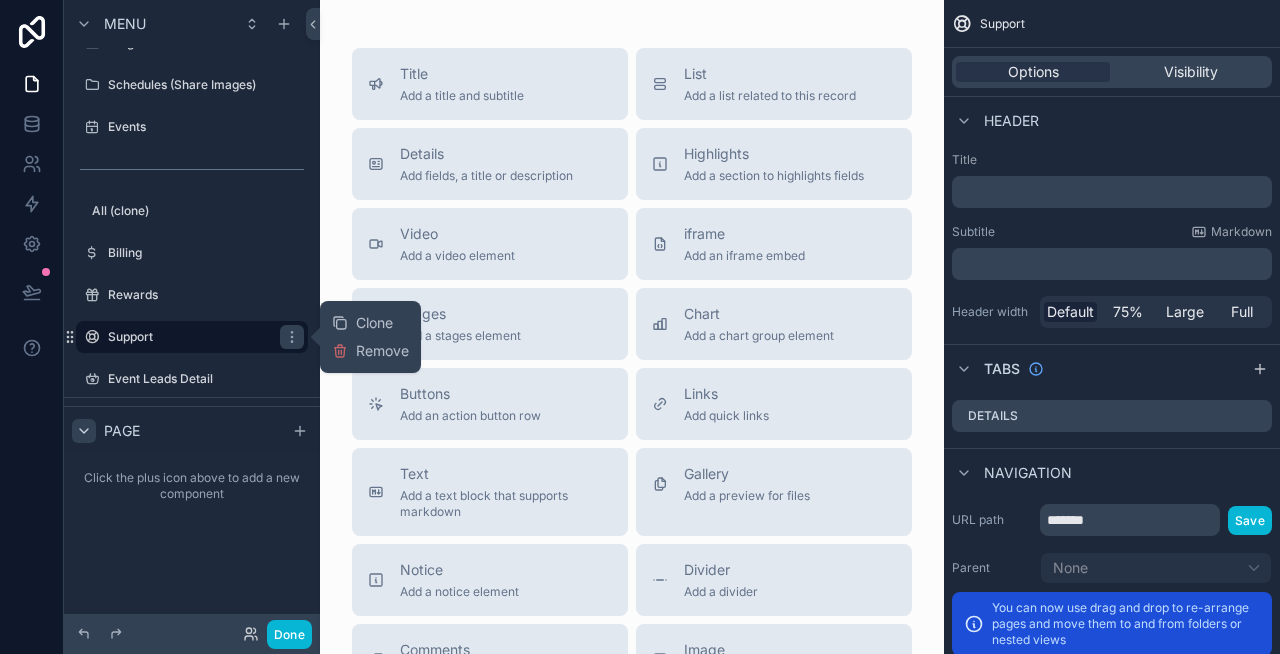 click 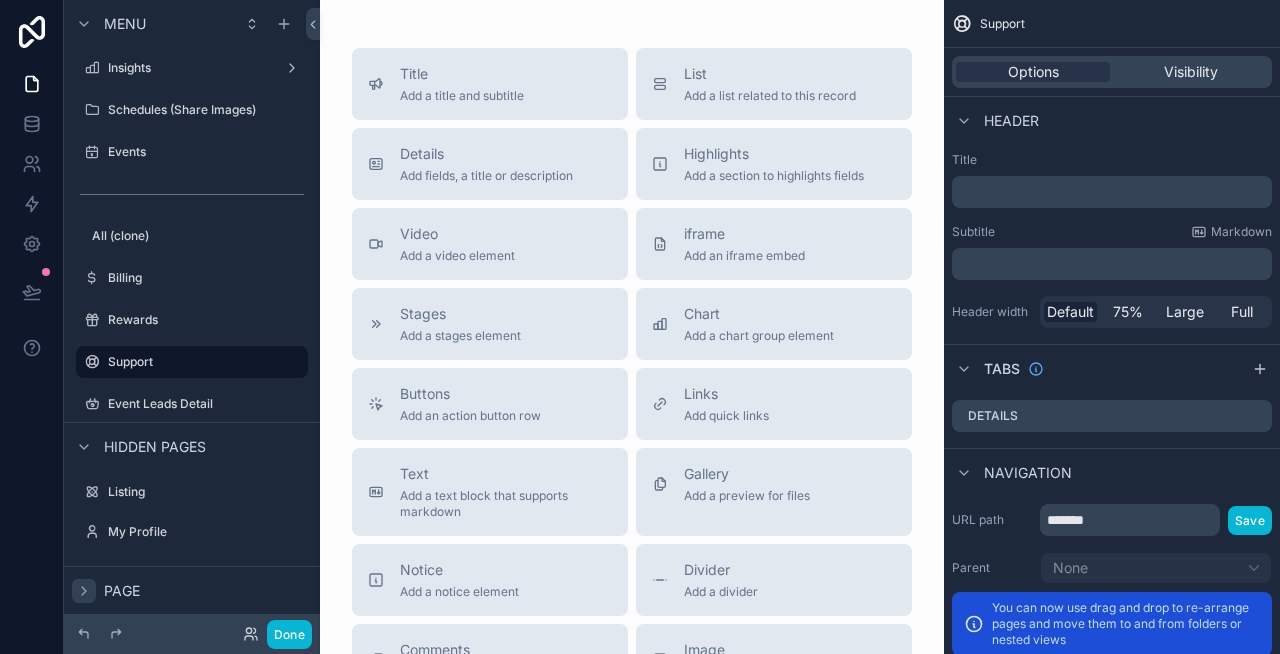 click 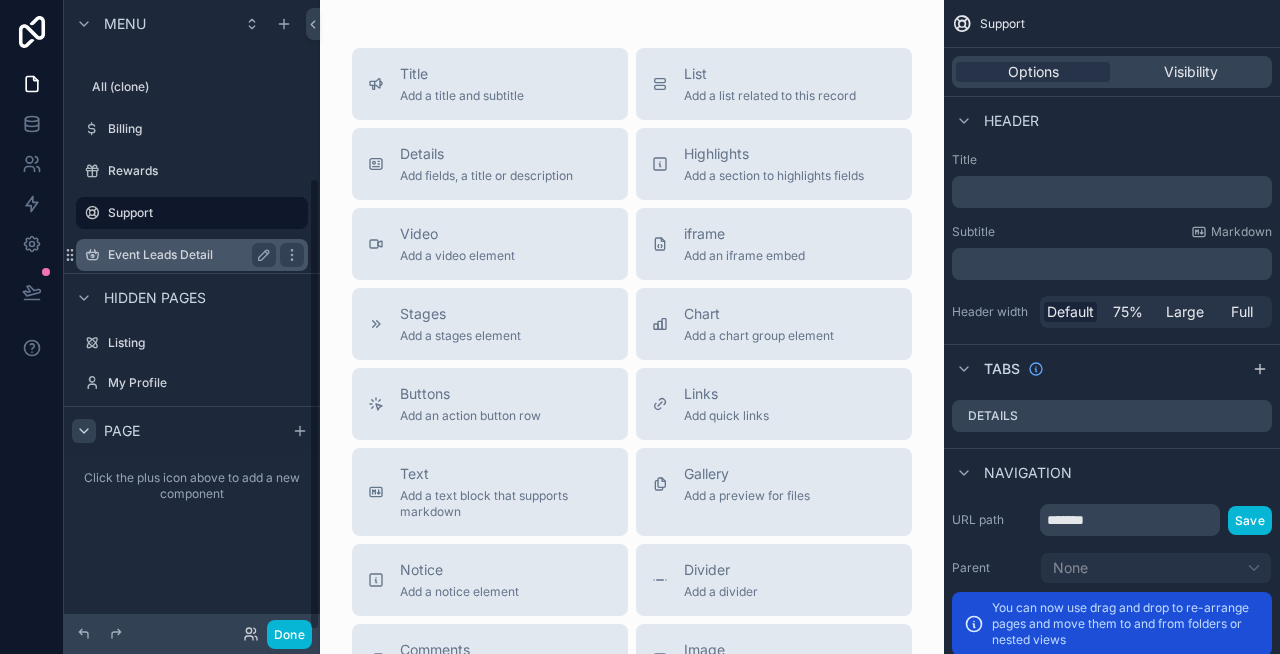 scroll, scrollTop: 248, scrollLeft: 0, axis: vertical 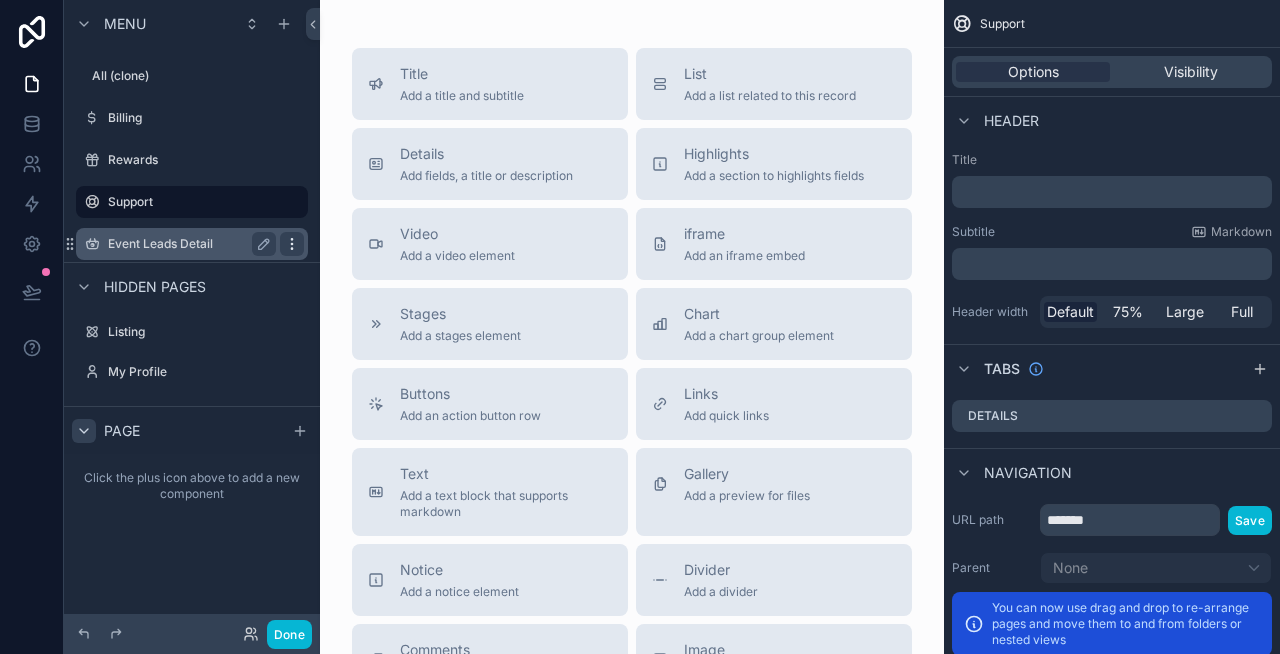 click 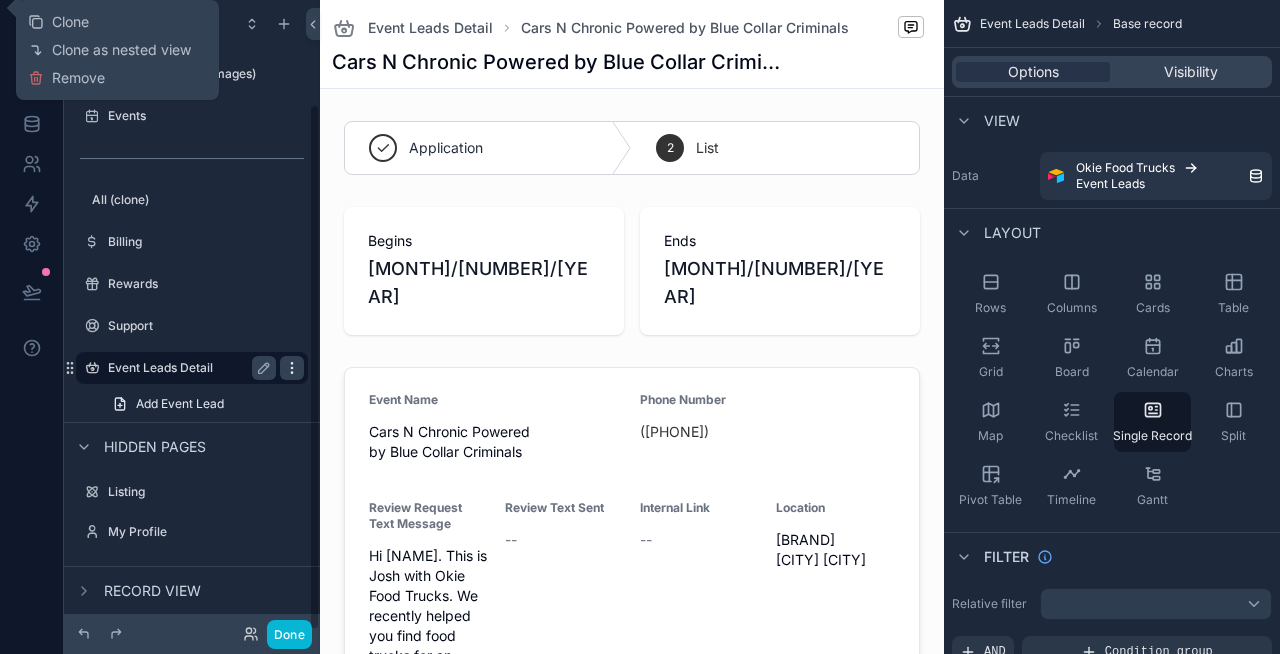 scroll, scrollTop: 124, scrollLeft: 0, axis: vertical 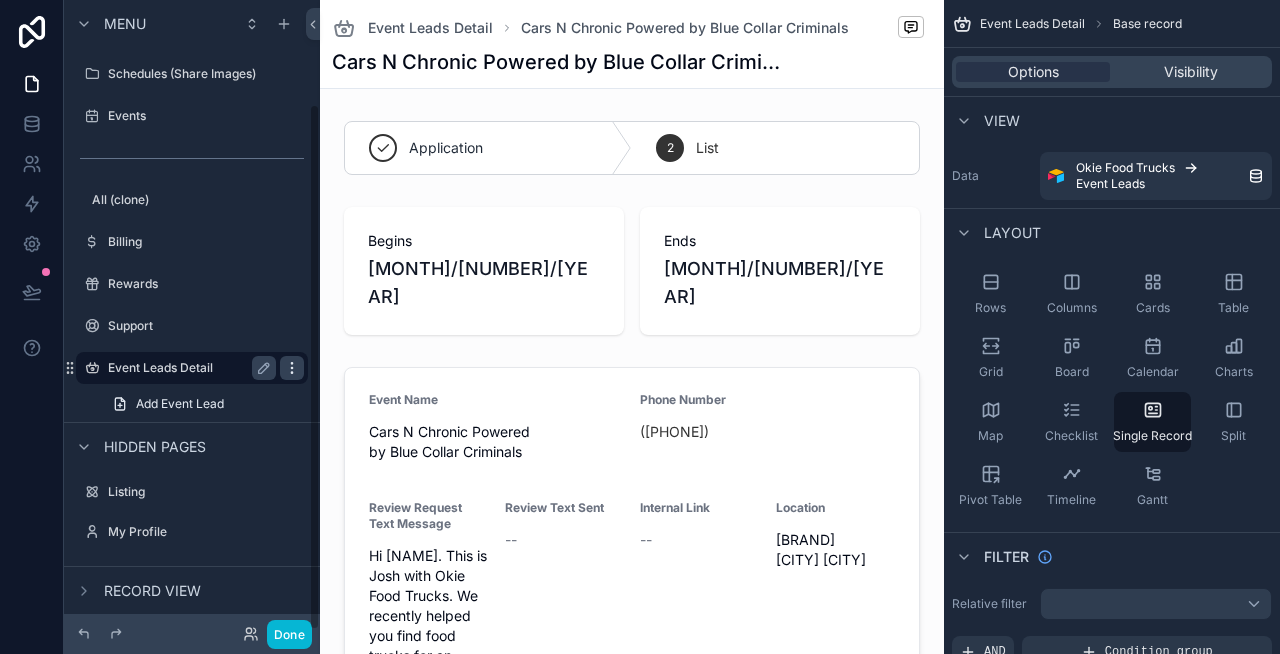 click 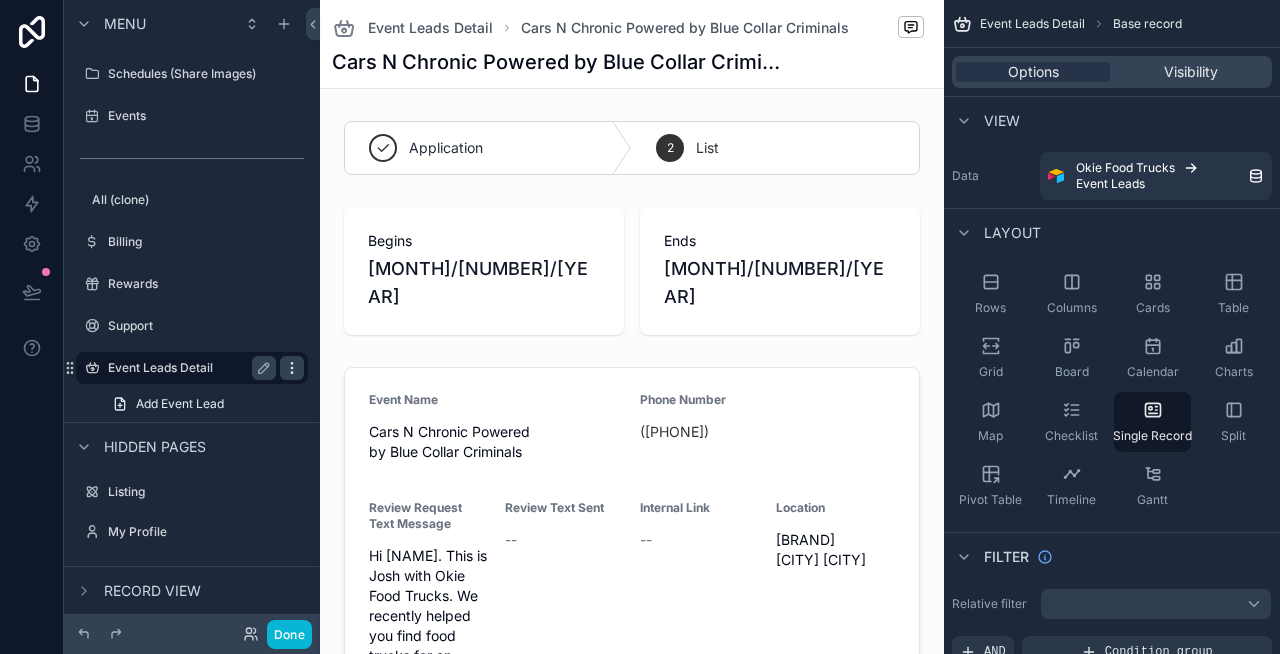 click 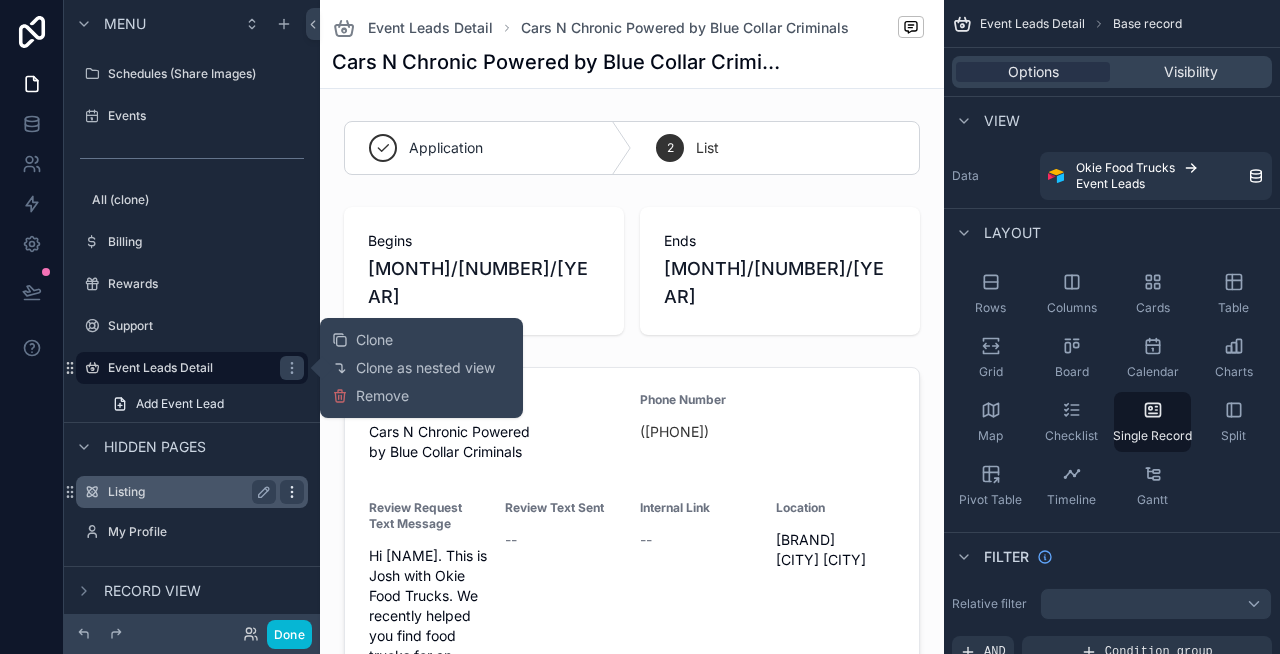 click 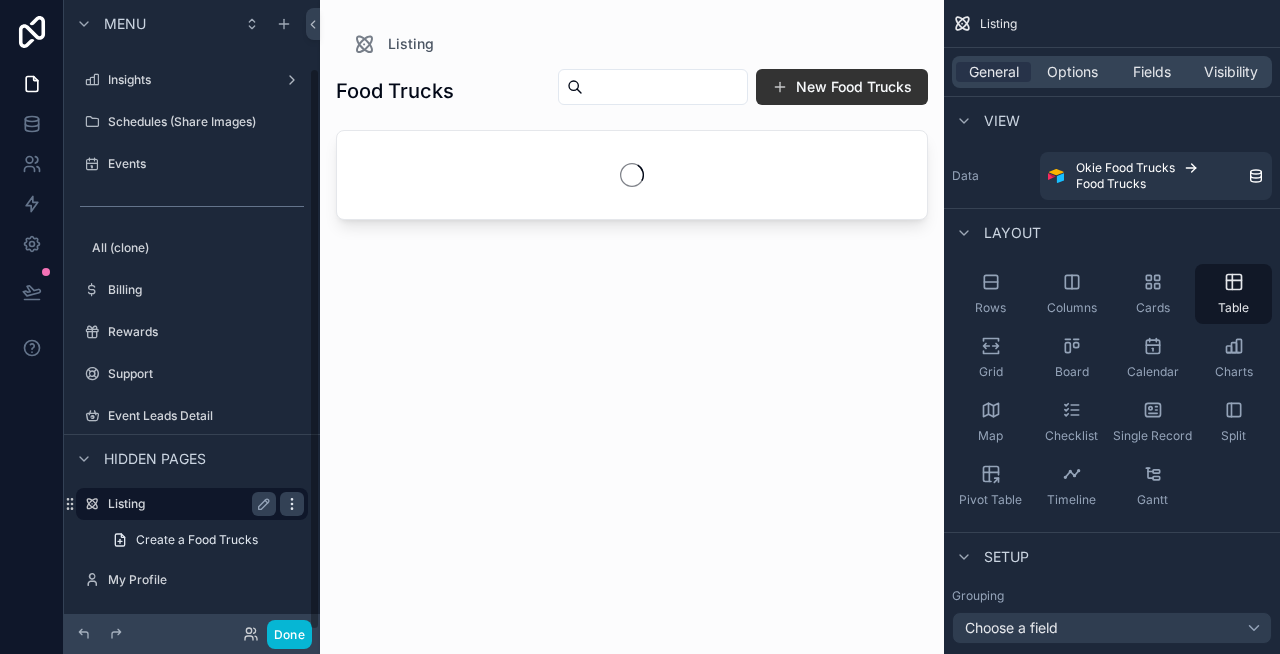 scroll, scrollTop: 76, scrollLeft: 0, axis: vertical 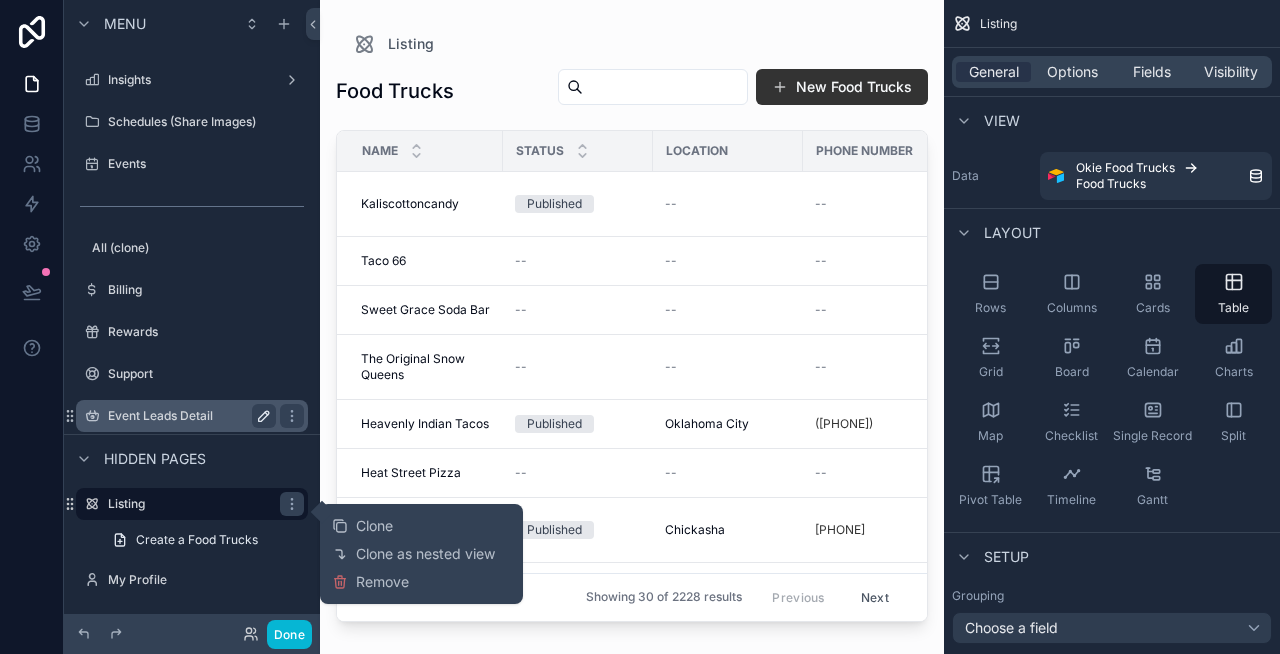 click 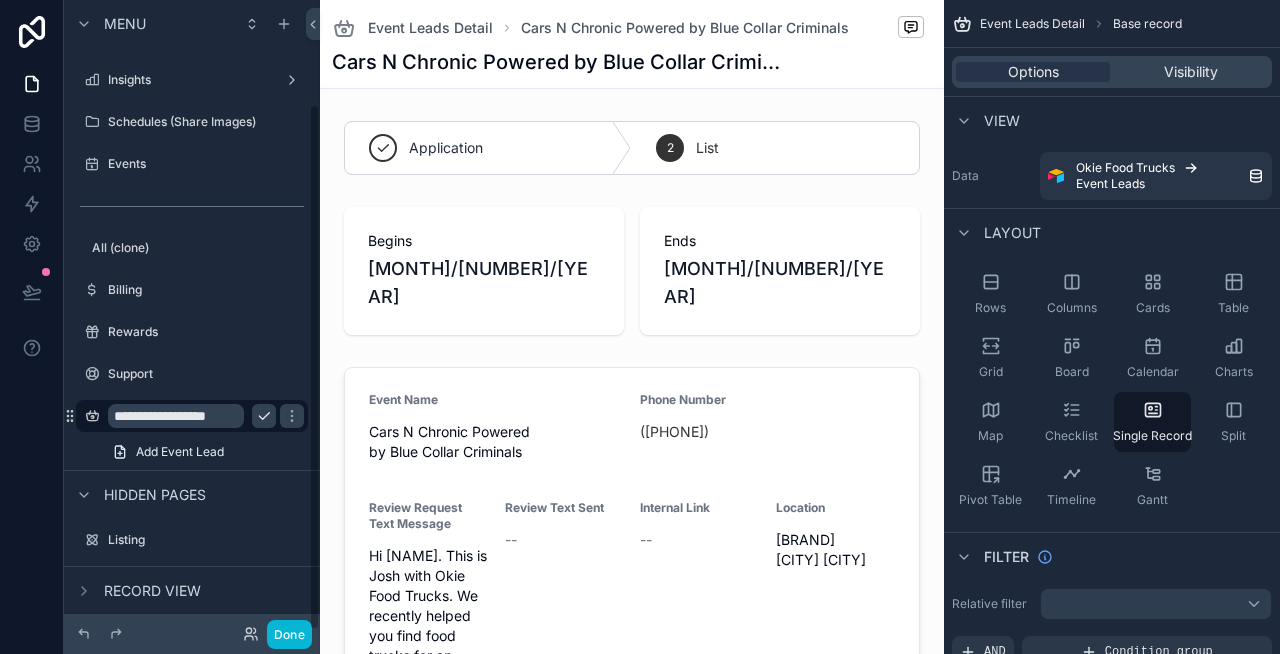 scroll, scrollTop: 124, scrollLeft: 0, axis: vertical 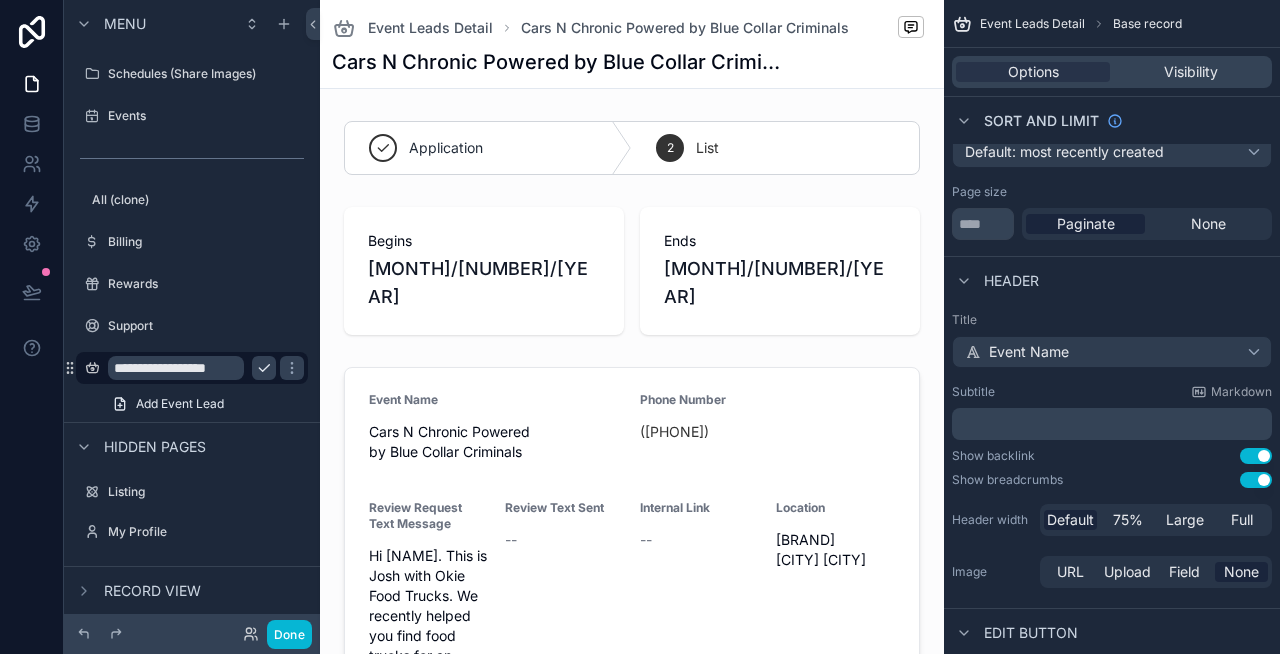 click 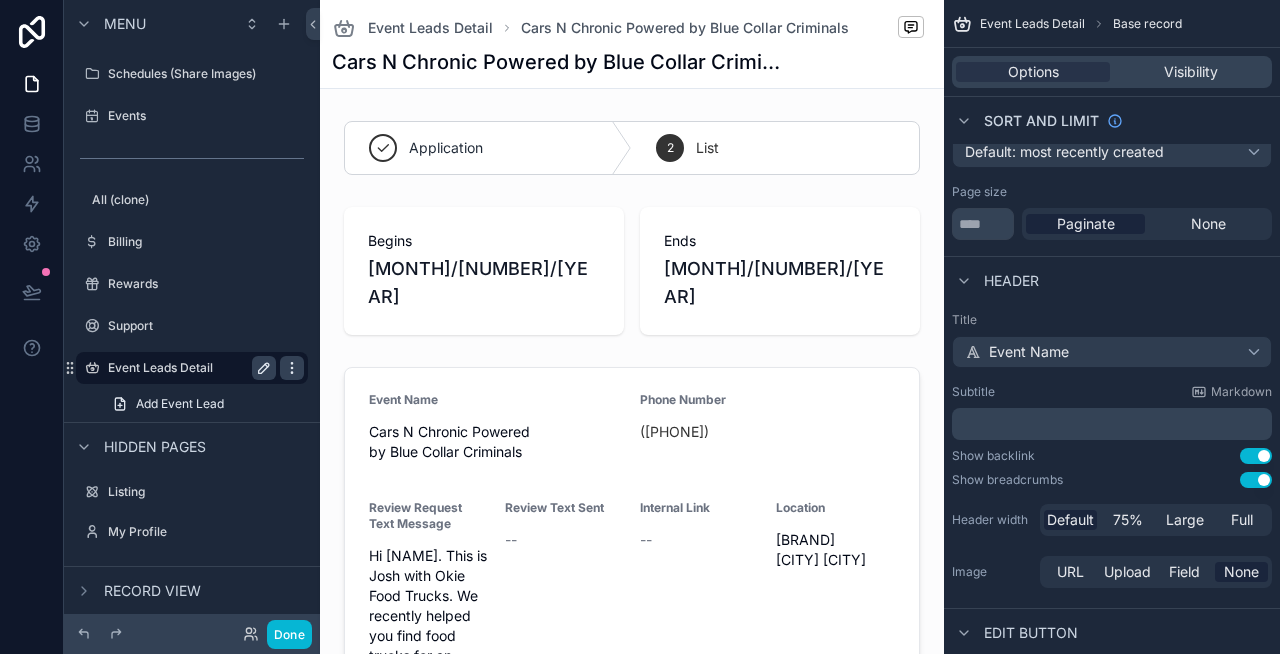 click 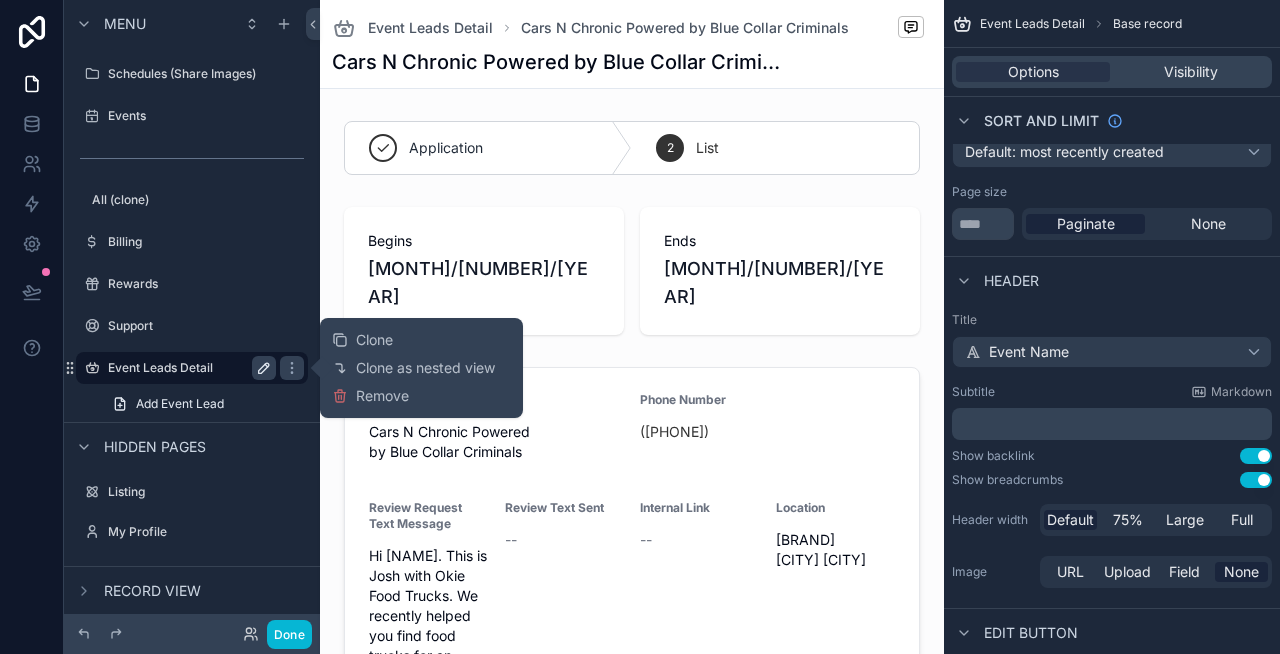 click on "Event Leads Detail" at bounding box center (188, 368) 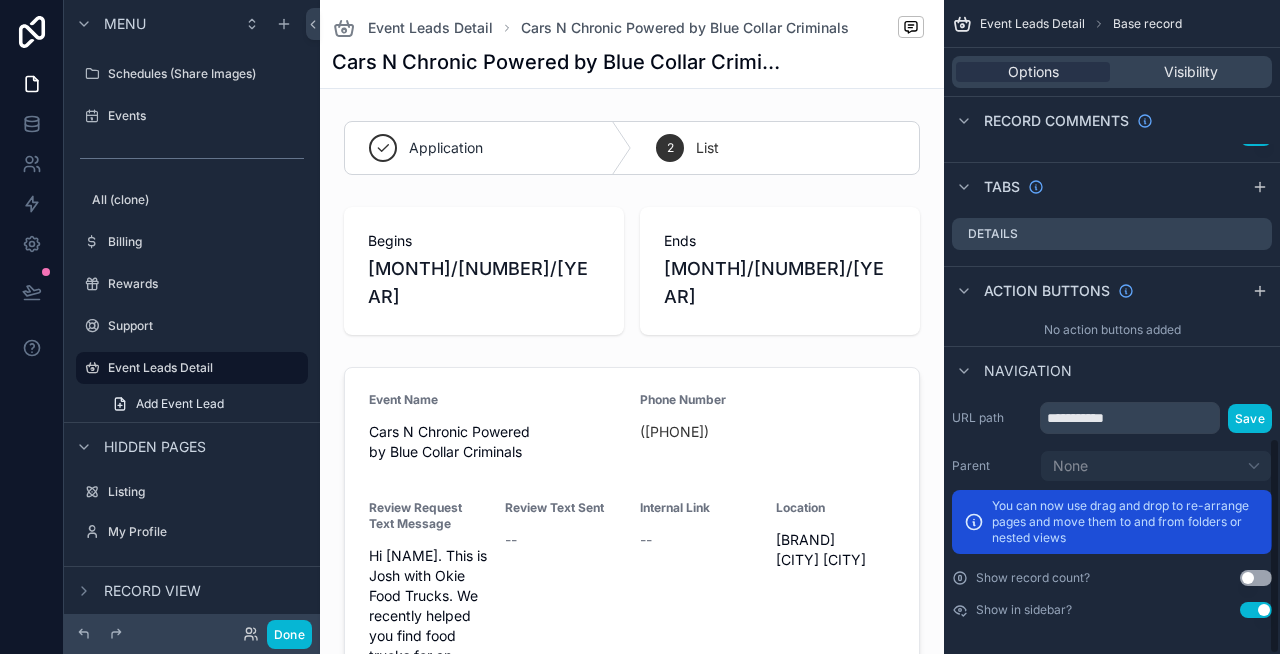 scroll, scrollTop: 1326, scrollLeft: 0, axis: vertical 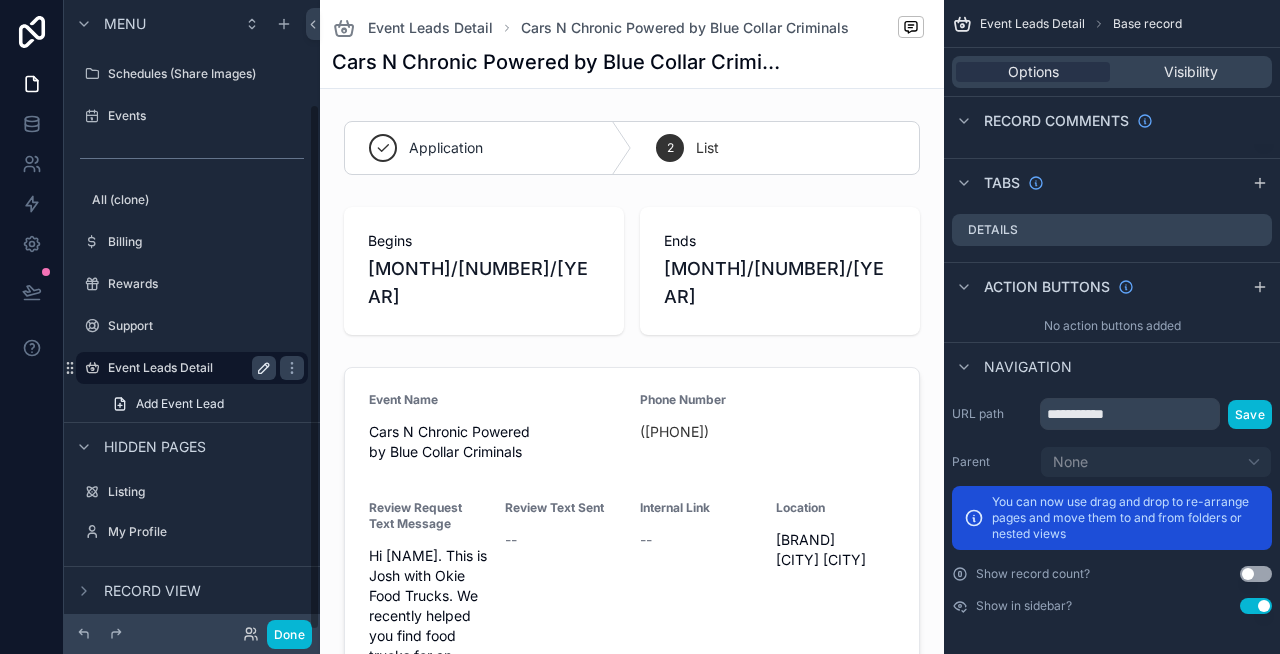 click on "Event Leads Detail" at bounding box center [188, 368] 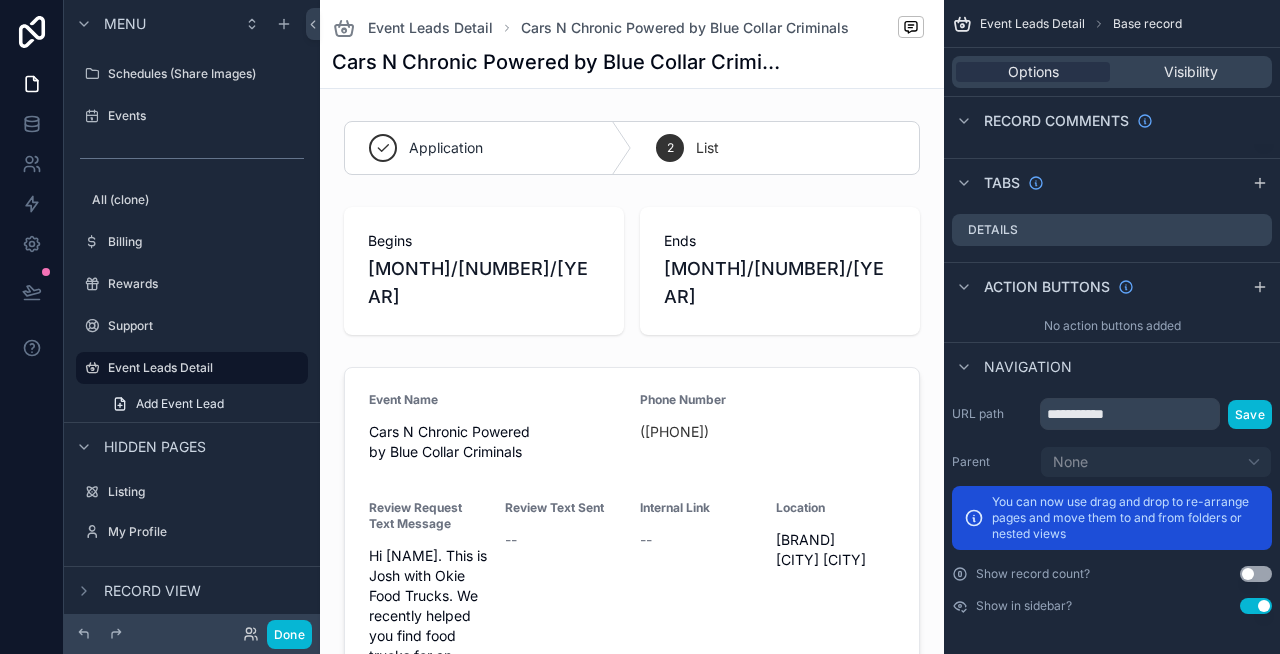 click on "Use setting" at bounding box center [1256, 606] 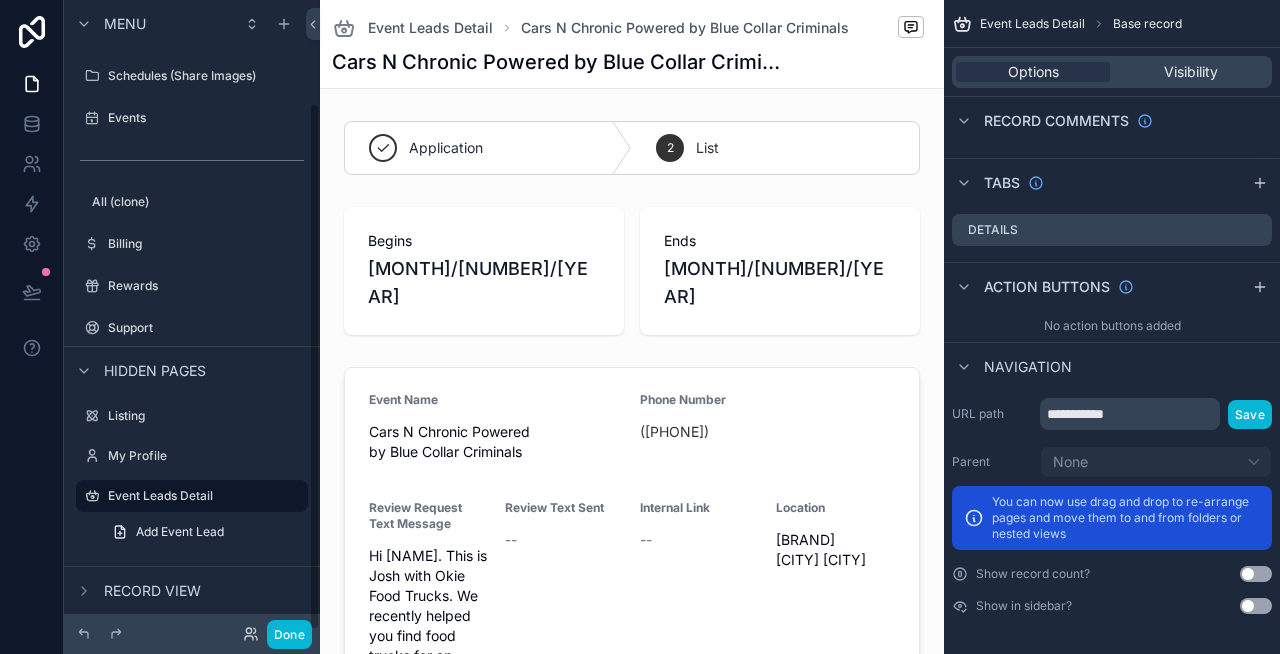 scroll, scrollTop: 122, scrollLeft: 0, axis: vertical 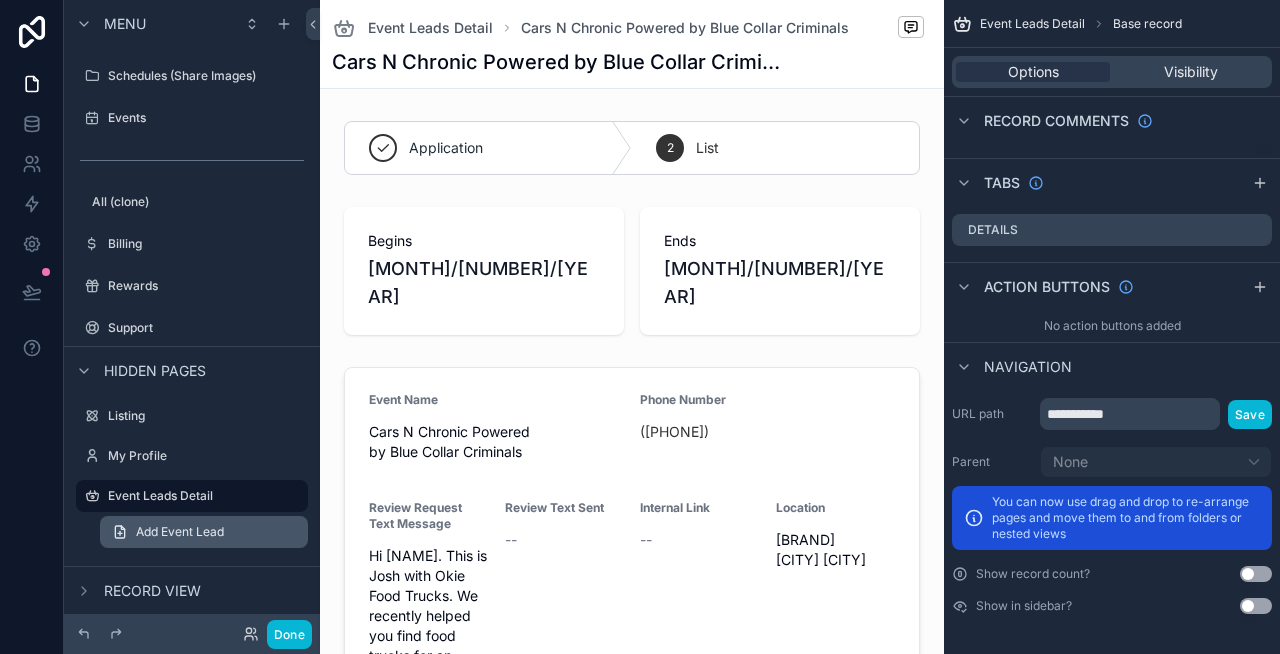 click on "Add Event Lead" at bounding box center (204, 532) 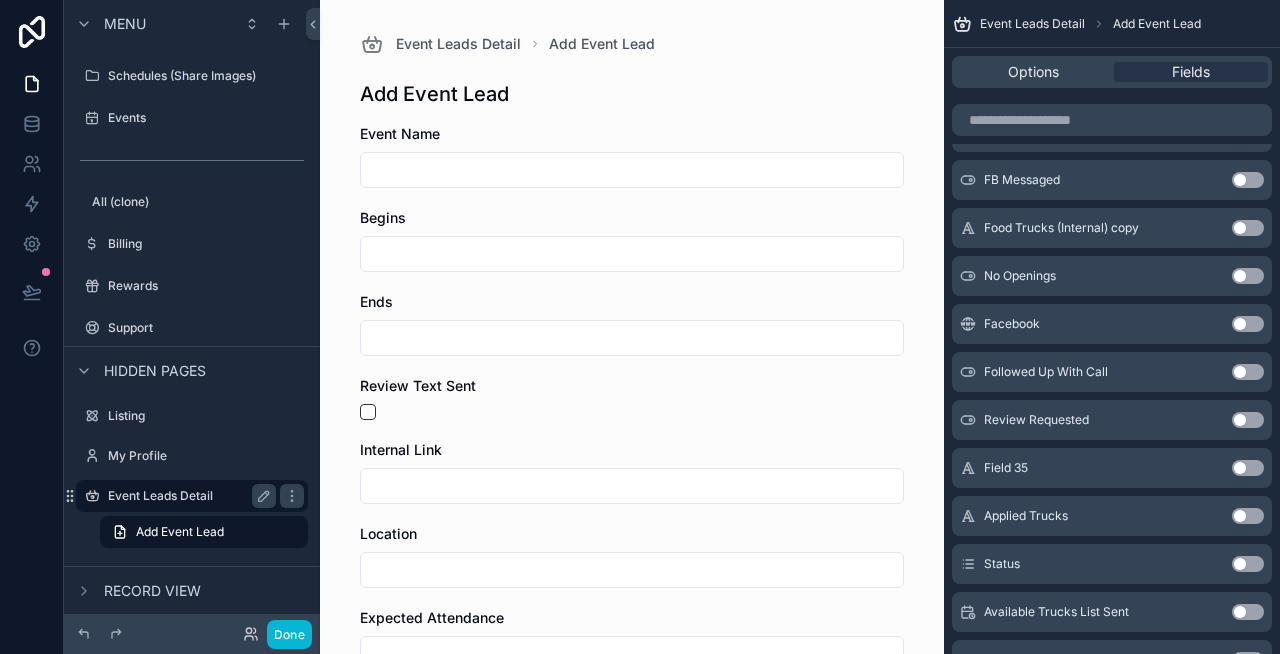 click on "Event Leads Detail" at bounding box center [188, 496] 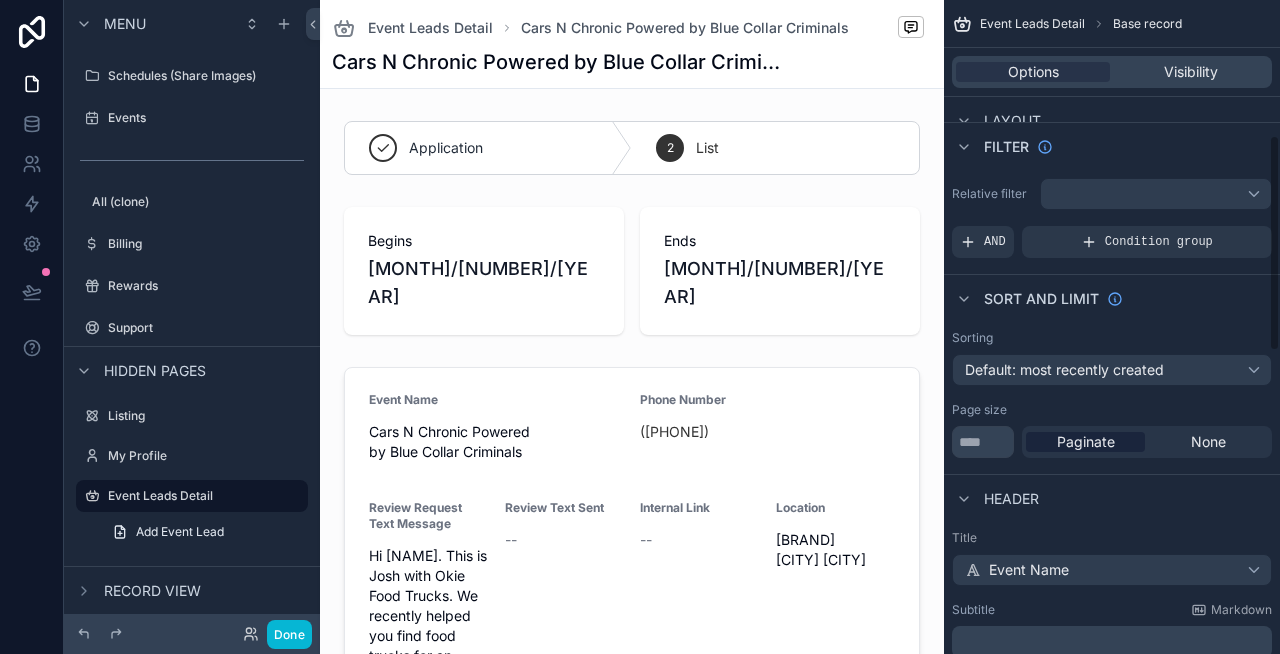 scroll, scrollTop: 411, scrollLeft: 0, axis: vertical 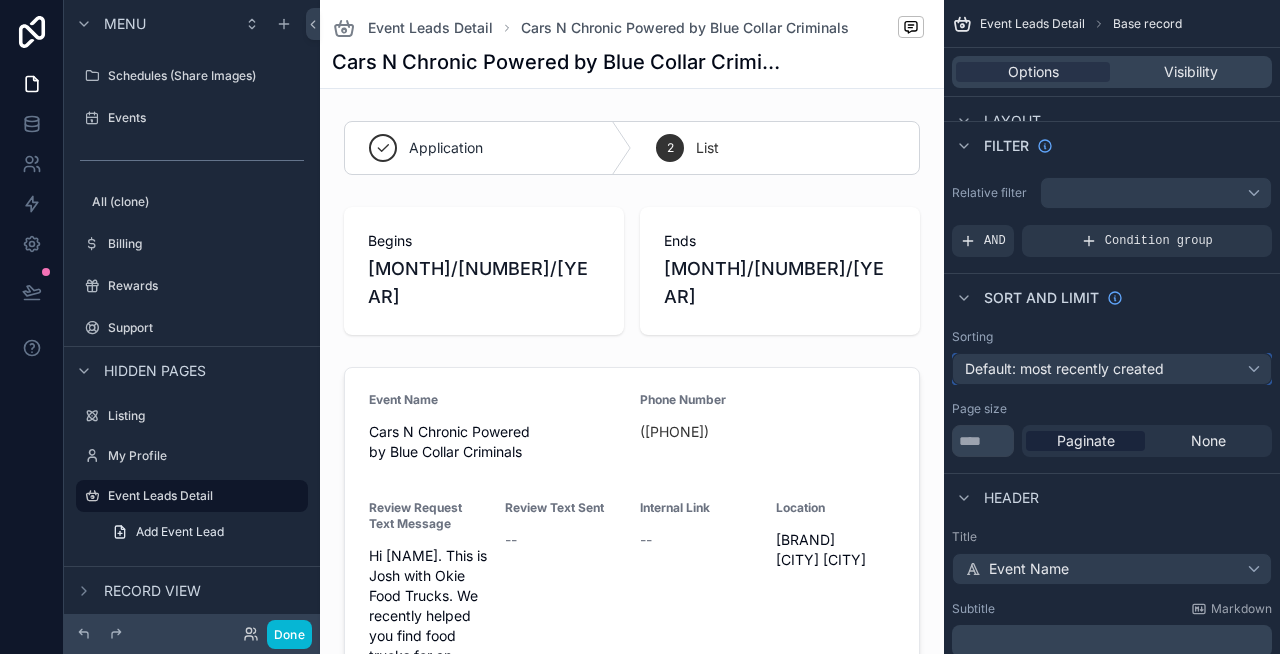click on "Default: most recently created" at bounding box center (1064, 368) 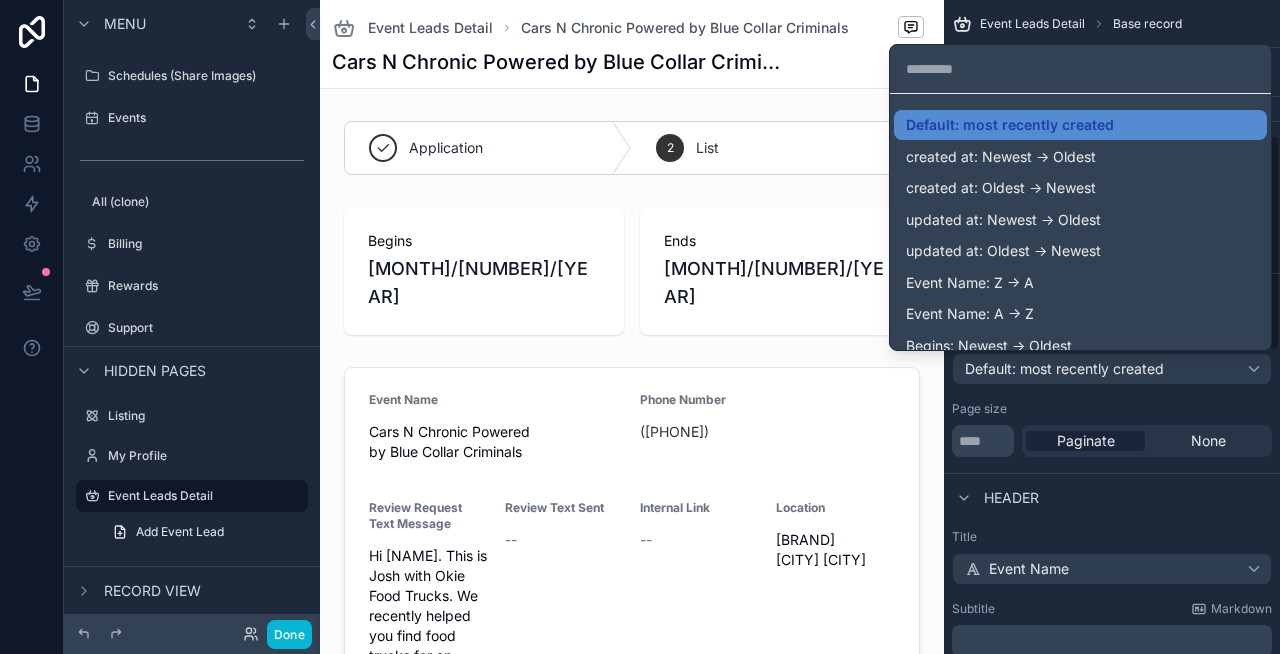 click at bounding box center (640, 327) 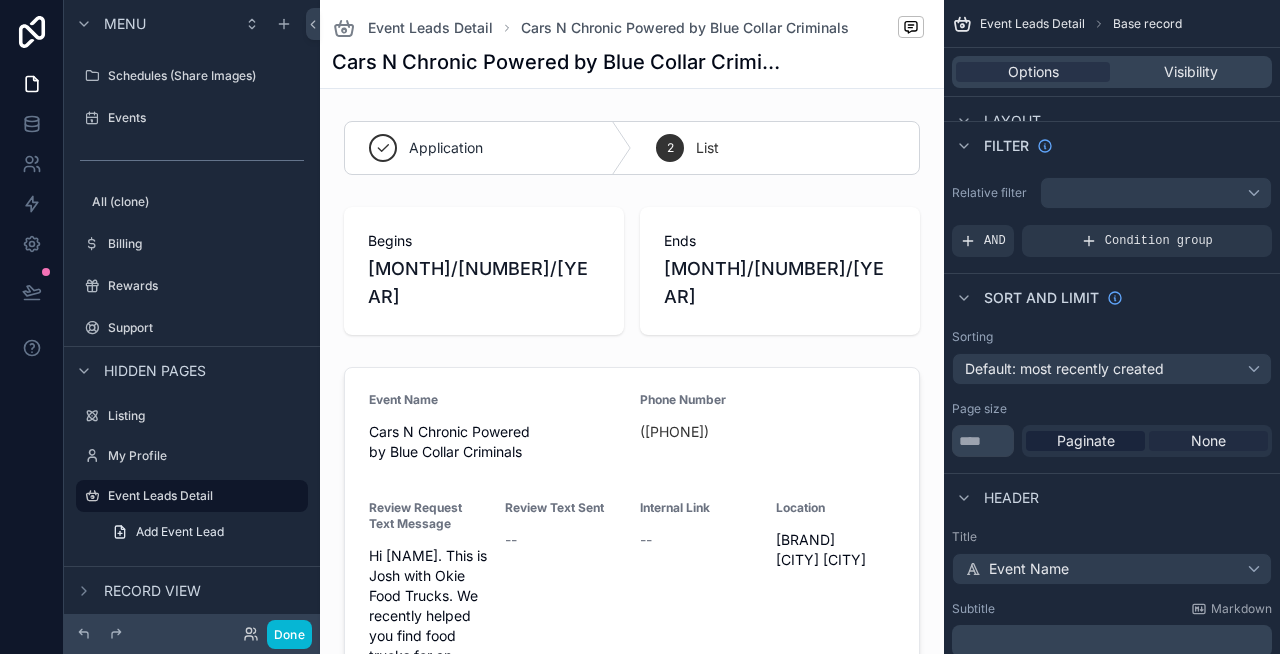 click on "None" at bounding box center [1208, 441] 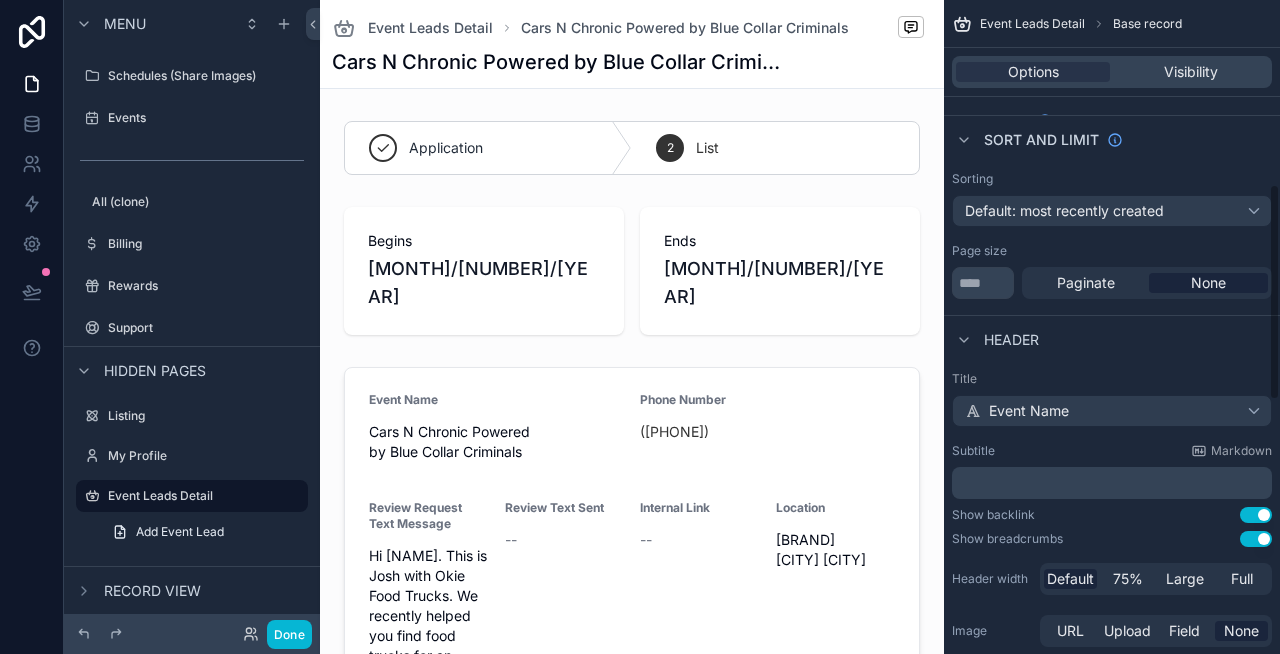 scroll, scrollTop: 583, scrollLeft: 0, axis: vertical 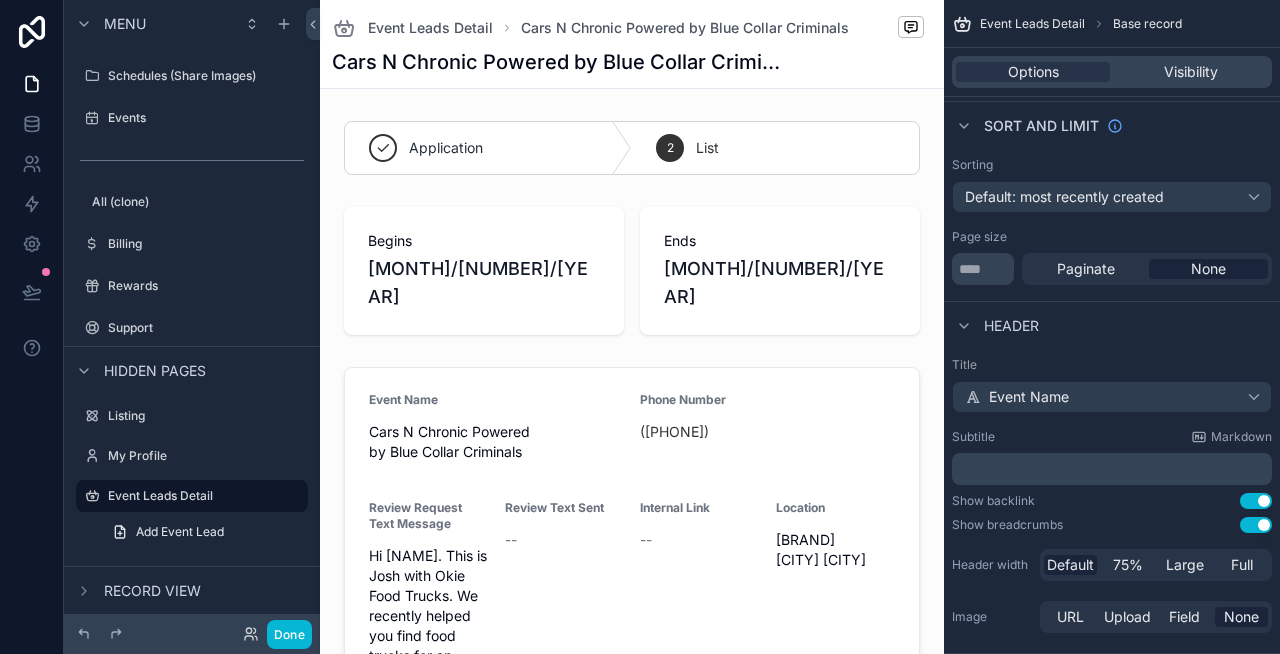 click on "﻿" at bounding box center (1114, 469) 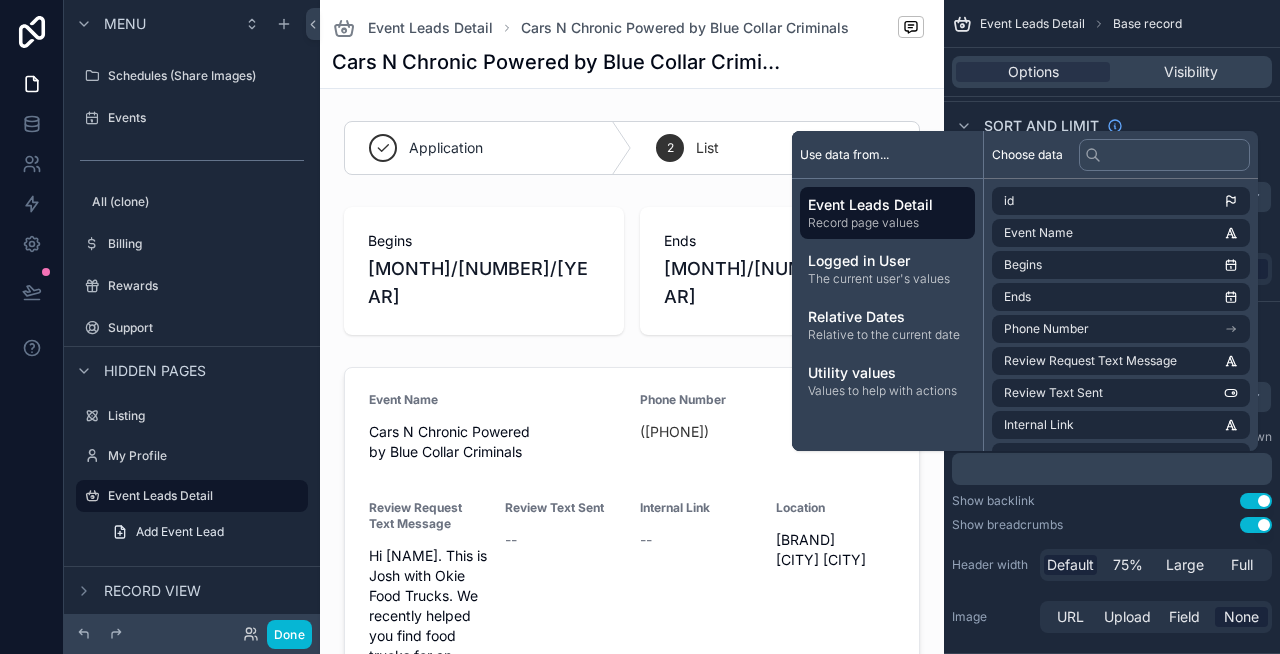 type 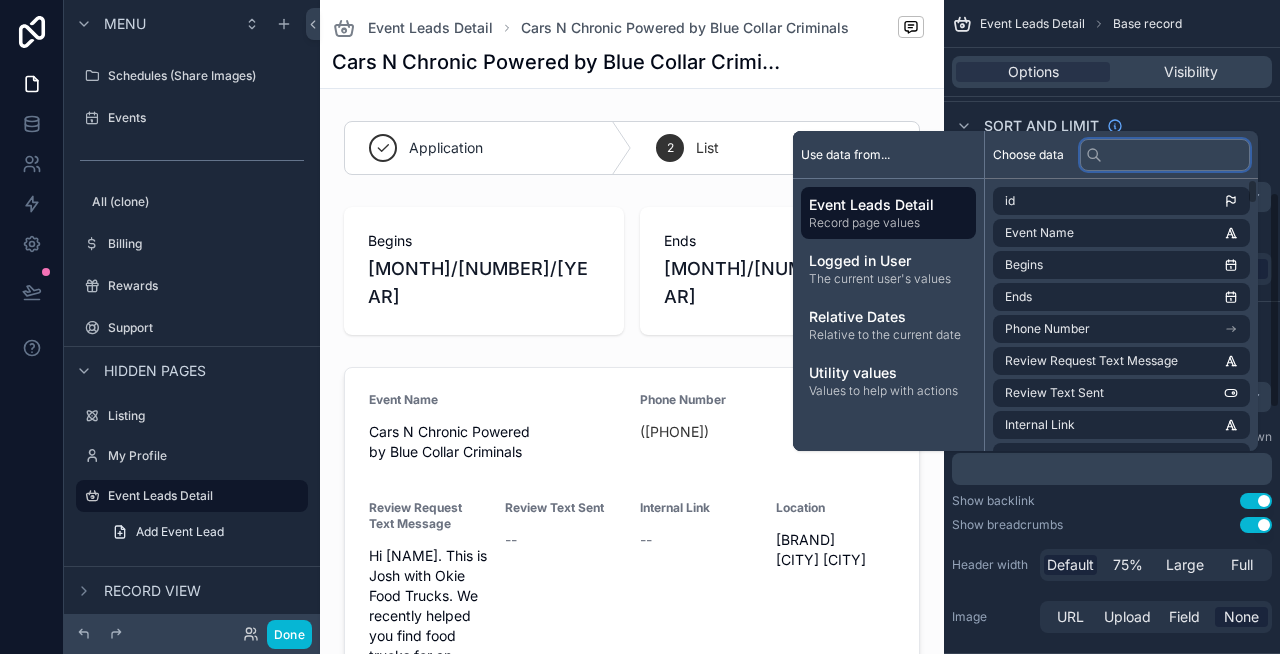 click at bounding box center [1165, 155] 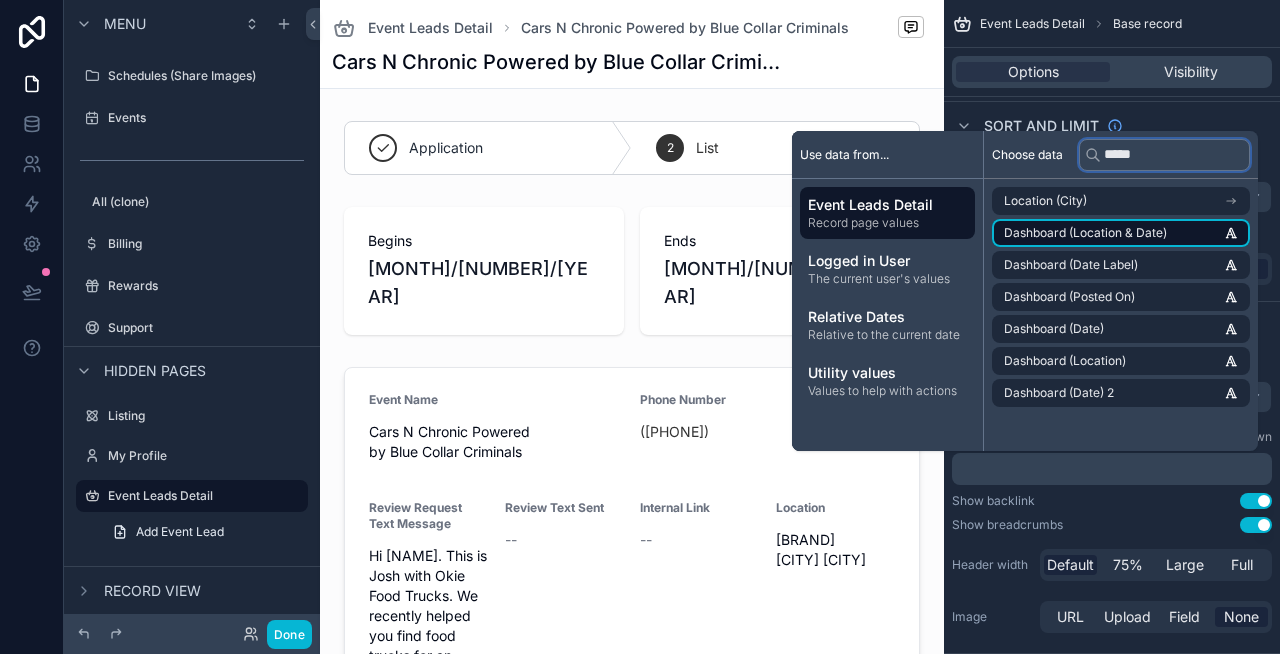 type on "*****" 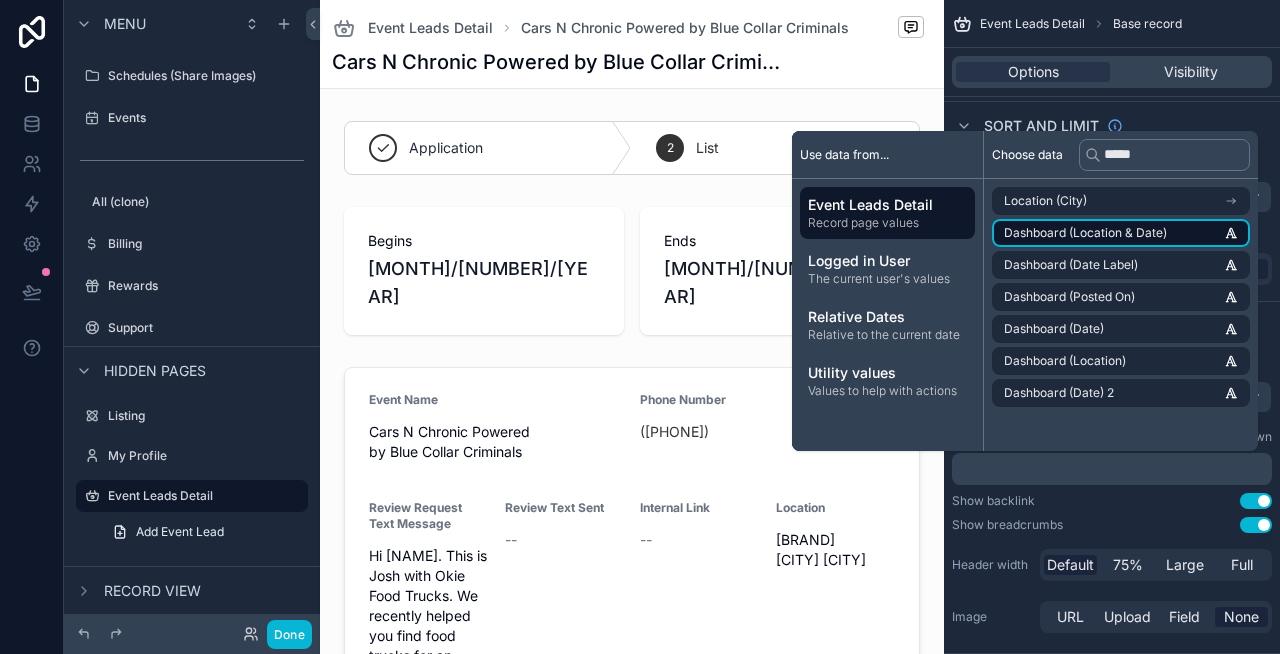 click on "Dashboard (Location & Date)" at bounding box center [1121, 233] 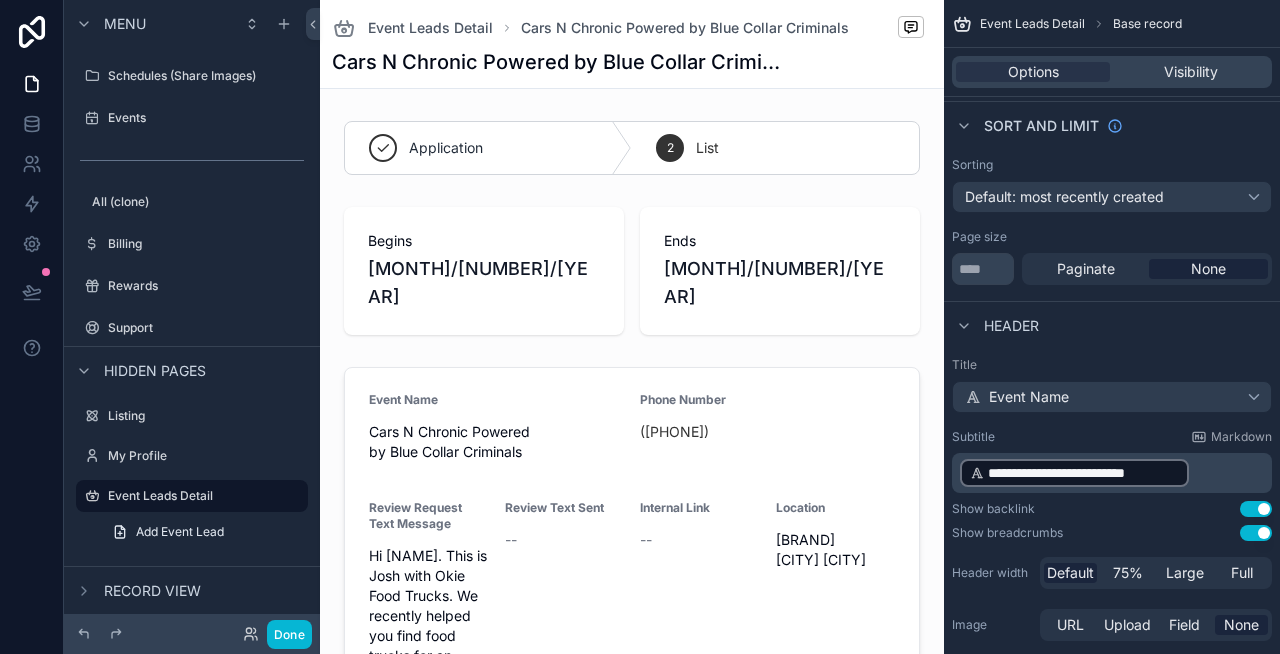click on "Show breadcrumbs Use setting" at bounding box center [1112, 533] 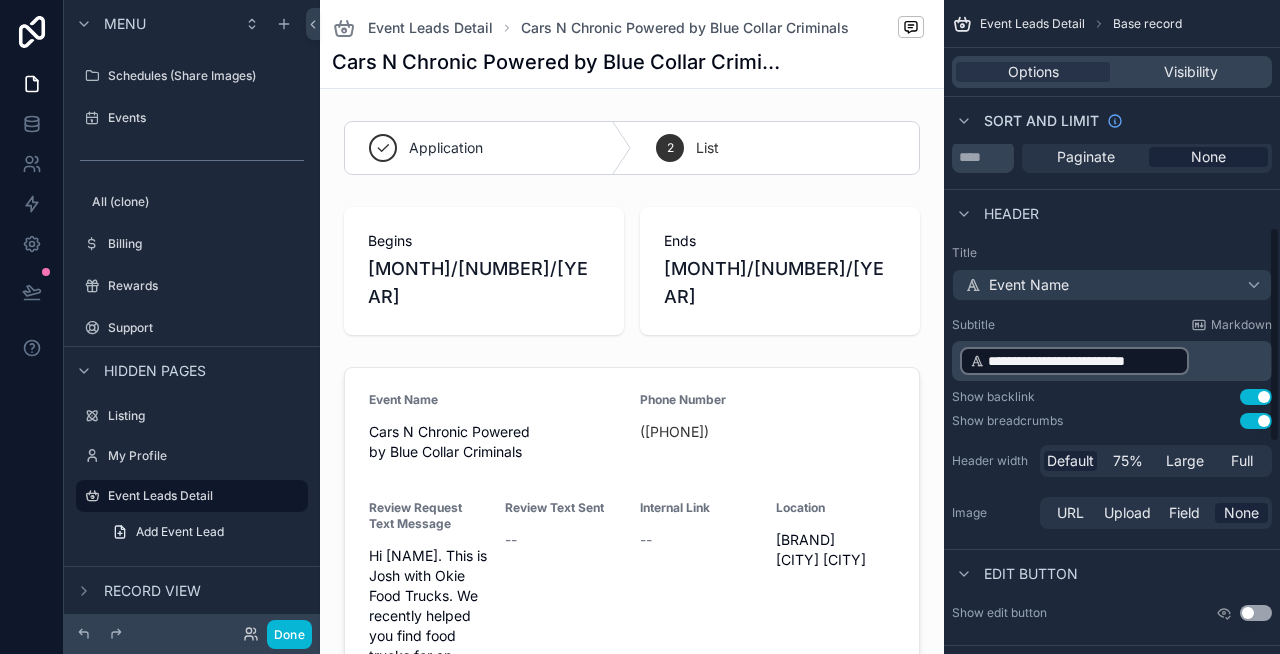scroll, scrollTop: 706, scrollLeft: 0, axis: vertical 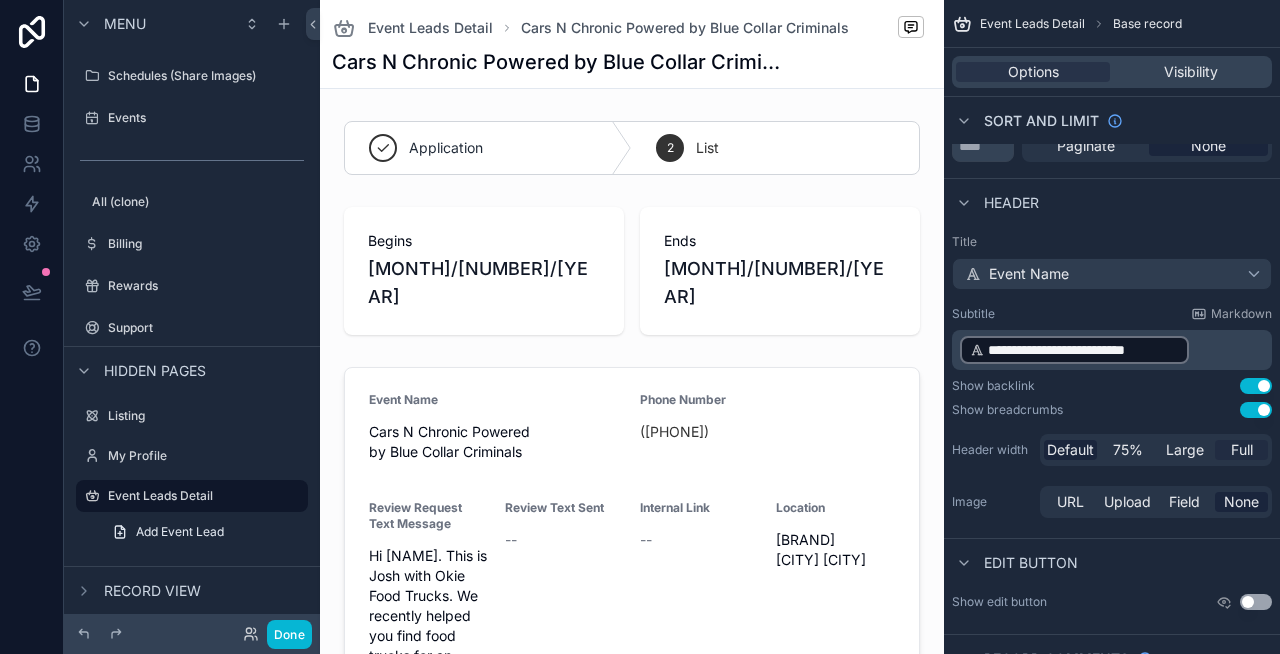 click on "Full" at bounding box center [1242, 450] 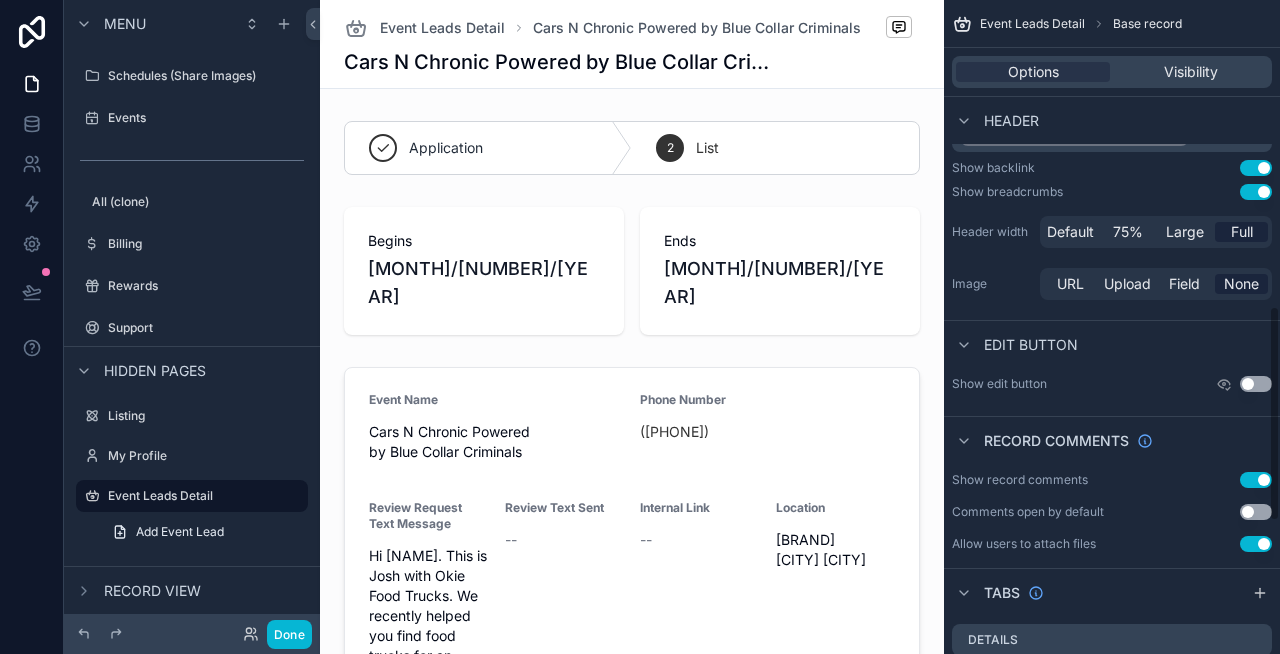 scroll, scrollTop: 930, scrollLeft: 0, axis: vertical 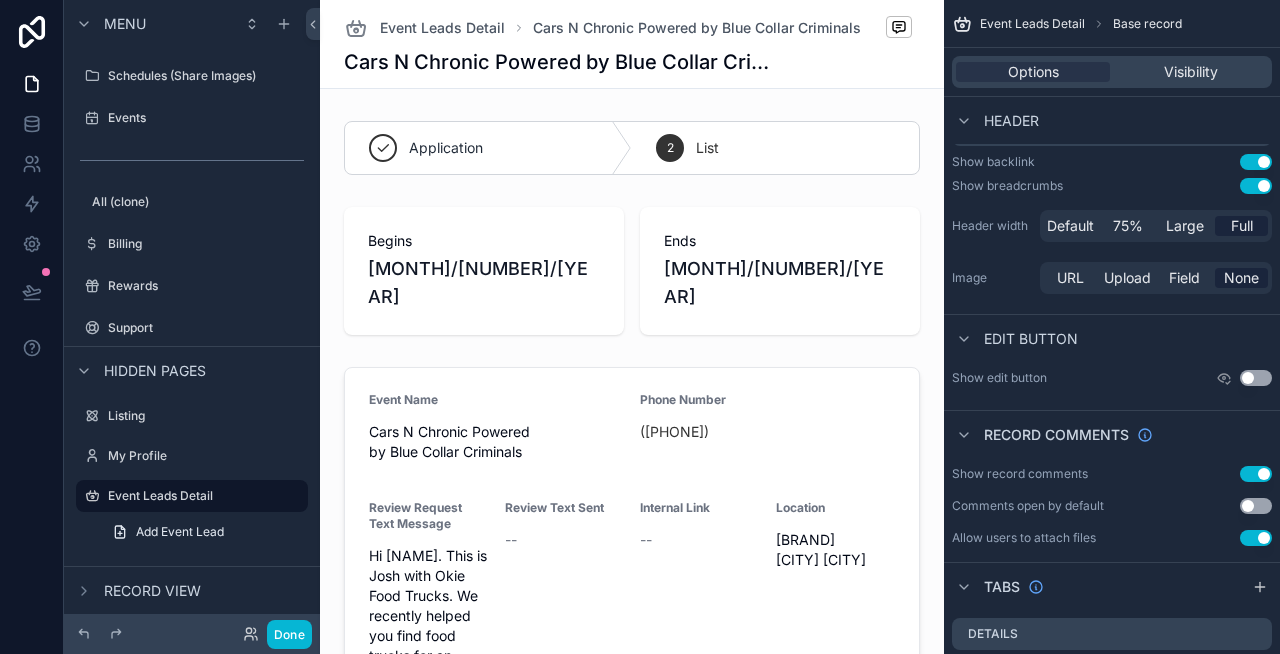 click on "Use setting" at bounding box center (1256, 474) 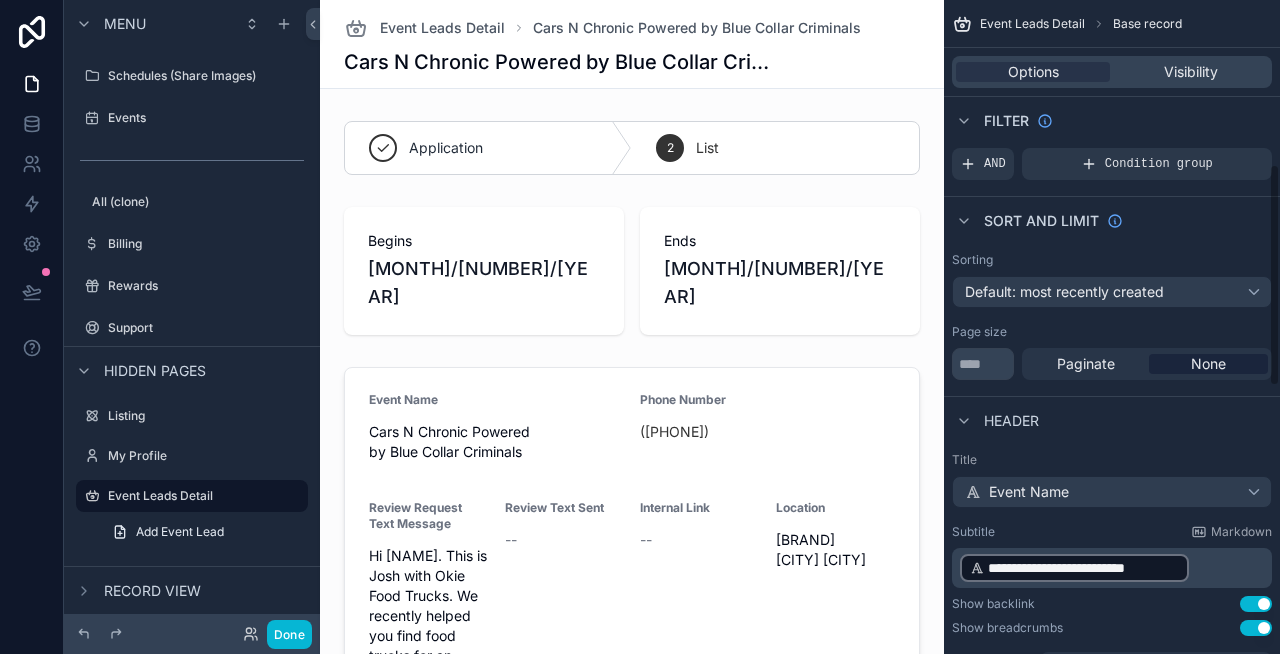 scroll, scrollTop: 494, scrollLeft: 0, axis: vertical 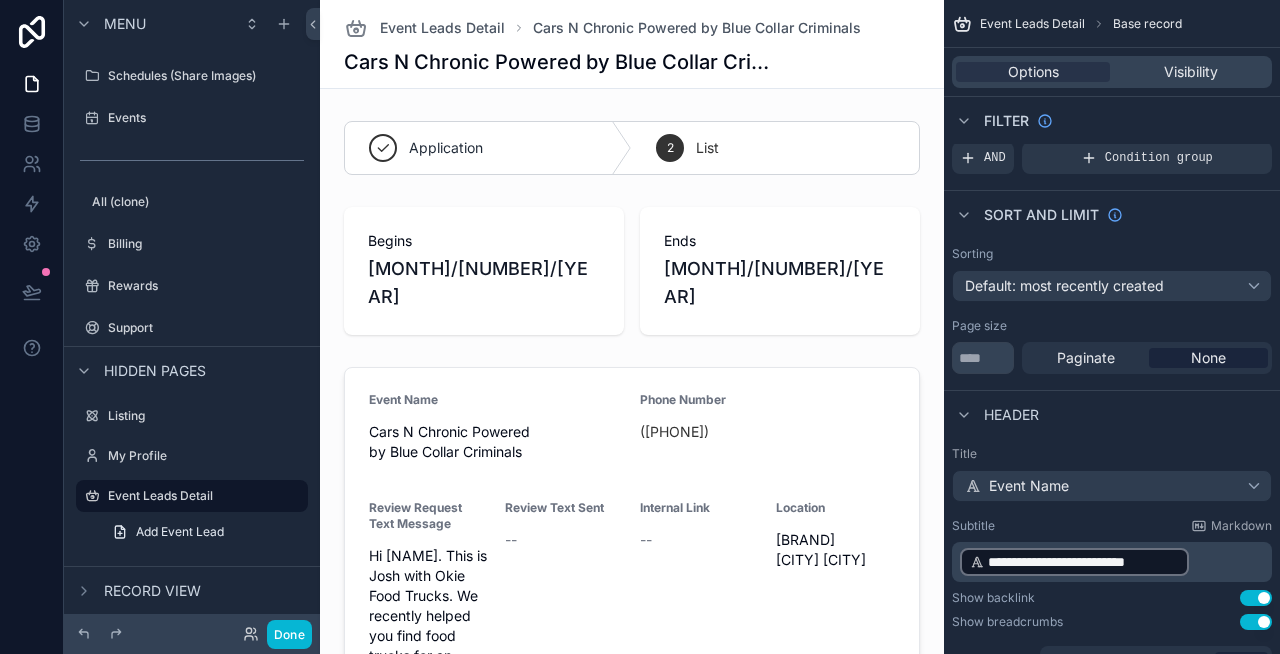 click at bounding box center [632, 1926] 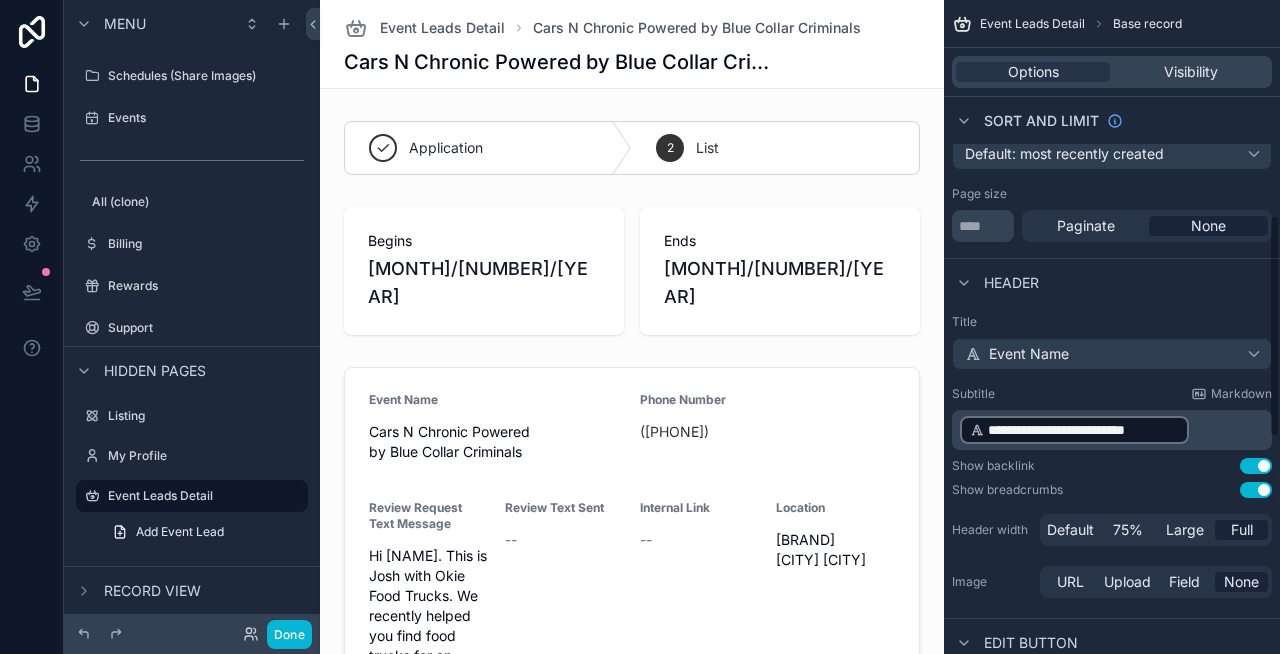 scroll, scrollTop: 634, scrollLeft: 0, axis: vertical 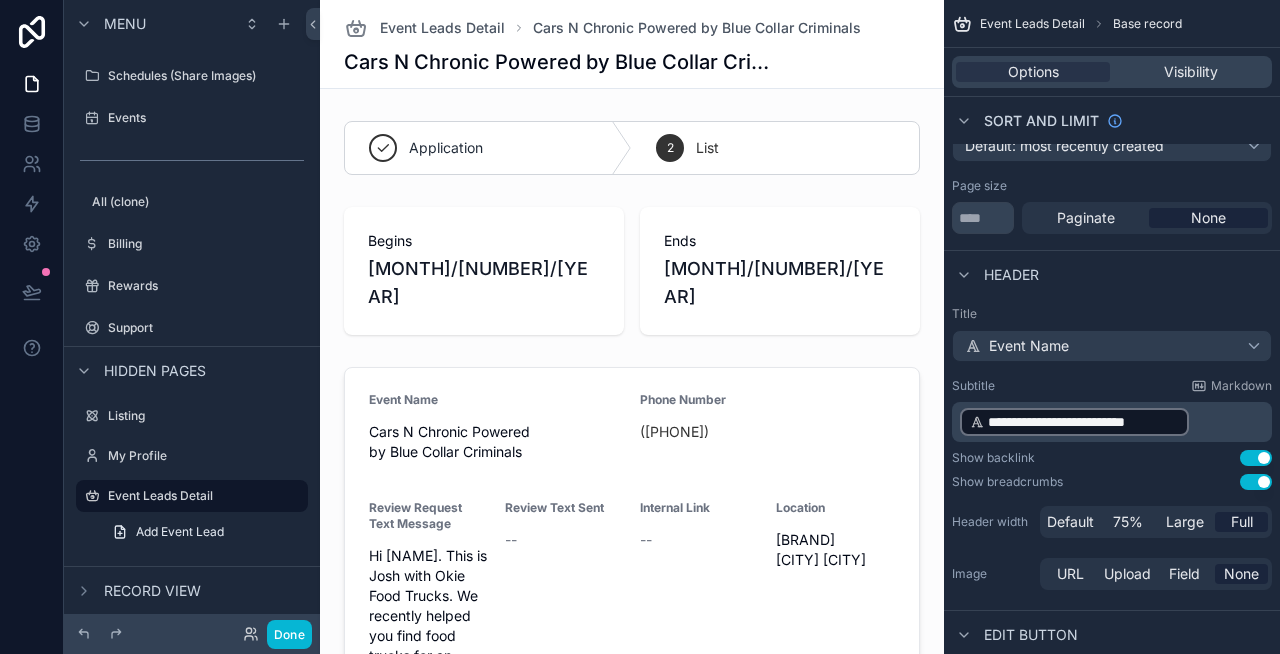click on "**********" at bounding box center (1114, 422) 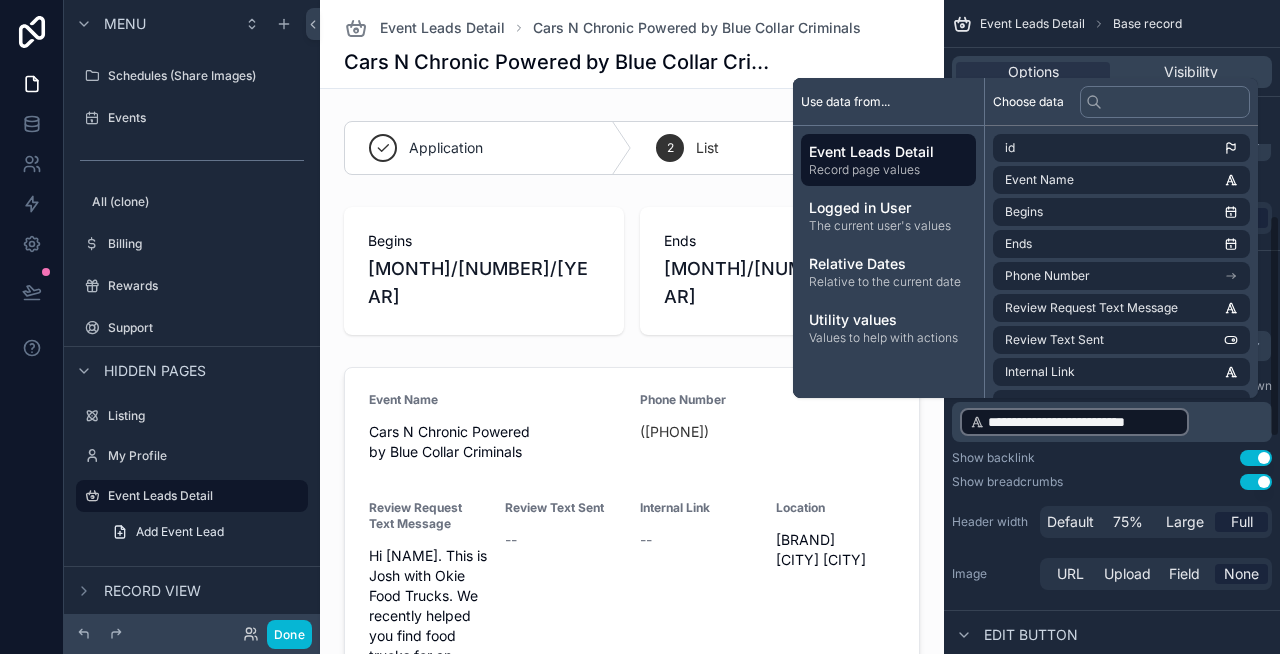 click on "**********" at bounding box center [1114, 422] 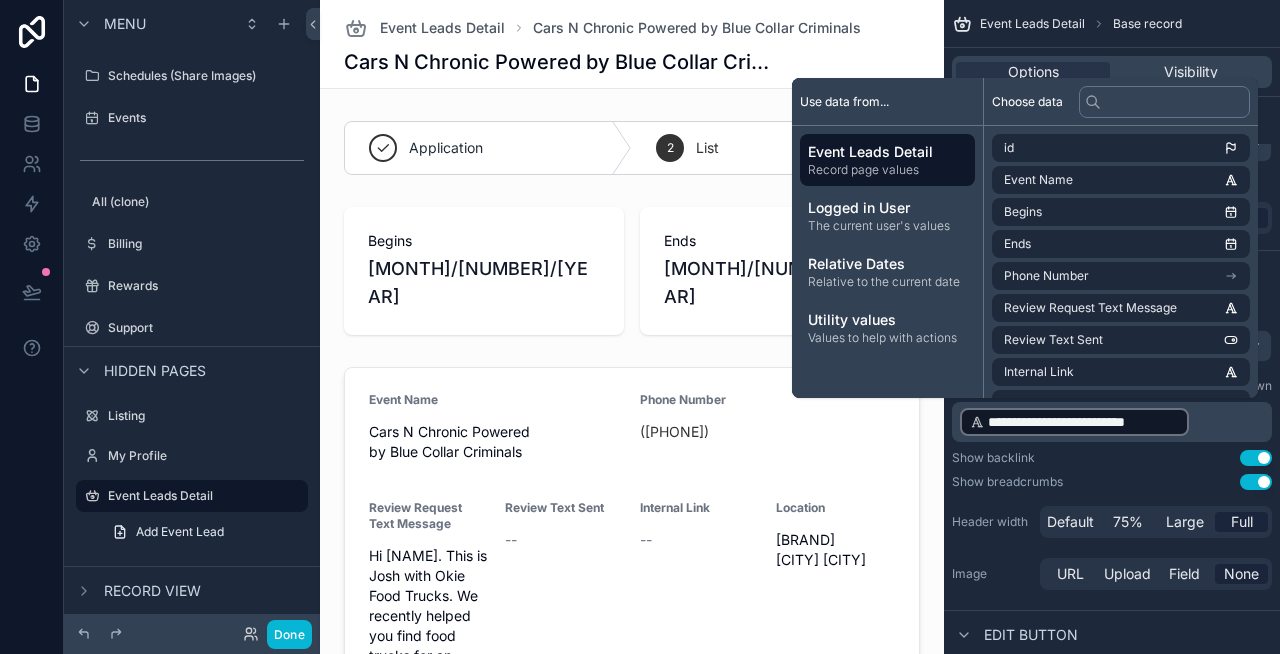 click on "Show backlink Use setting" at bounding box center [1112, 458] 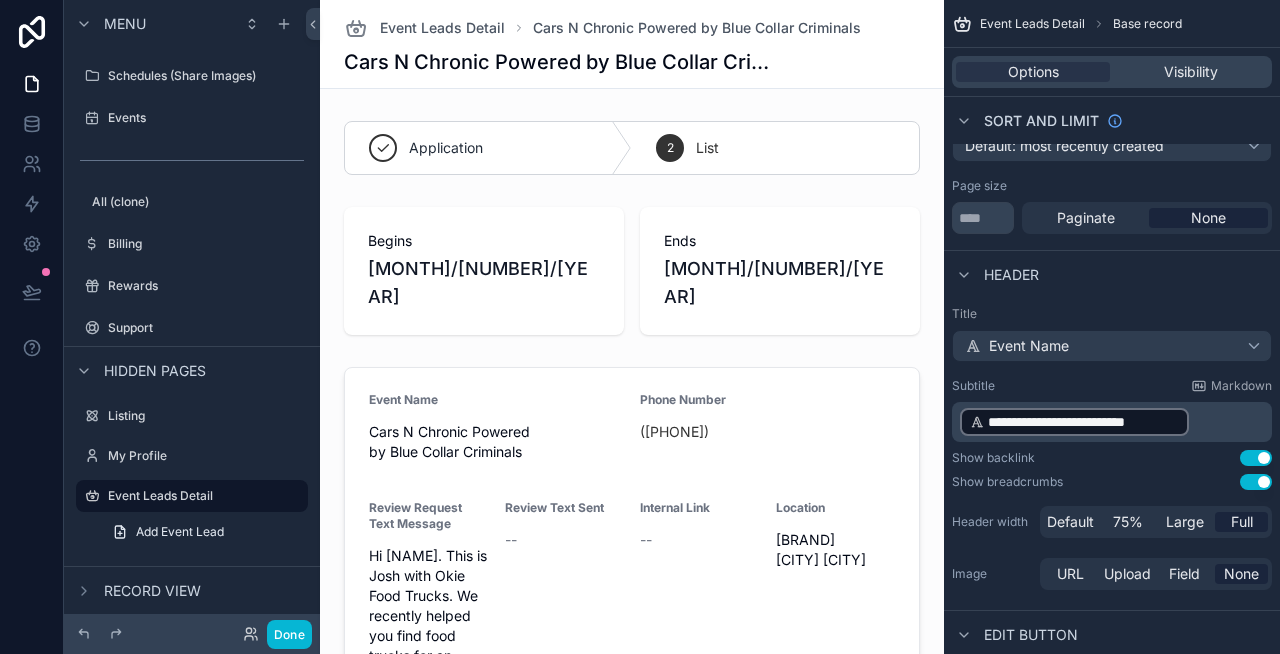 click on "Use setting" at bounding box center [1256, 482] 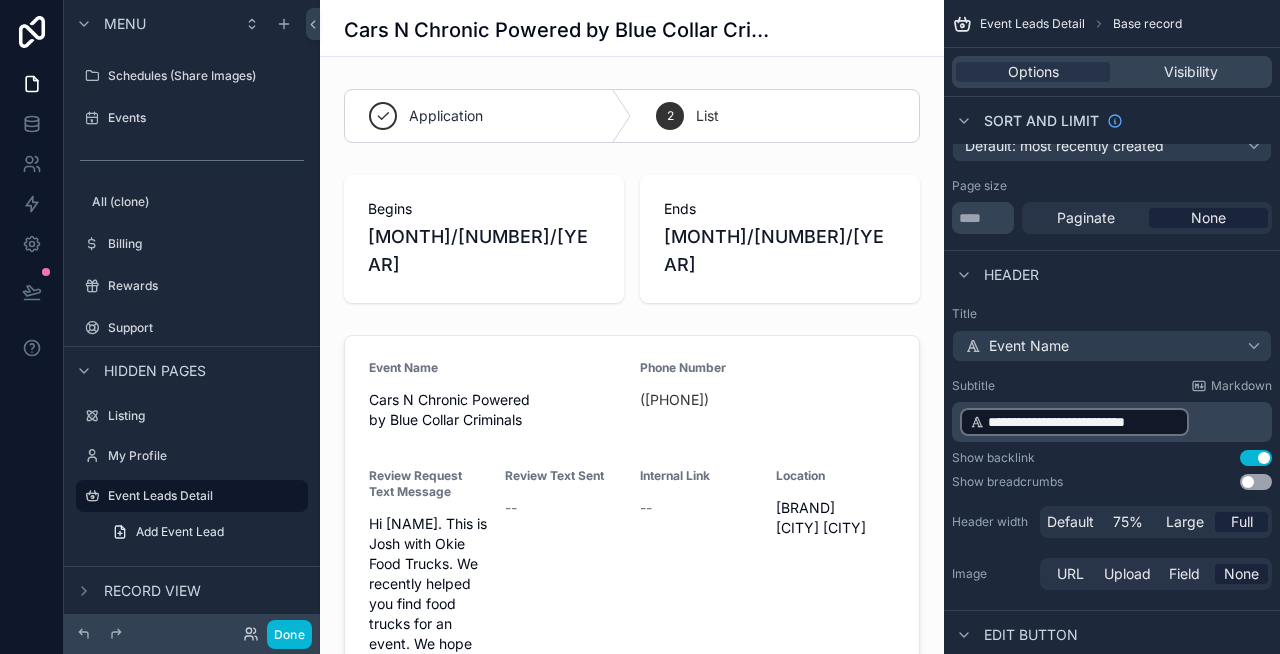 click on "Use setting" at bounding box center (1256, 458) 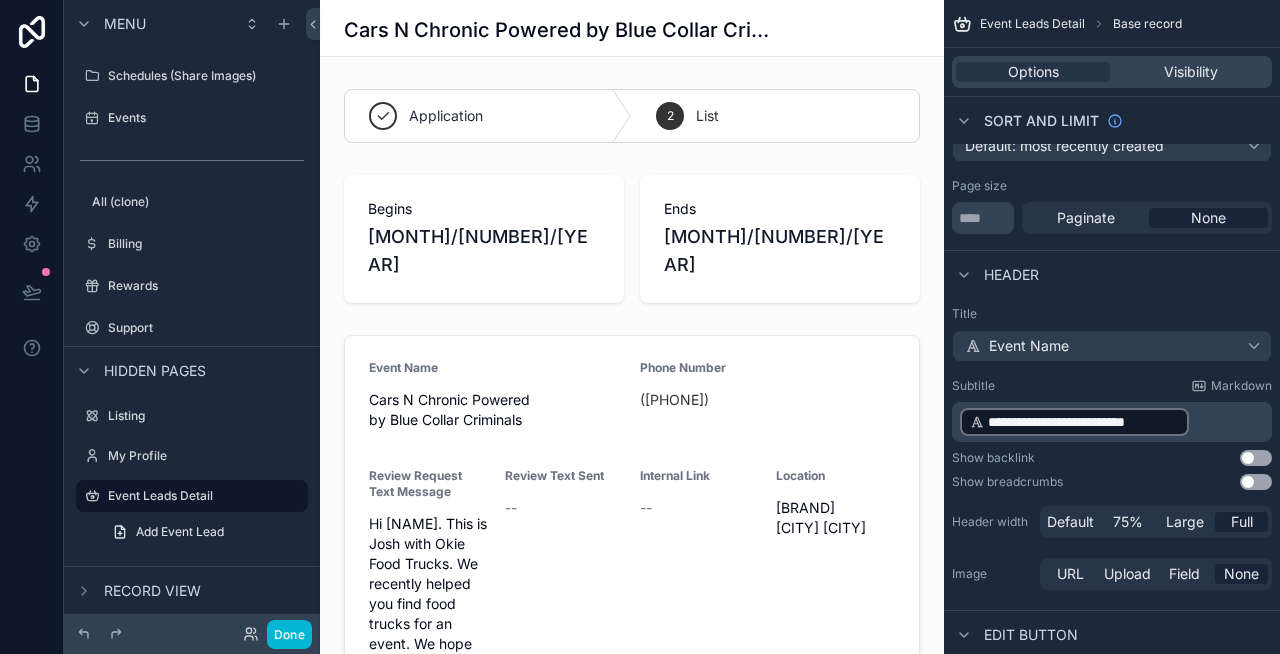 click on "Use setting" at bounding box center (1256, 482) 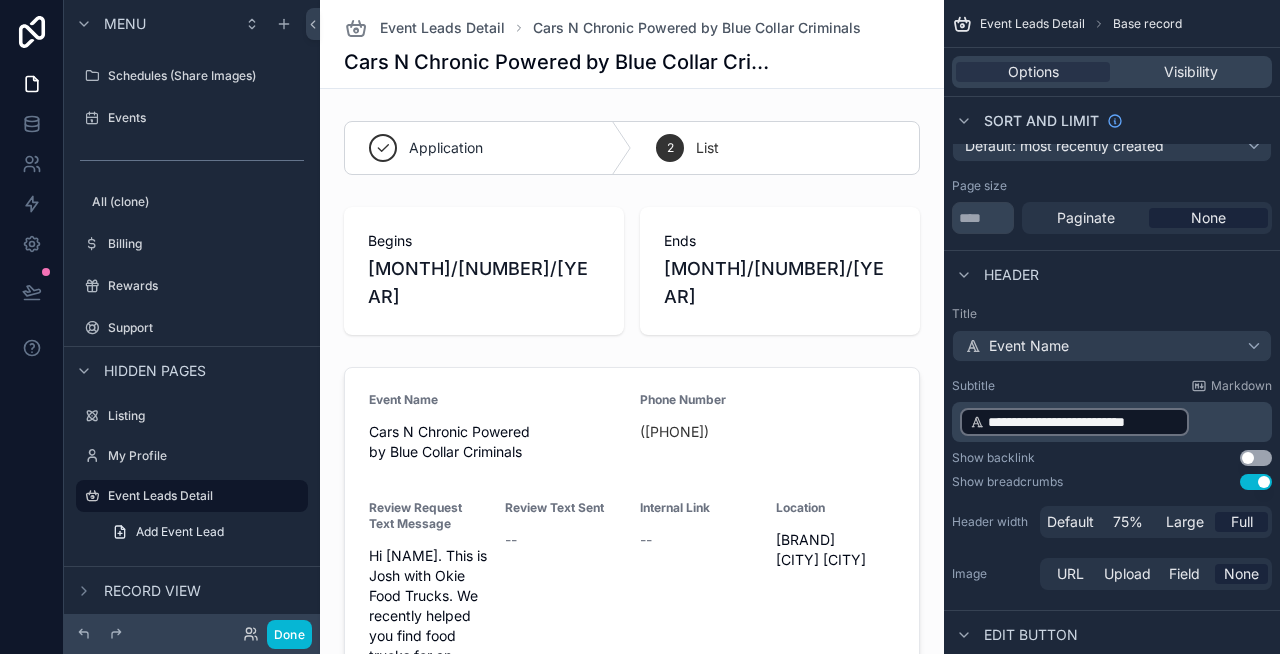 click on "Use setting" at bounding box center (1256, 458) 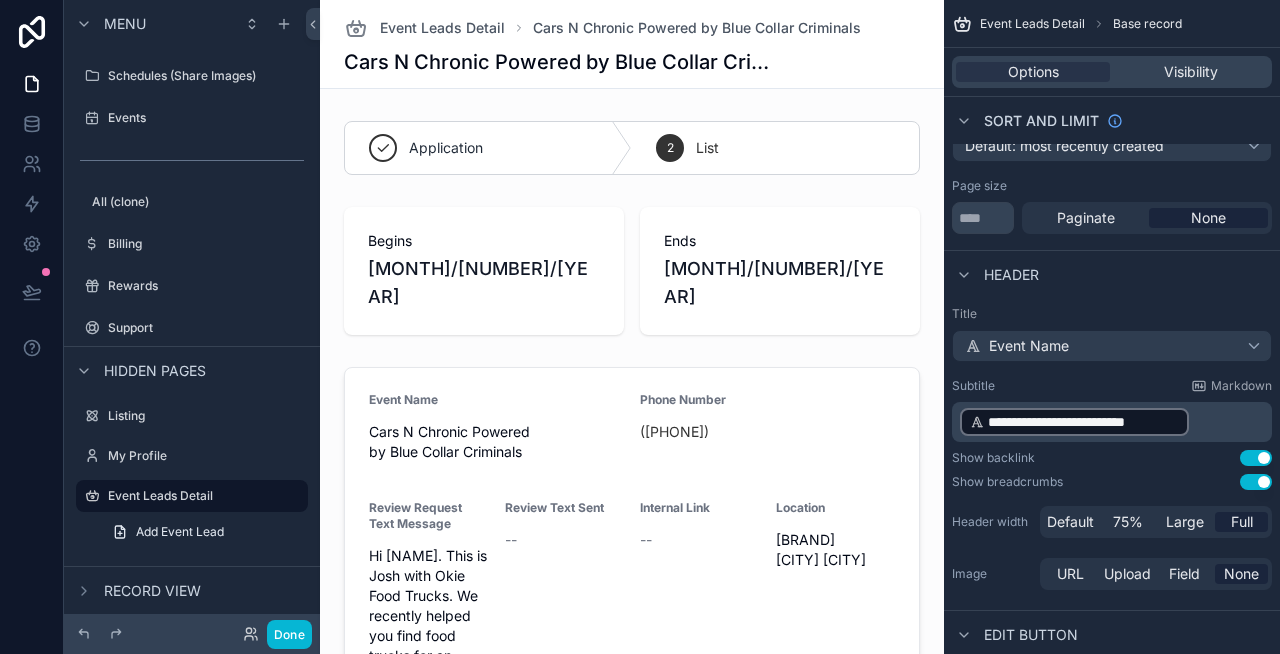 click on "Use setting" at bounding box center [1256, 458] 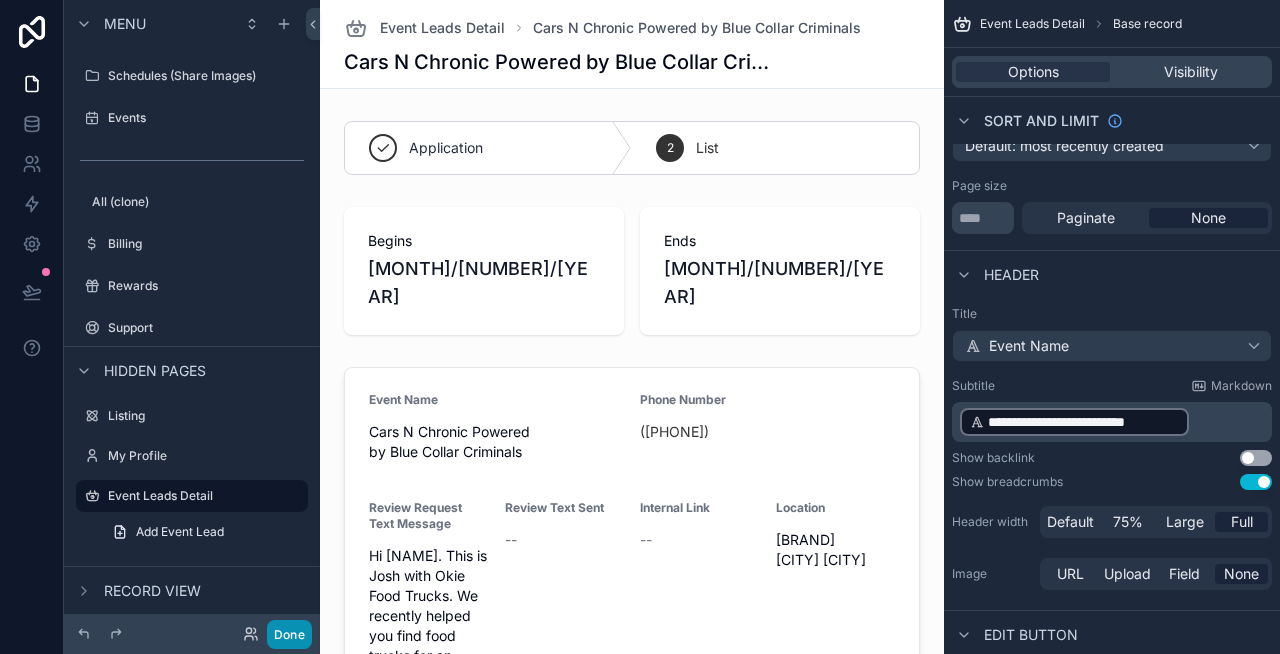 click on "Done" at bounding box center (289, 634) 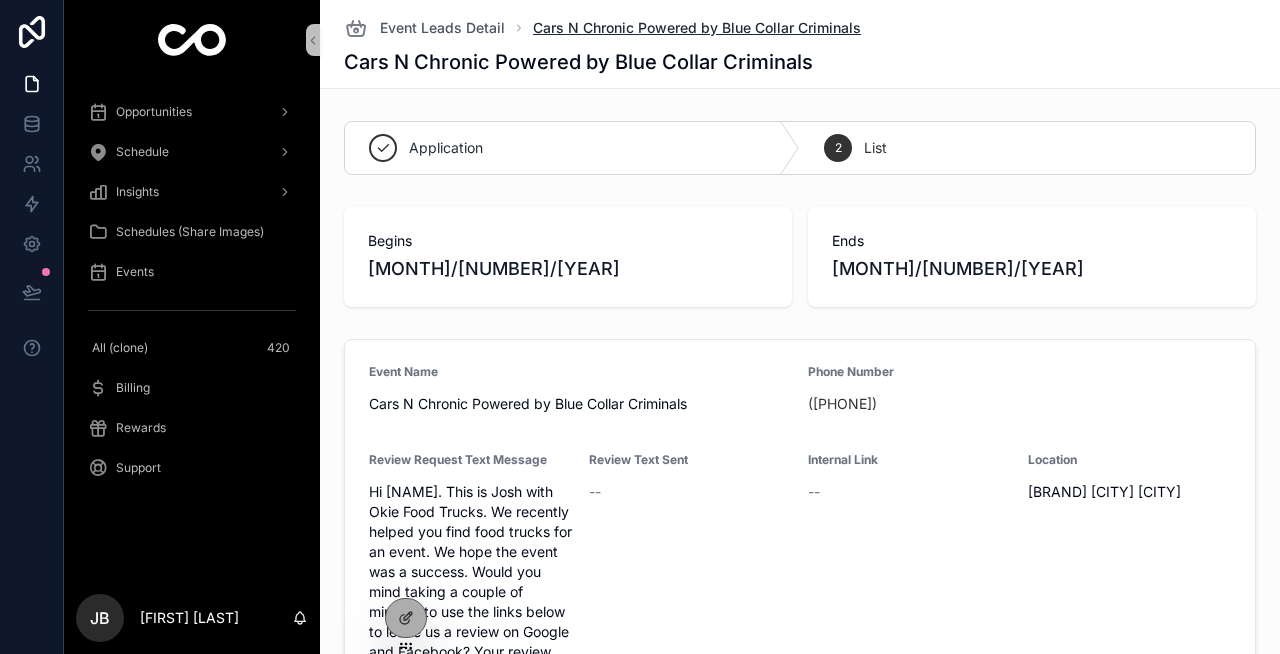 click on "Cars N Chronic Powered by Blue Collar Criminals" at bounding box center (697, 28) 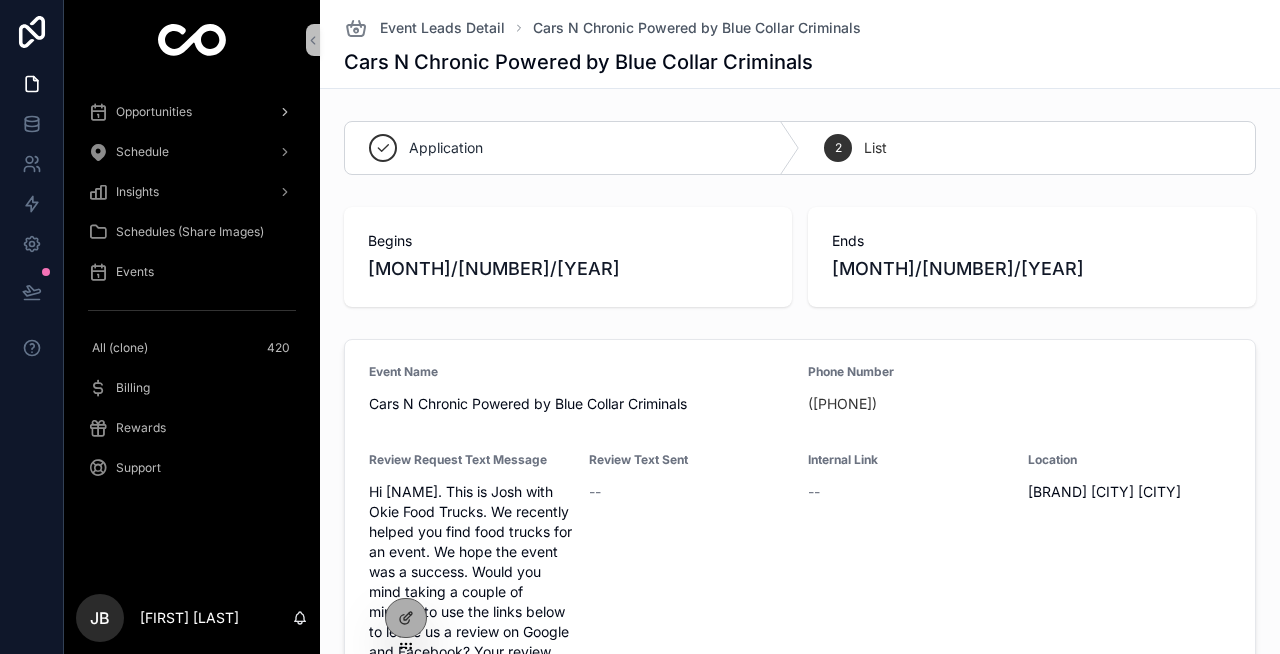 click on "Opportunities" at bounding box center [192, 112] 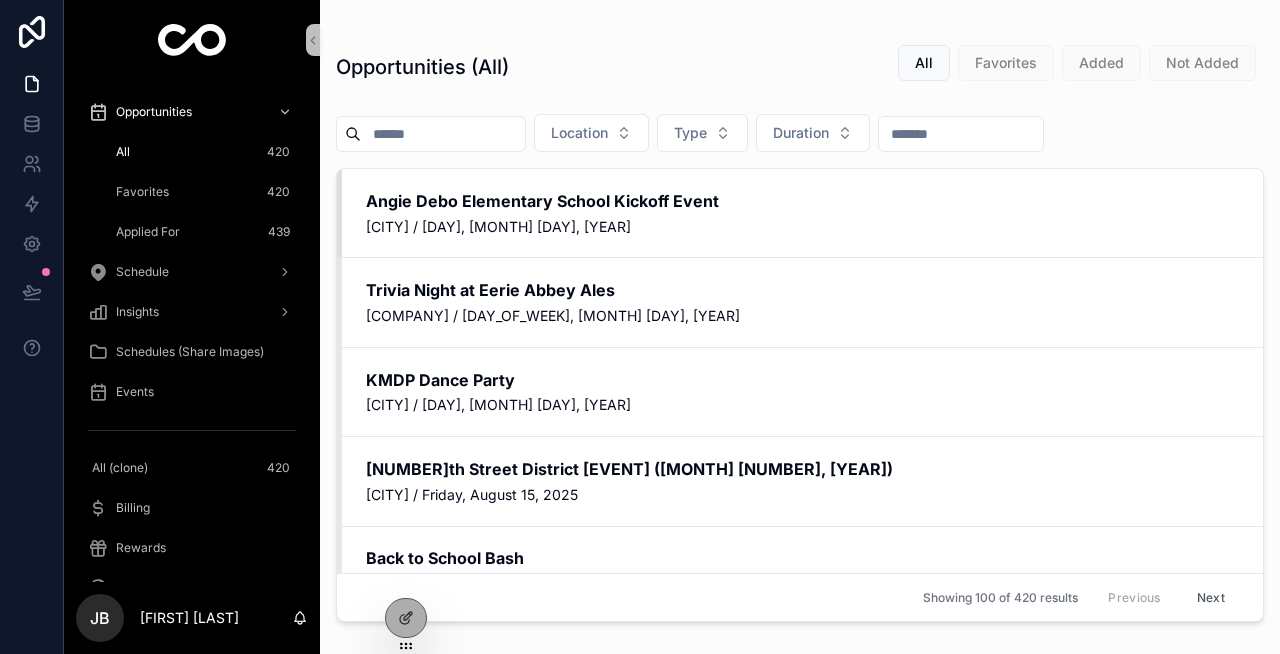 click on "All 420" at bounding box center (204, 152) 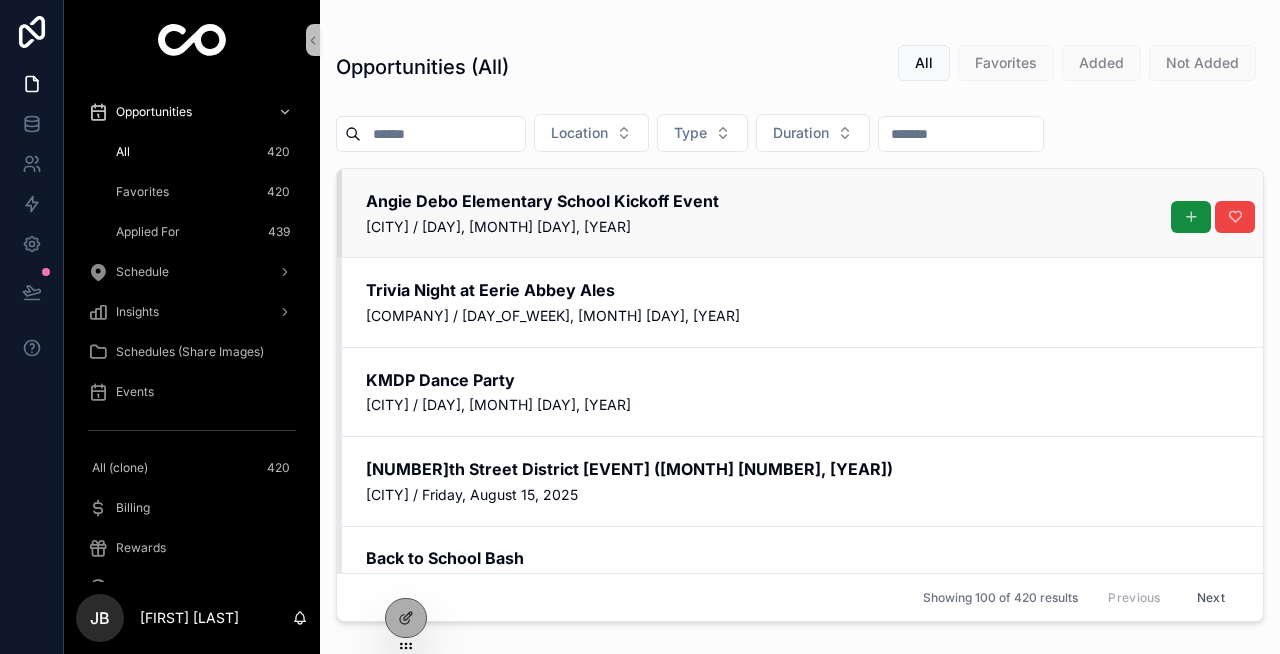 click on "[CITY] / [DAY], [MONTH] [DAY], [YEAR]" at bounding box center (802, 227) 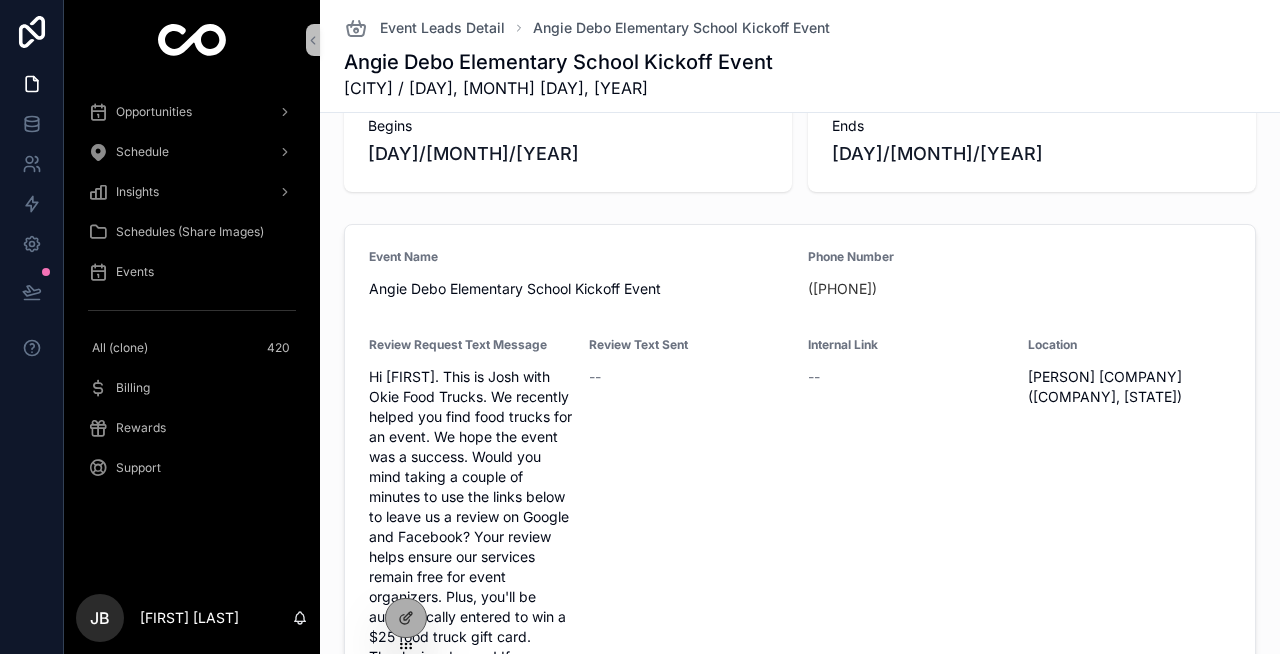 scroll, scrollTop: 0, scrollLeft: 0, axis: both 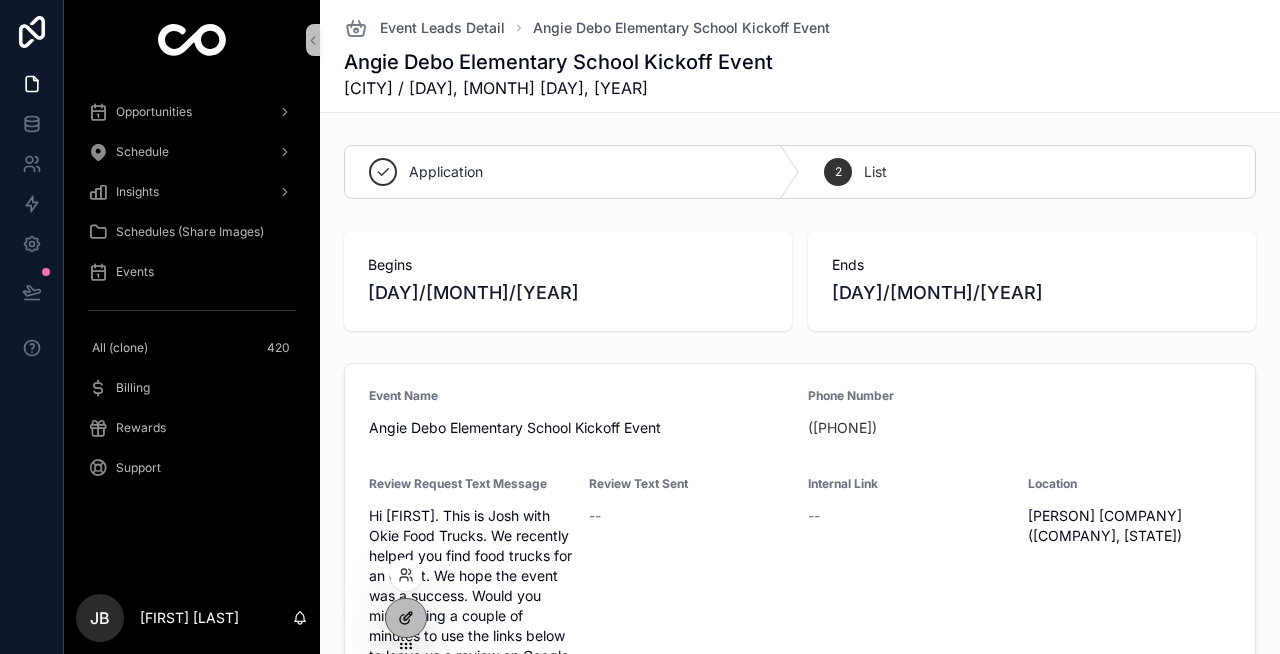 click 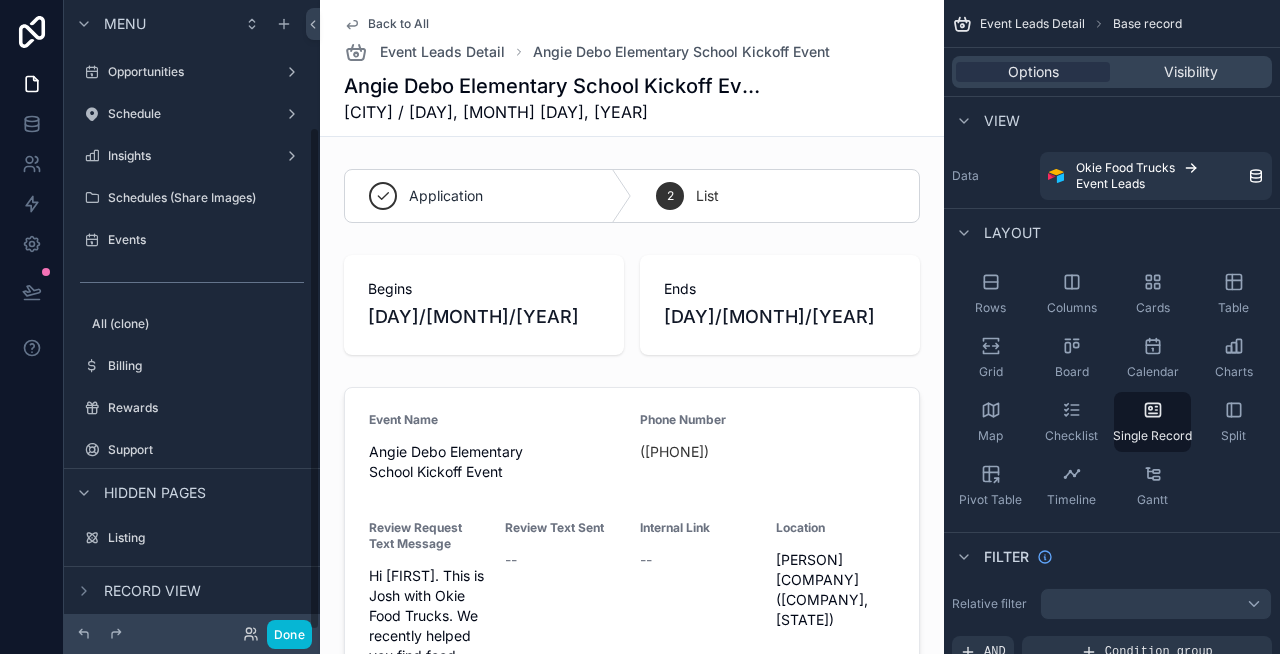 scroll, scrollTop: 158, scrollLeft: 0, axis: vertical 